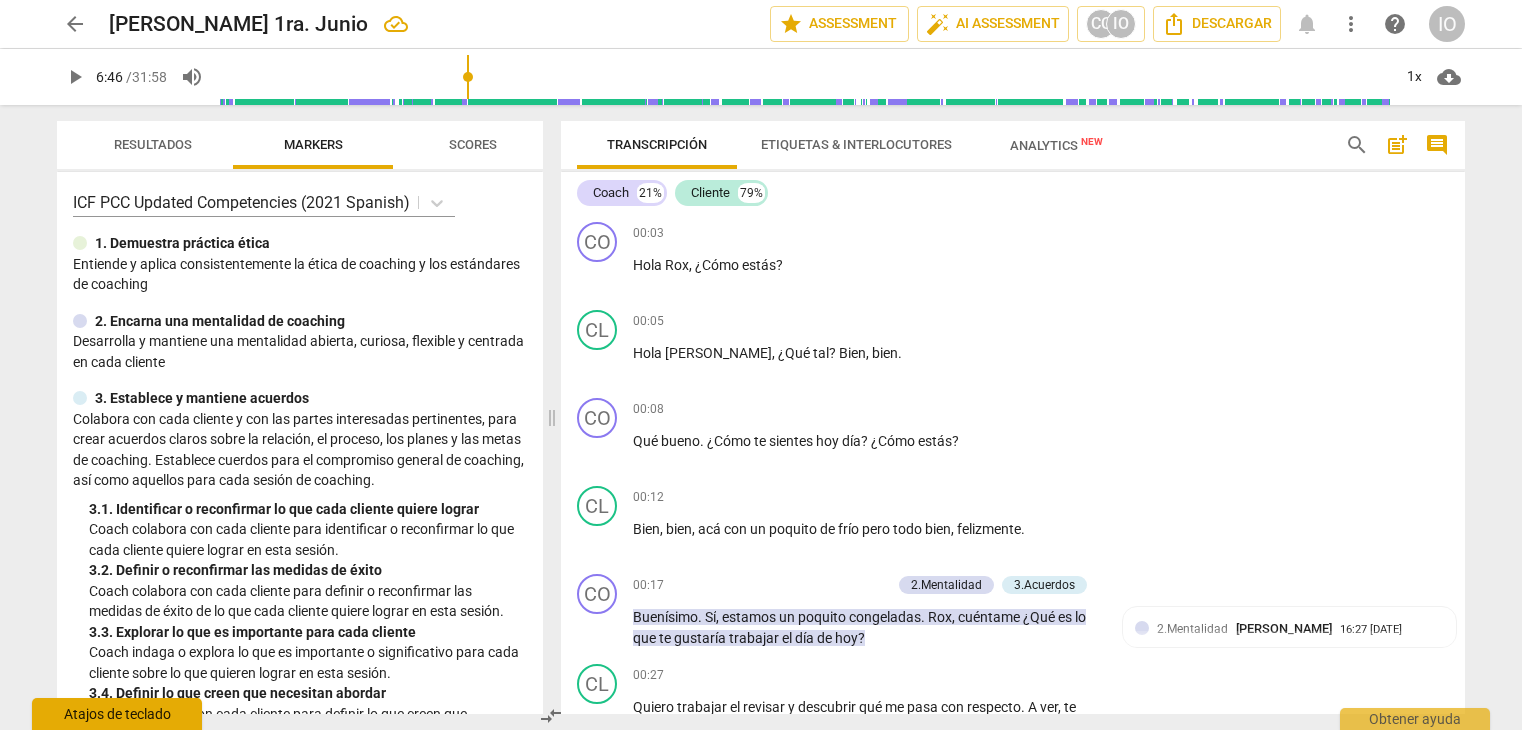 scroll, scrollTop: 0, scrollLeft: 0, axis: both 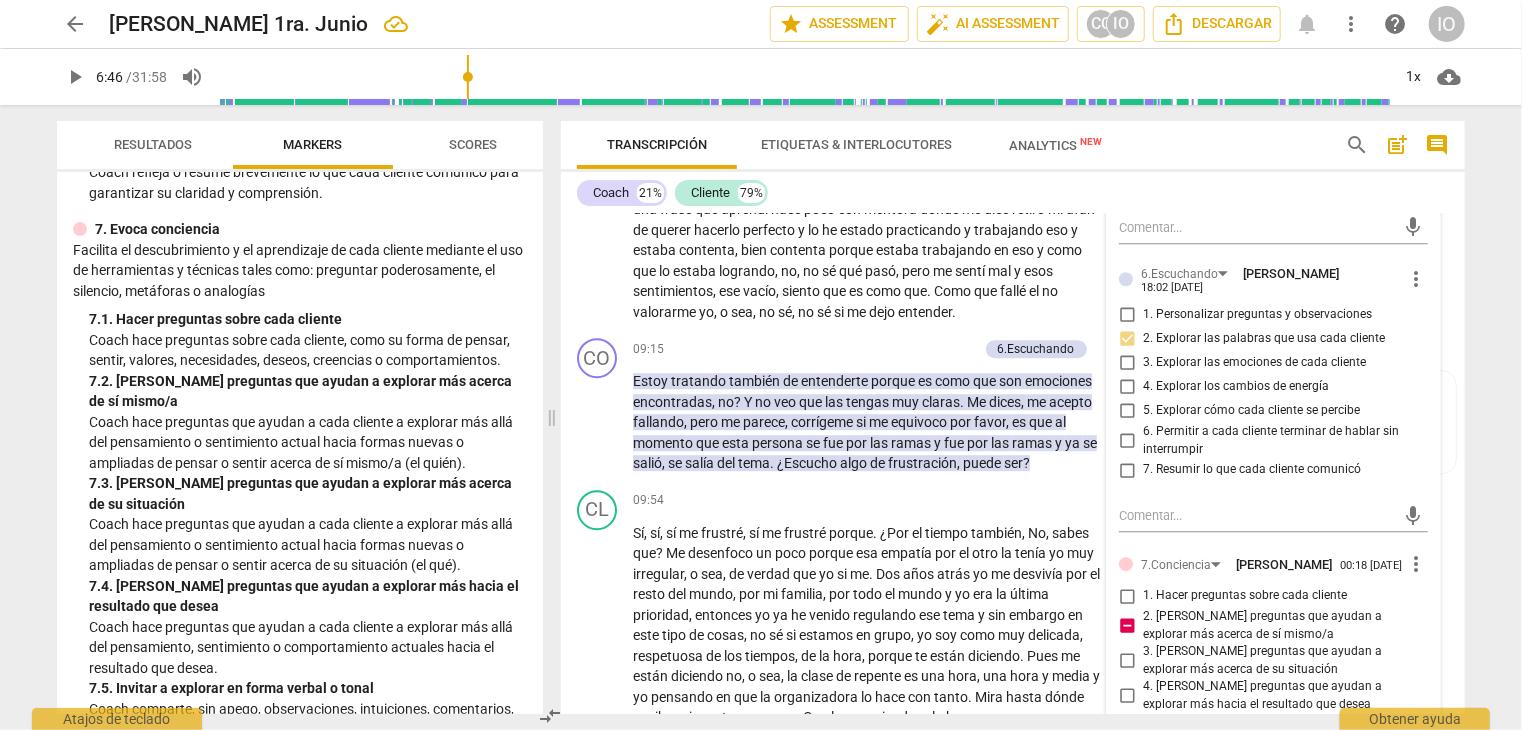 type on "407" 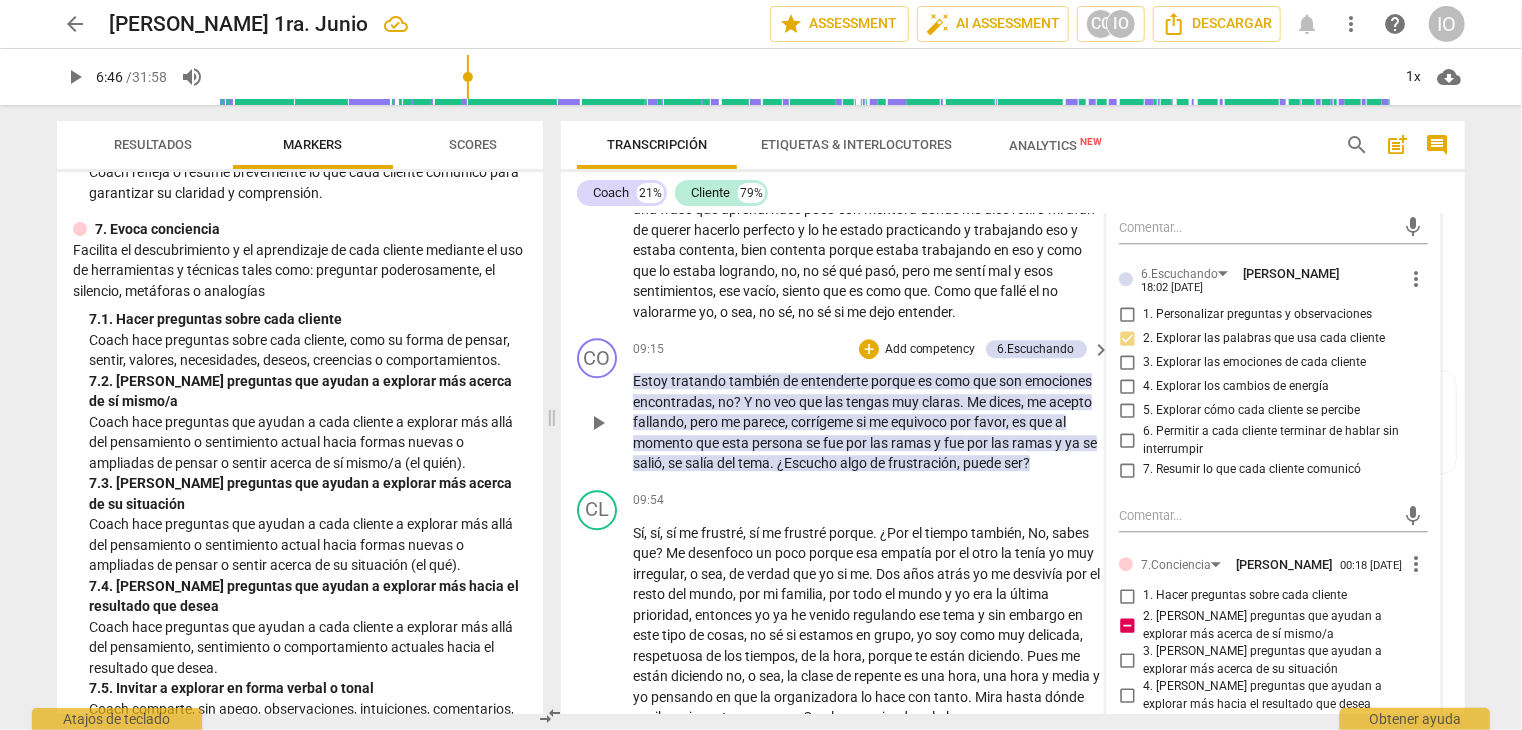 scroll, scrollTop: 2915, scrollLeft: 0, axis: vertical 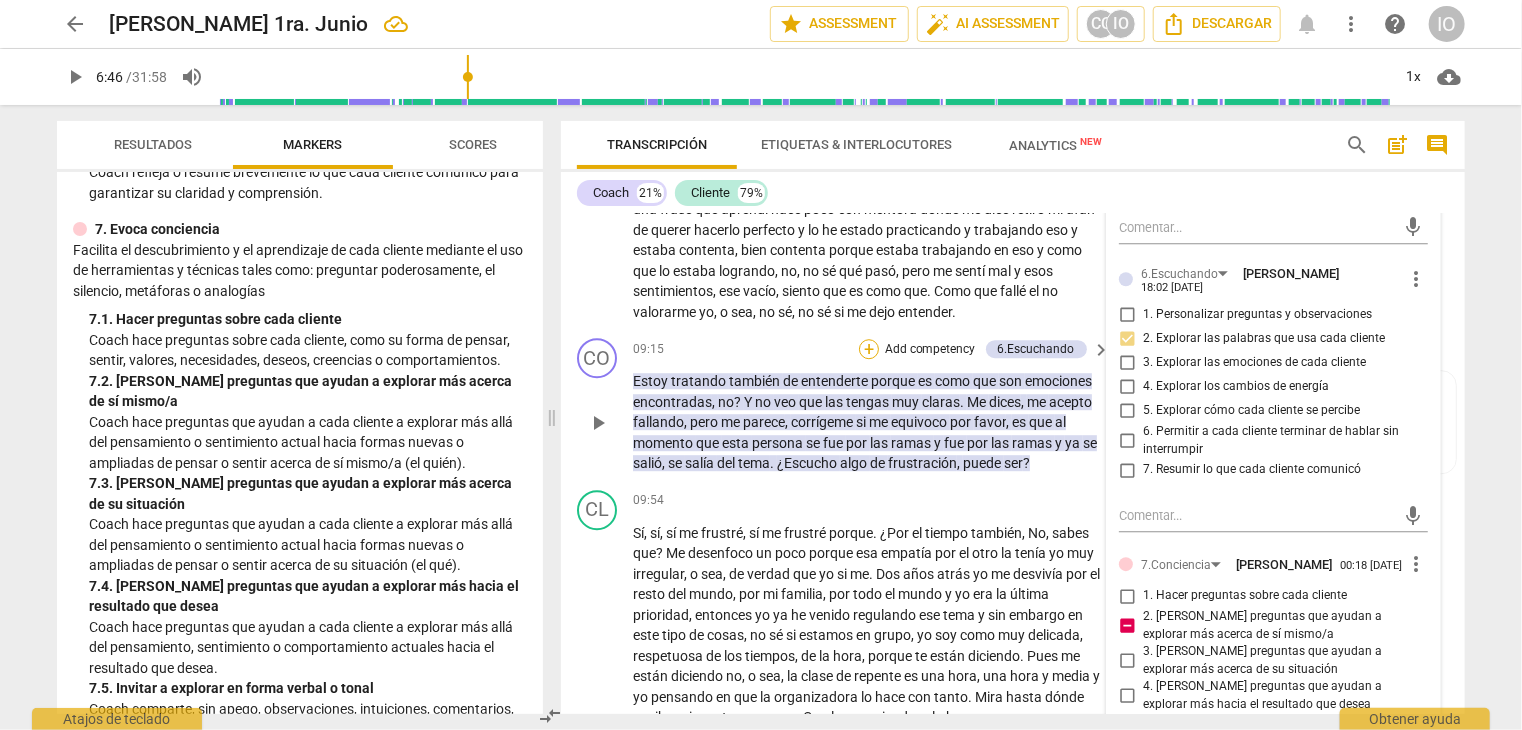 click on "+" at bounding box center [869, 349] 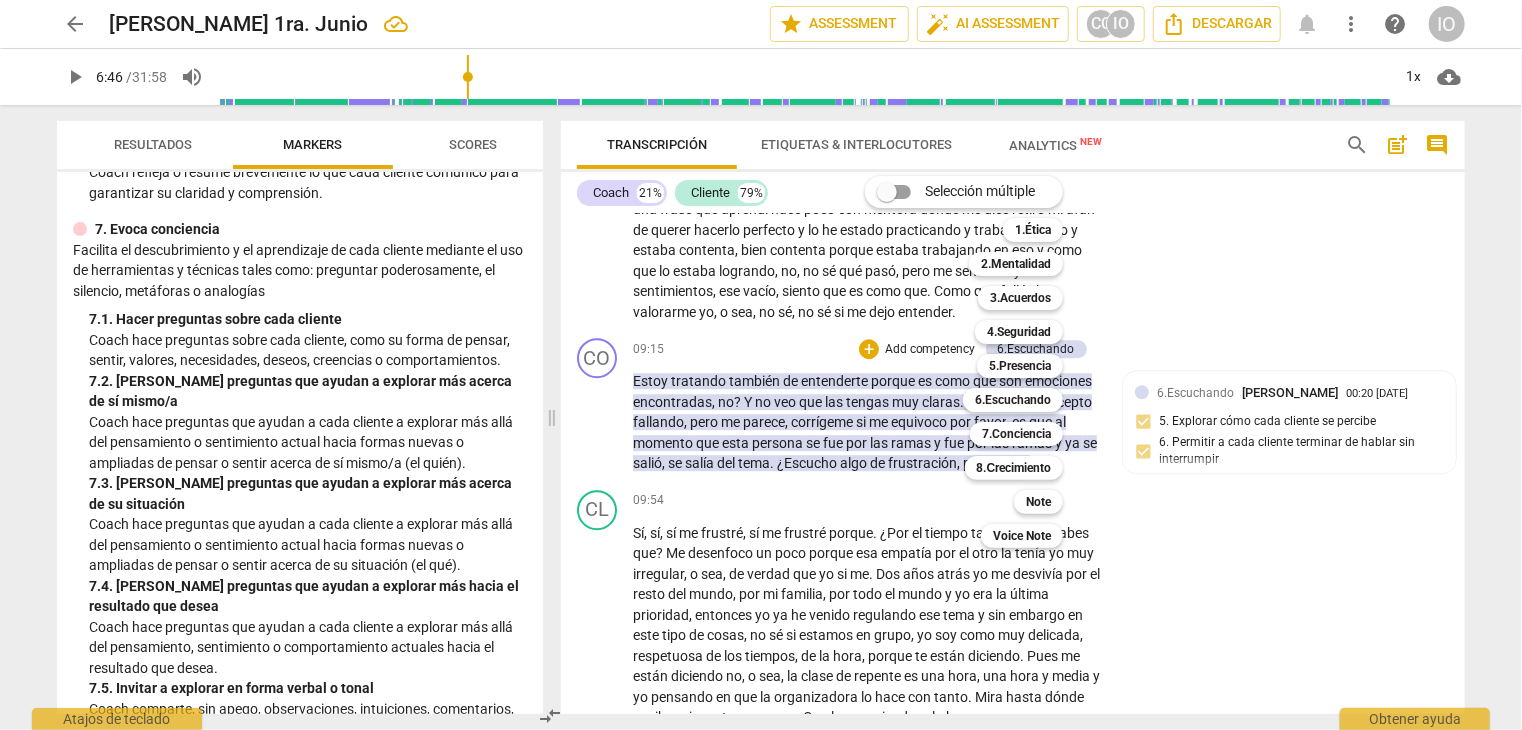 click at bounding box center [761, 365] 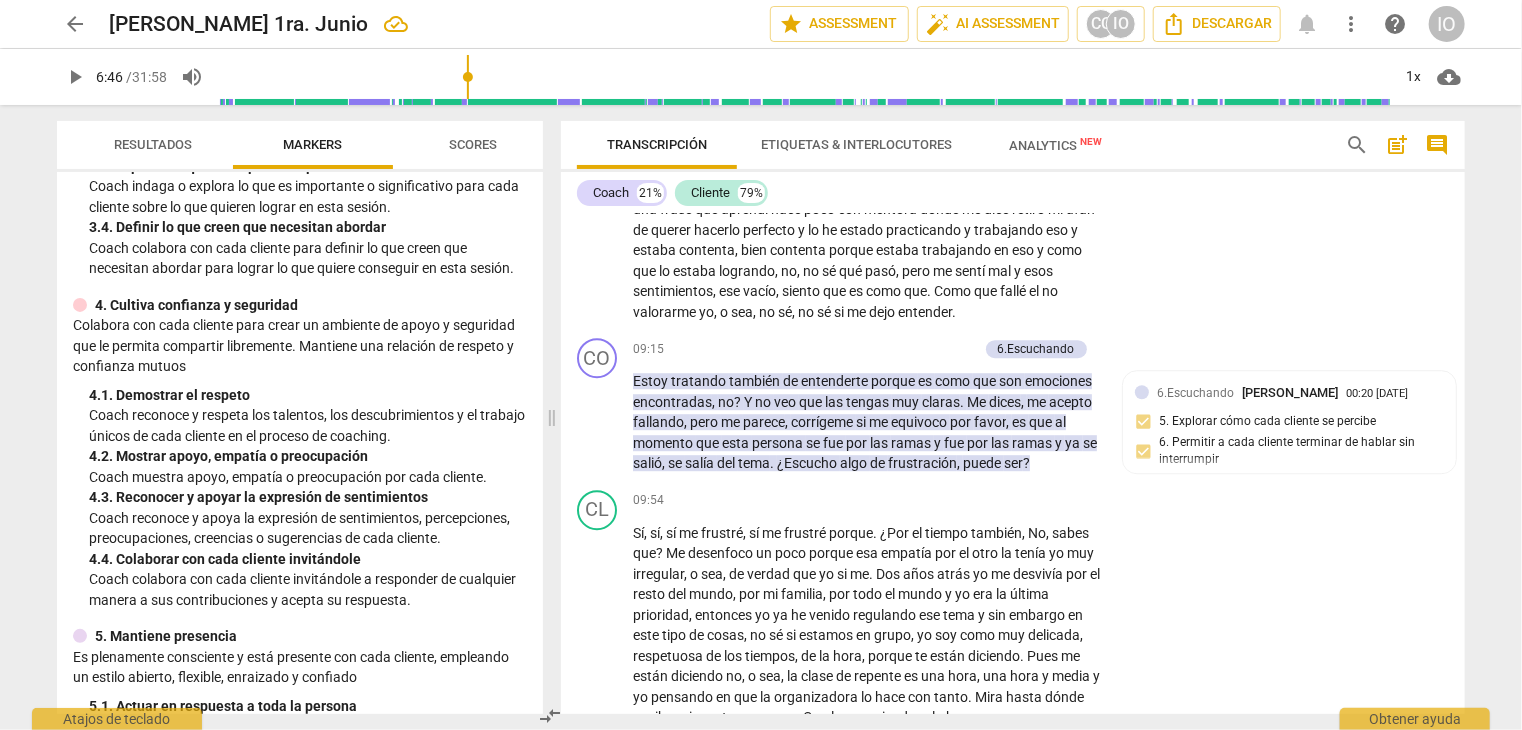 scroll, scrollTop: 500, scrollLeft: 0, axis: vertical 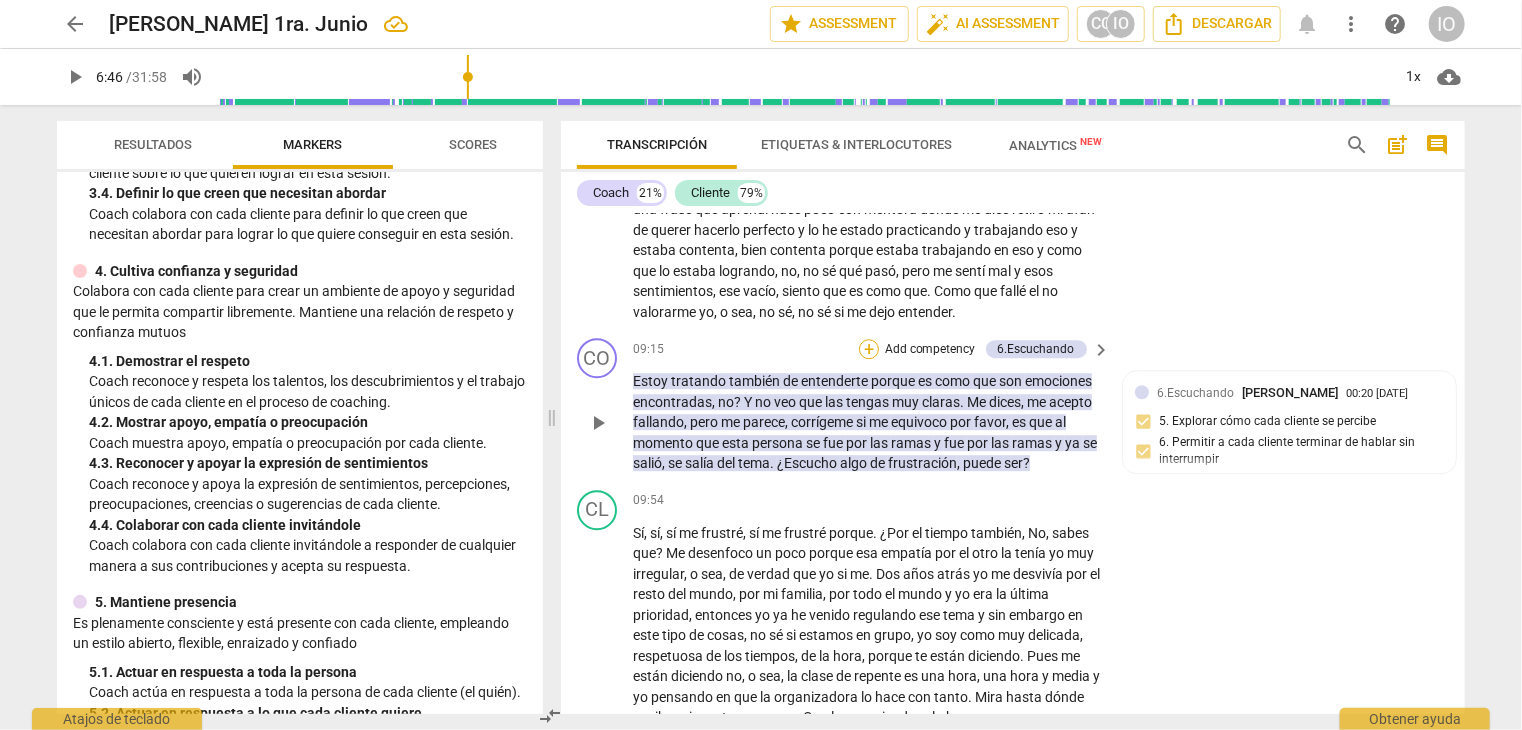 click on "+" at bounding box center (869, 349) 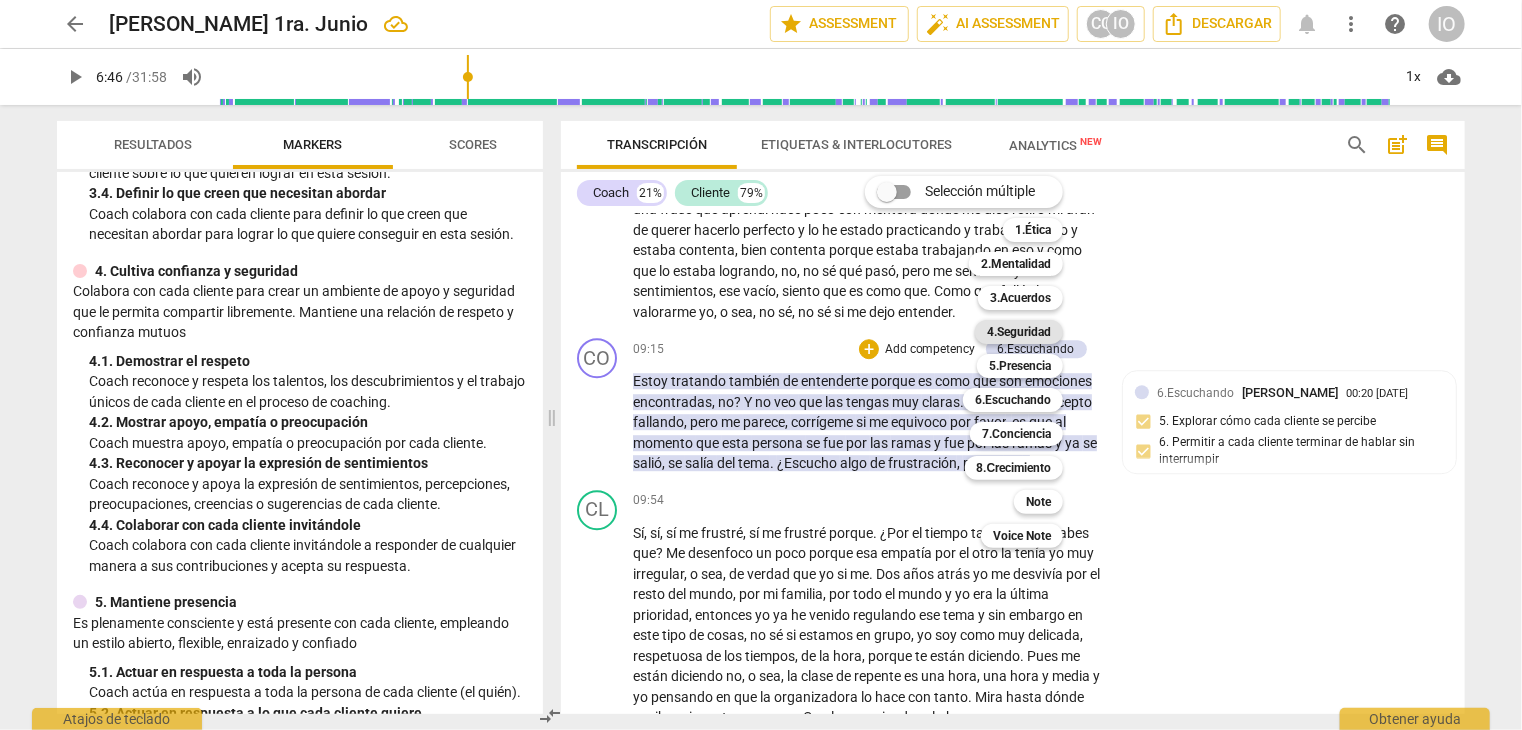 click on "4.Seguridad" at bounding box center [1019, 332] 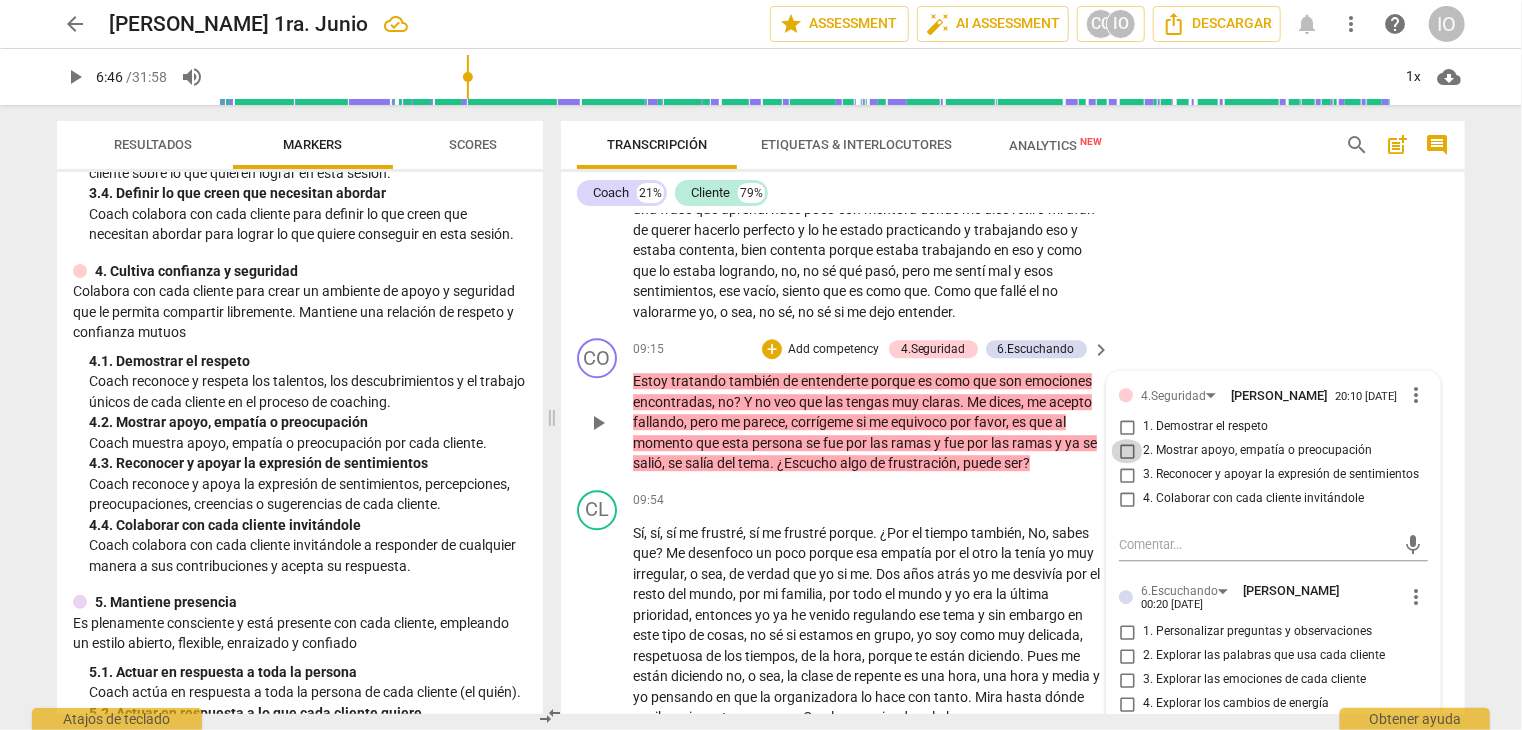 click on "2. Mostrar apoyo, empatía o preocupación" at bounding box center [1127, 451] 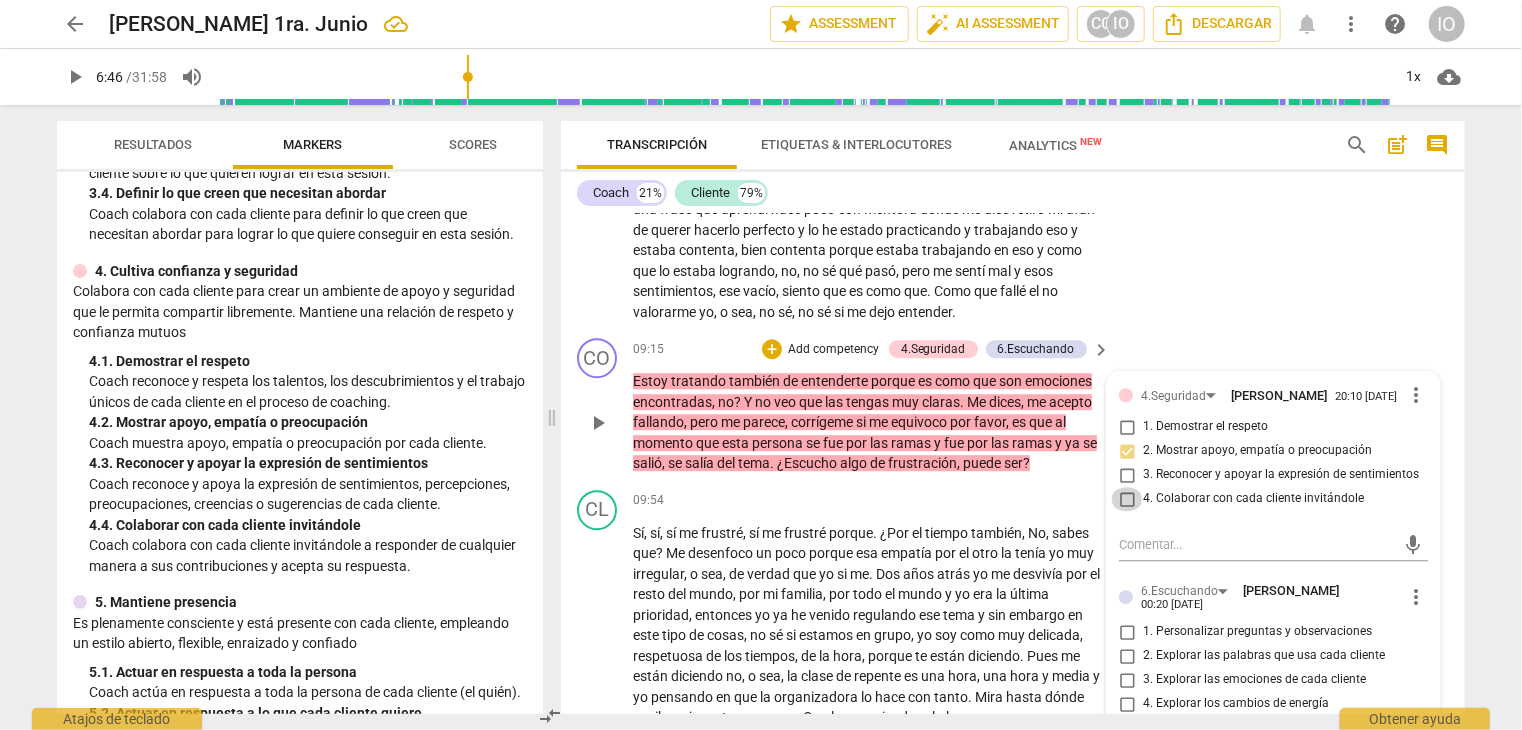 click on "4. Colaborar con cada cliente invitándole" at bounding box center [1127, 499] 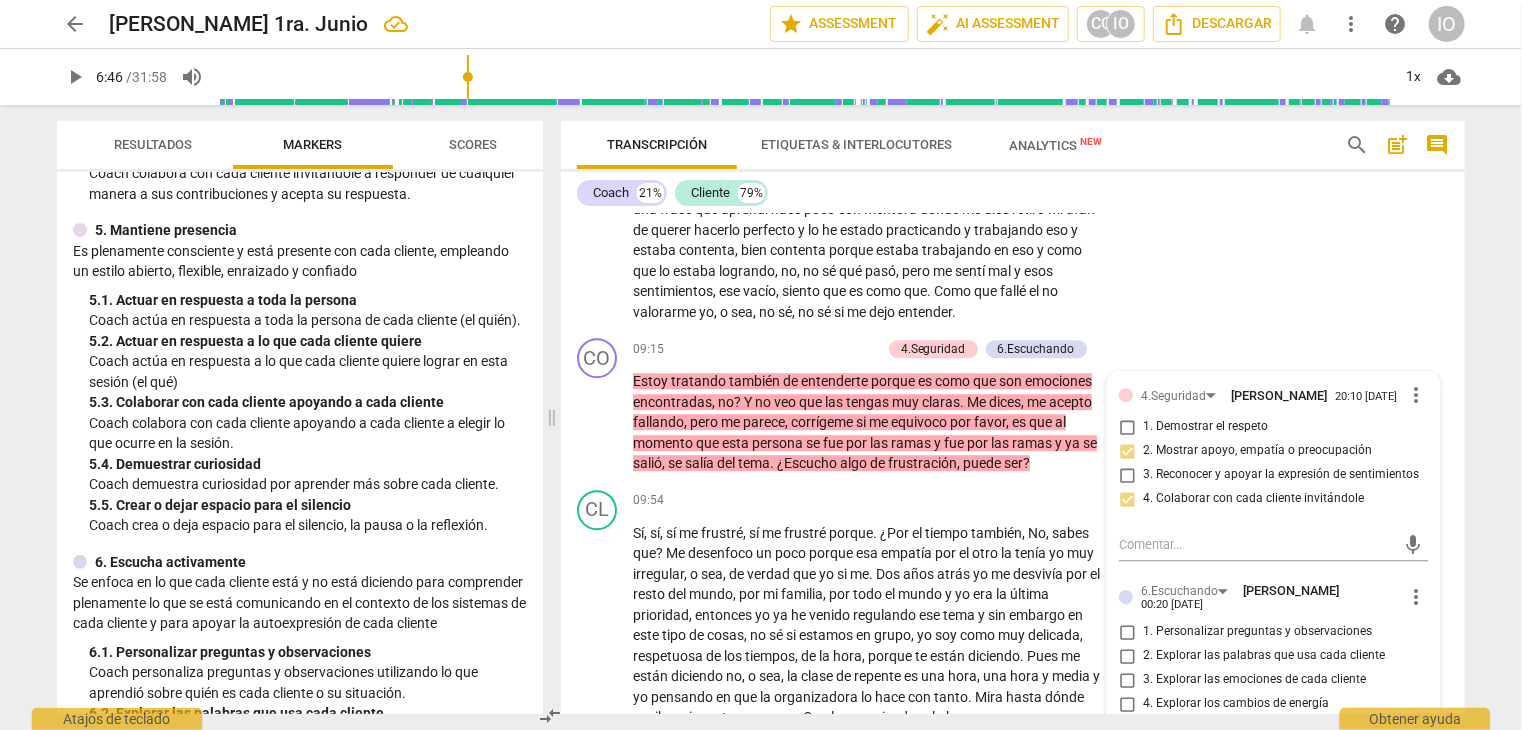 scroll, scrollTop: 900, scrollLeft: 0, axis: vertical 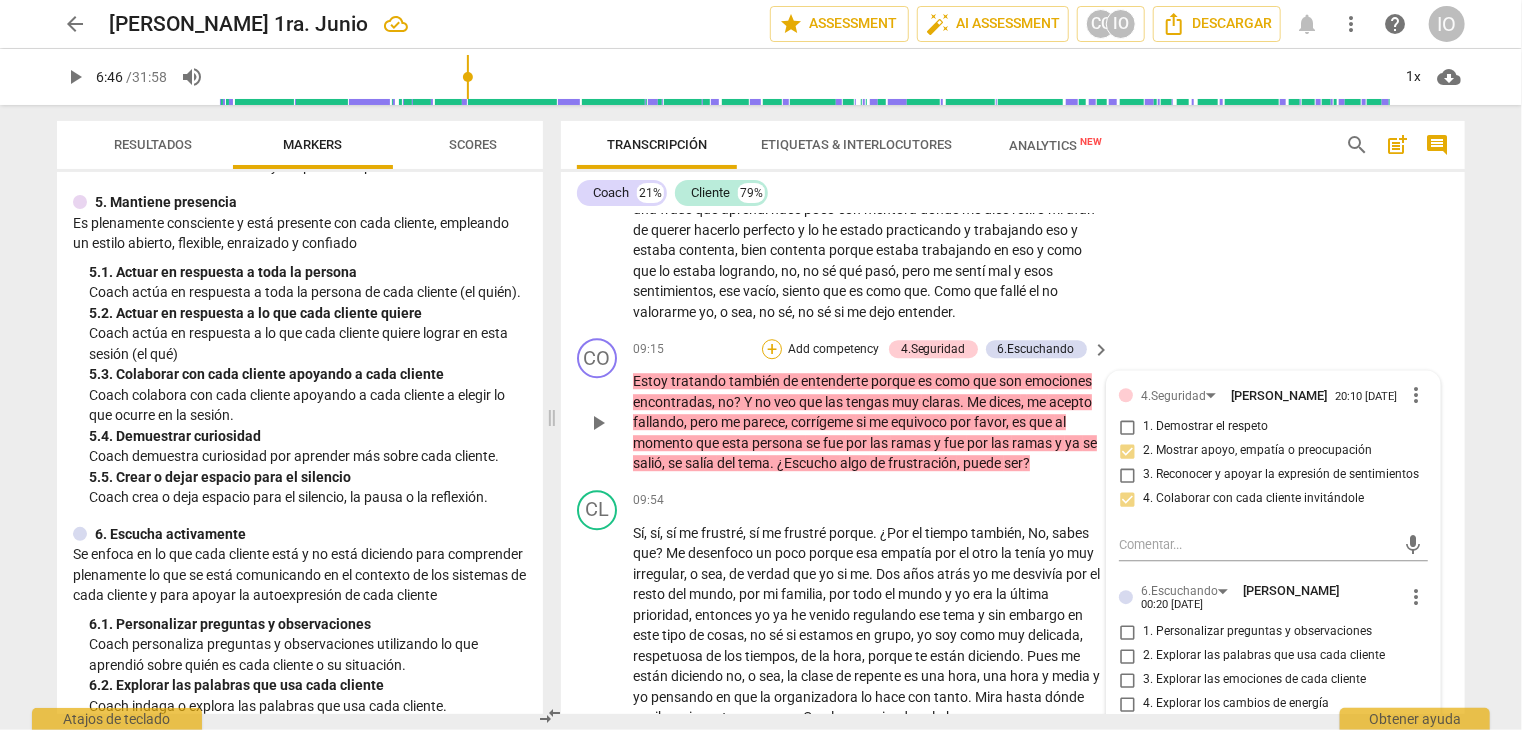 click on "+" at bounding box center [772, 349] 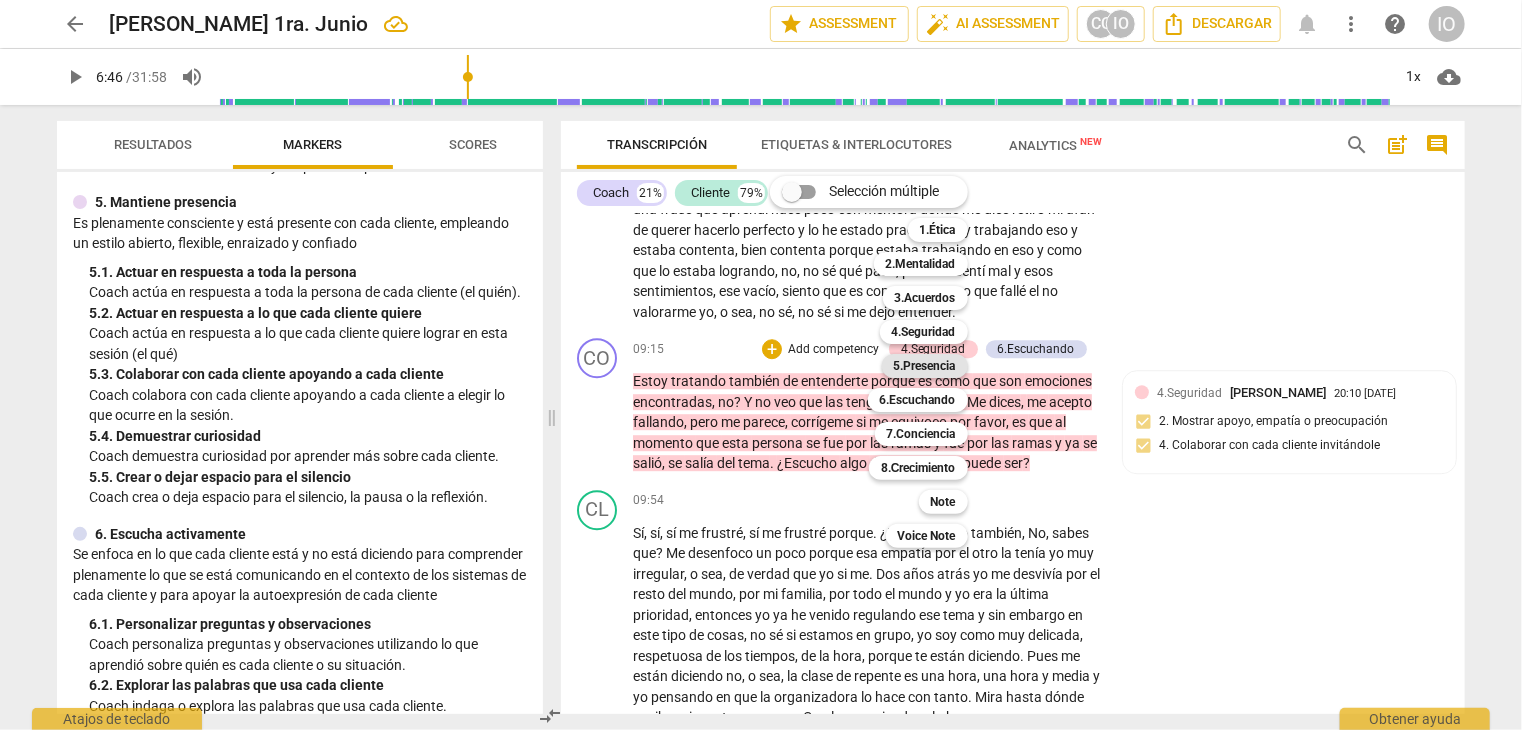 click on "5.Presencia" at bounding box center (925, 366) 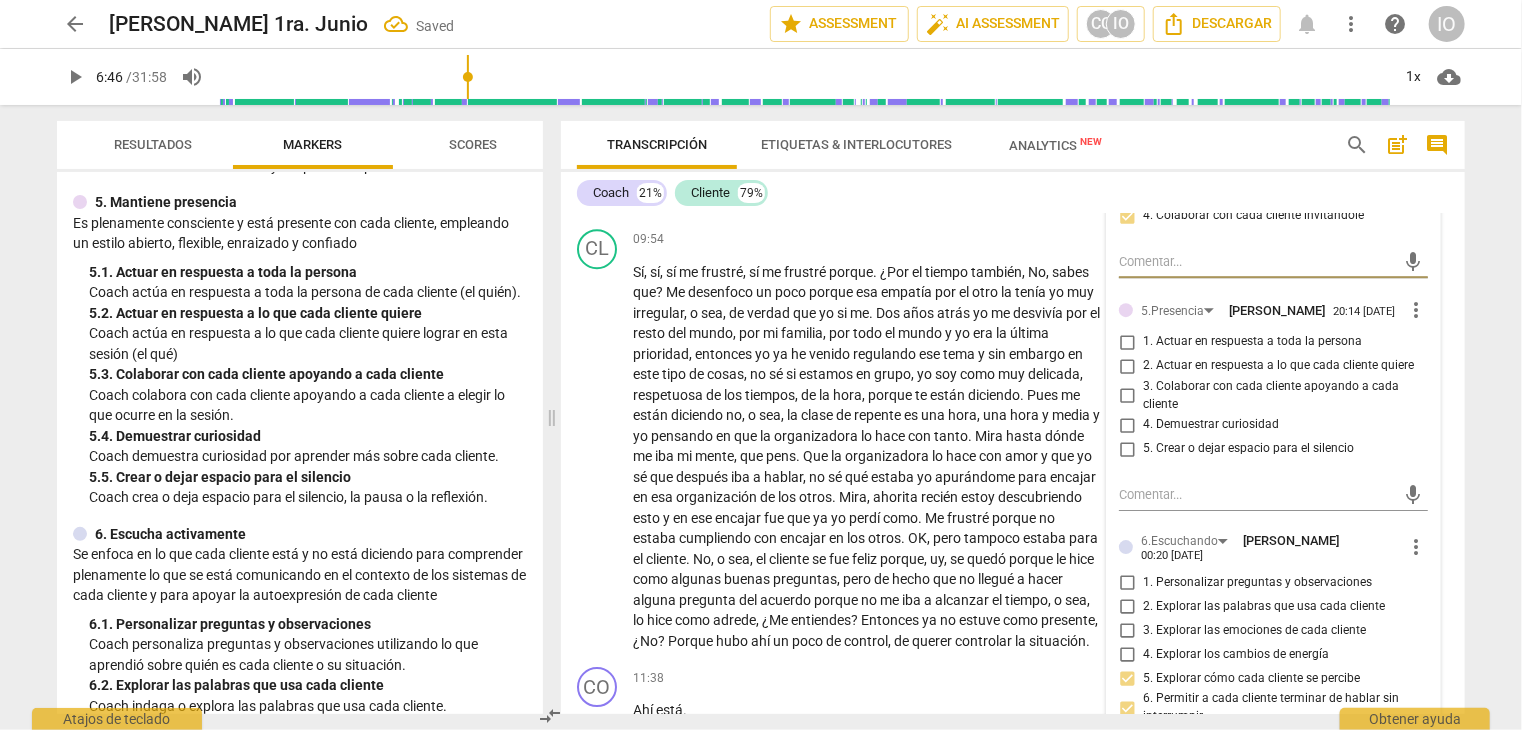 scroll, scrollTop: 3115, scrollLeft: 0, axis: vertical 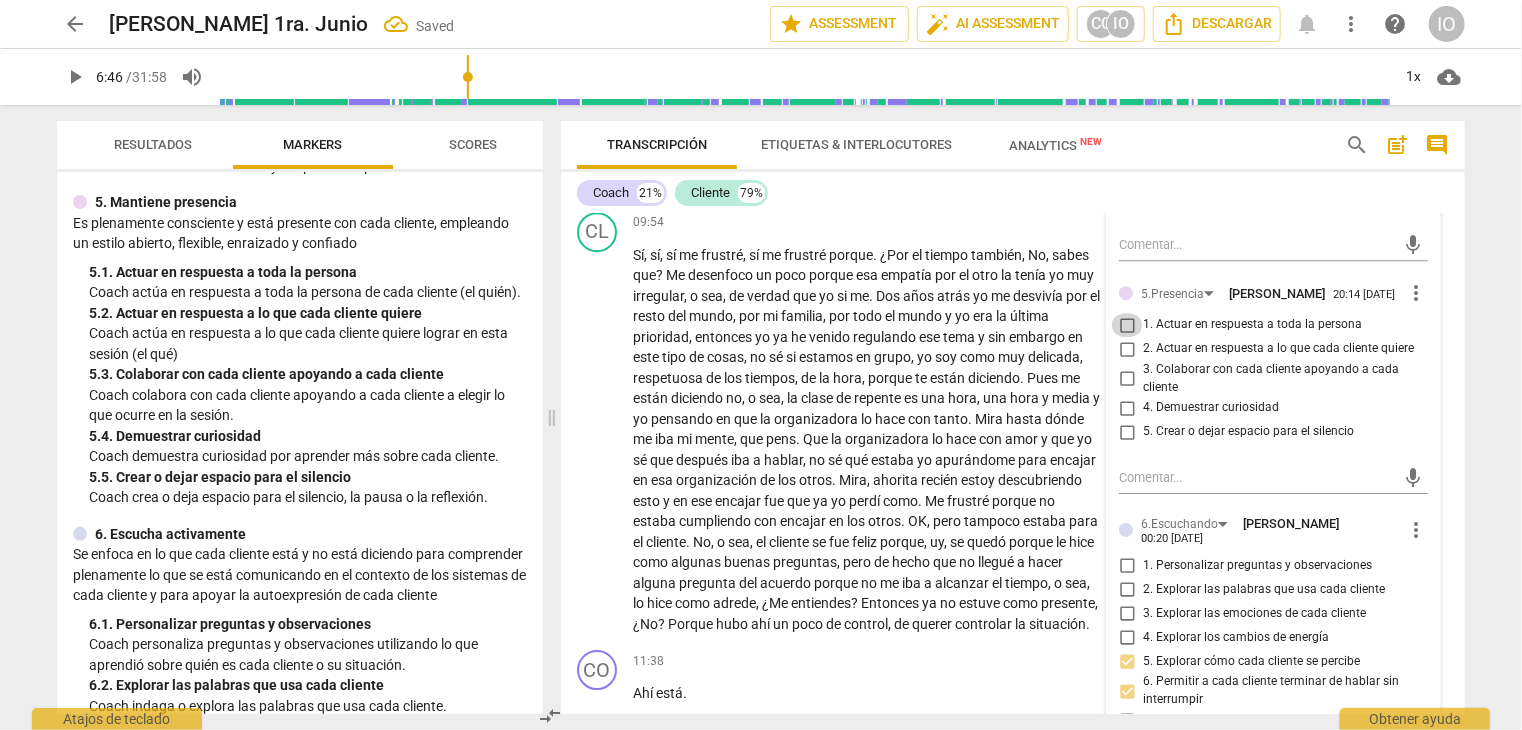 click on "1. Actuar en respuesta a toda la persona" at bounding box center [1127, 325] 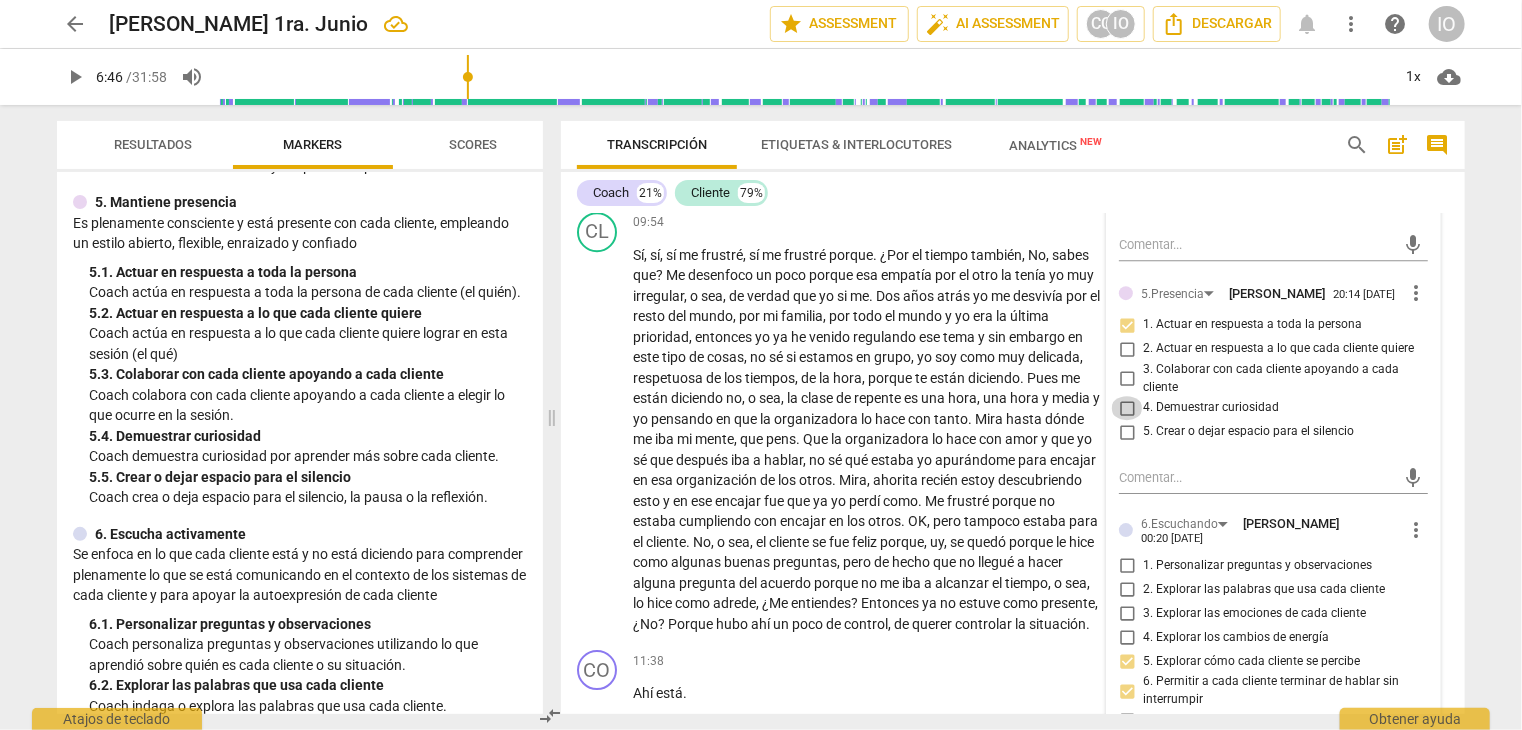 click on "4. Demuestrar curiosidad" at bounding box center (1127, 408) 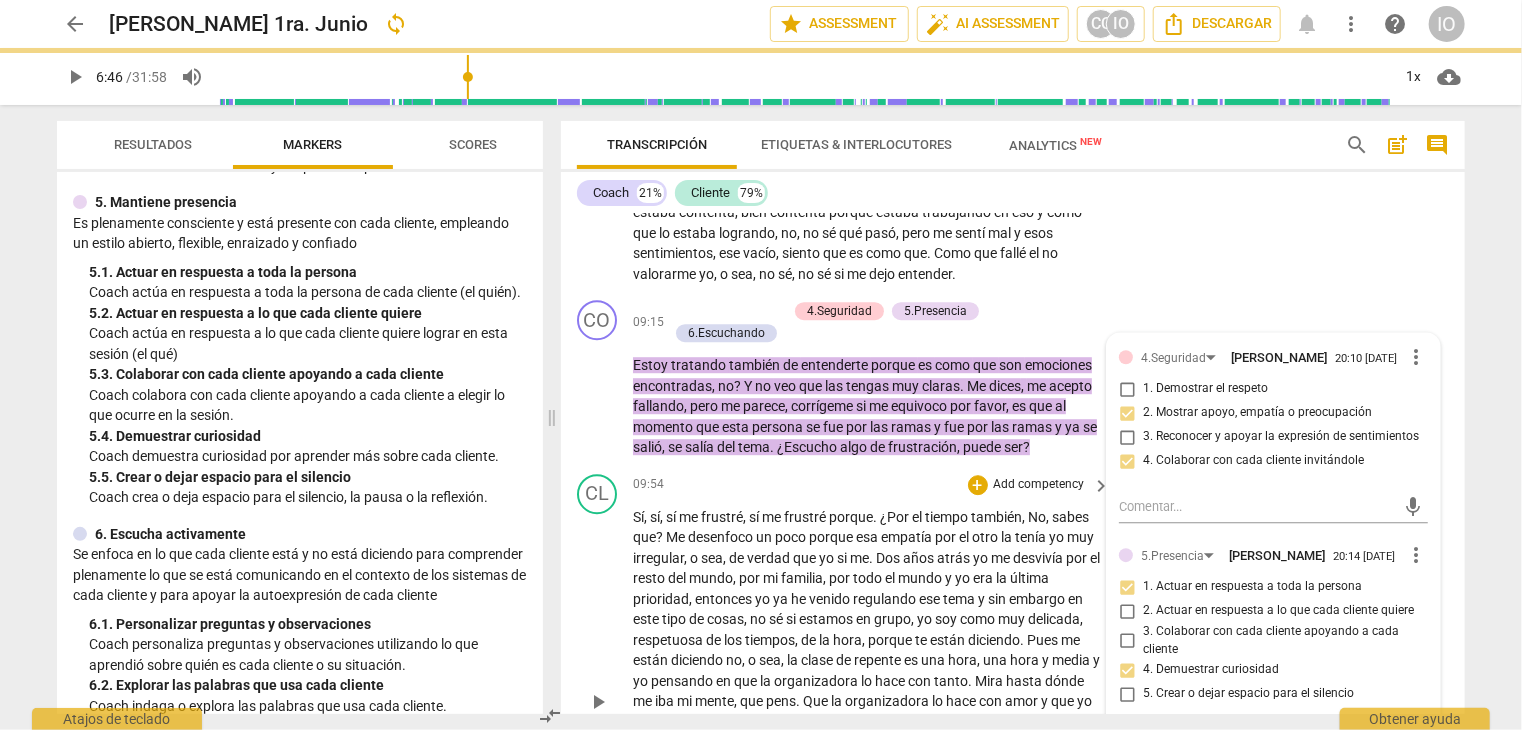 scroll, scrollTop: 2815, scrollLeft: 0, axis: vertical 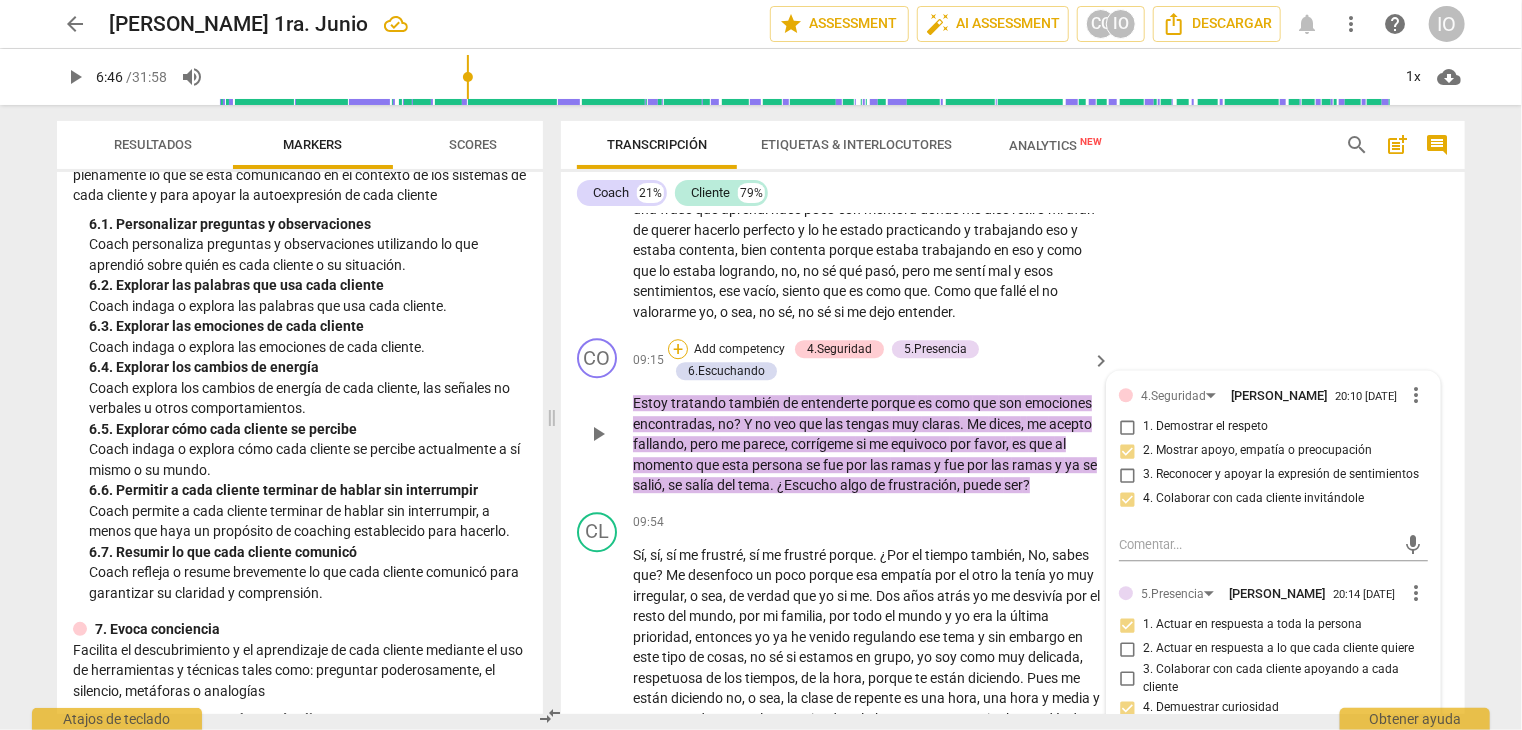 click on "+" at bounding box center (678, 349) 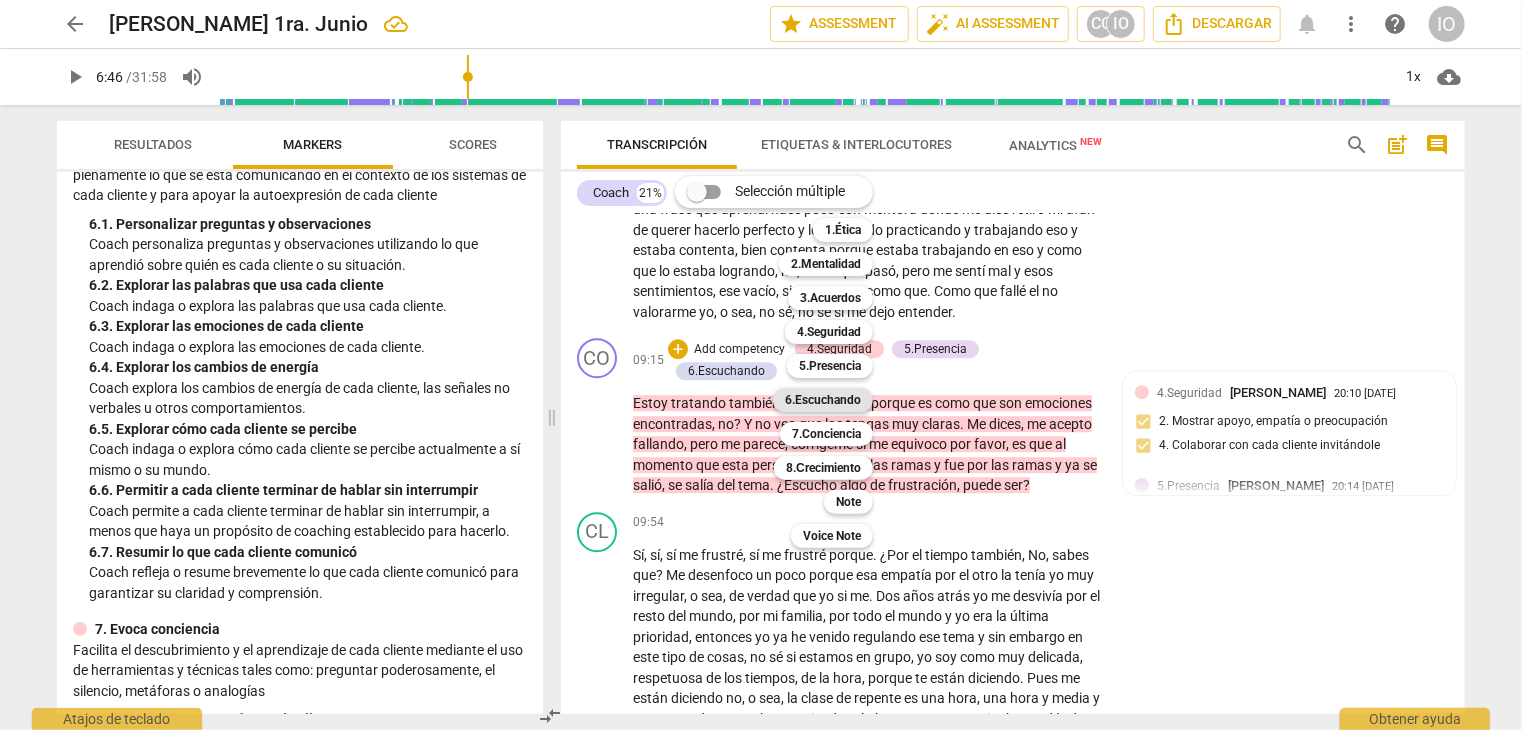 click on "6.Escuchando" at bounding box center [823, 400] 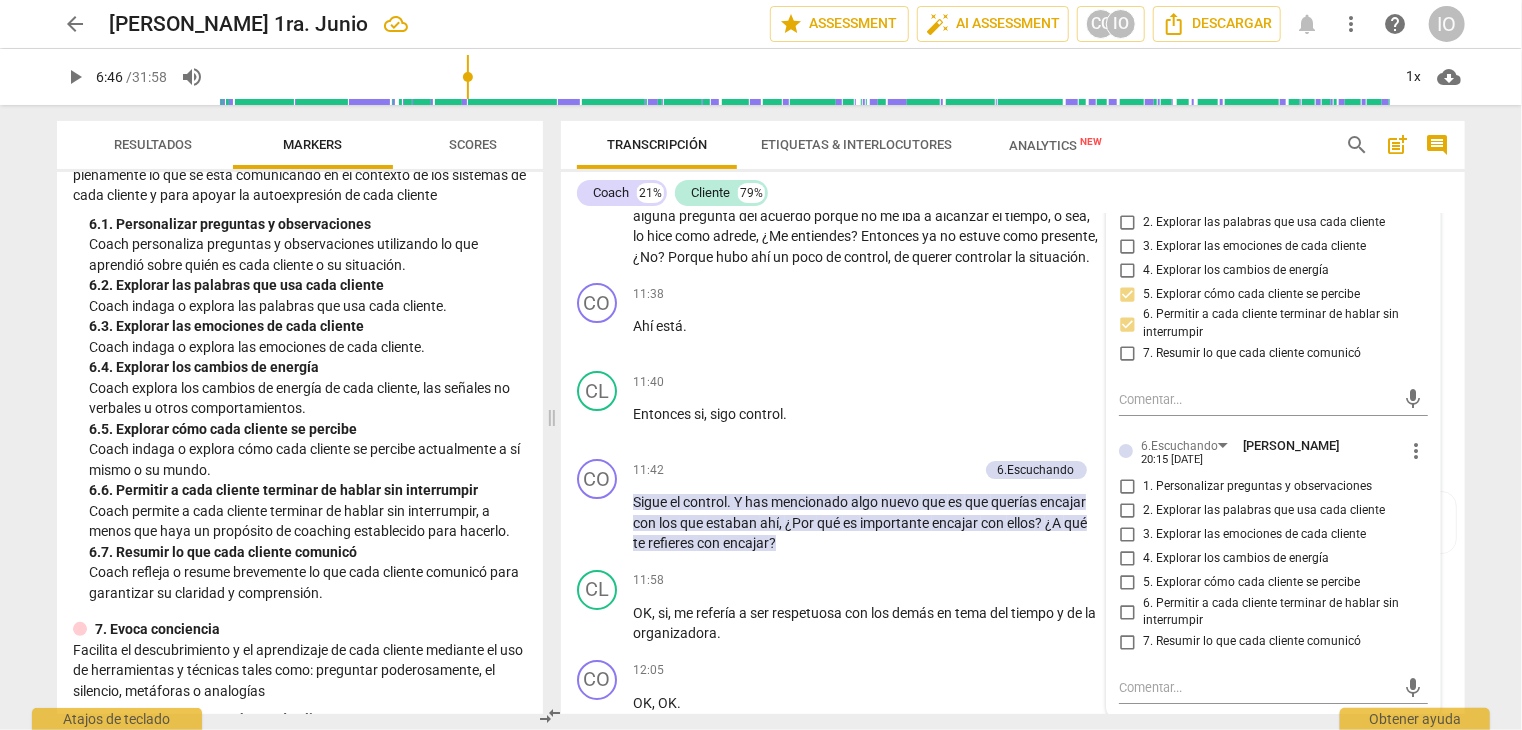 scroll, scrollTop: 3515, scrollLeft: 0, axis: vertical 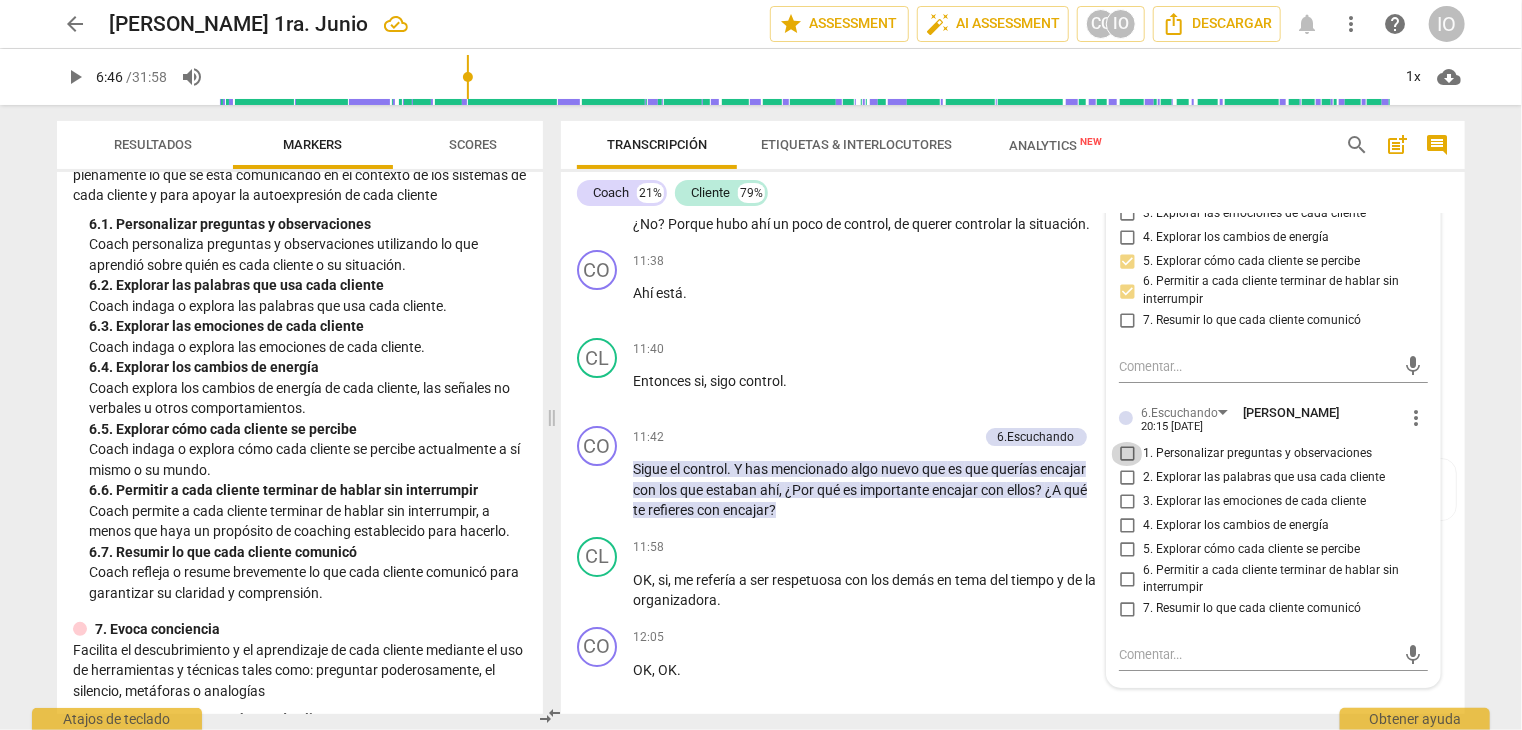 click on "1. Personalizar preguntas y observaciones" at bounding box center [1127, 454] 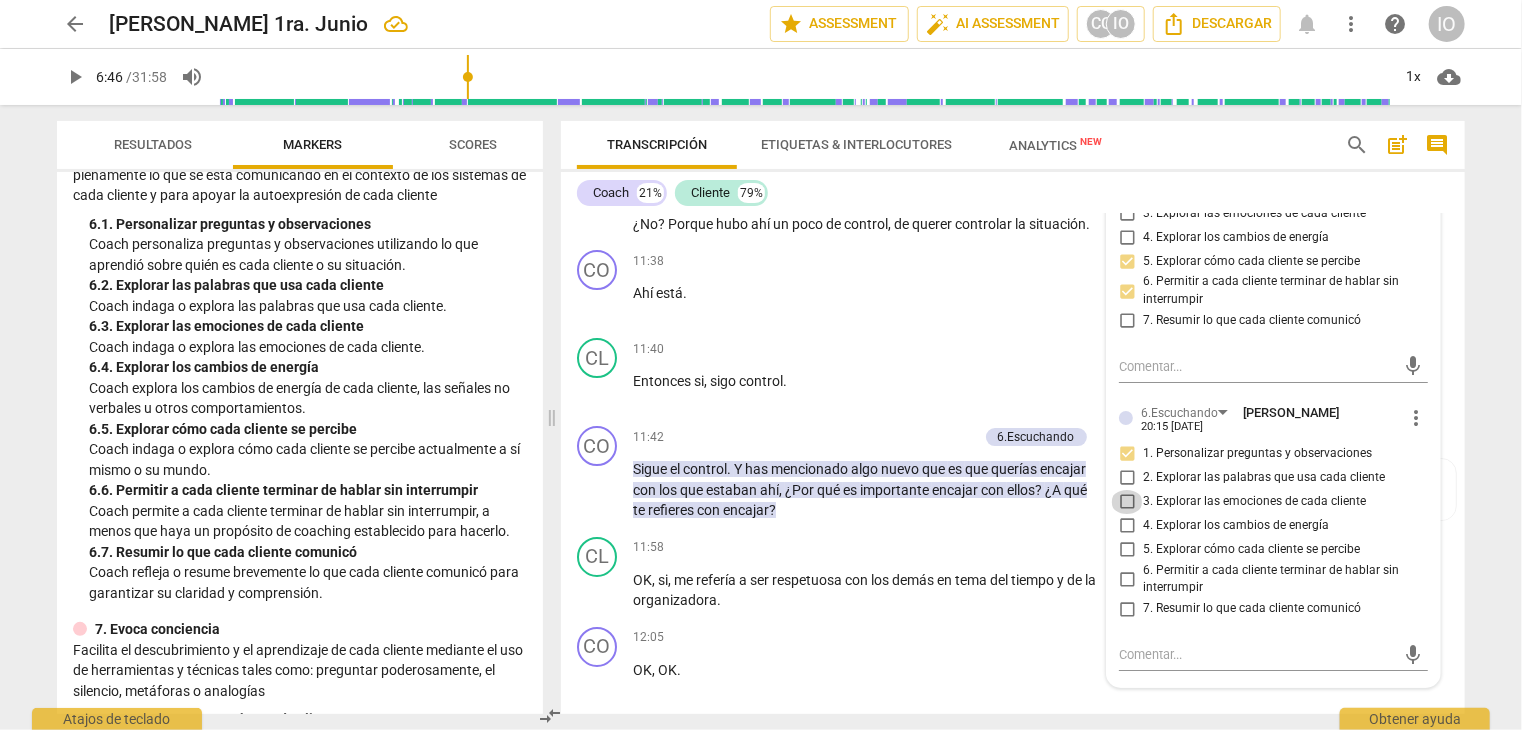 click on "3. Explorar las emociones de cada cliente" at bounding box center (1127, 502) 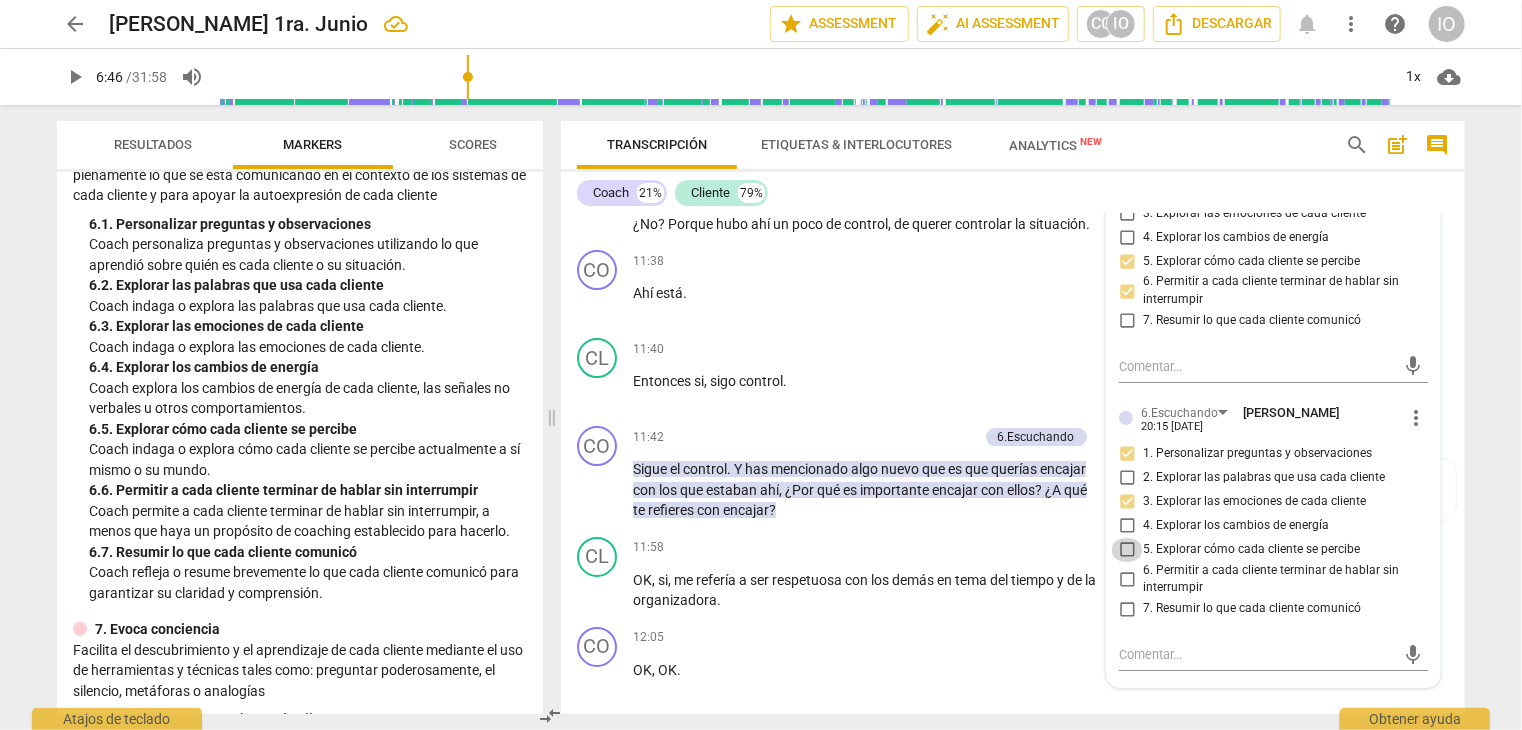 click on "5. Explorar cómo cada cliente se percibe" at bounding box center [1127, 550] 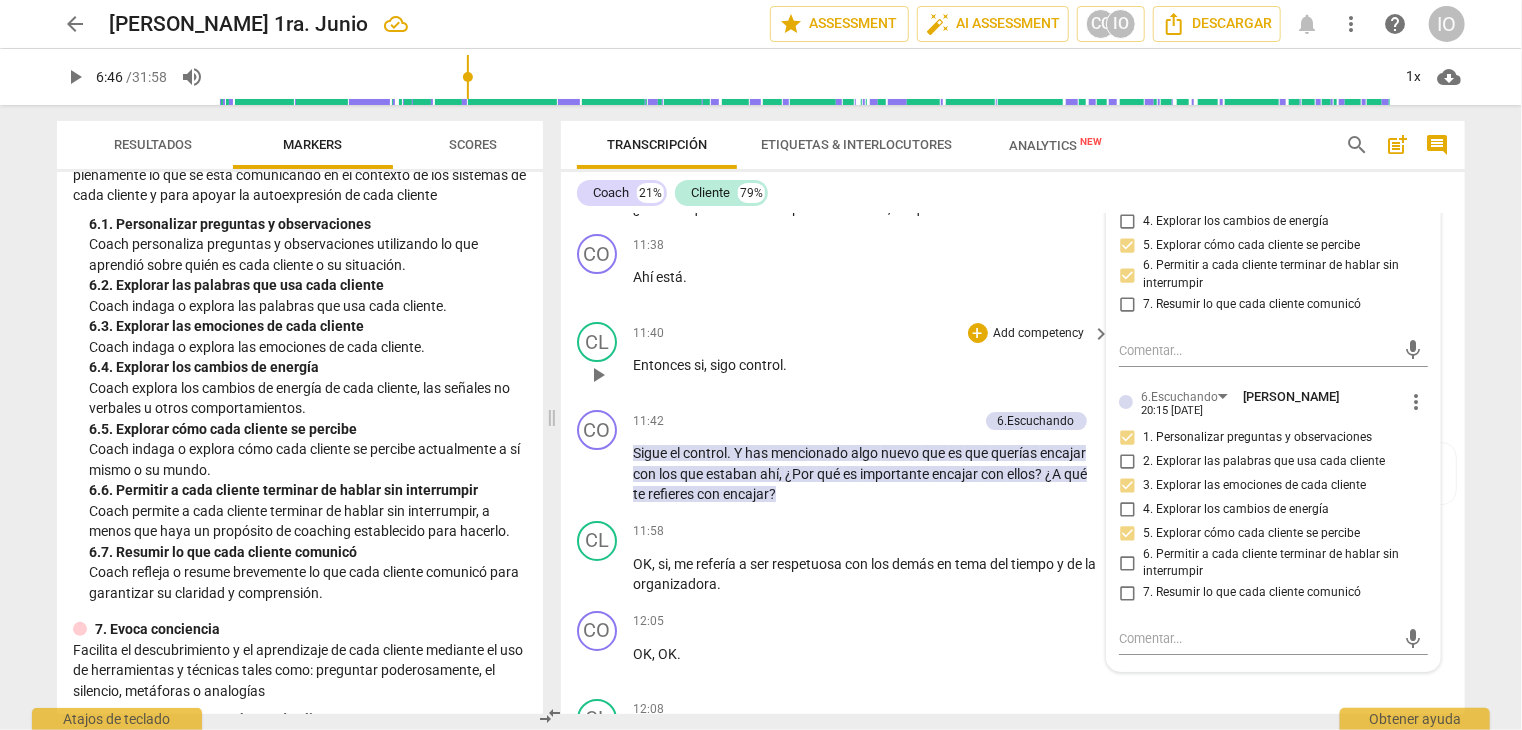 scroll, scrollTop: 3574, scrollLeft: 0, axis: vertical 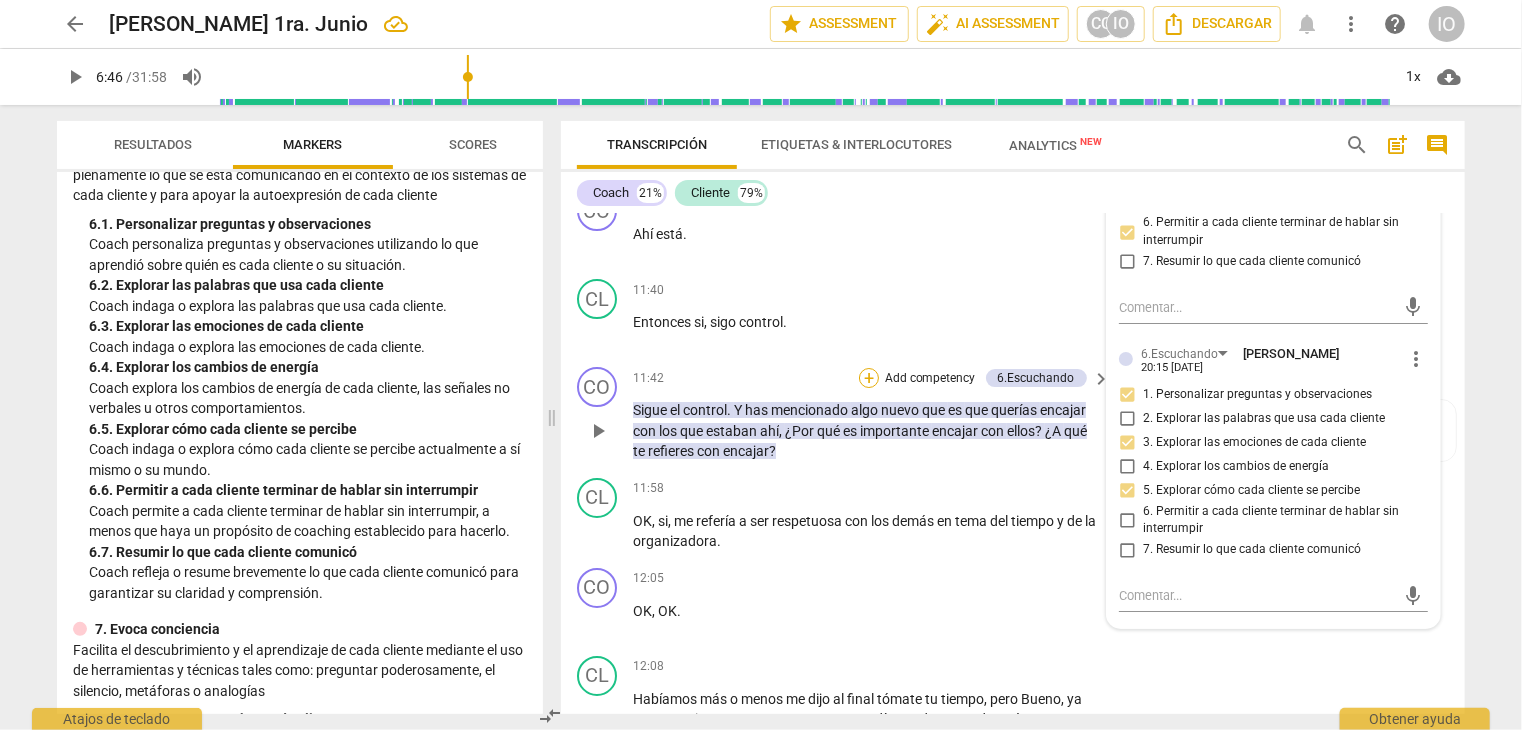 type on "407" 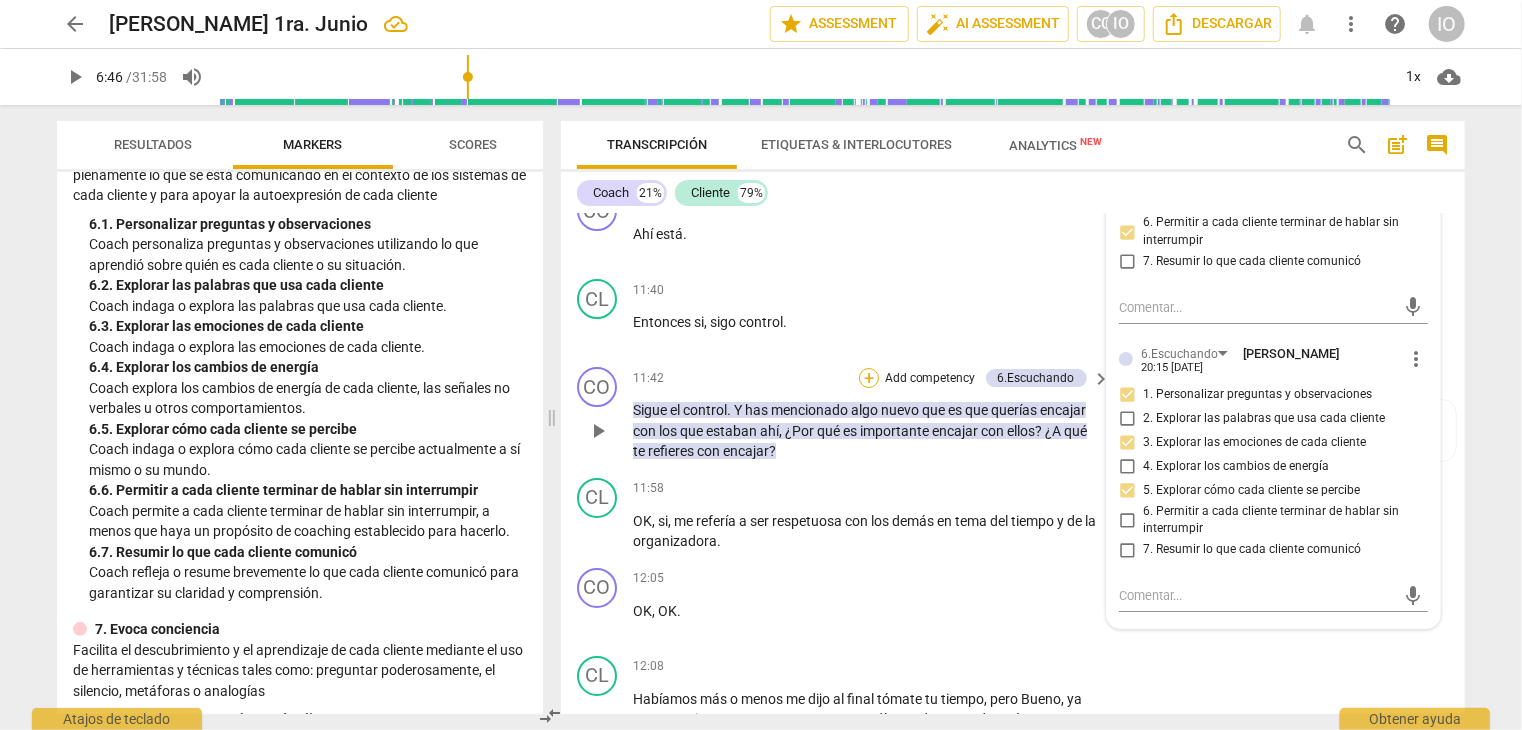 click on "+" at bounding box center (869, 378) 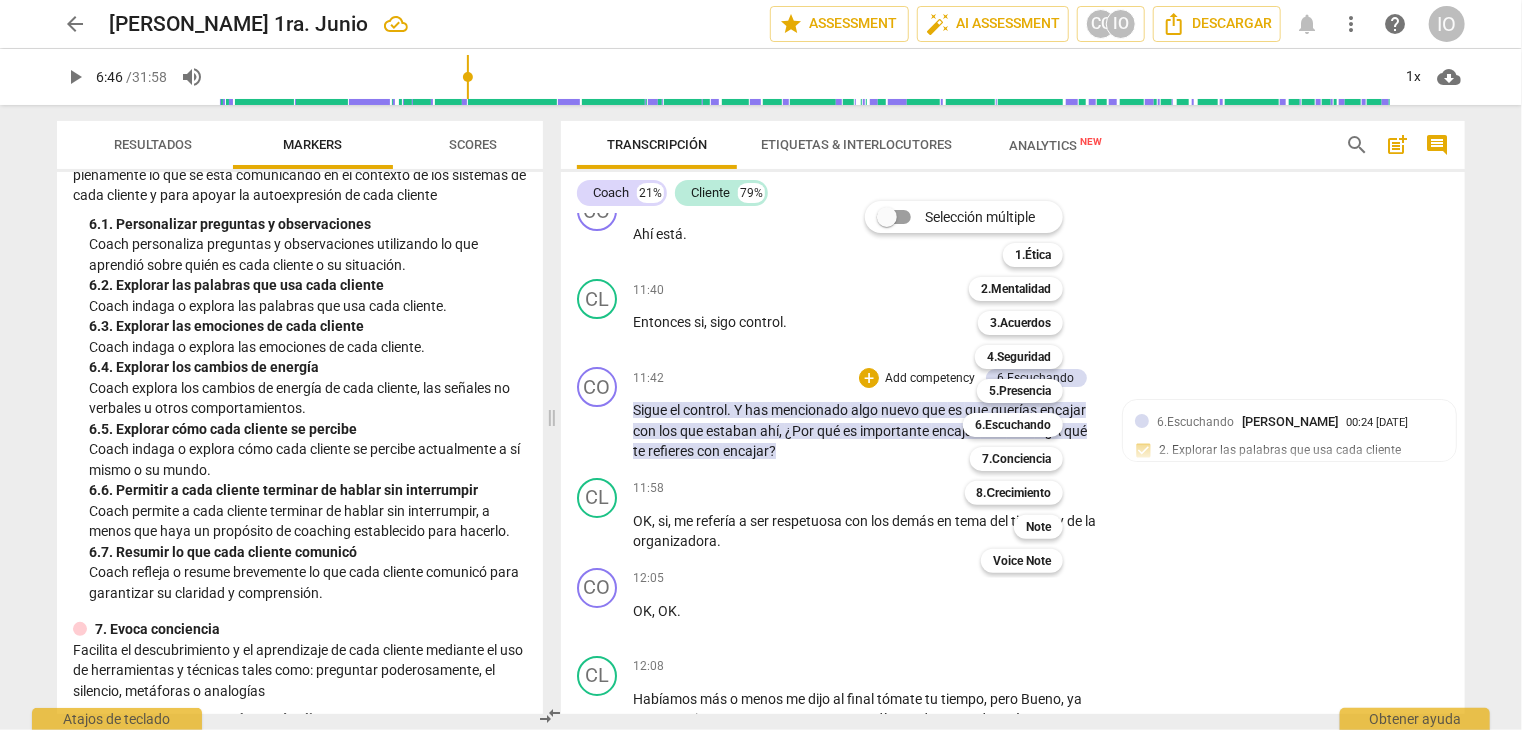 click at bounding box center [761, 365] 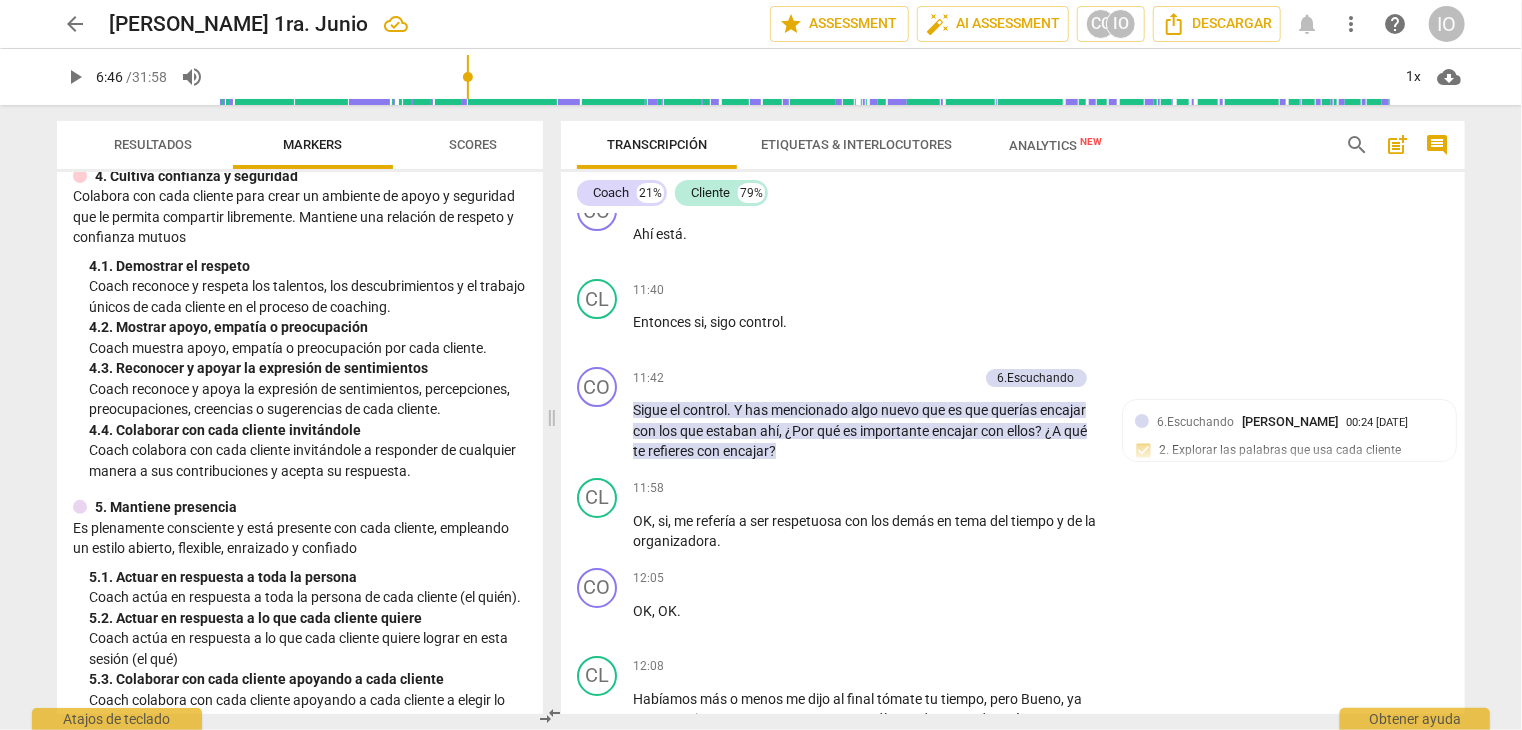 scroll, scrollTop: 600, scrollLeft: 0, axis: vertical 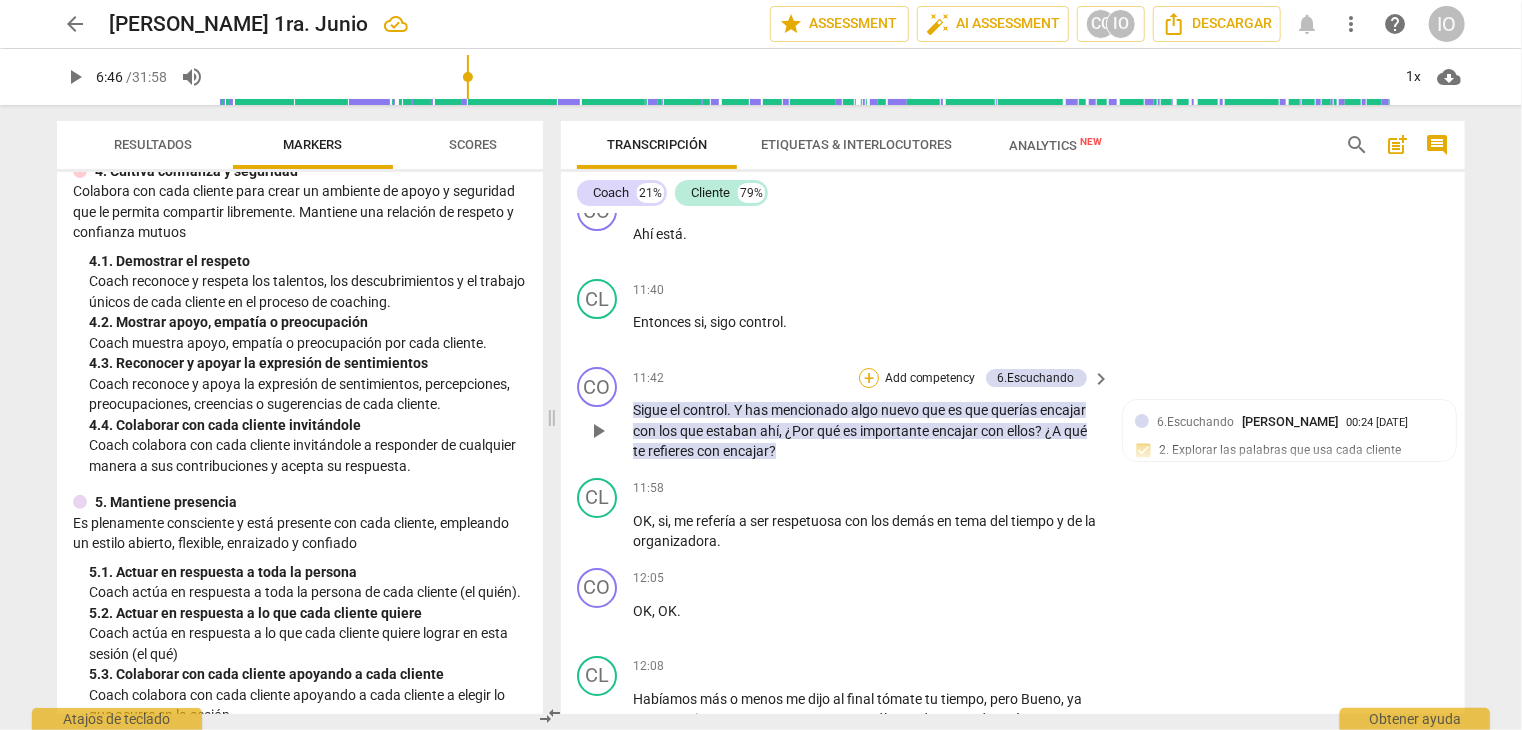 click on "+" at bounding box center [869, 378] 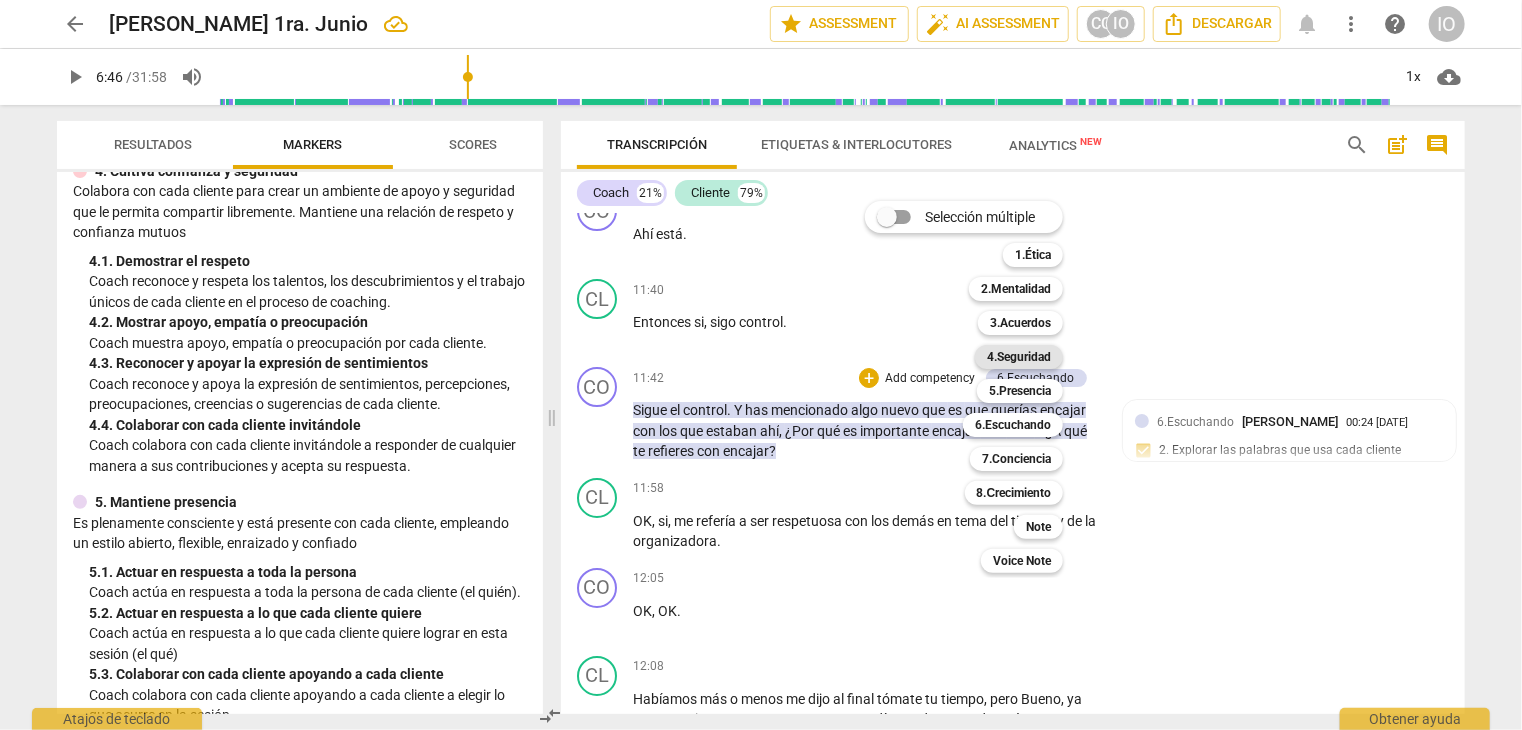 click on "4.Seguridad" at bounding box center [1019, 357] 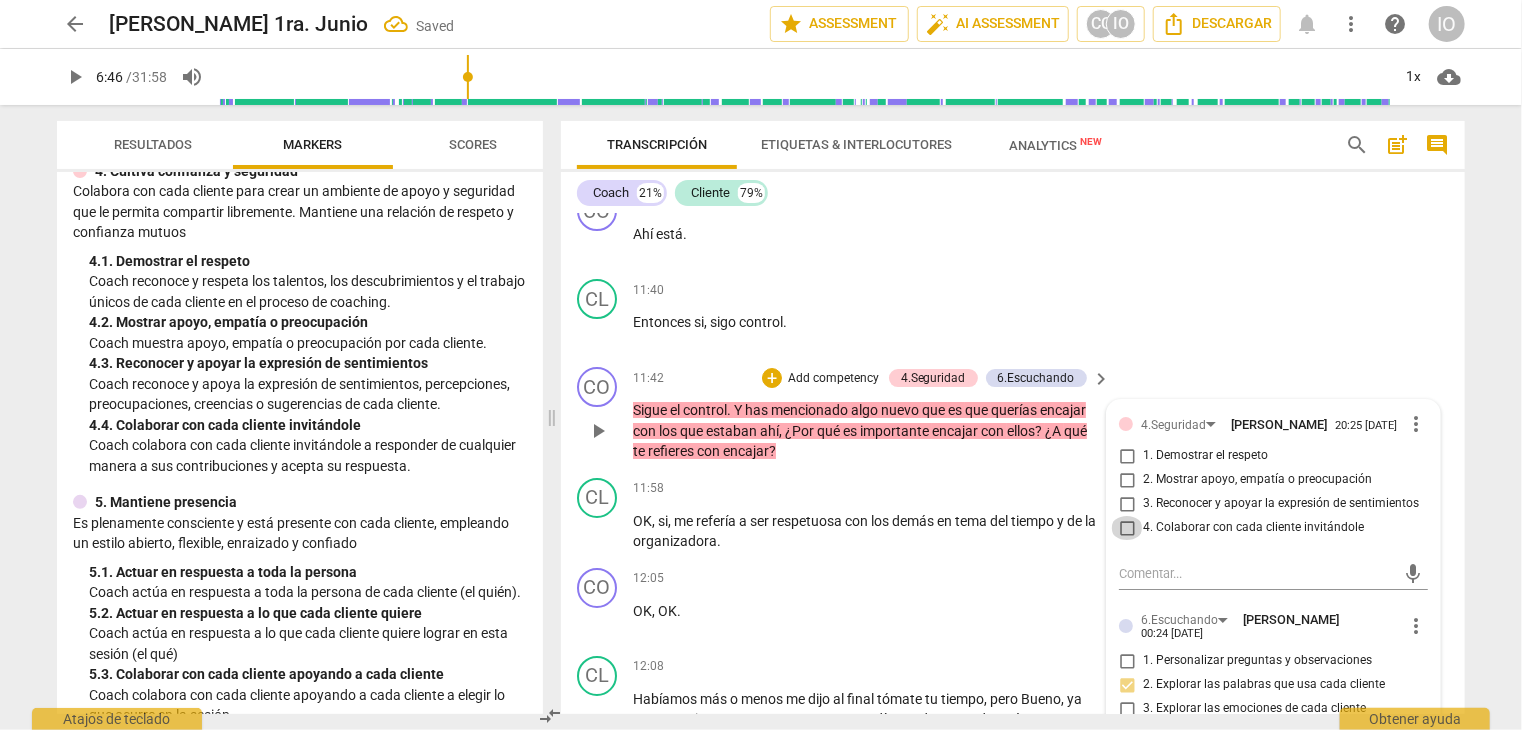 click on "4. Colaborar con cada cliente invitándole" at bounding box center [1127, 528] 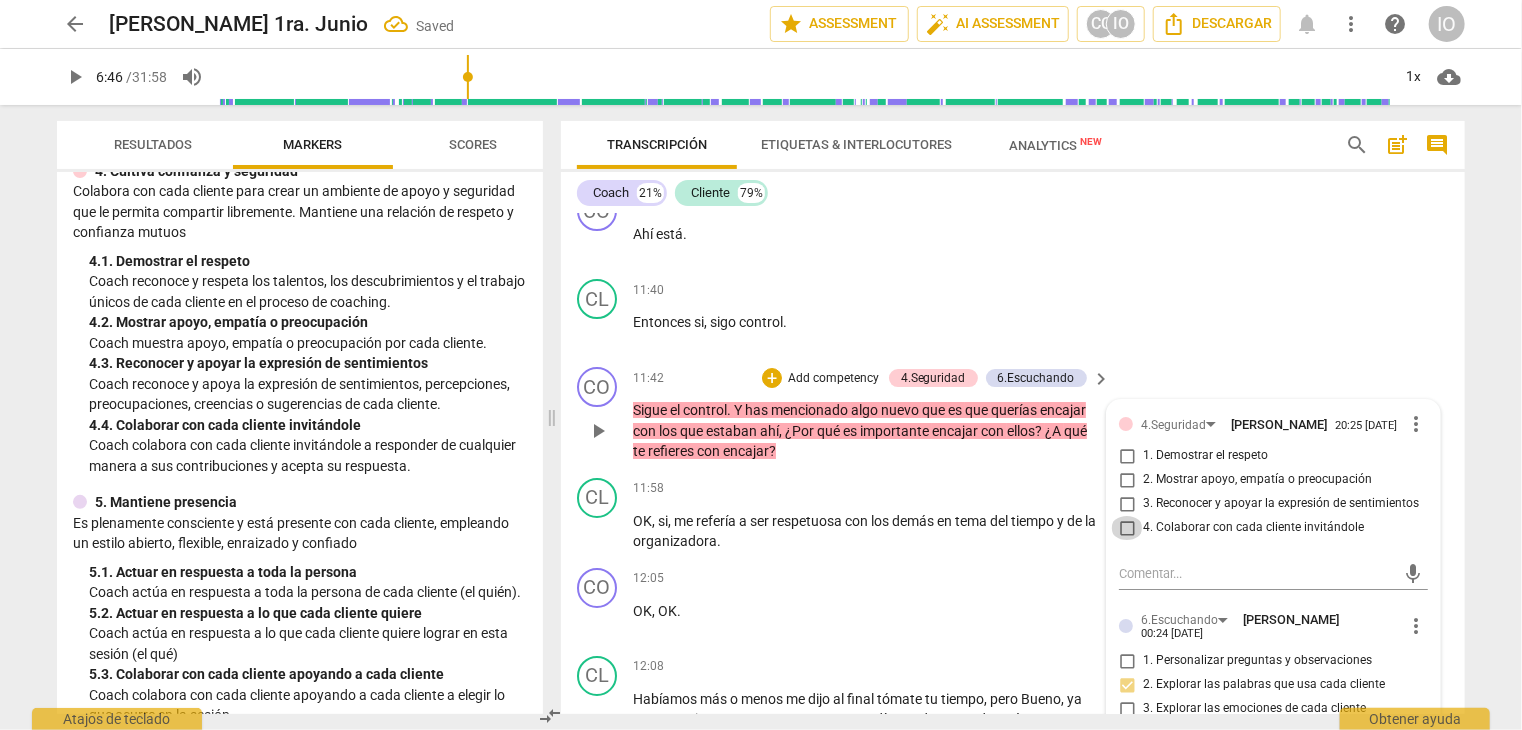 checkbox on "true" 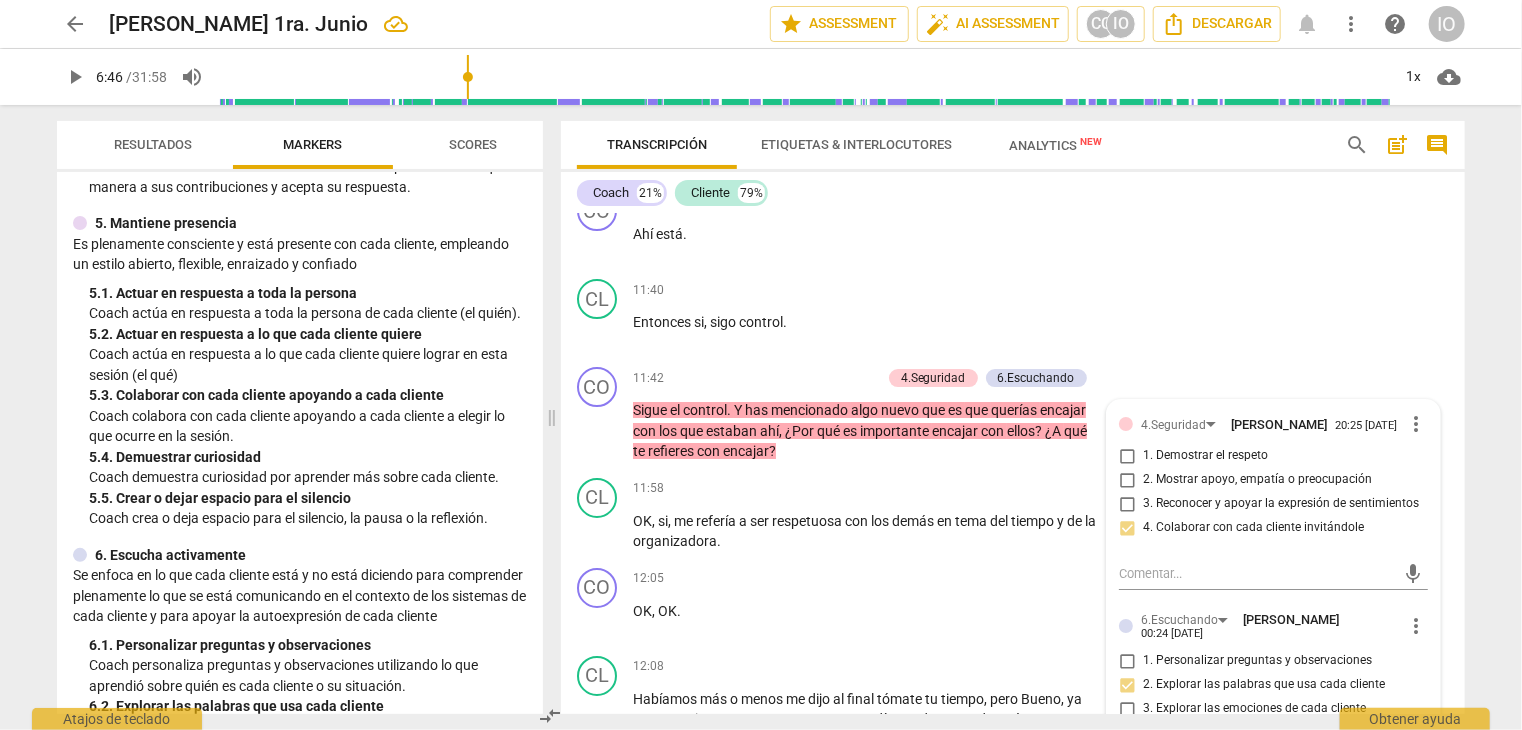 scroll, scrollTop: 900, scrollLeft: 0, axis: vertical 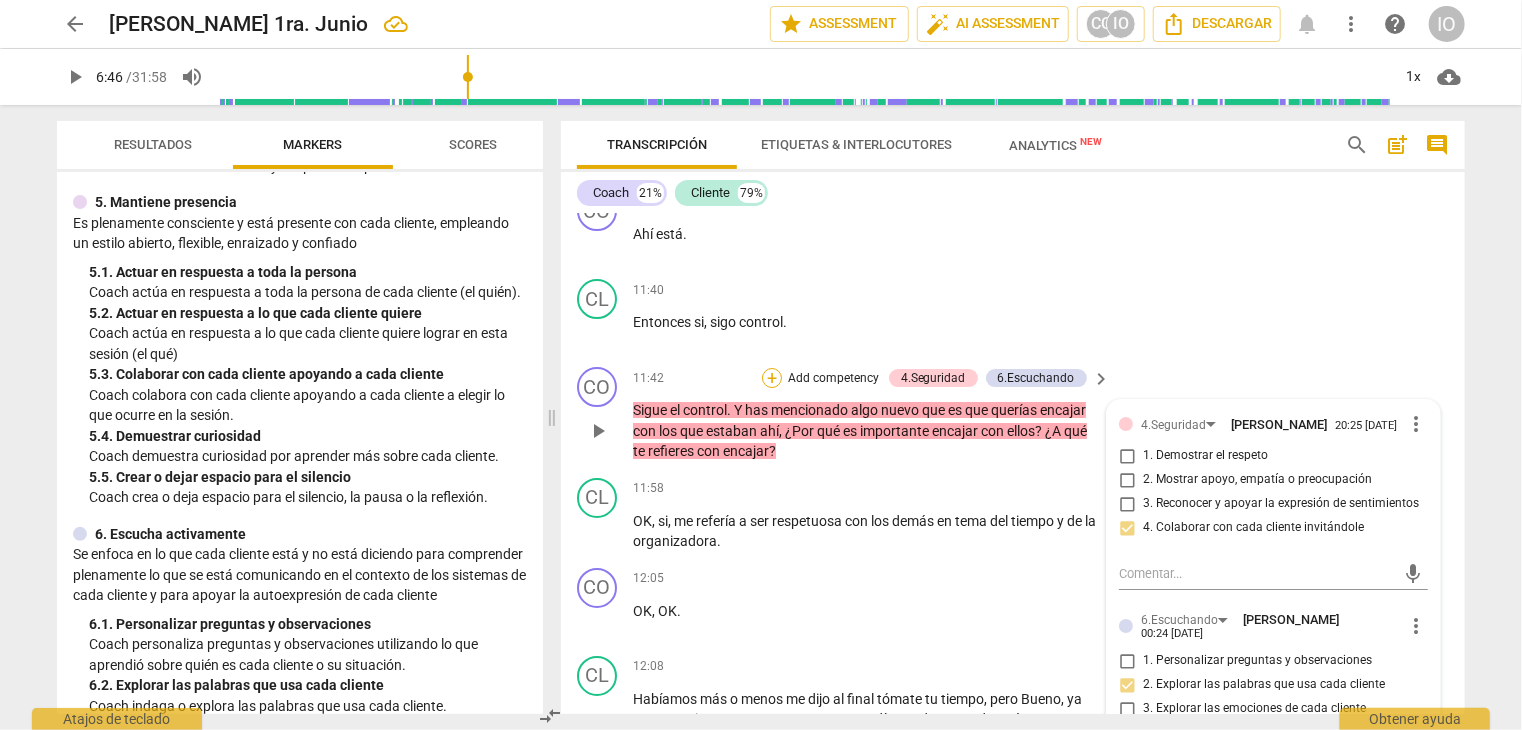 click on "+" at bounding box center [772, 378] 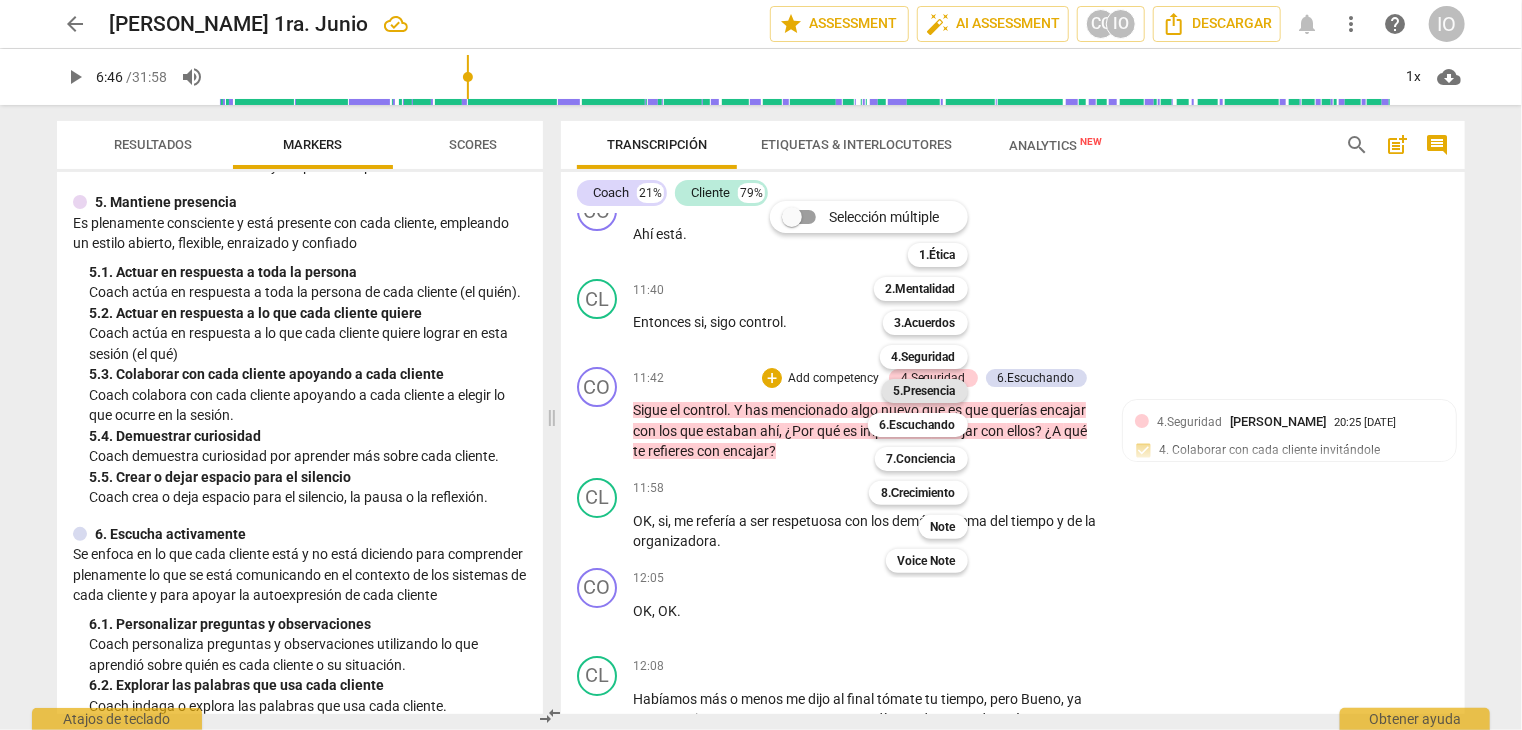 click on "5.Presencia" at bounding box center (925, 391) 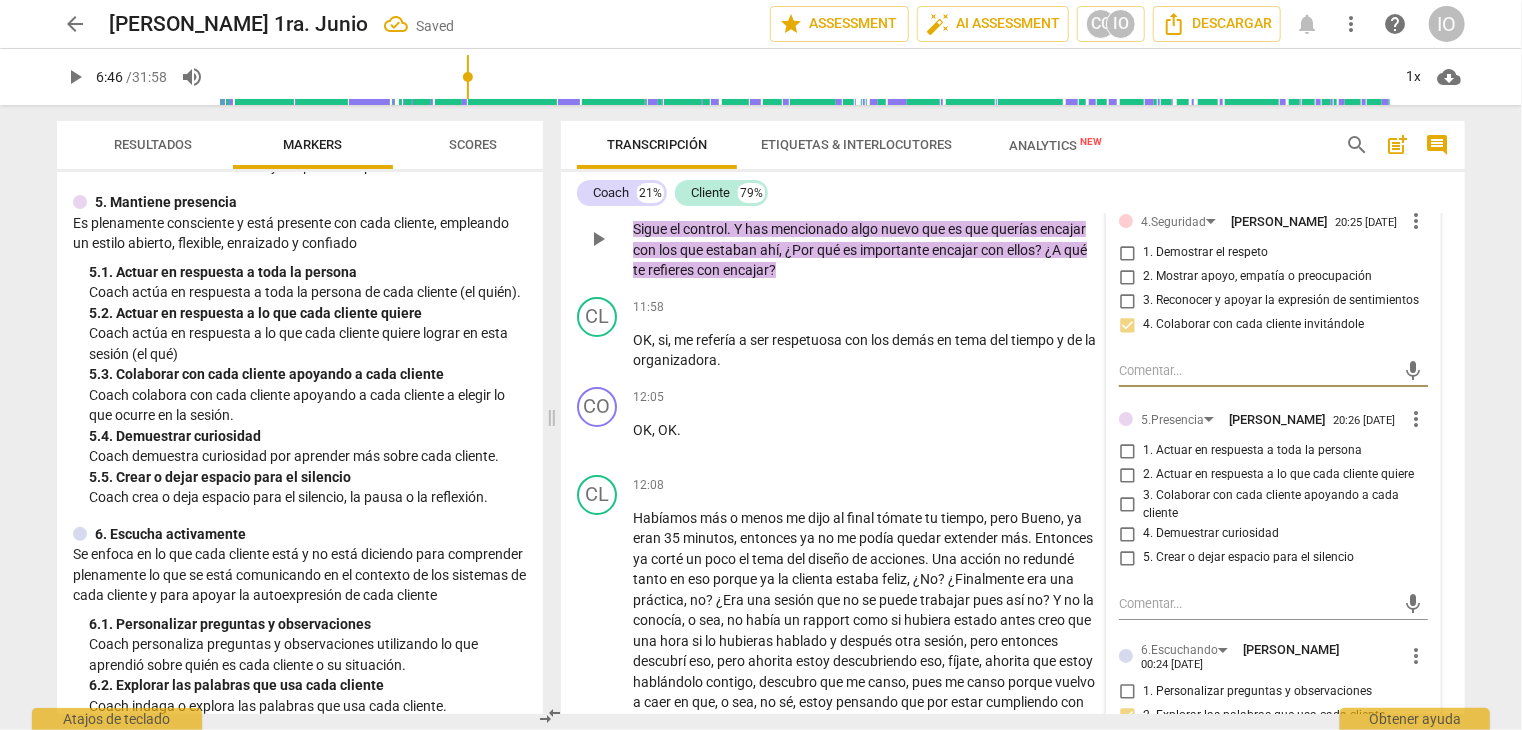 scroll, scrollTop: 3874, scrollLeft: 0, axis: vertical 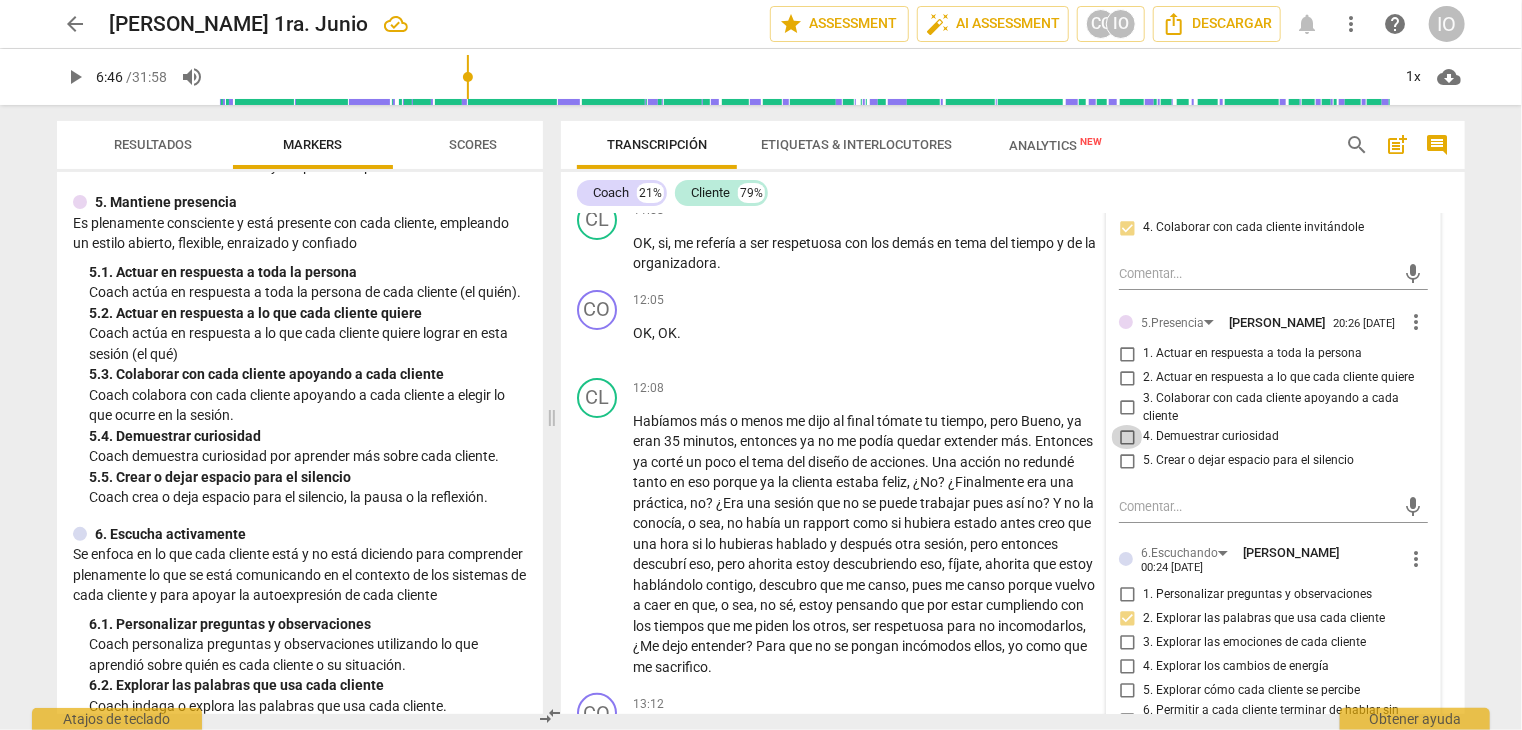 click on "4. Demuestrar curiosidad" at bounding box center [1127, 437] 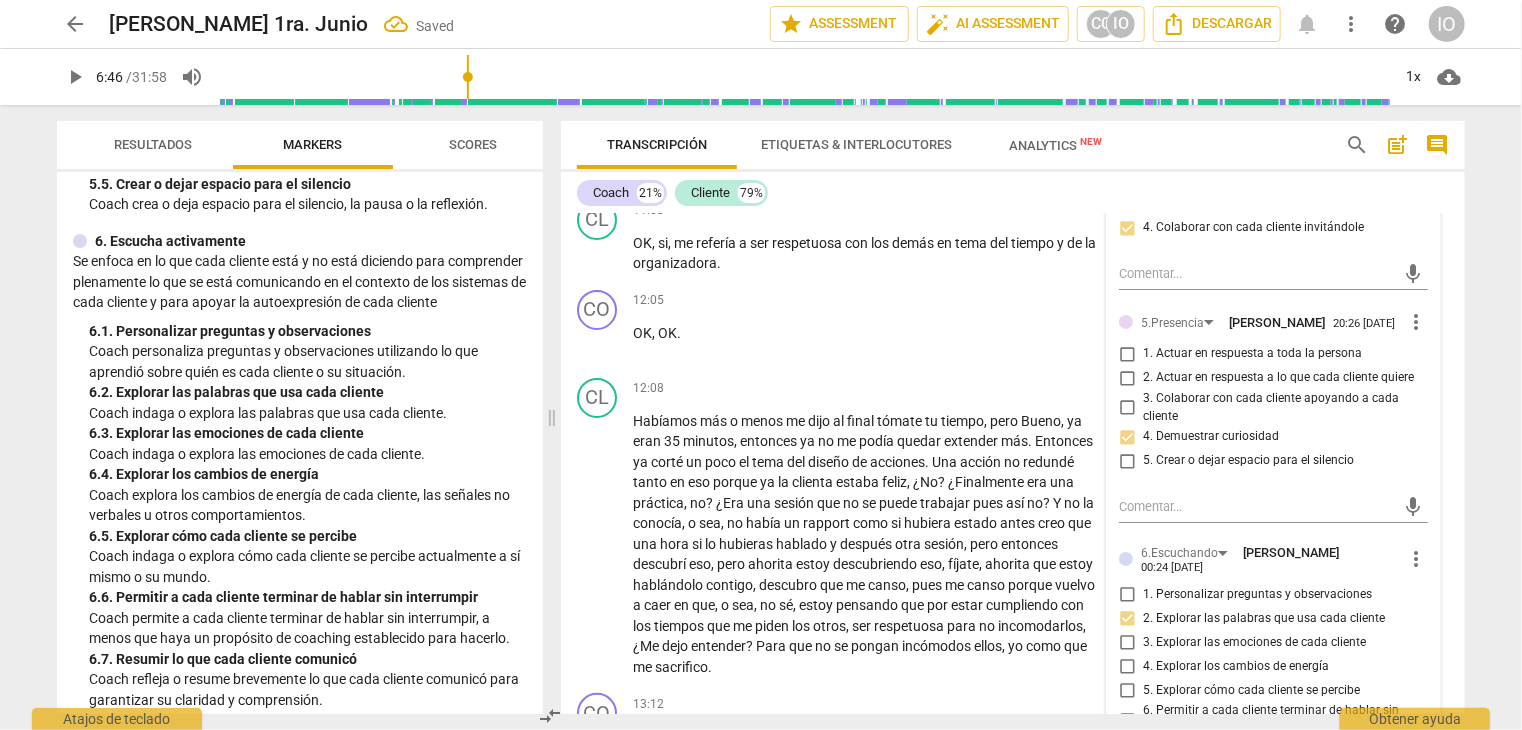 scroll, scrollTop: 1200, scrollLeft: 0, axis: vertical 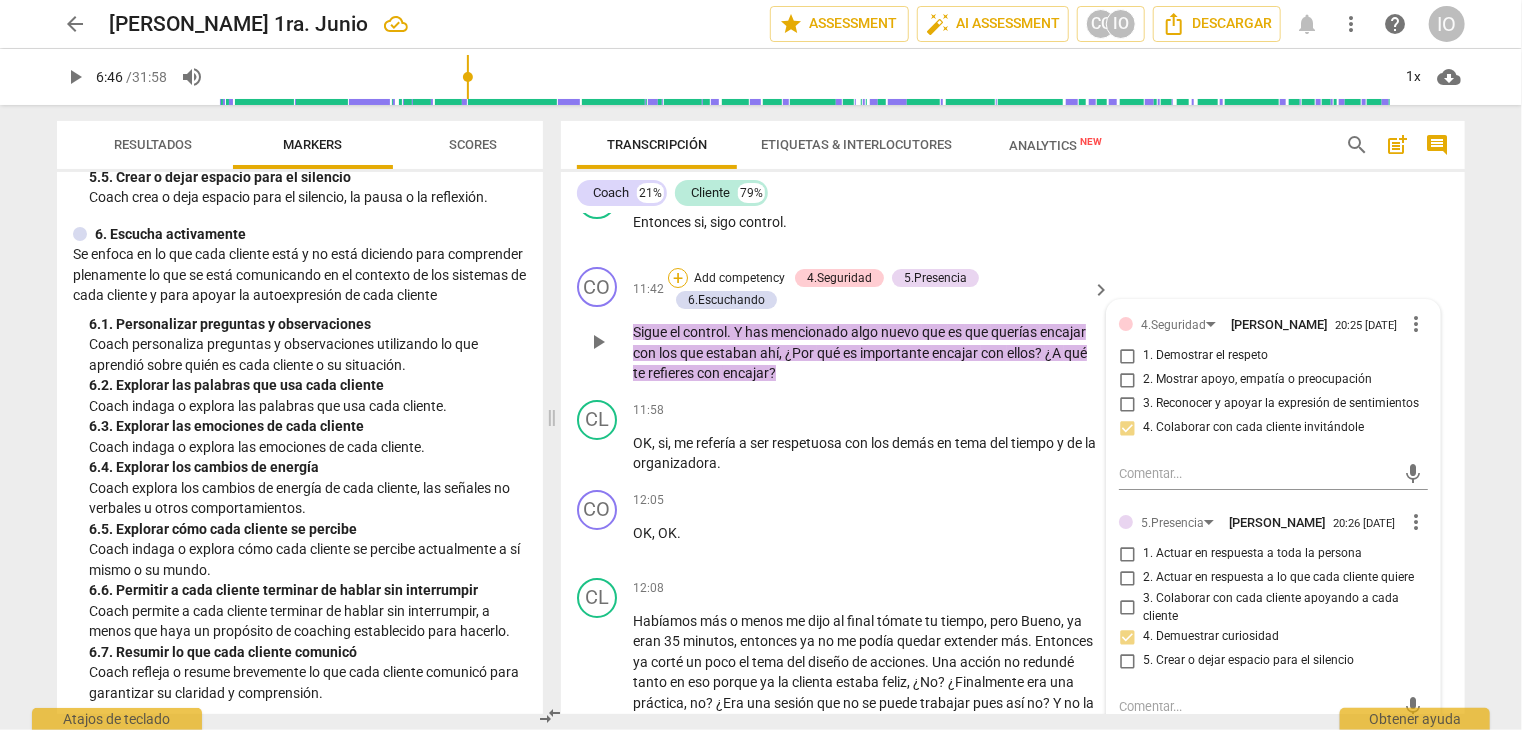 click on "+" at bounding box center [678, 278] 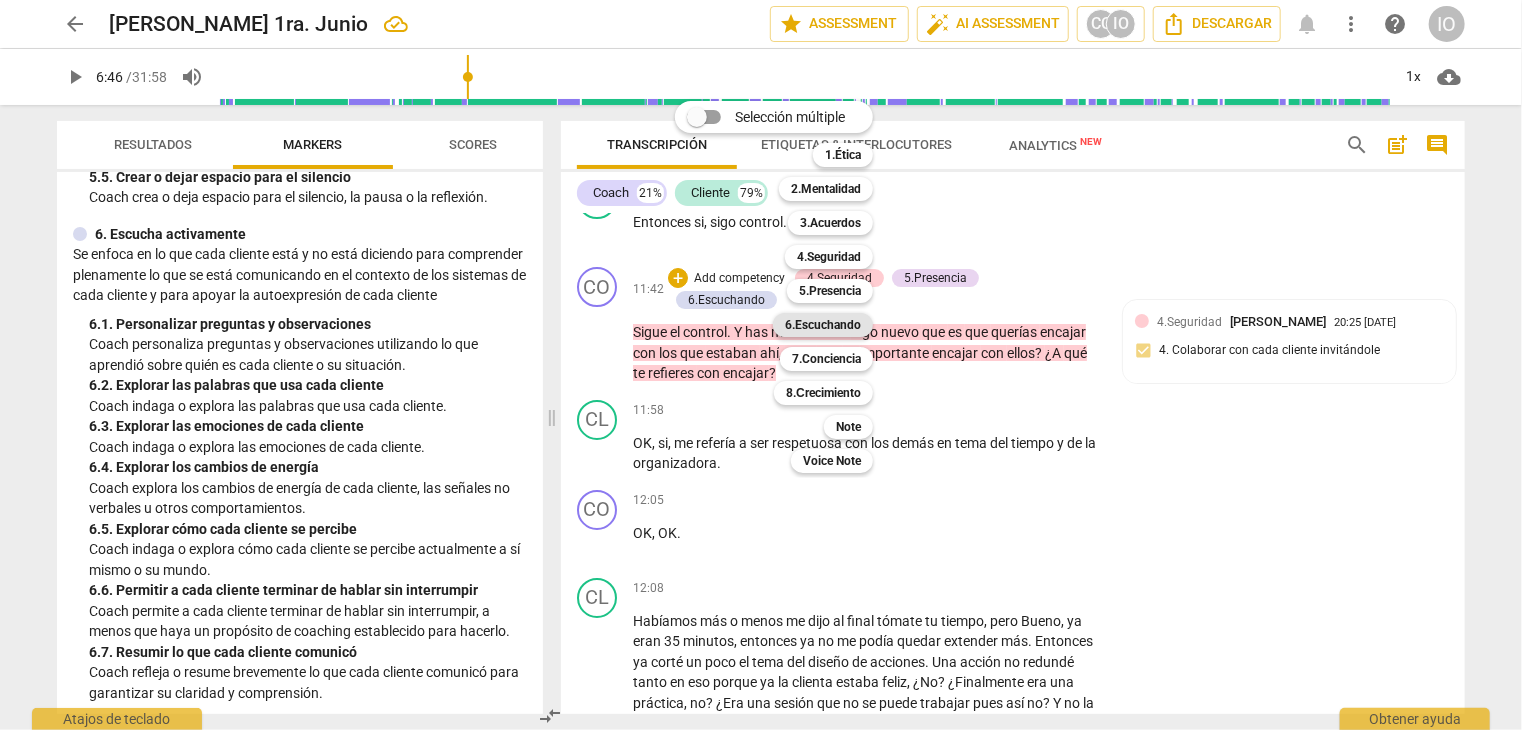 click on "6.Escuchando" at bounding box center [823, 325] 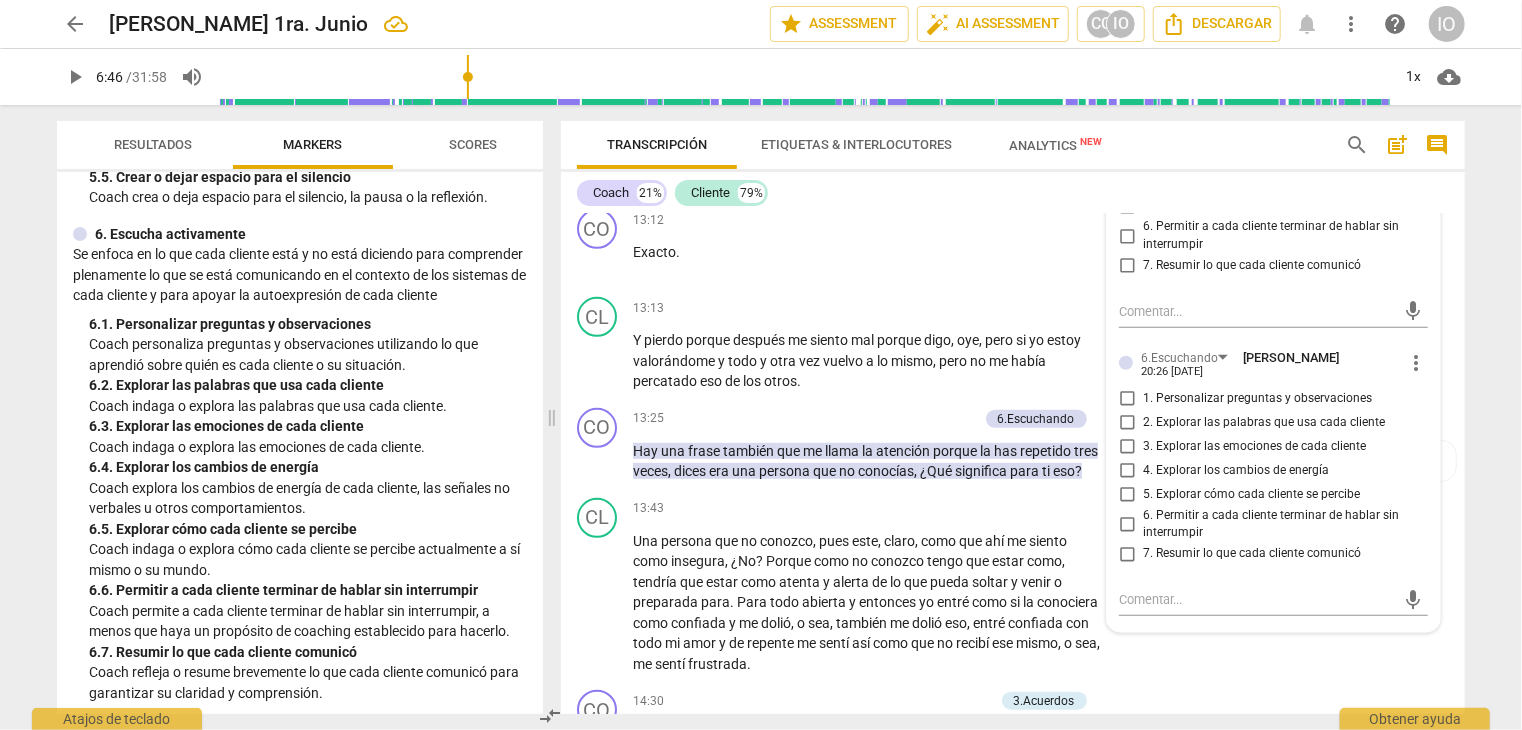 scroll, scrollTop: 4374, scrollLeft: 0, axis: vertical 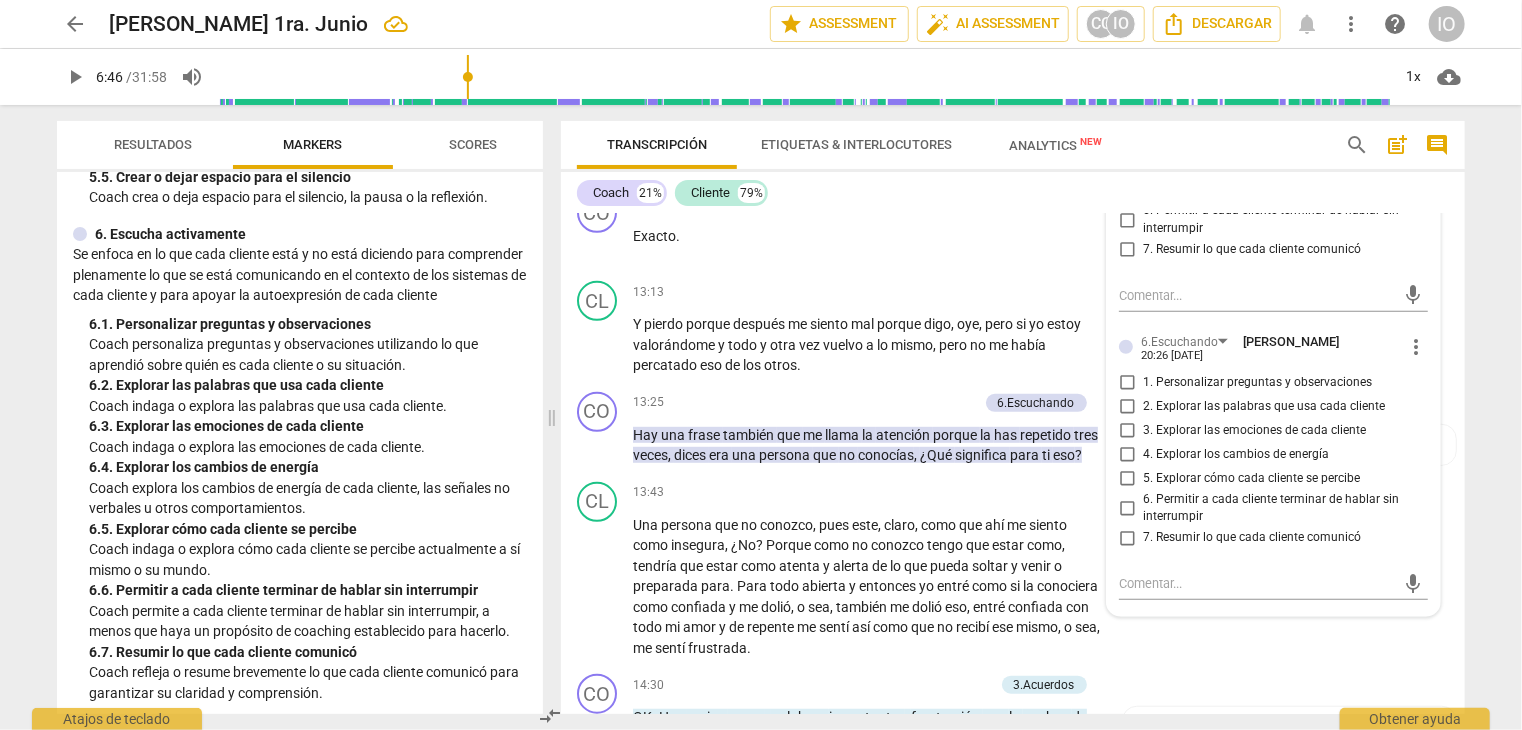 click on "2. Explorar las palabras que usa cada cliente" at bounding box center [1127, 407] 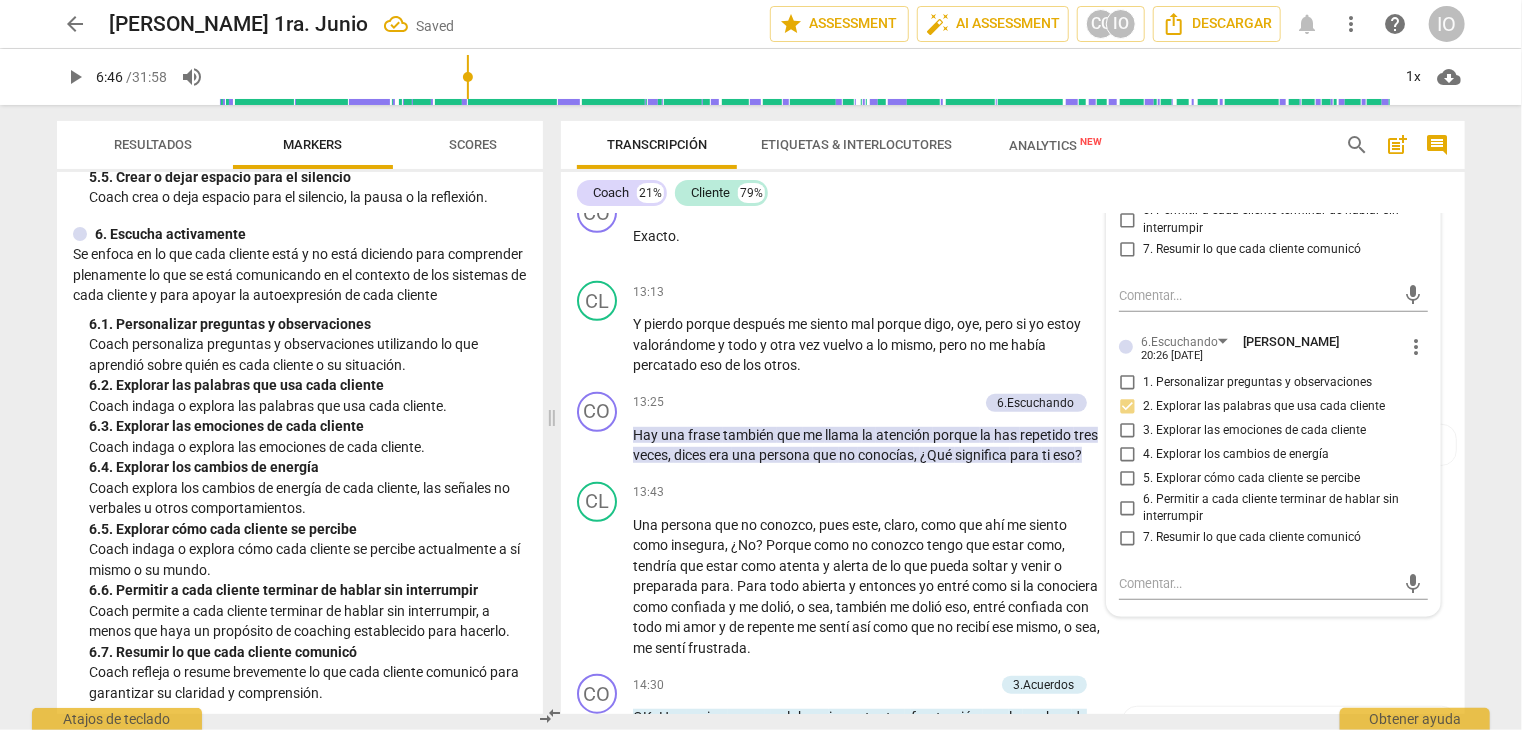 scroll, scrollTop: 1300, scrollLeft: 0, axis: vertical 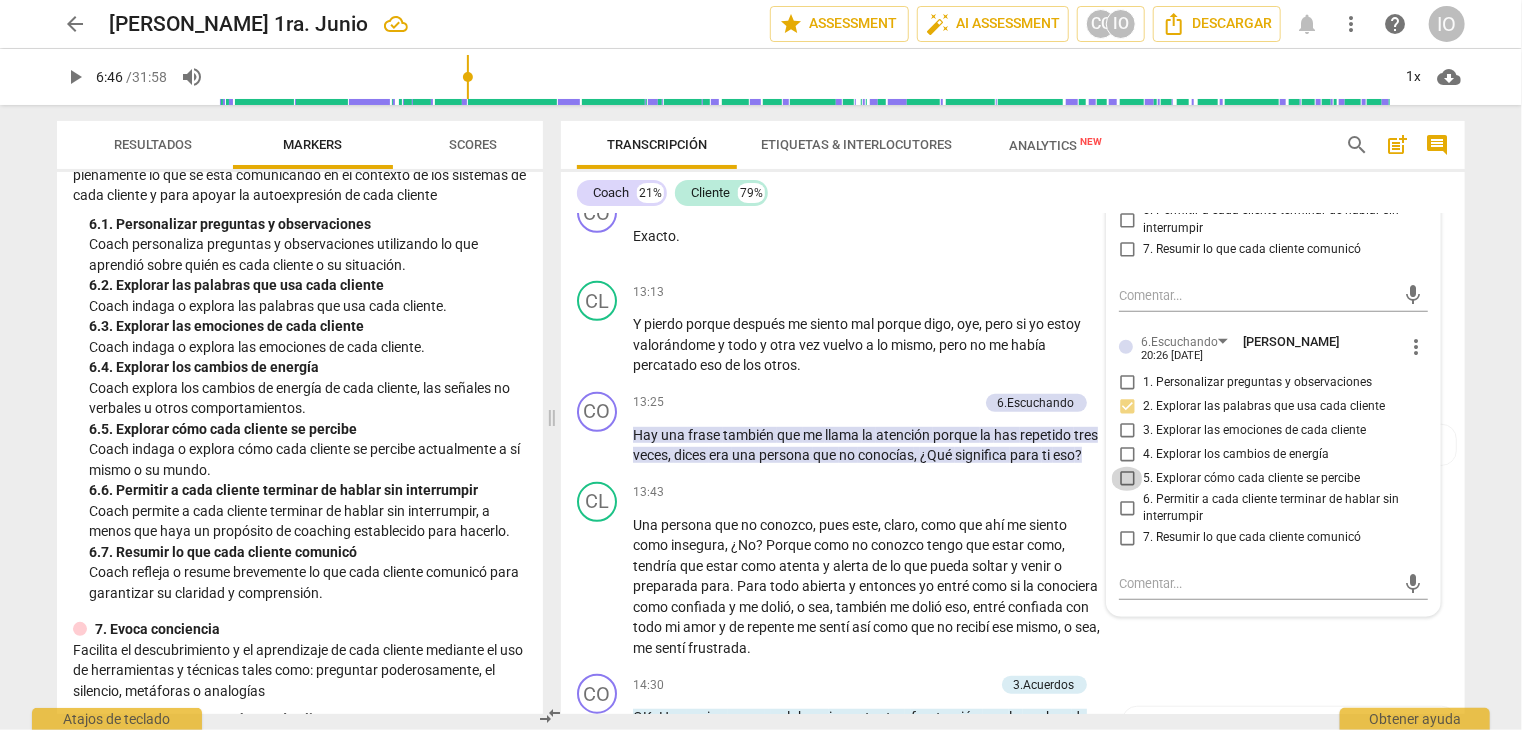 click on "5. Explorar cómo cada cliente se percibe" at bounding box center [1127, 479] 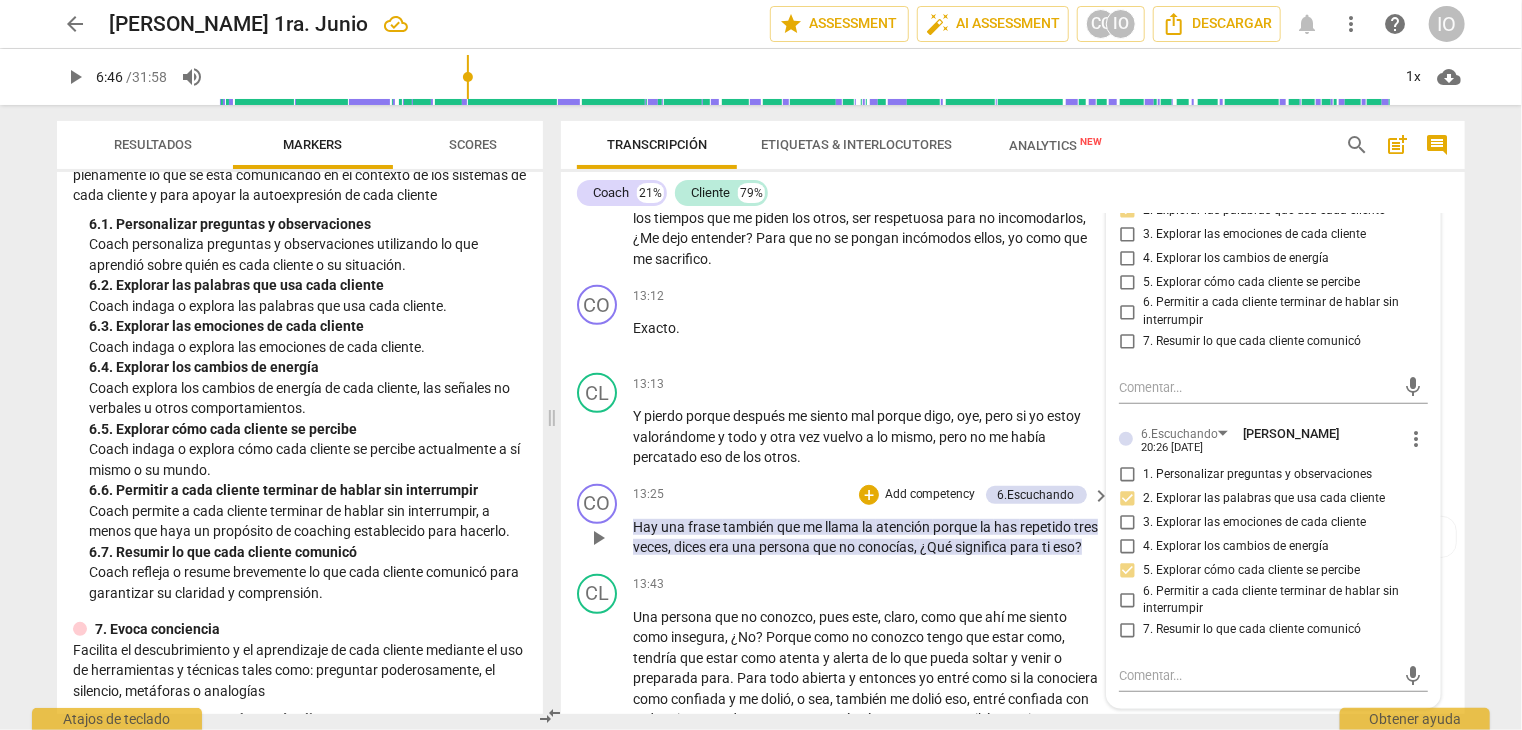 scroll, scrollTop: 4274, scrollLeft: 0, axis: vertical 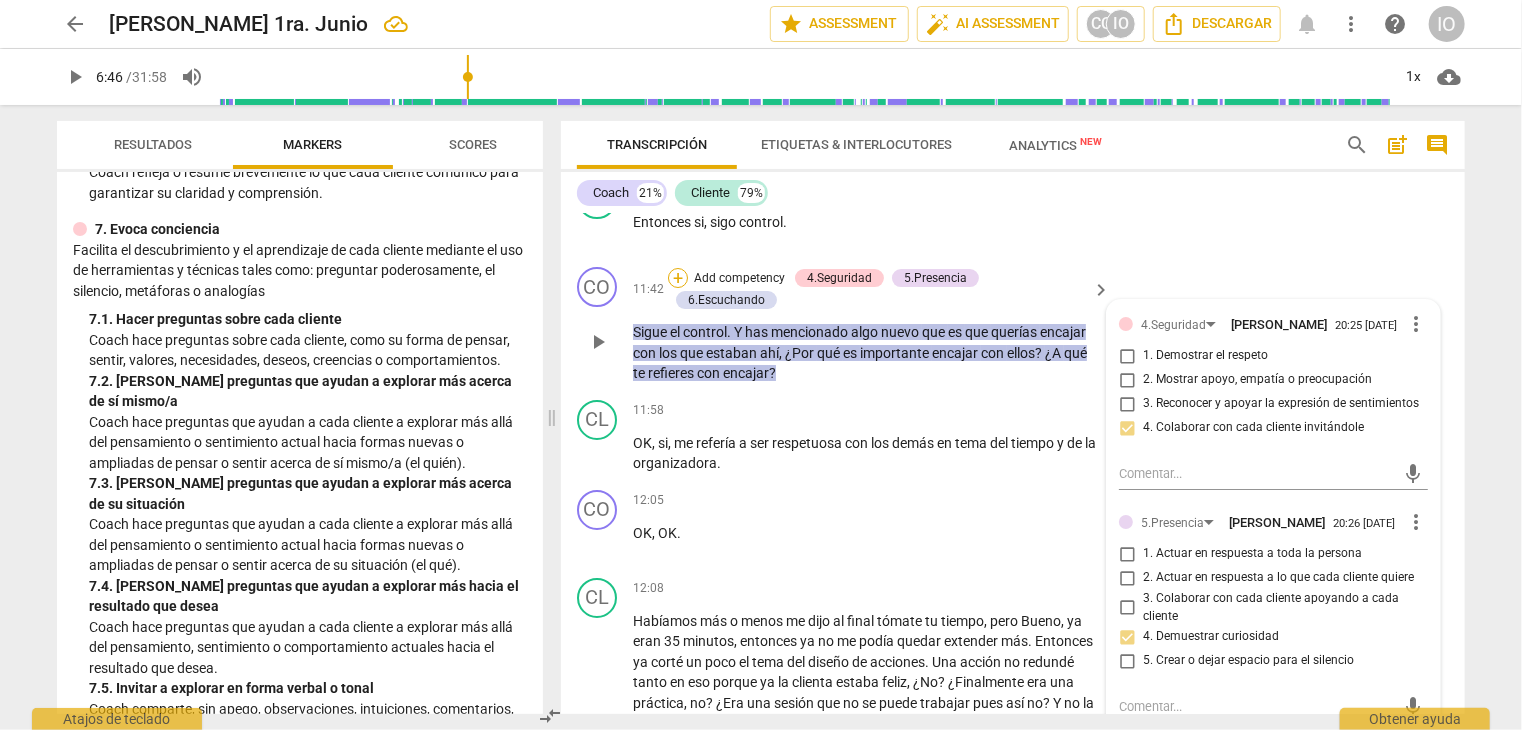 click on "+" at bounding box center [678, 278] 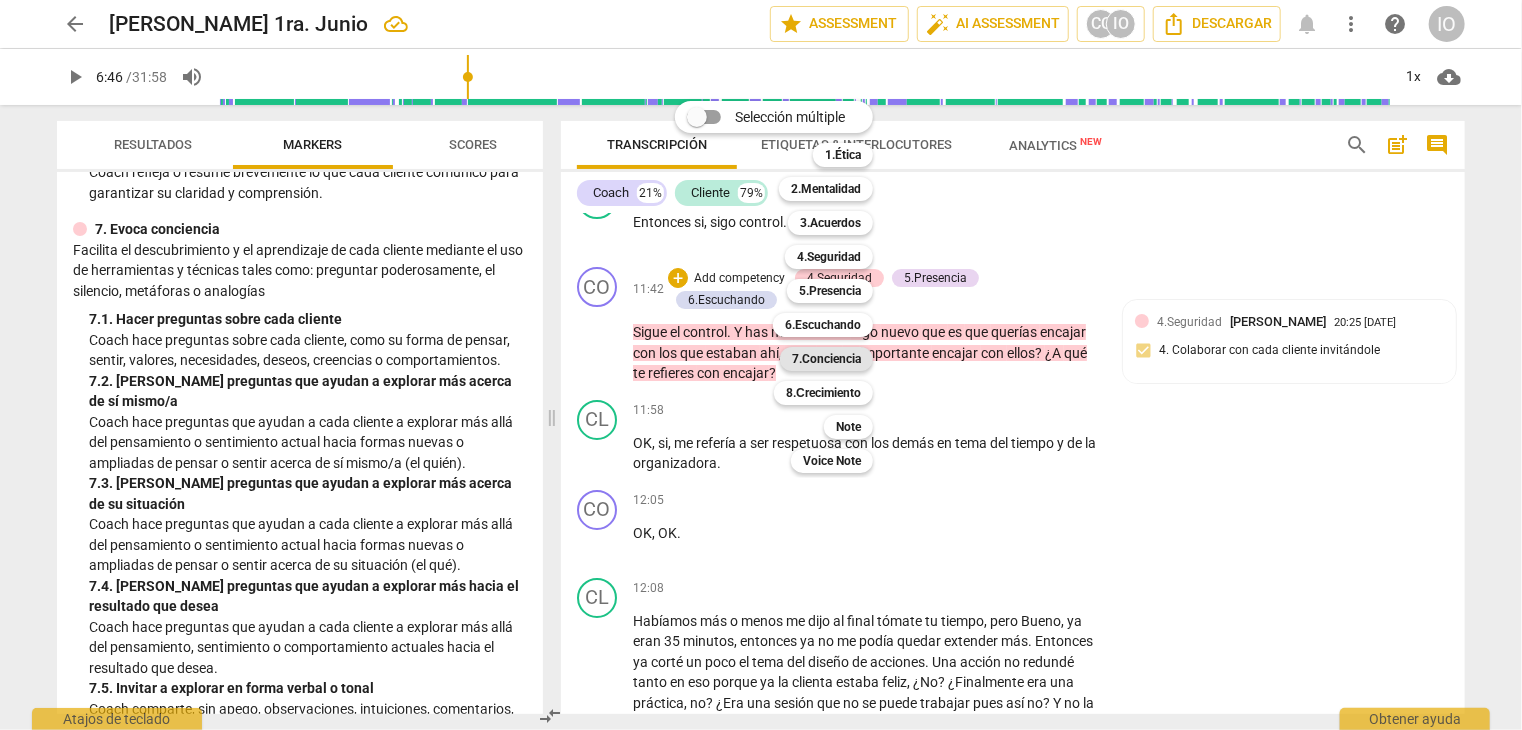 click on "7.Conciencia" at bounding box center (826, 359) 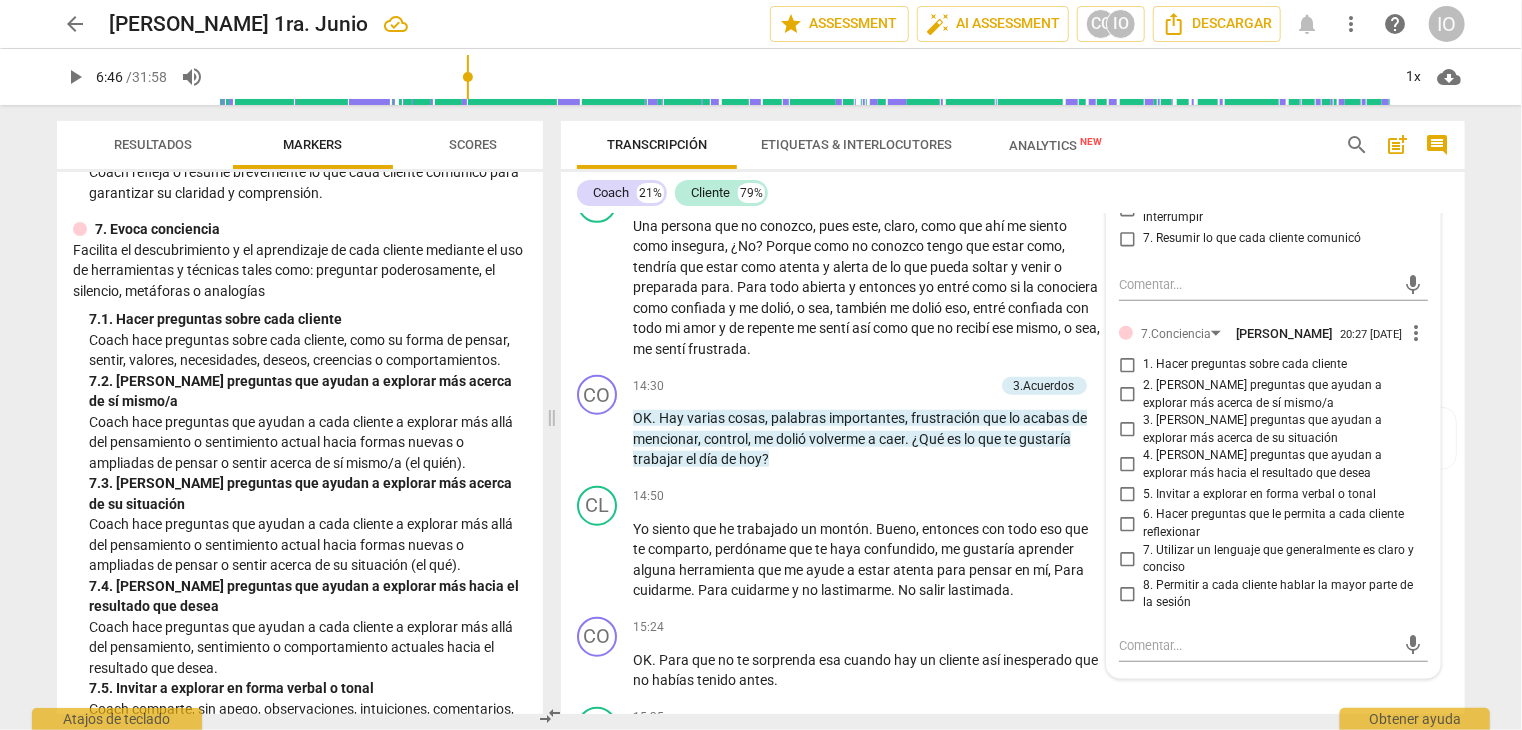 scroll, scrollTop: 4674, scrollLeft: 0, axis: vertical 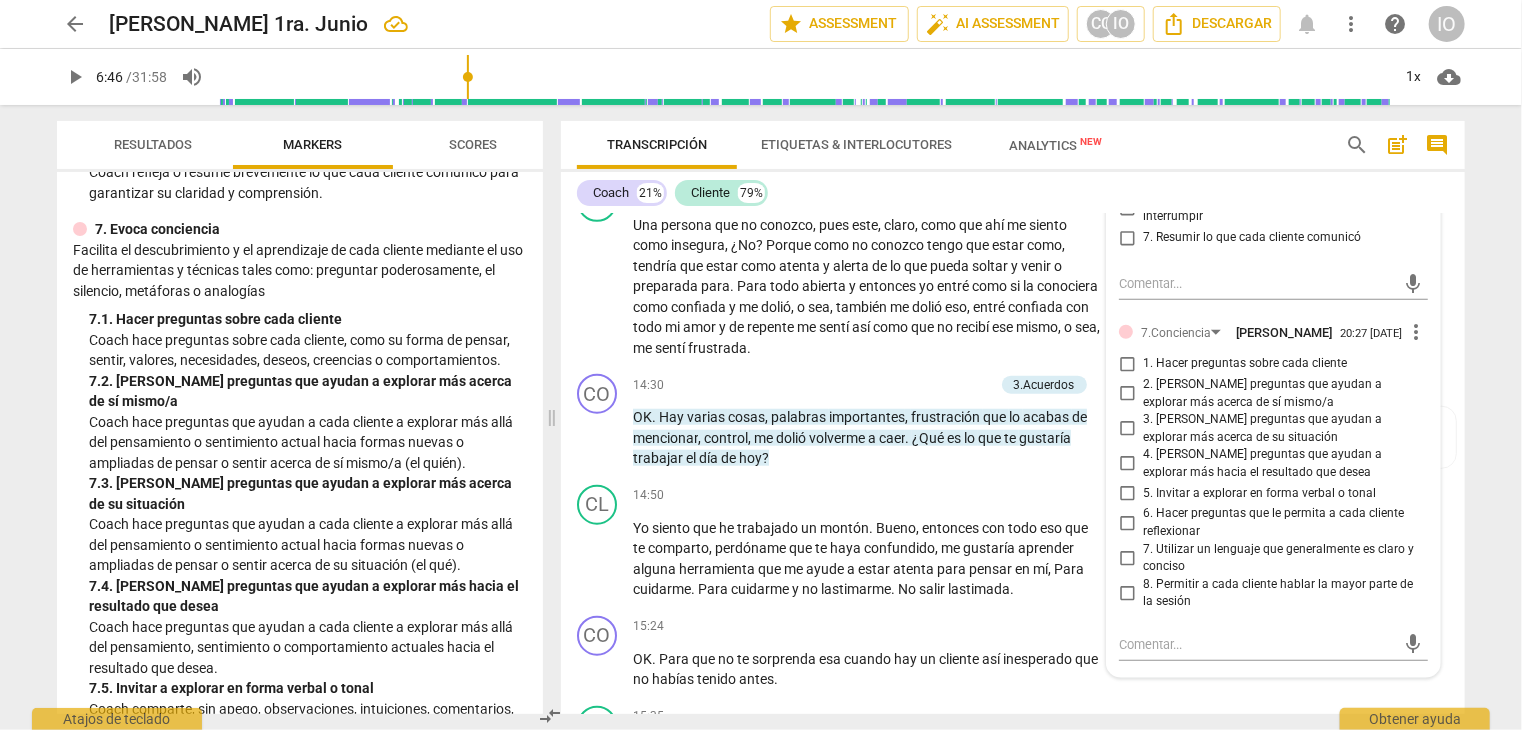 click on "1. Hacer preguntas sobre cada cliente" at bounding box center (1127, 364) 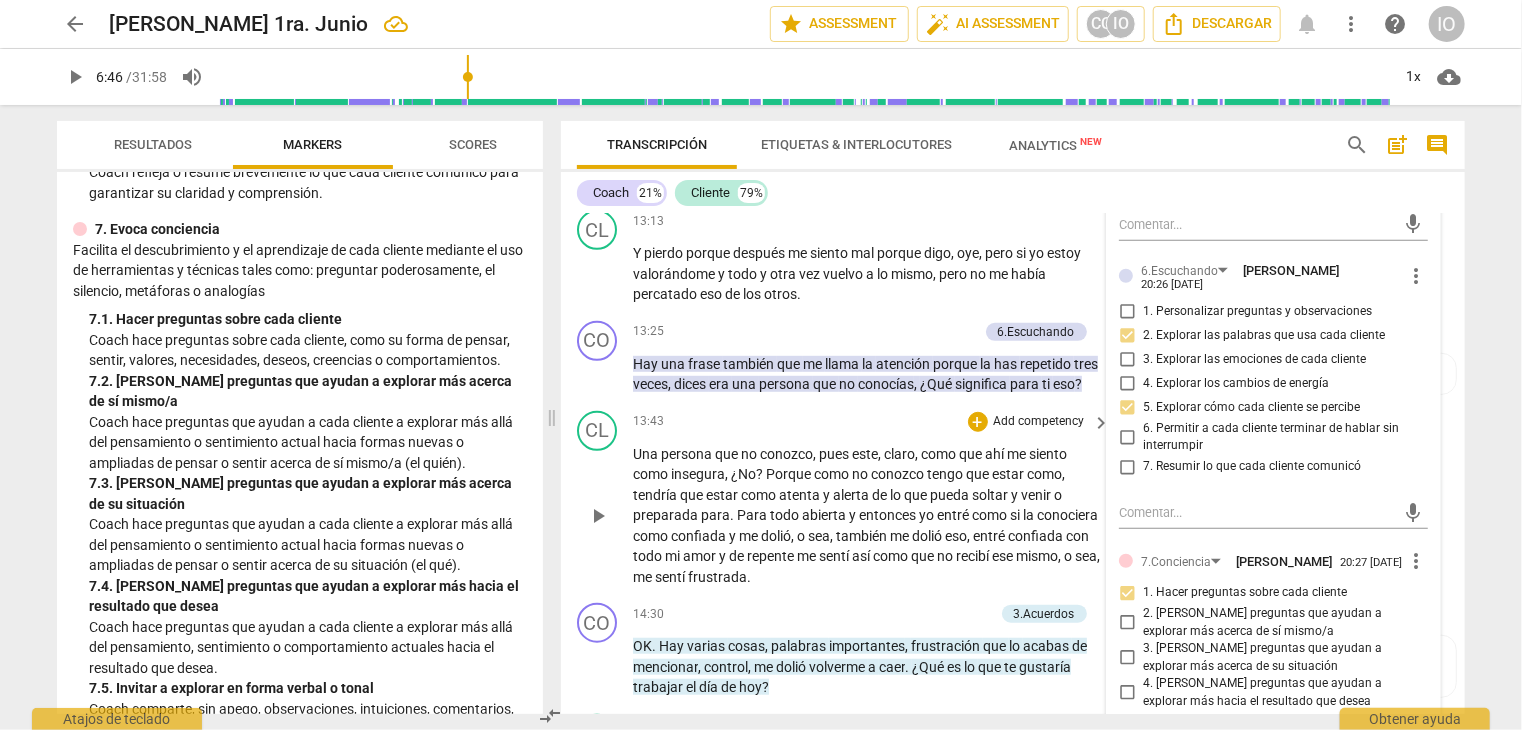 scroll, scrollTop: 4474, scrollLeft: 0, axis: vertical 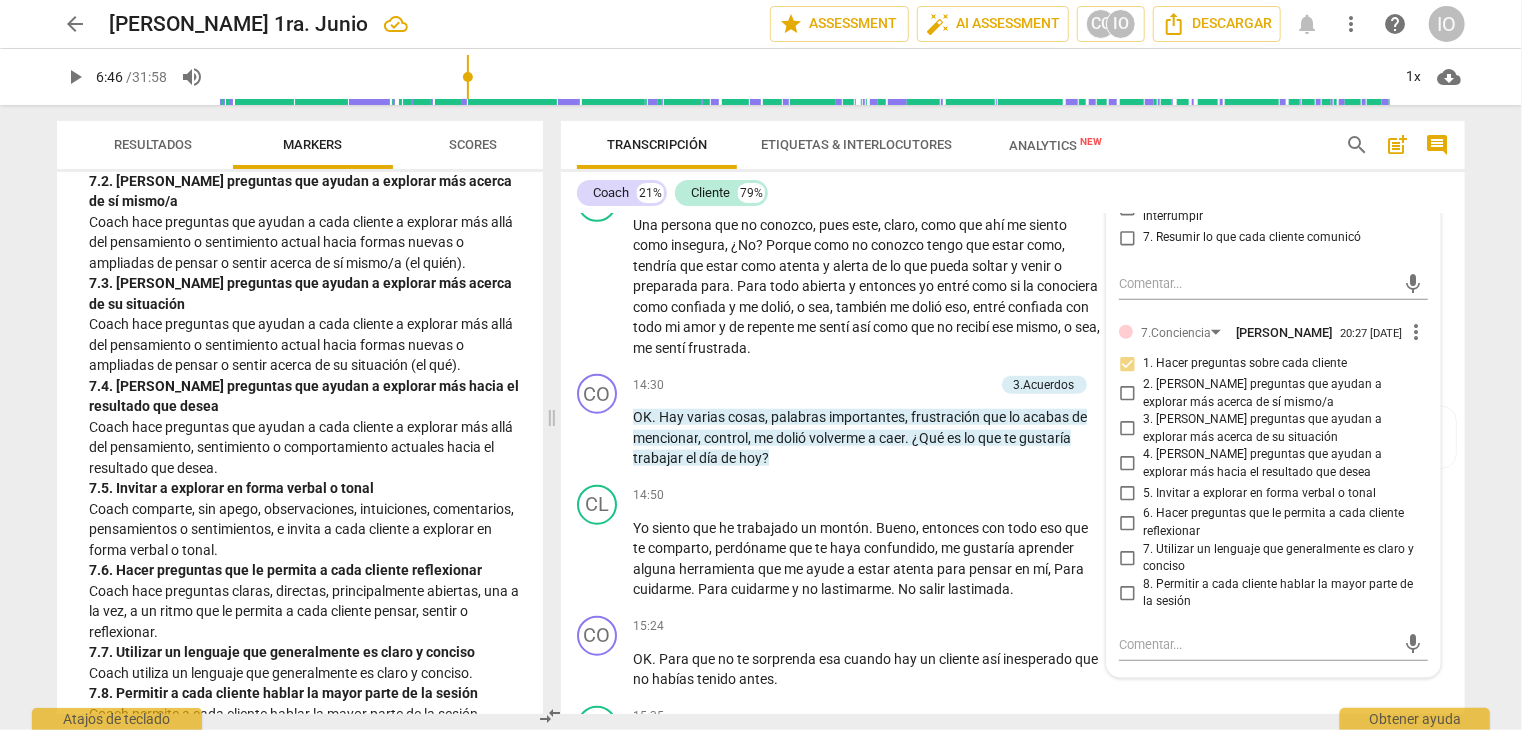 click on "2. [PERSON_NAME] preguntas que ayudan a explorar más acerca de sí mismo/a" at bounding box center [1127, 394] 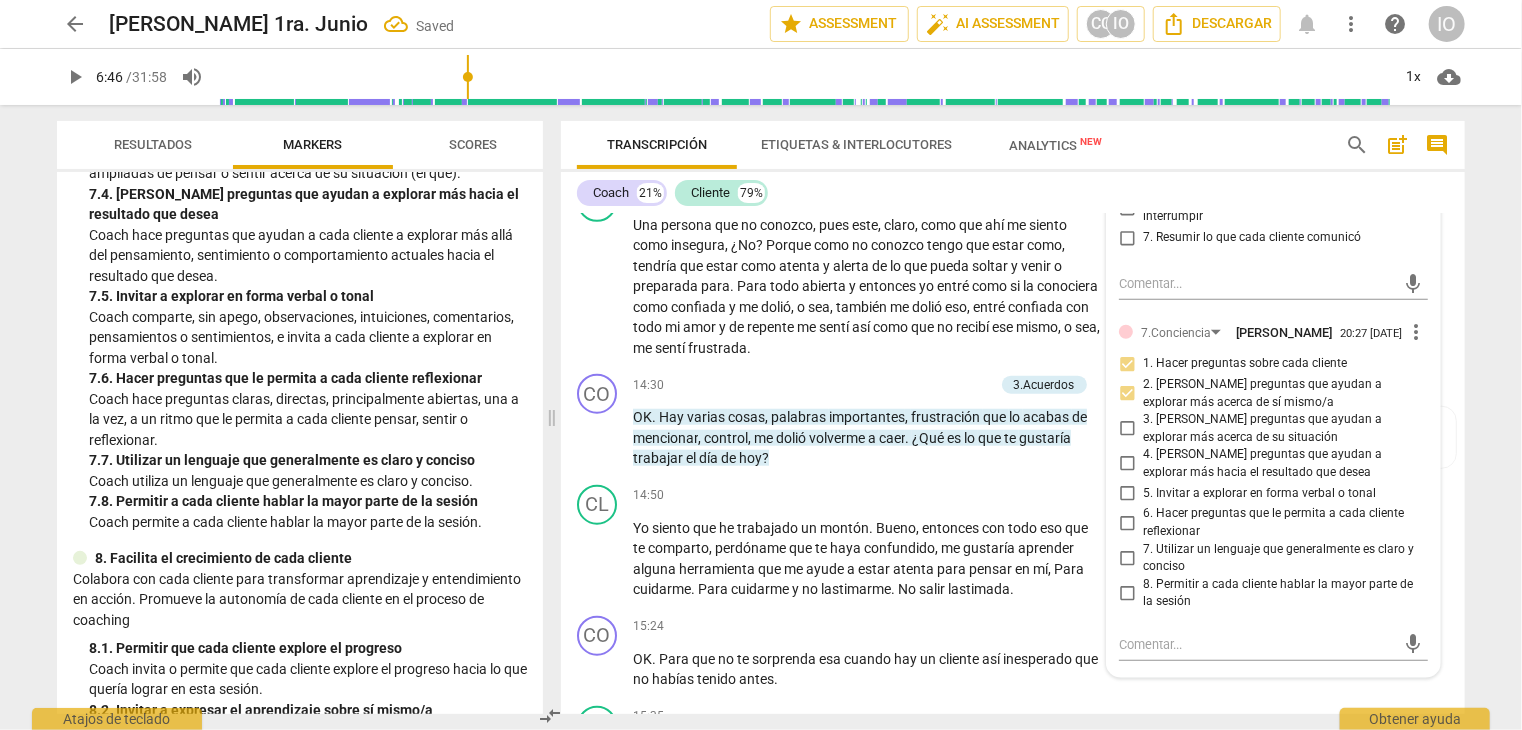 scroll, scrollTop: 2100, scrollLeft: 0, axis: vertical 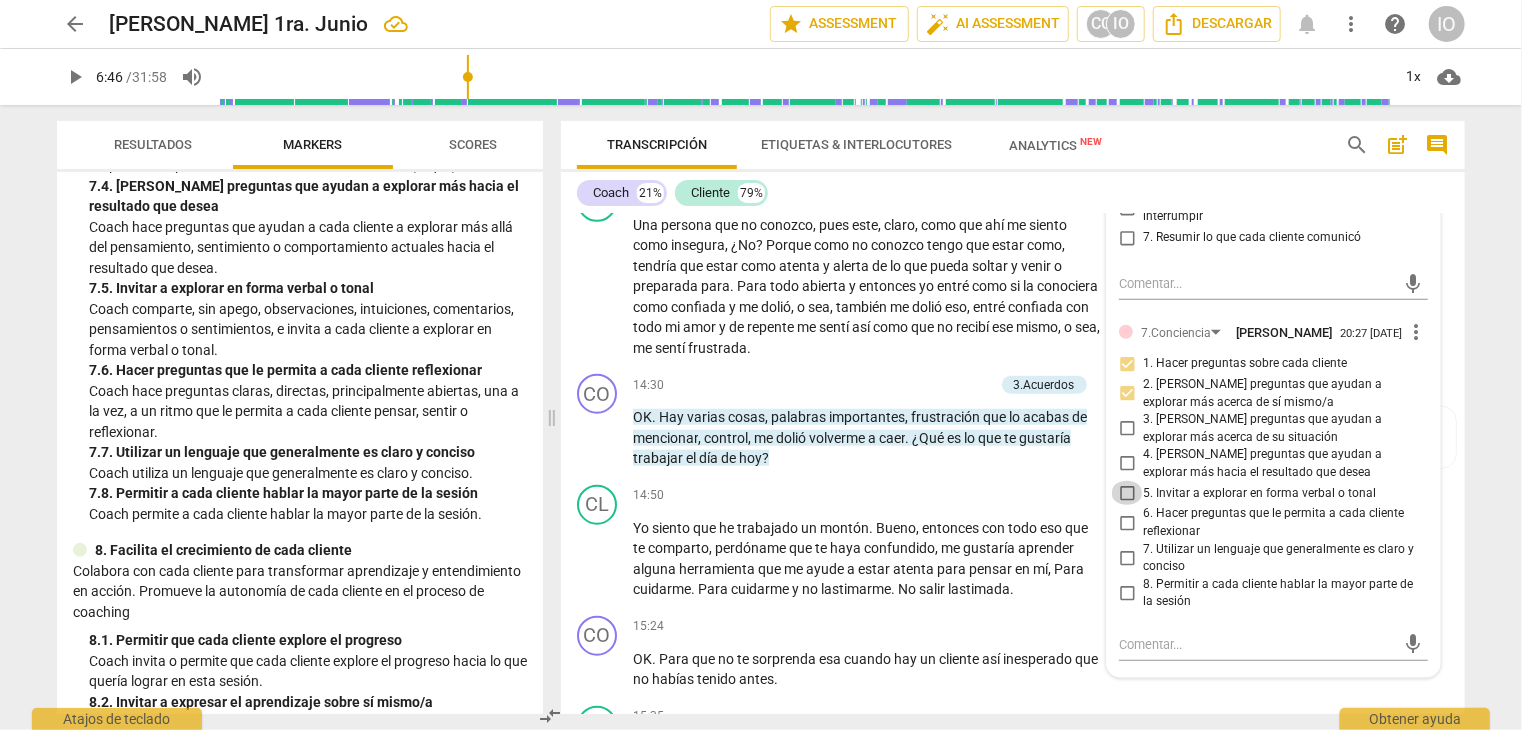click on "5. Invitar a explorar en forma verbal o tonal" at bounding box center (1127, 493) 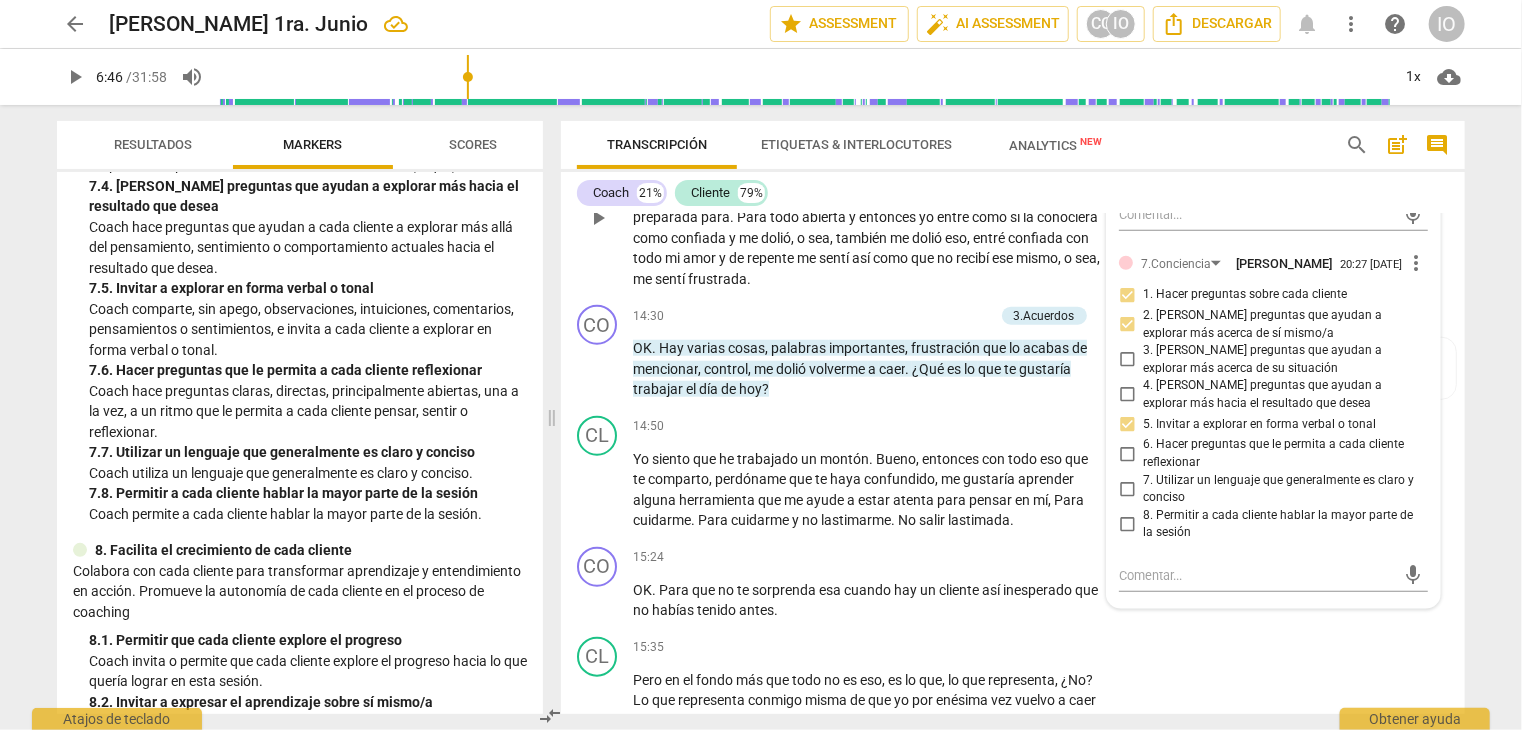 scroll, scrollTop: 4774, scrollLeft: 0, axis: vertical 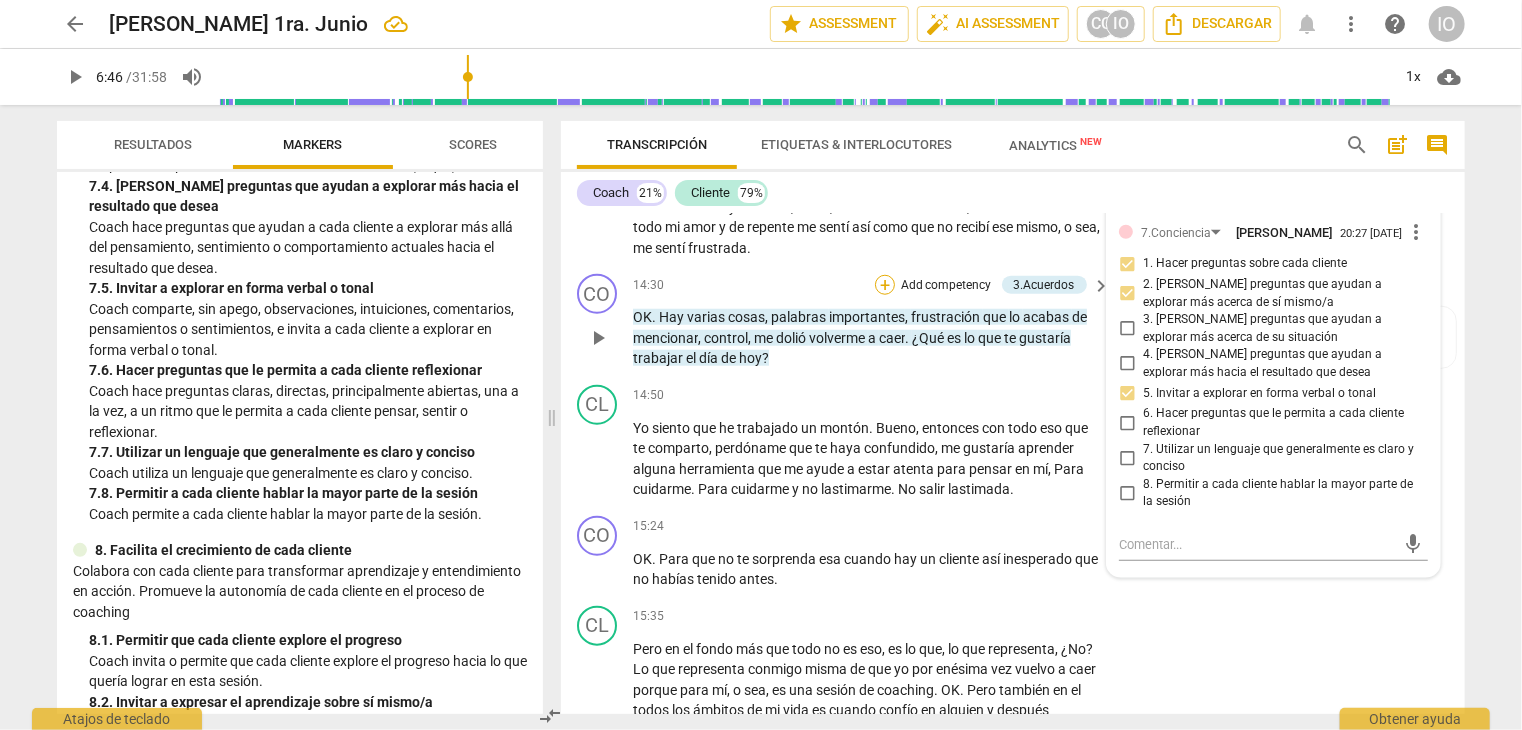 click on "+" at bounding box center (885, 285) 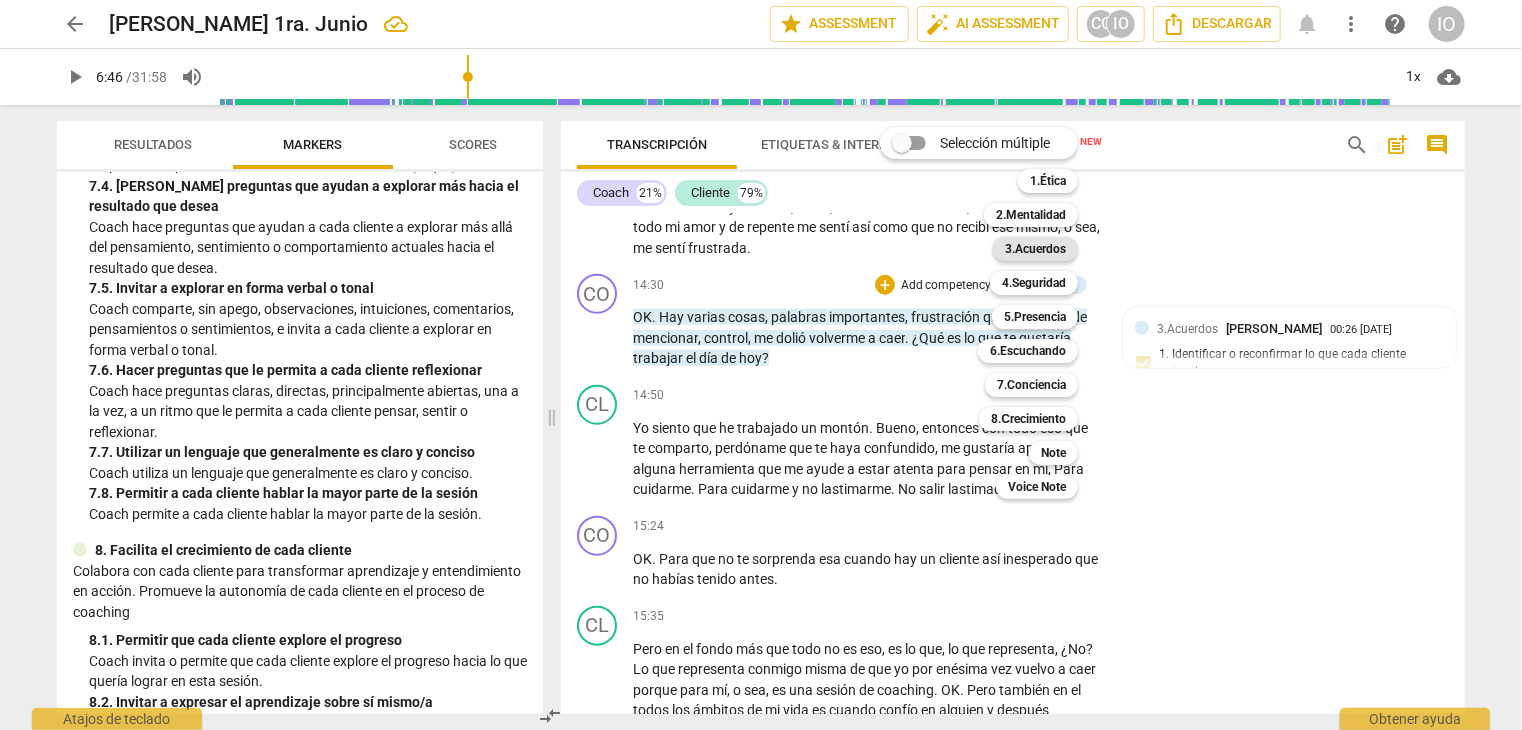 click on "3.Acuerdos" at bounding box center (1035, 249) 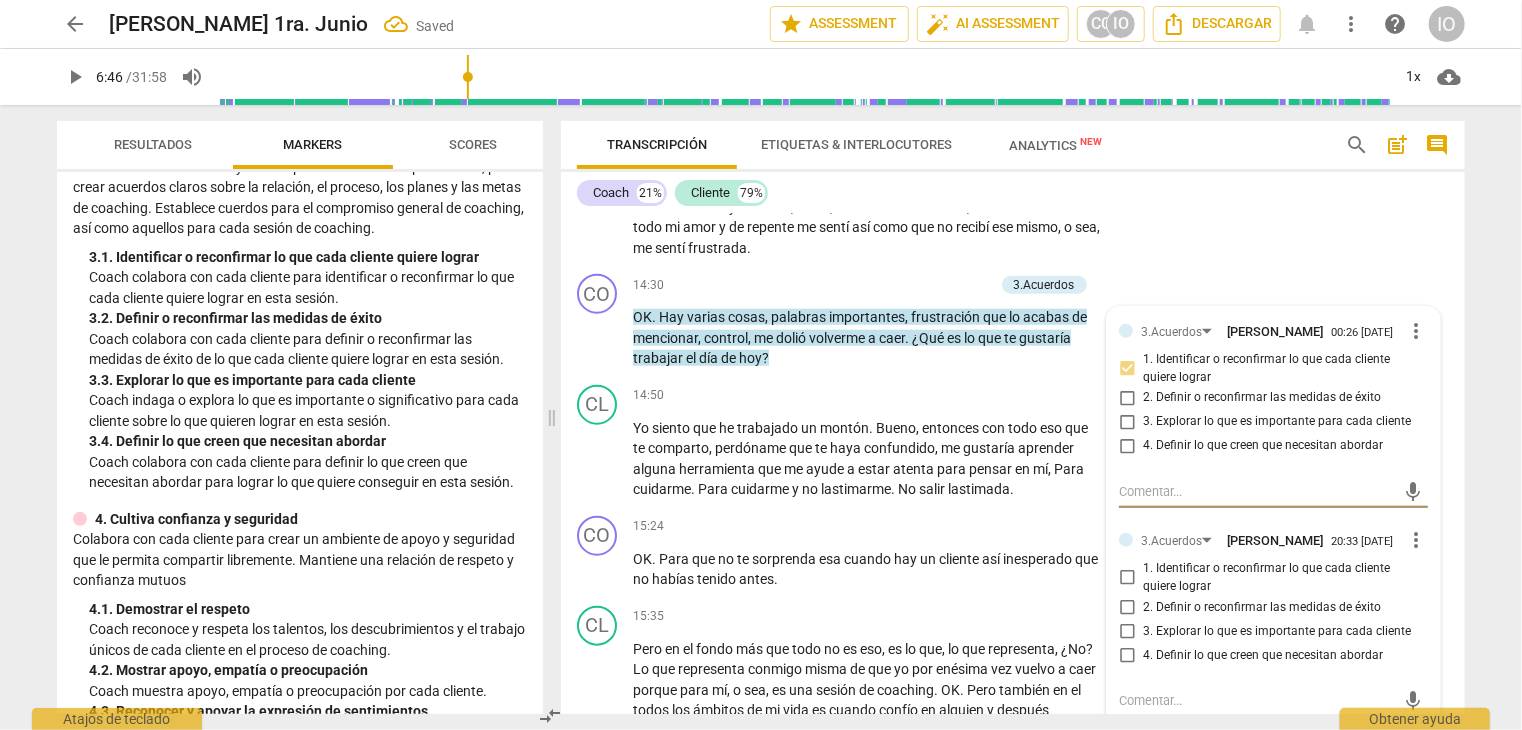 scroll, scrollTop: 200, scrollLeft: 0, axis: vertical 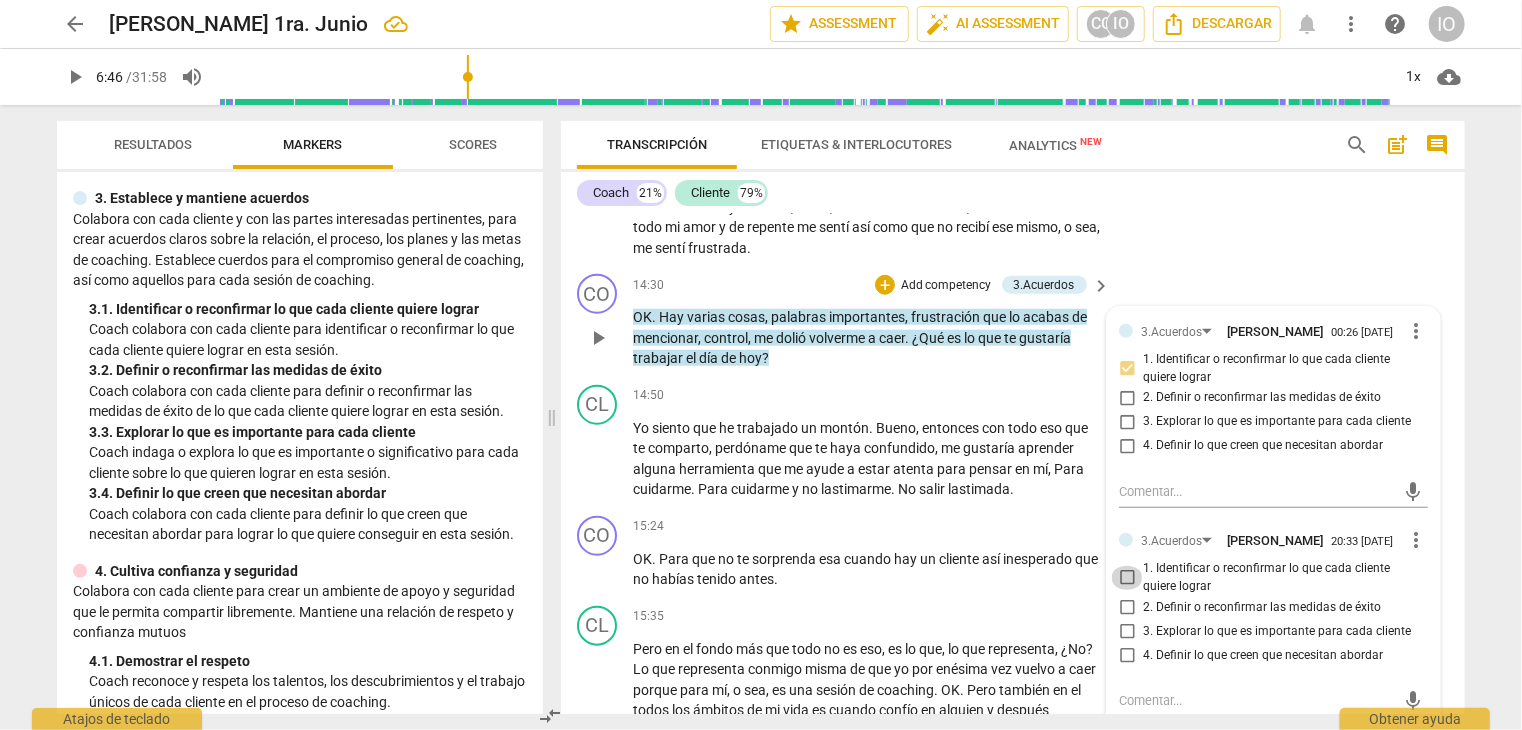 click on "1. Identificar o reconfirmar lo que cada cliente quiere lograr" at bounding box center [1127, 578] 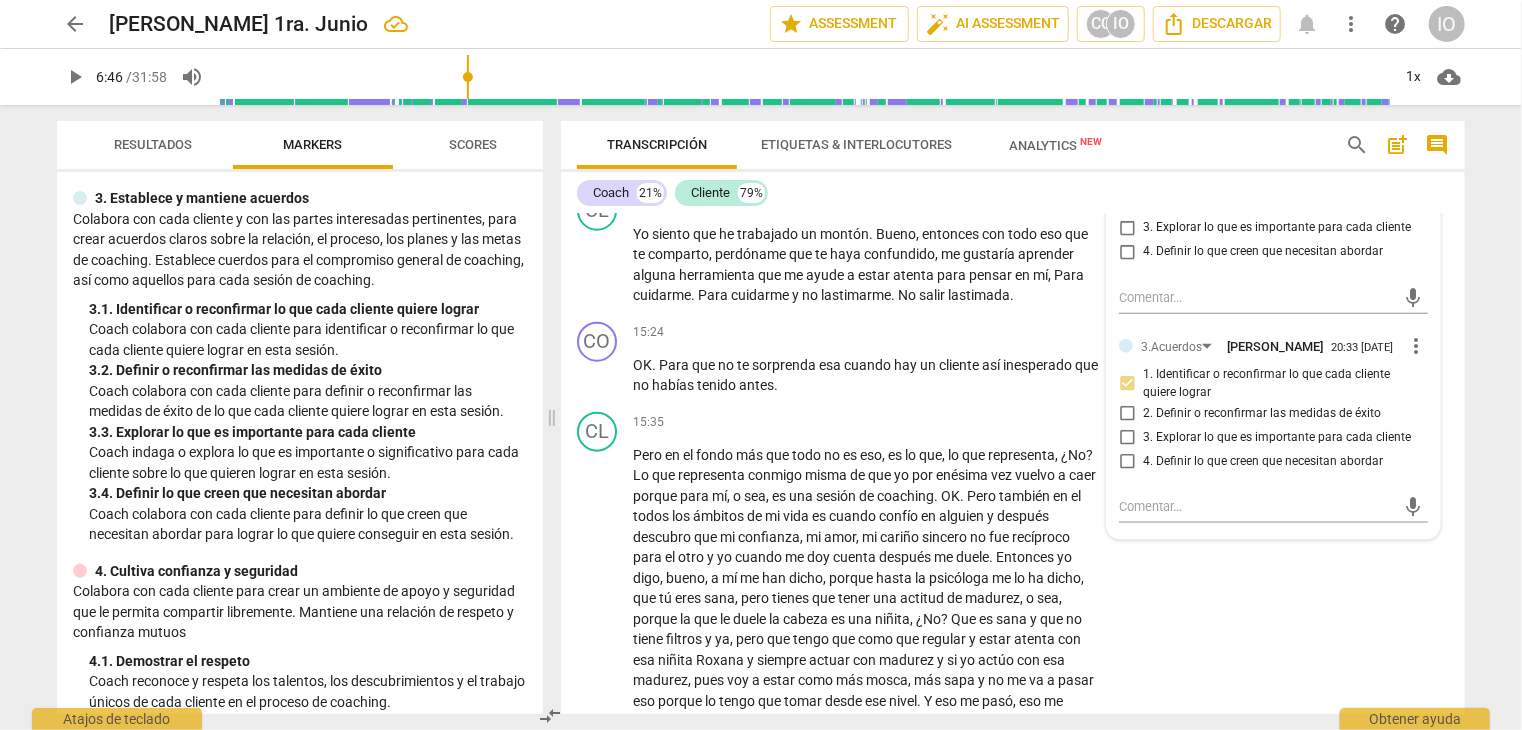 scroll, scrollTop: 4974, scrollLeft: 0, axis: vertical 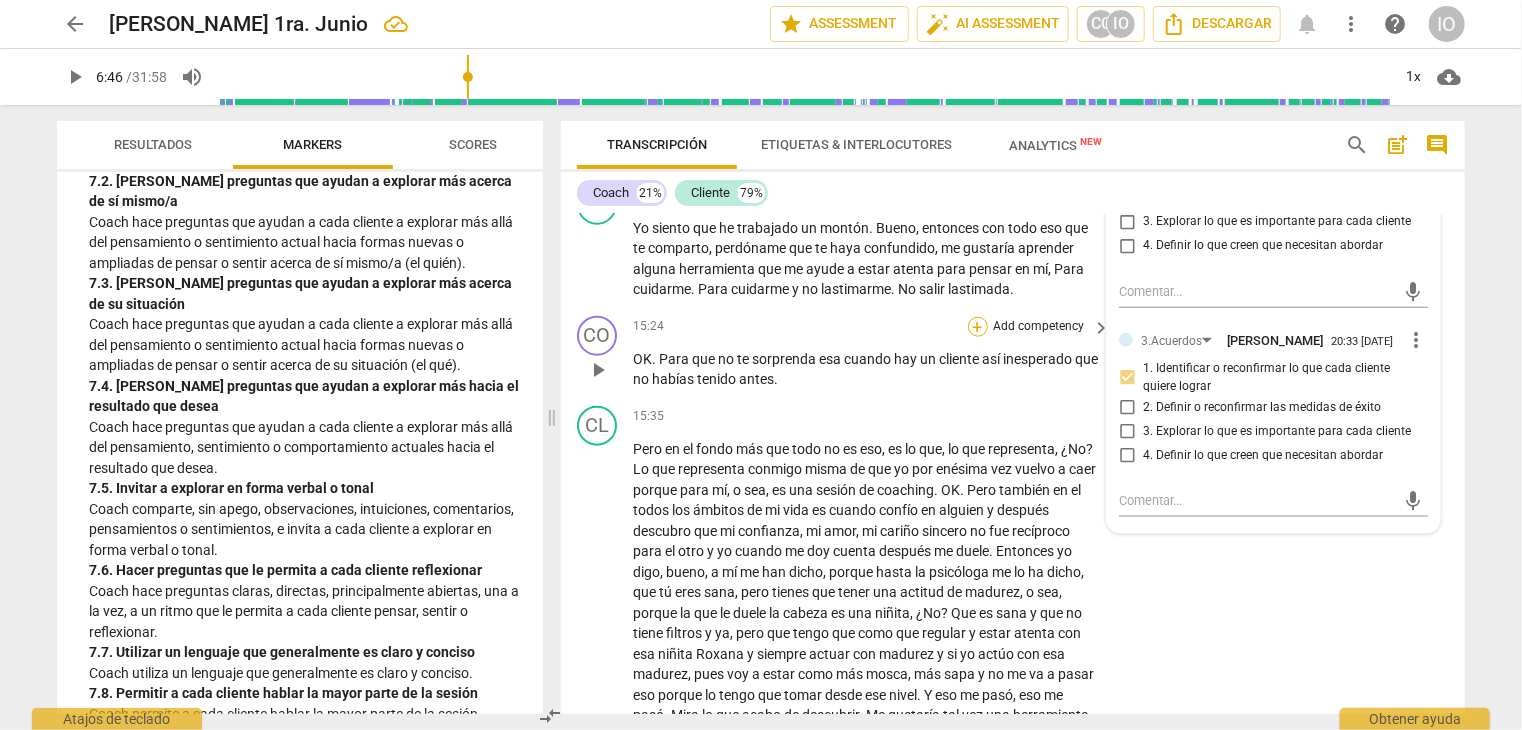 click on "+" at bounding box center [978, 327] 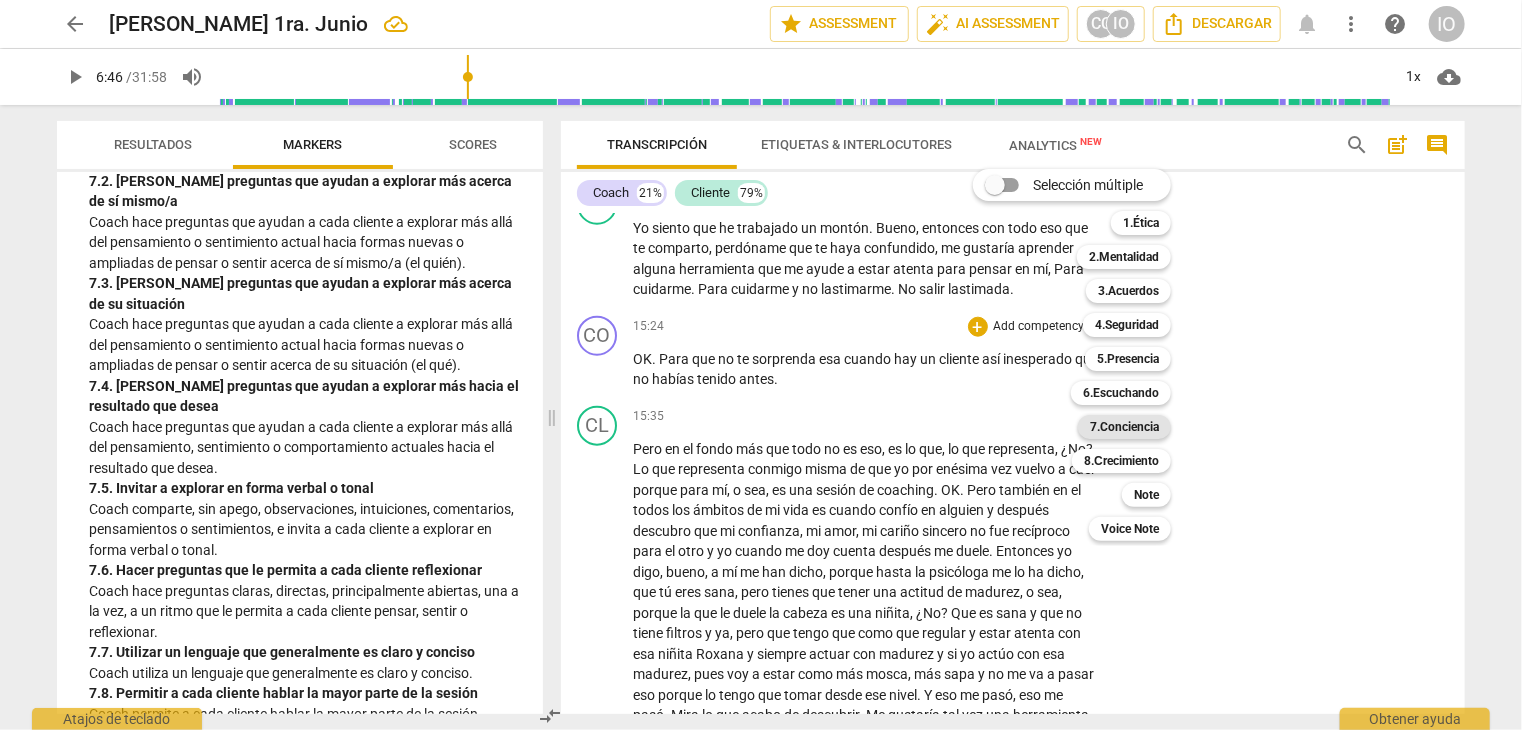 click on "7.Conciencia" at bounding box center (1124, 427) 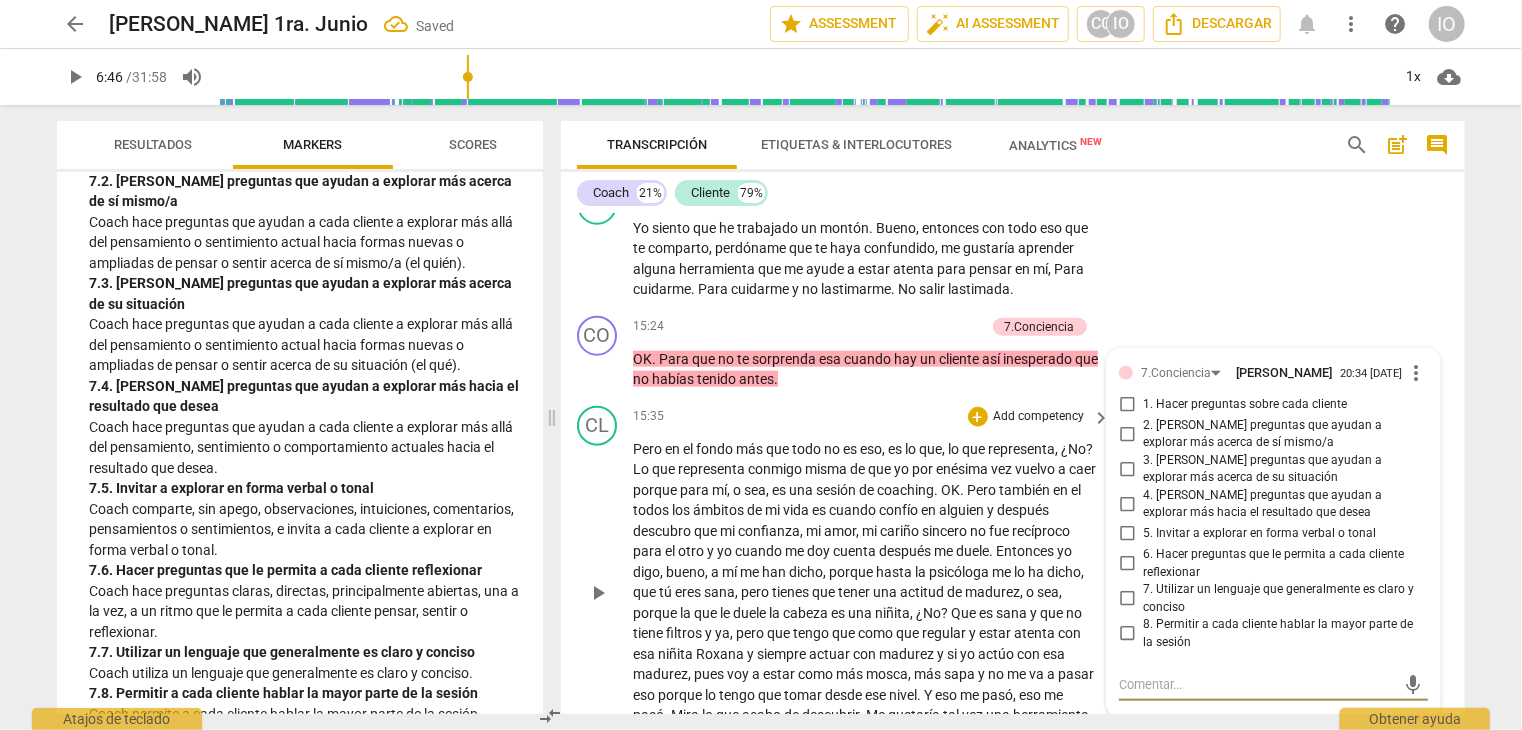 scroll, scrollTop: 4980, scrollLeft: 0, axis: vertical 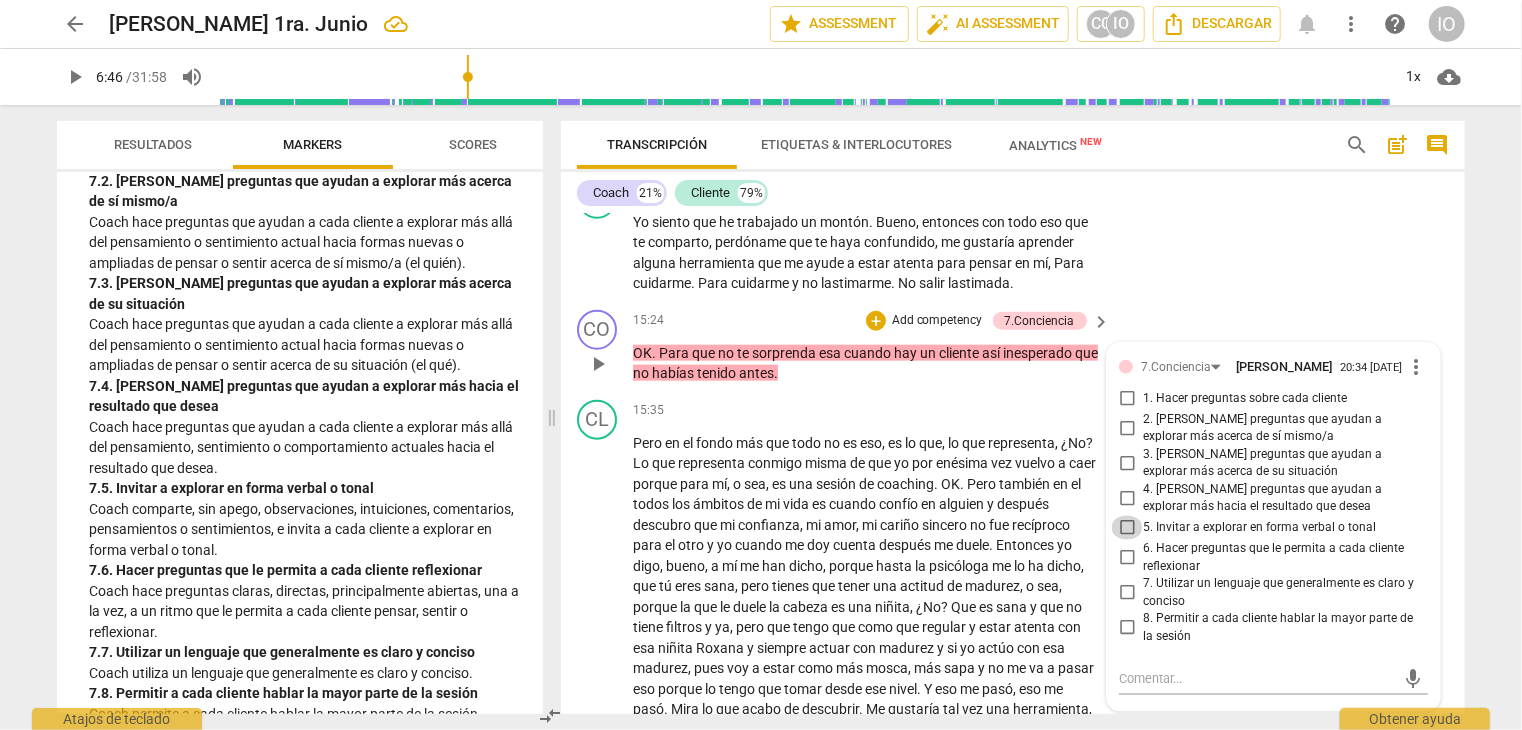 click on "5. Invitar a explorar en forma verbal o tonal" at bounding box center [1127, 528] 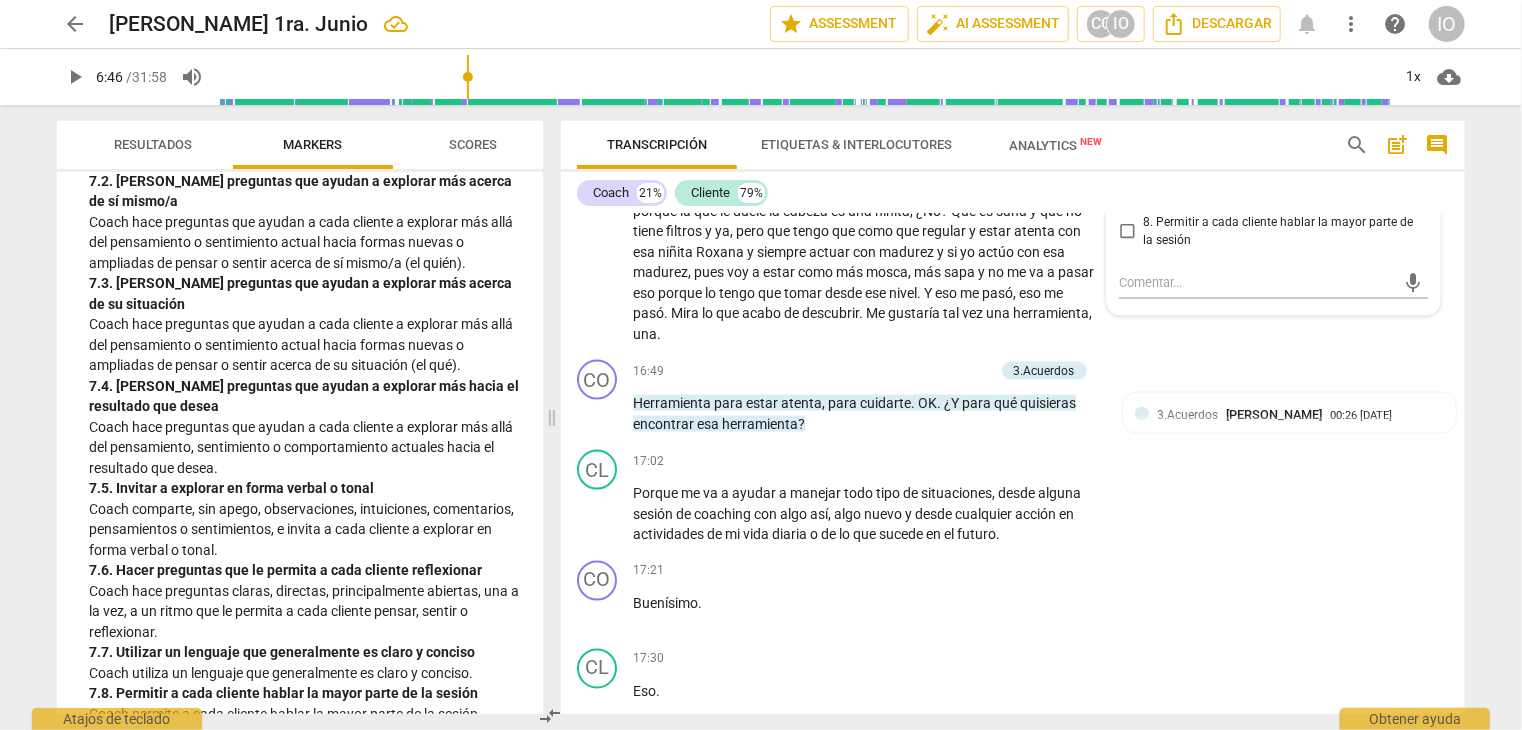 scroll, scrollTop: 5380, scrollLeft: 0, axis: vertical 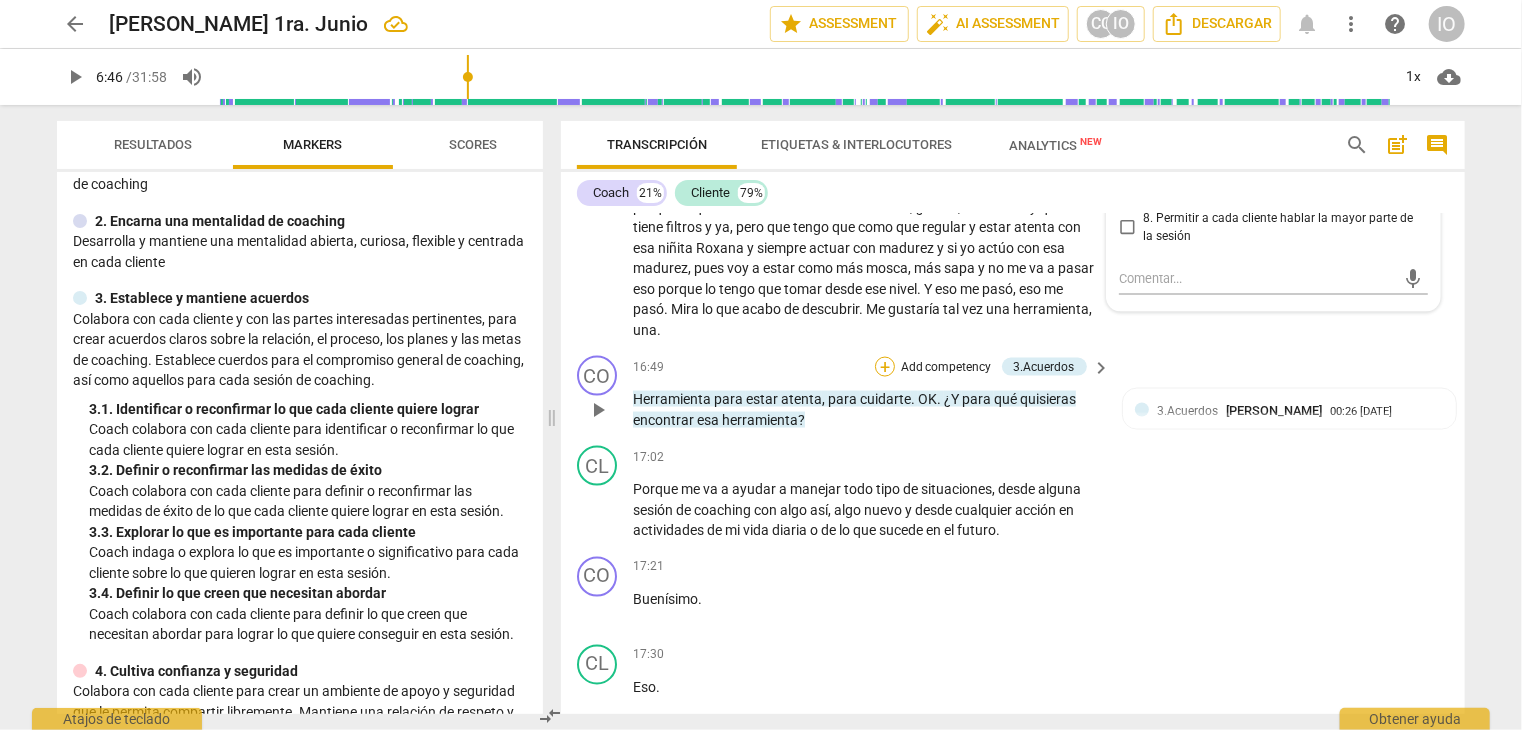 click on "+" at bounding box center (885, 367) 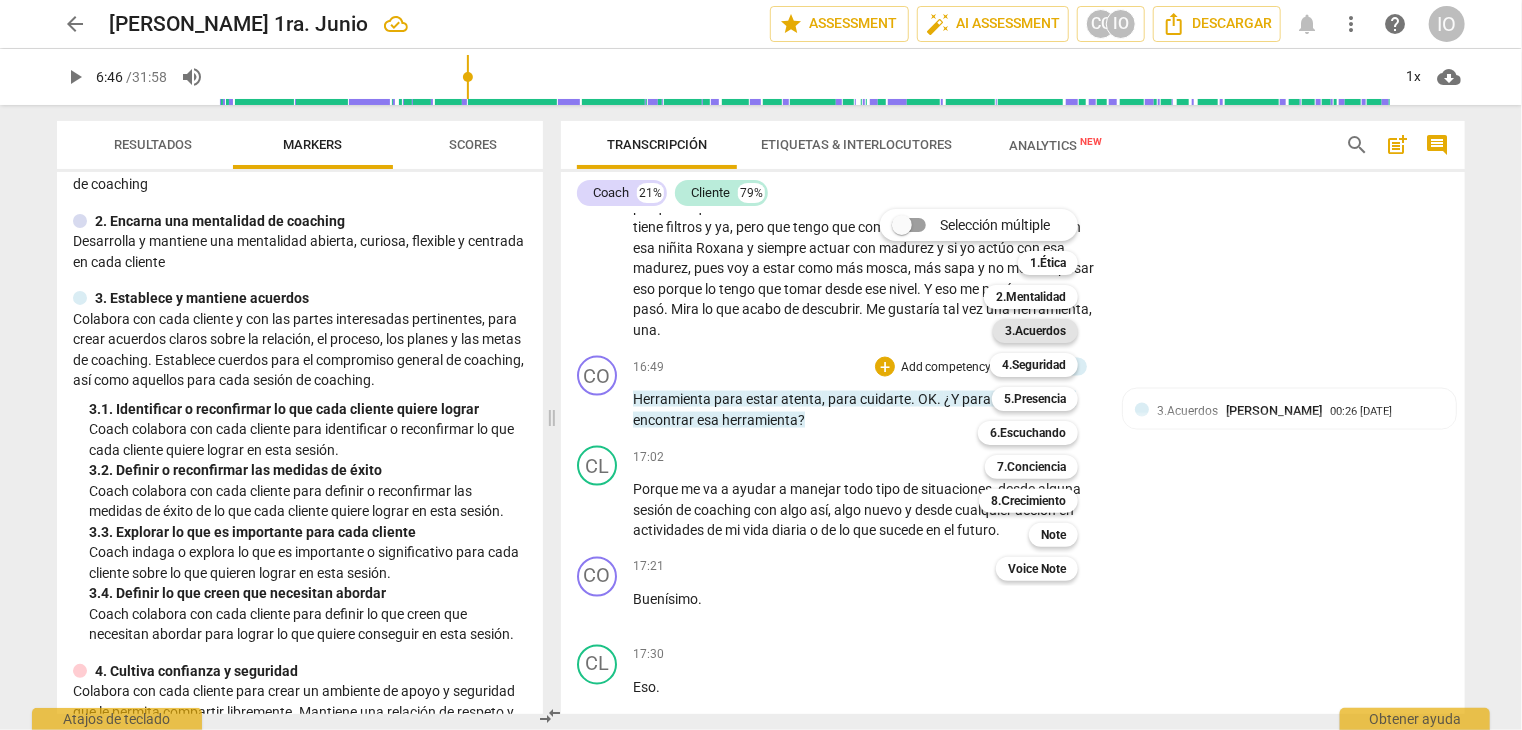 click on "3.Acuerdos" at bounding box center (1035, 331) 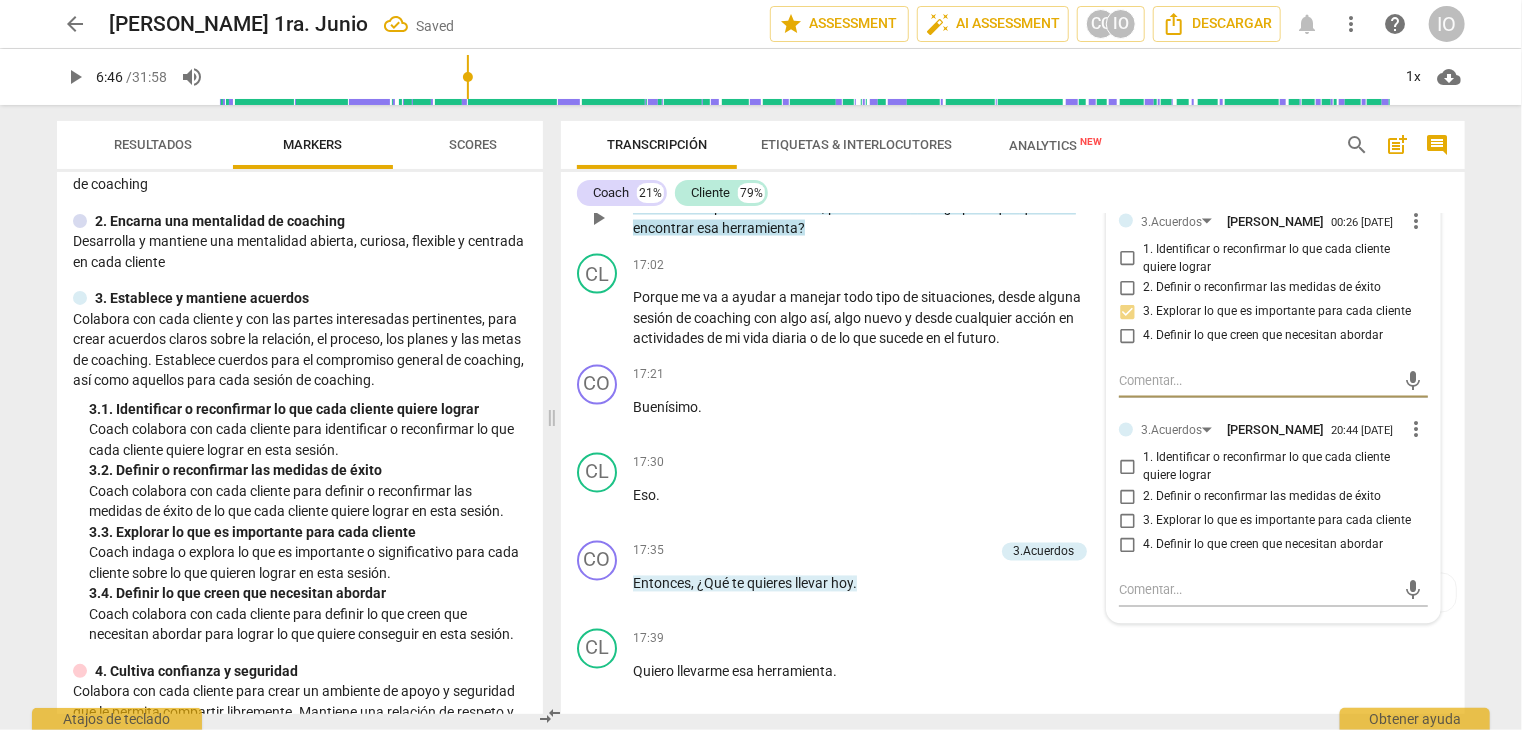 scroll, scrollTop: 5680, scrollLeft: 0, axis: vertical 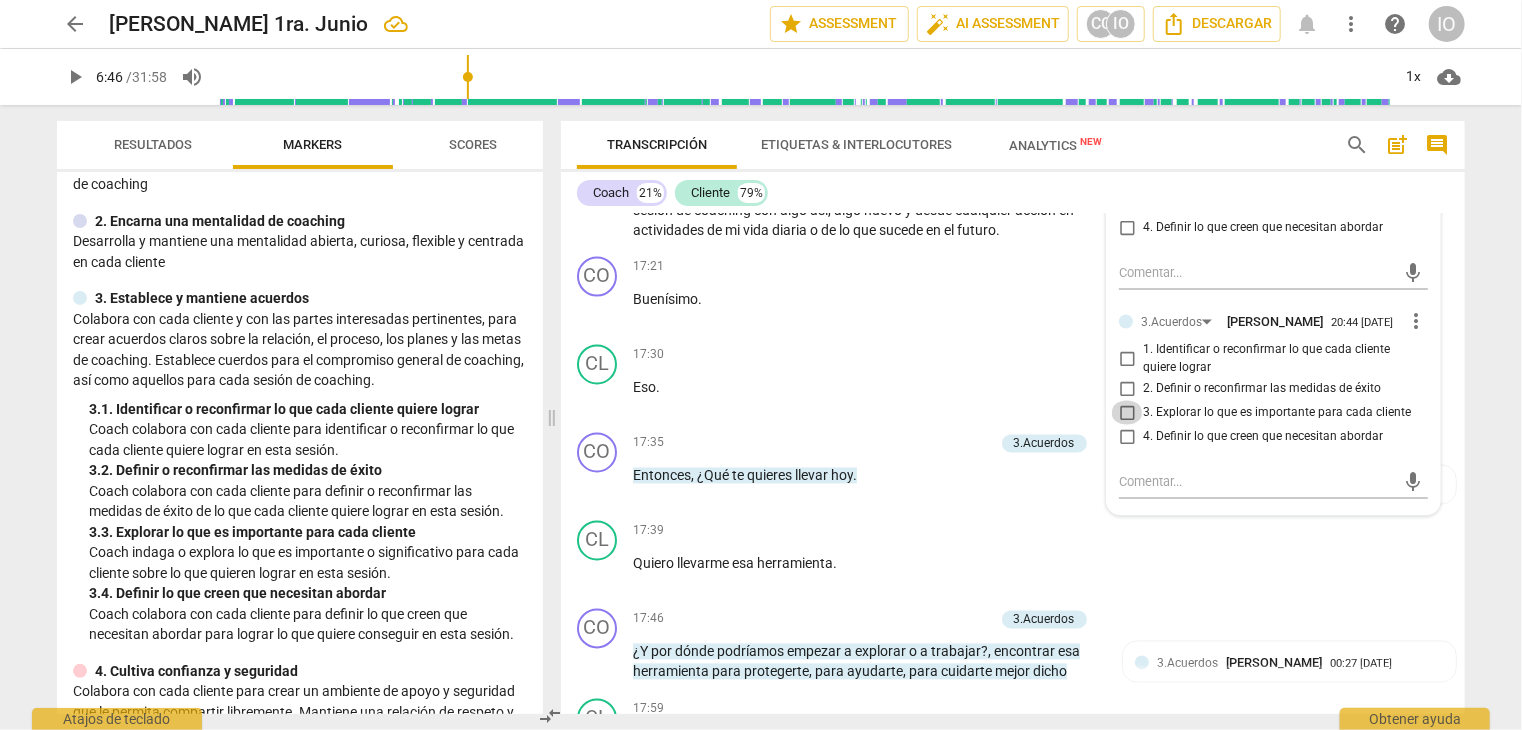click on "3. Explorar lo que es importante para cada cliente" at bounding box center (1127, 413) 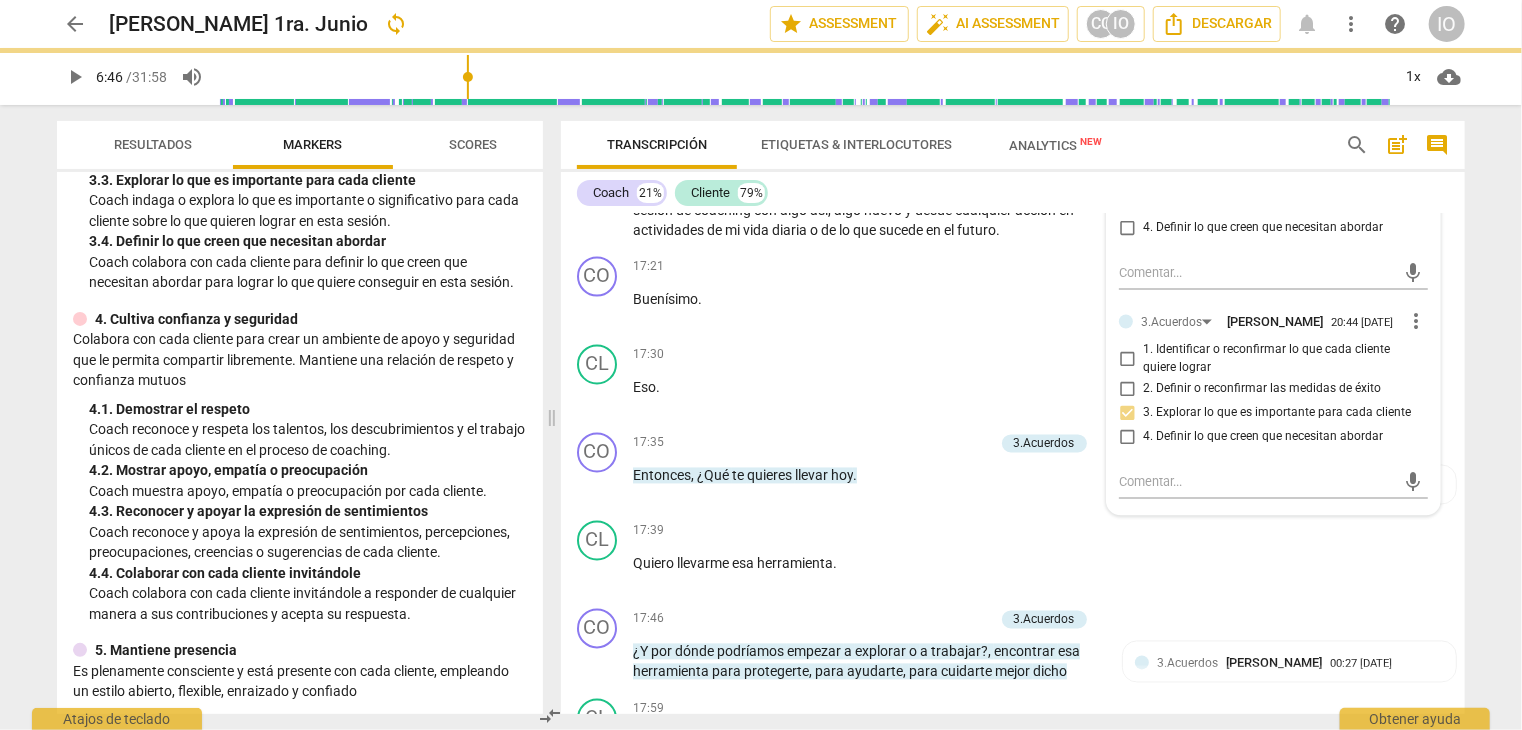 scroll, scrollTop: 500, scrollLeft: 0, axis: vertical 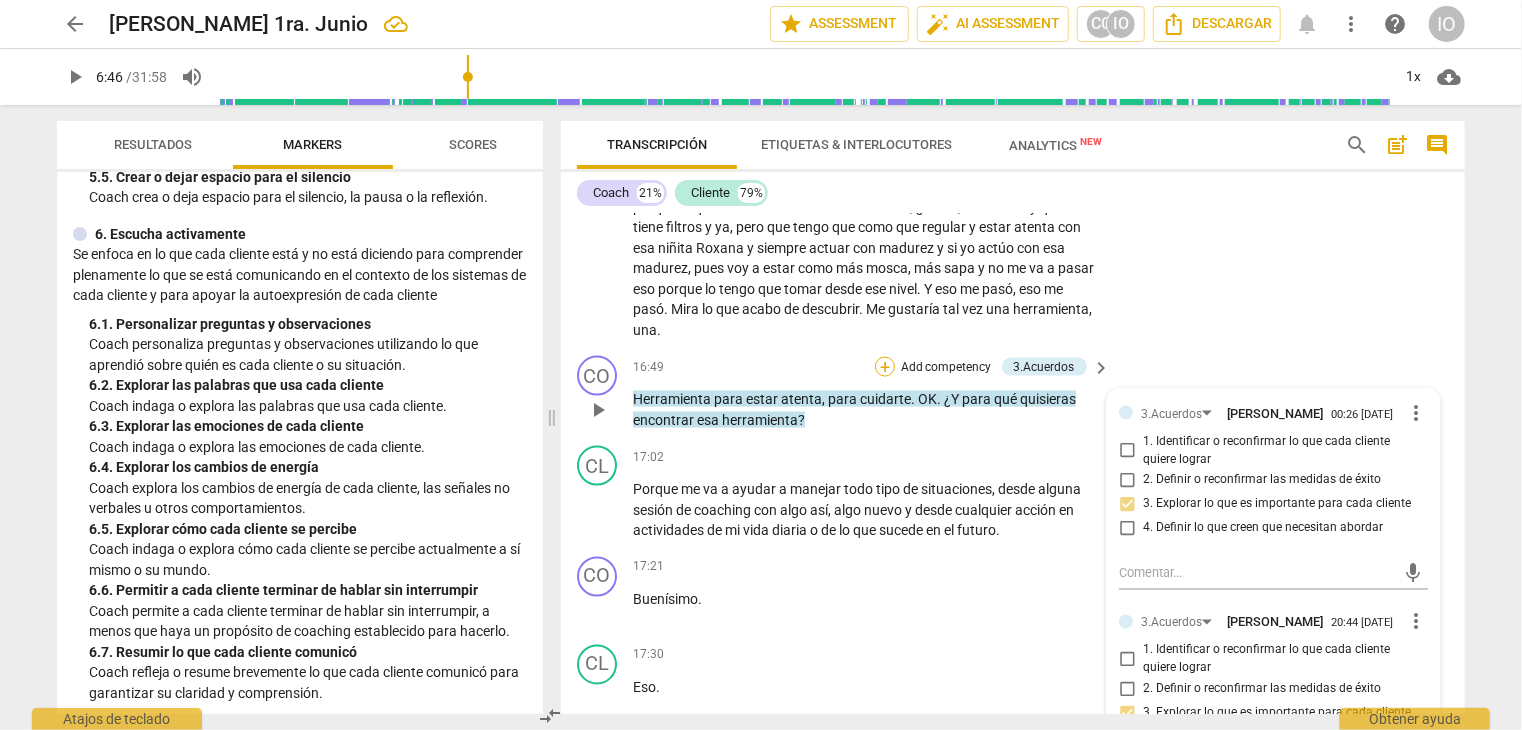 click on "+" at bounding box center [885, 367] 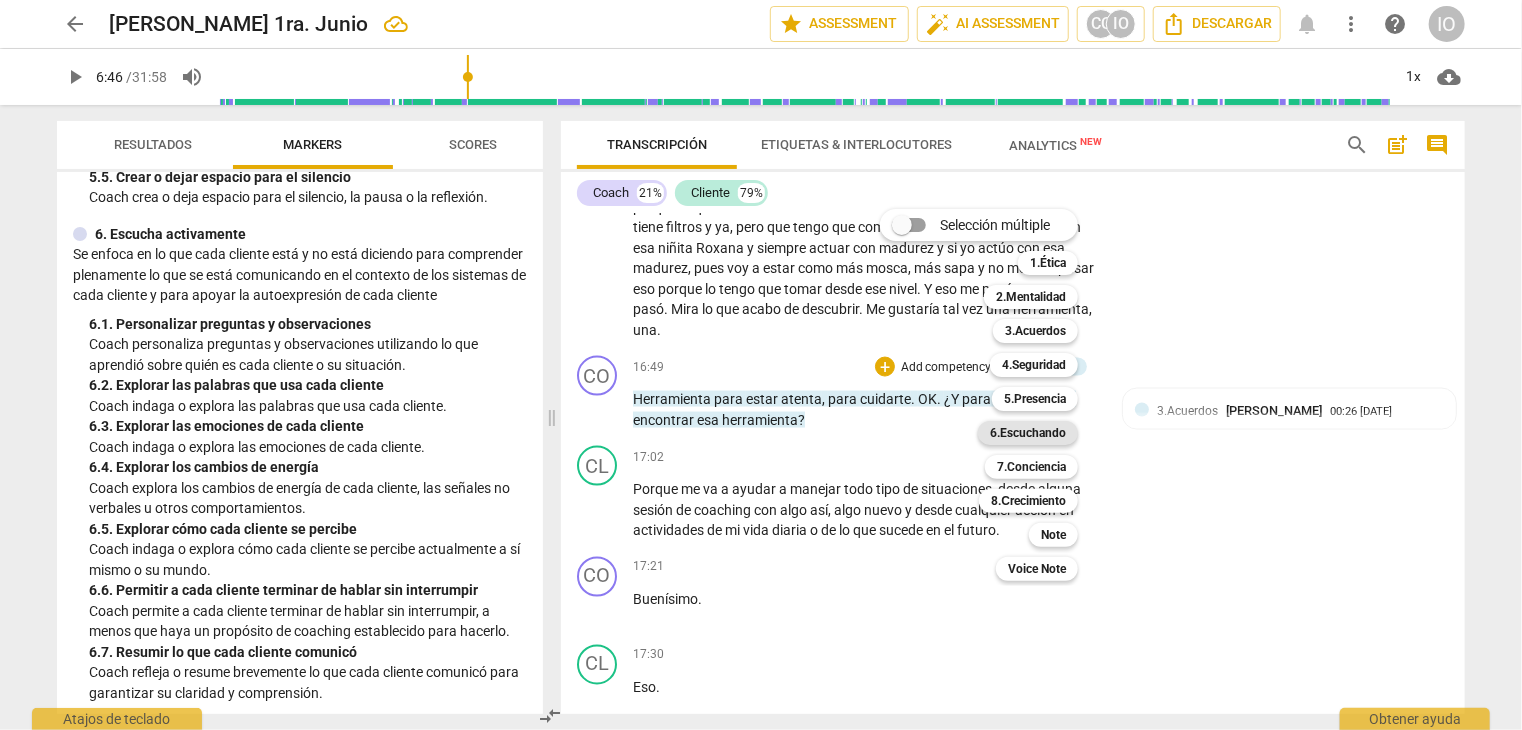 click on "6.Escuchando" at bounding box center [1028, 433] 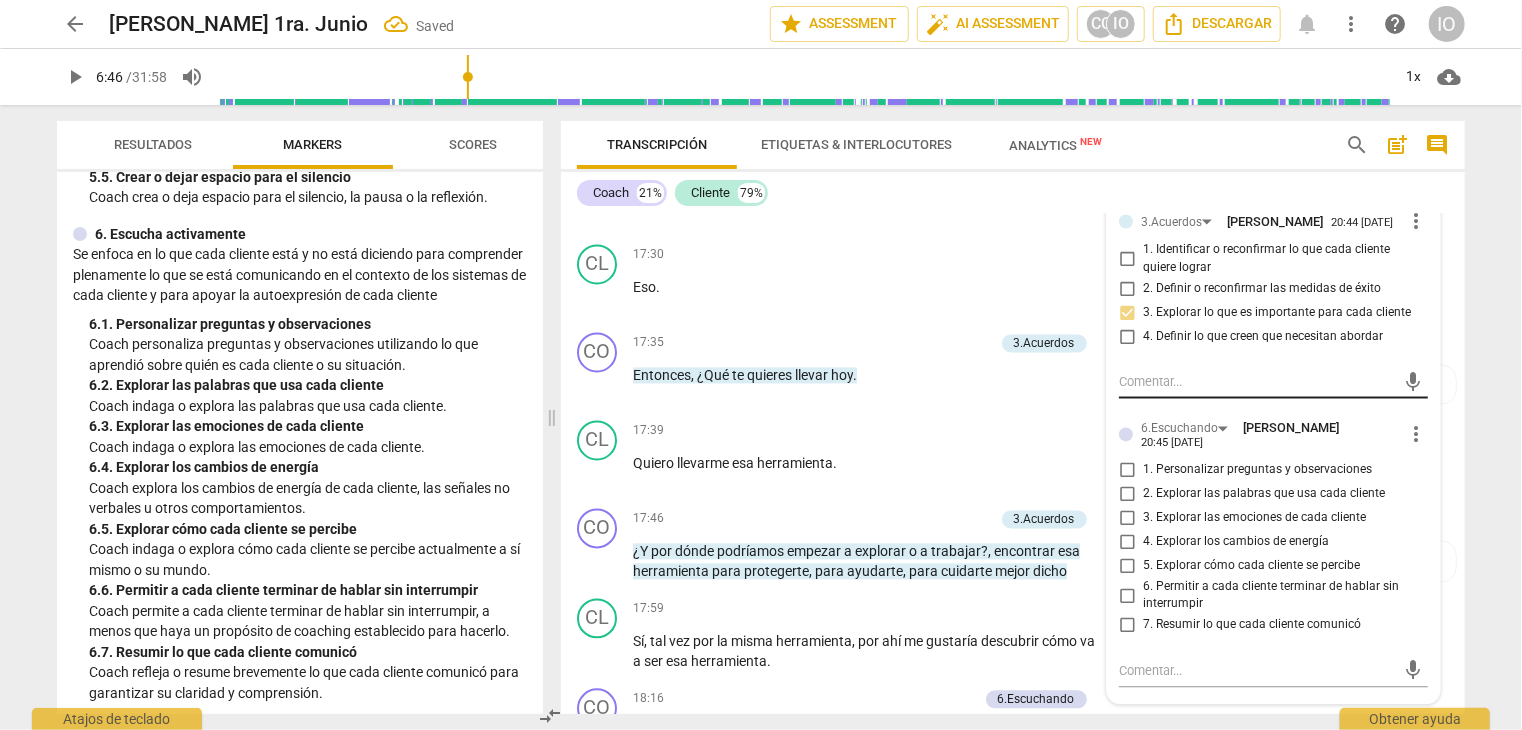 scroll, scrollTop: 5880, scrollLeft: 0, axis: vertical 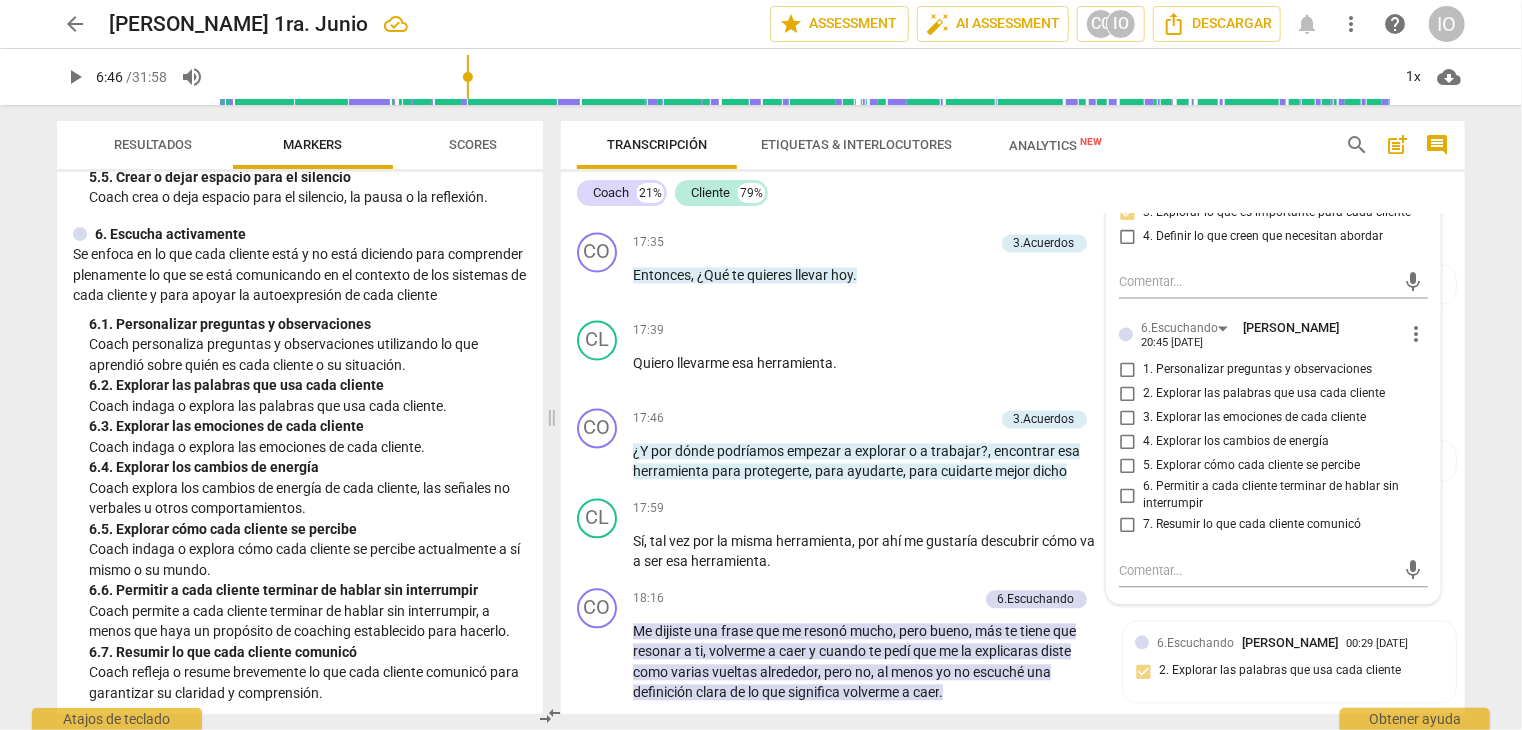 click on "2. Explorar las palabras que usa cada cliente" at bounding box center [1127, 395] 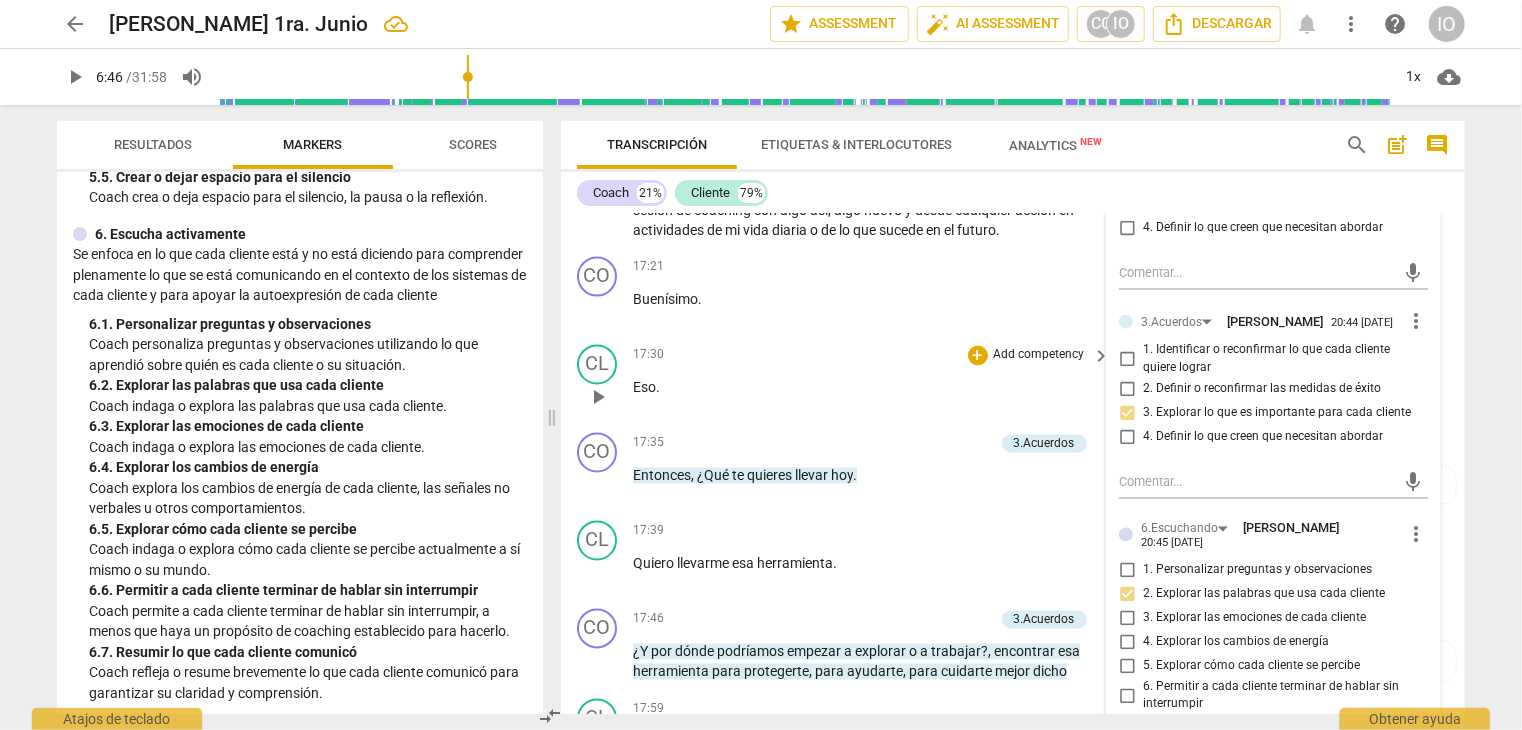 scroll, scrollTop: 5780, scrollLeft: 0, axis: vertical 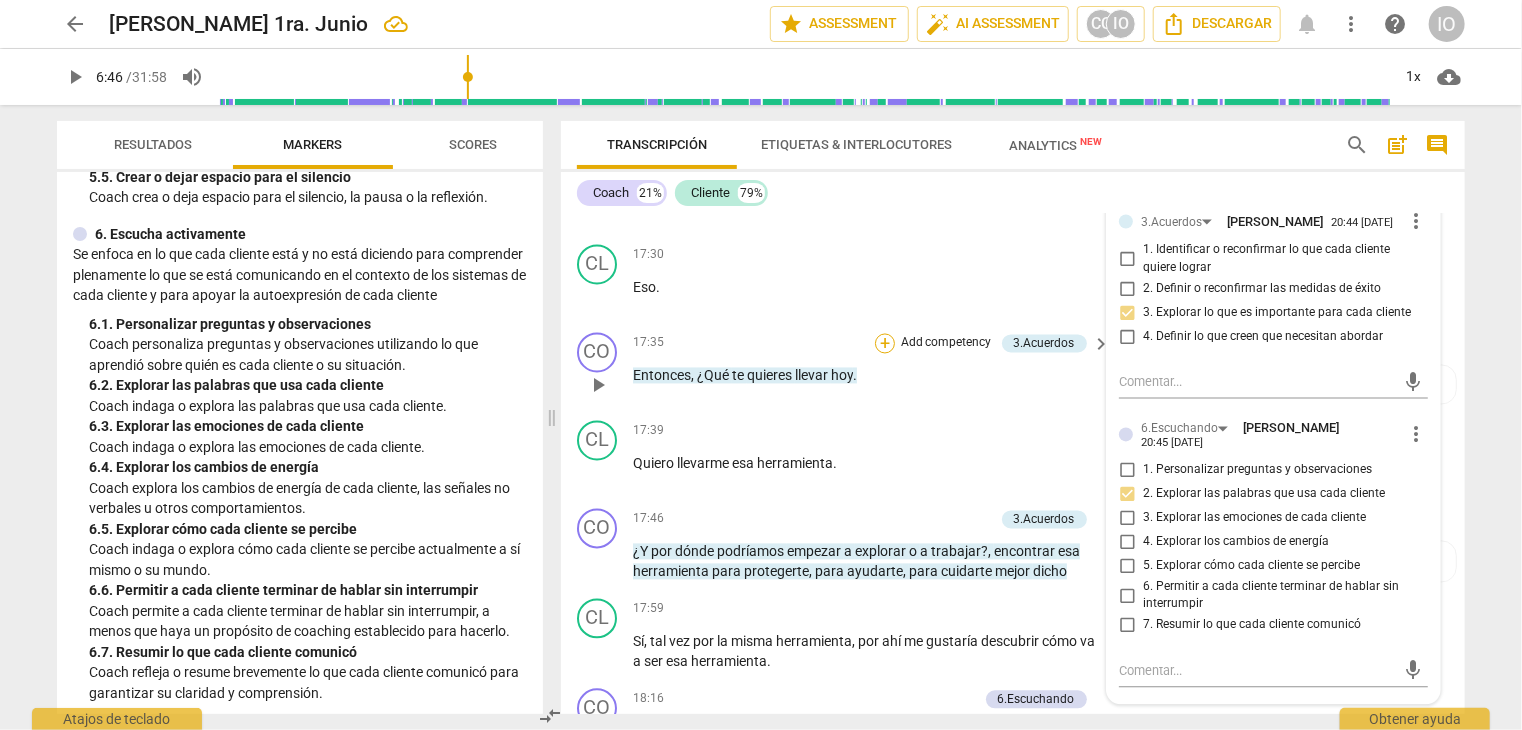 click on "+" at bounding box center [885, 344] 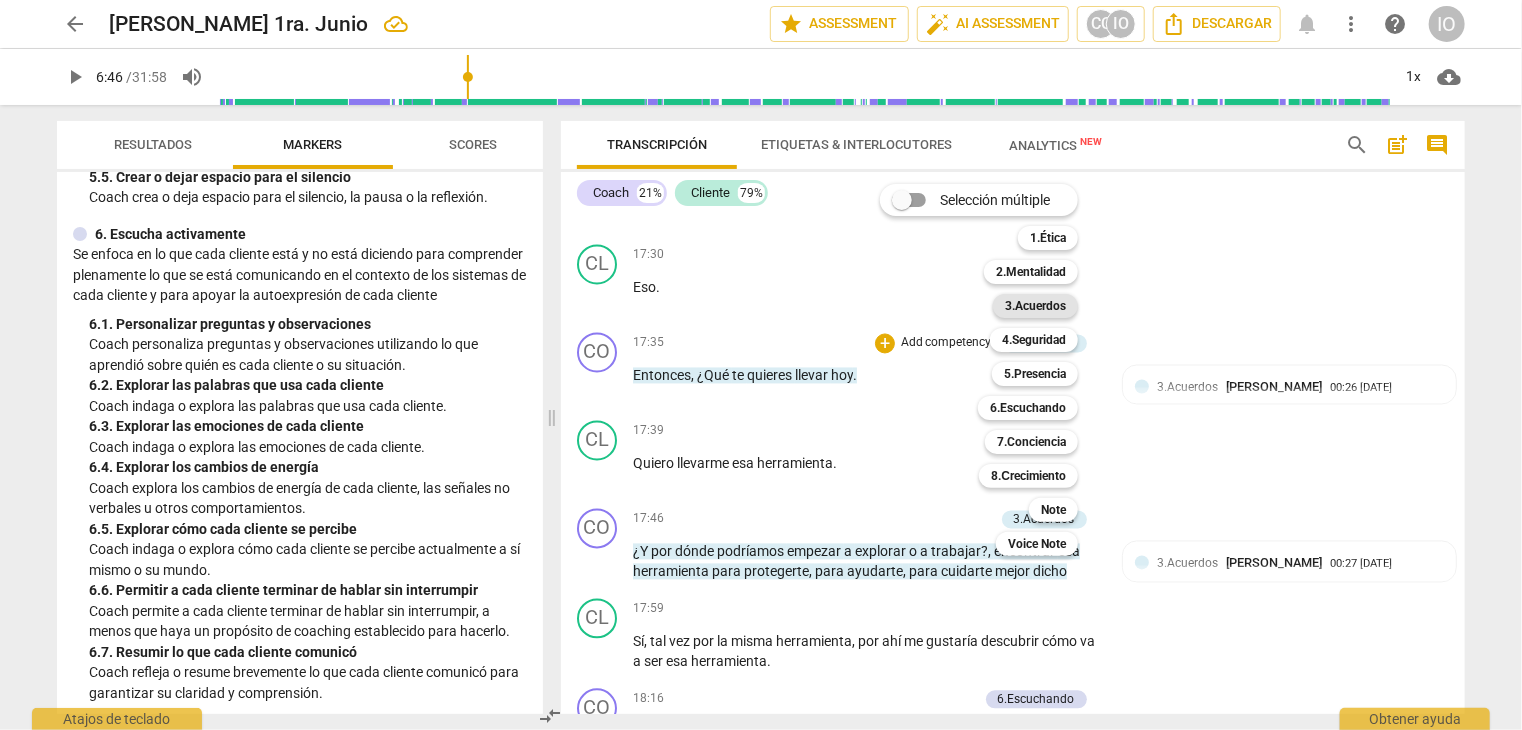 click on "3.Acuerdos" at bounding box center [1035, 306] 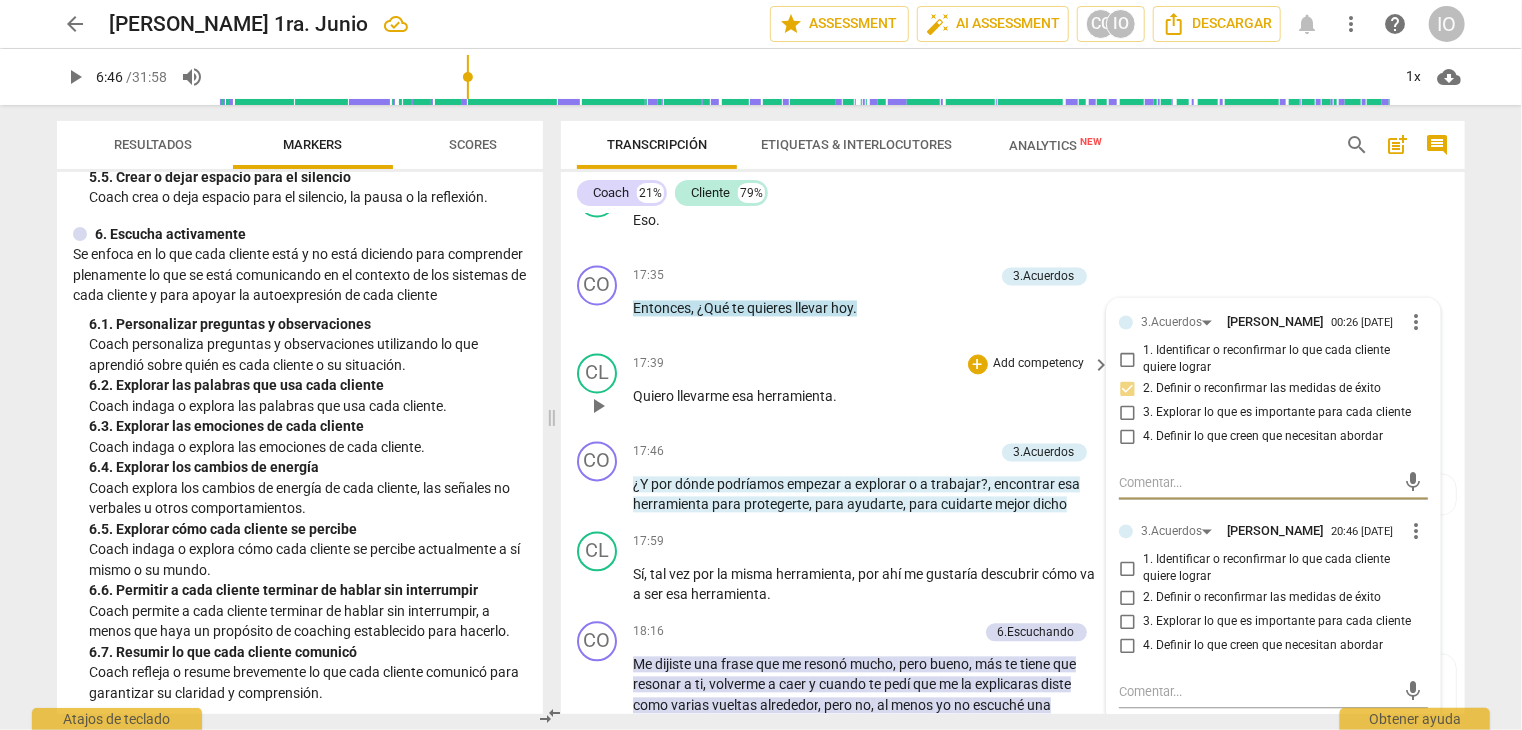 scroll, scrollTop: 5880, scrollLeft: 0, axis: vertical 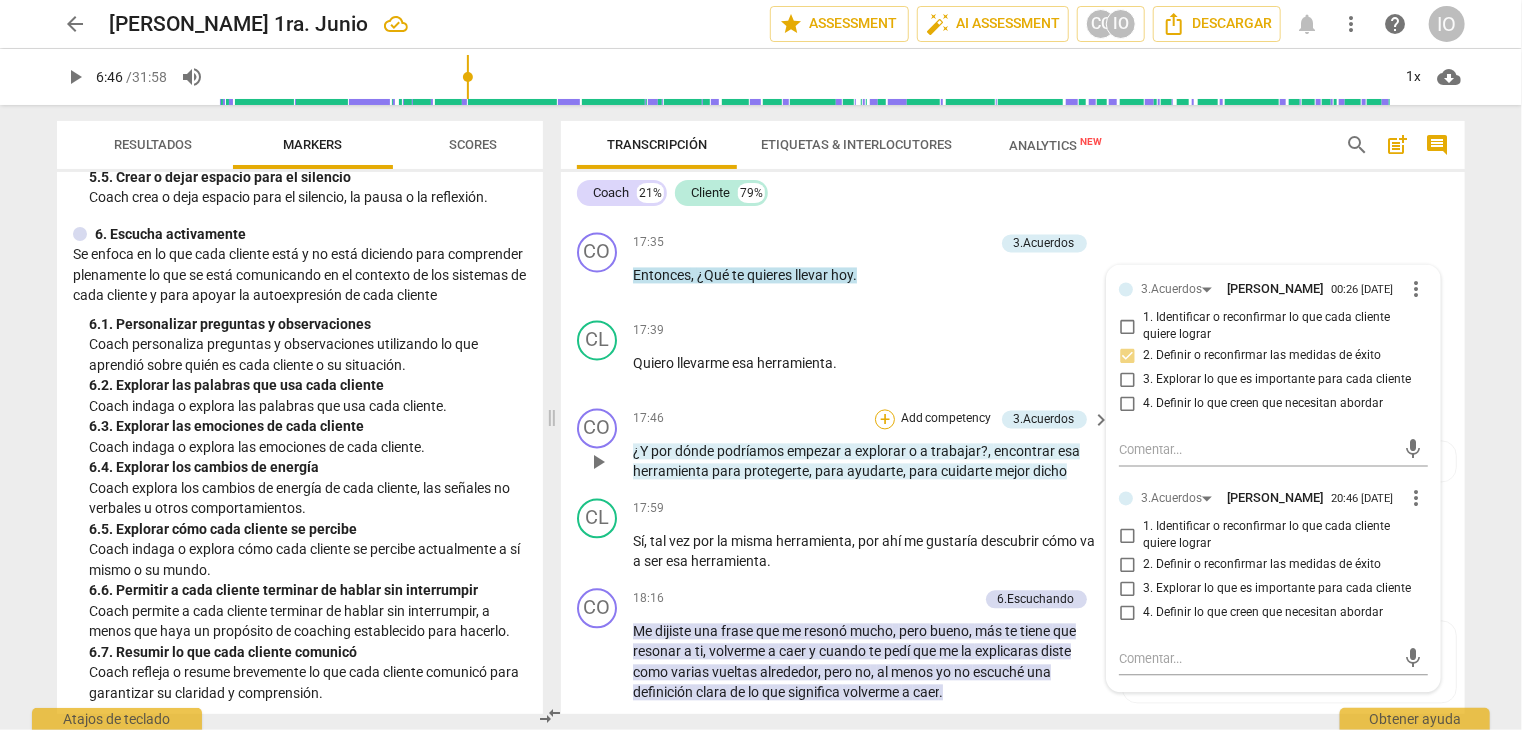 click on "+" at bounding box center [885, 420] 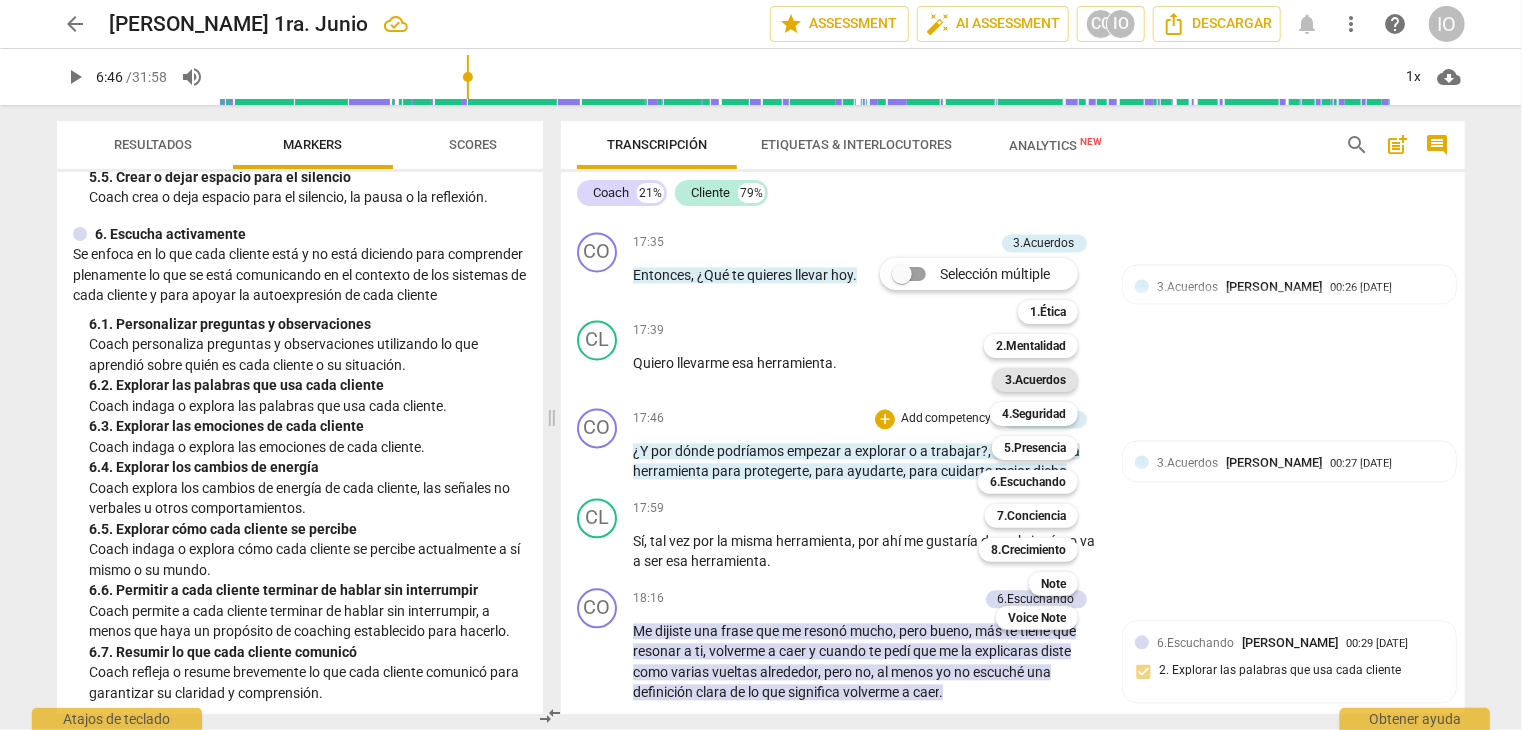 click on "3.Acuerdos" at bounding box center [1035, 380] 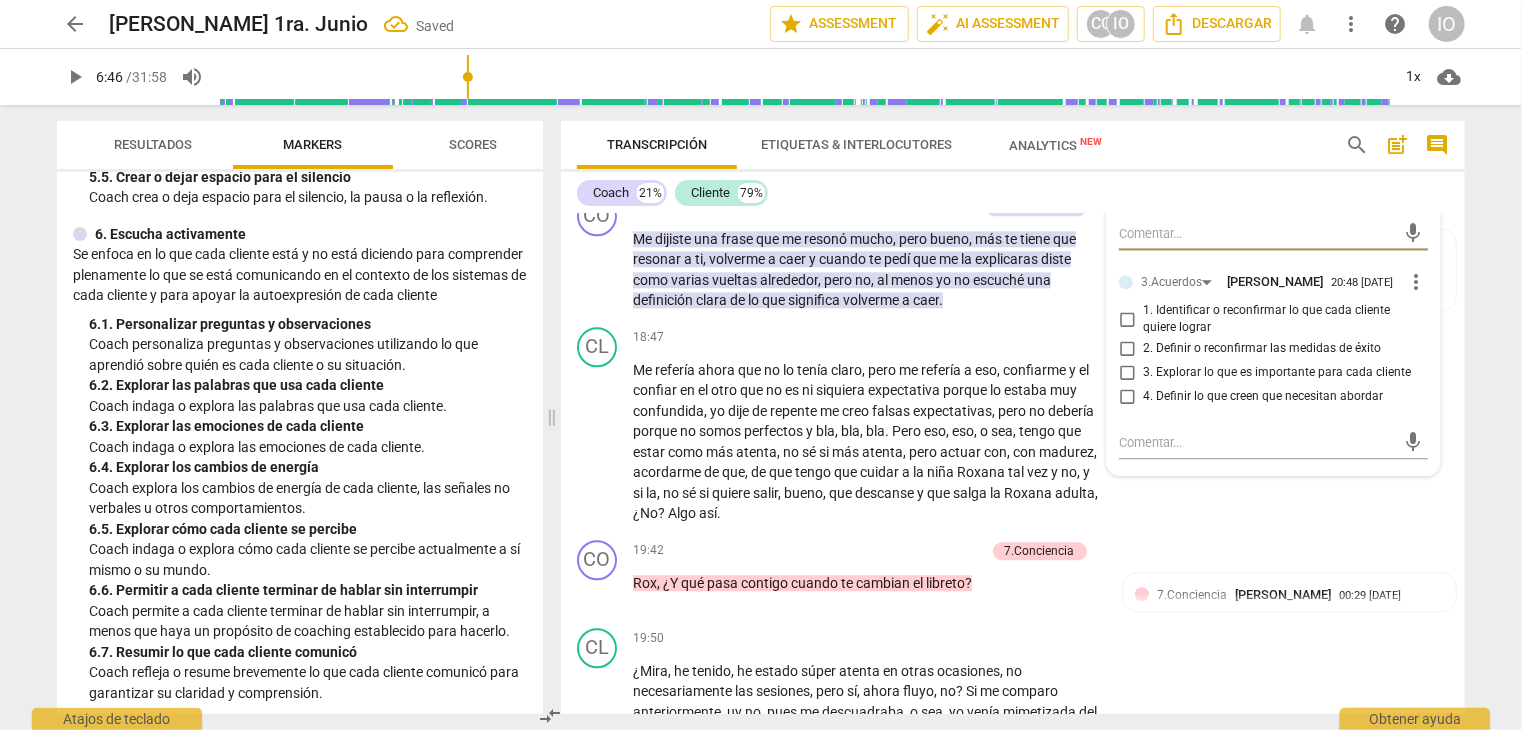 scroll, scrollTop: 6280, scrollLeft: 0, axis: vertical 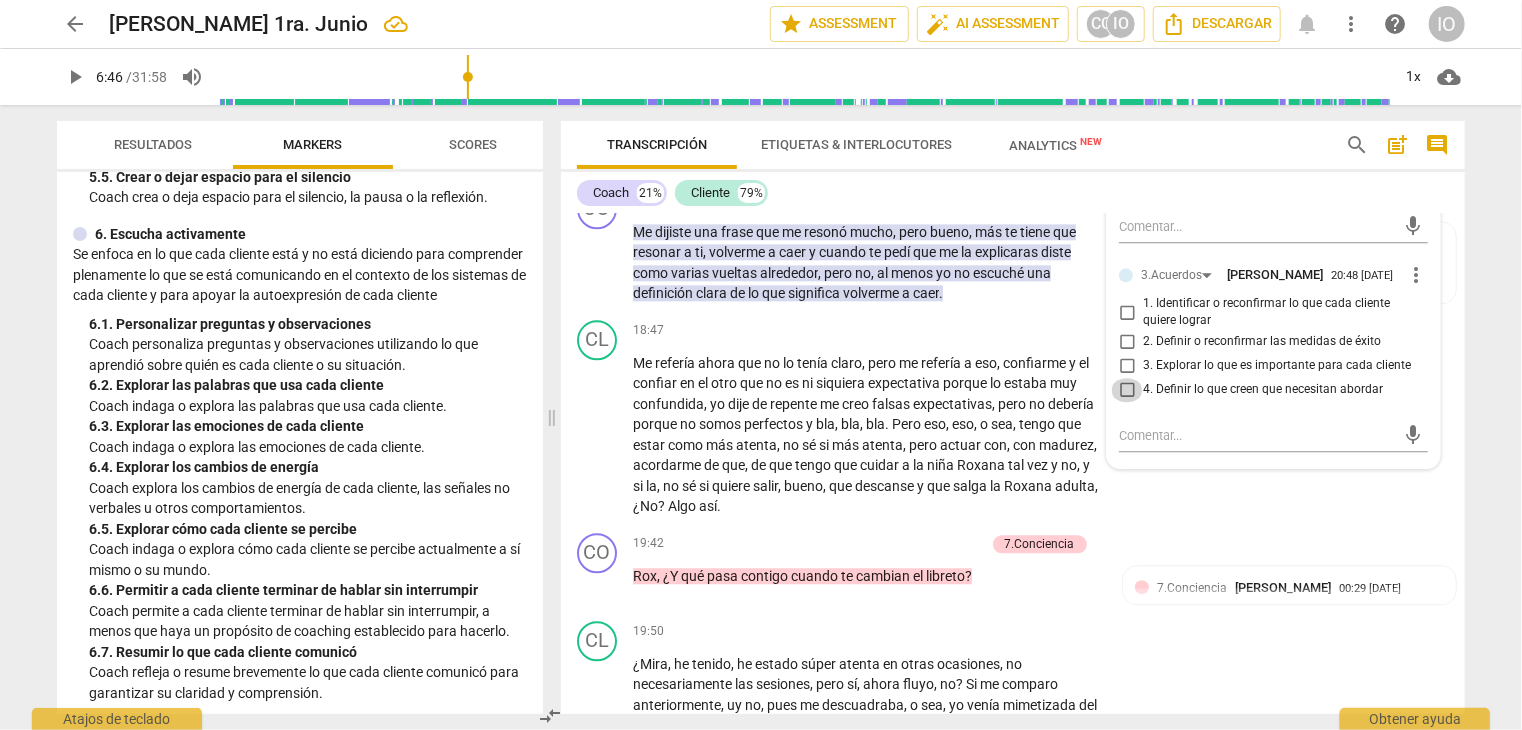 click on "4. Definir lo que creen que necesitan abordar" at bounding box center (1127, 390) 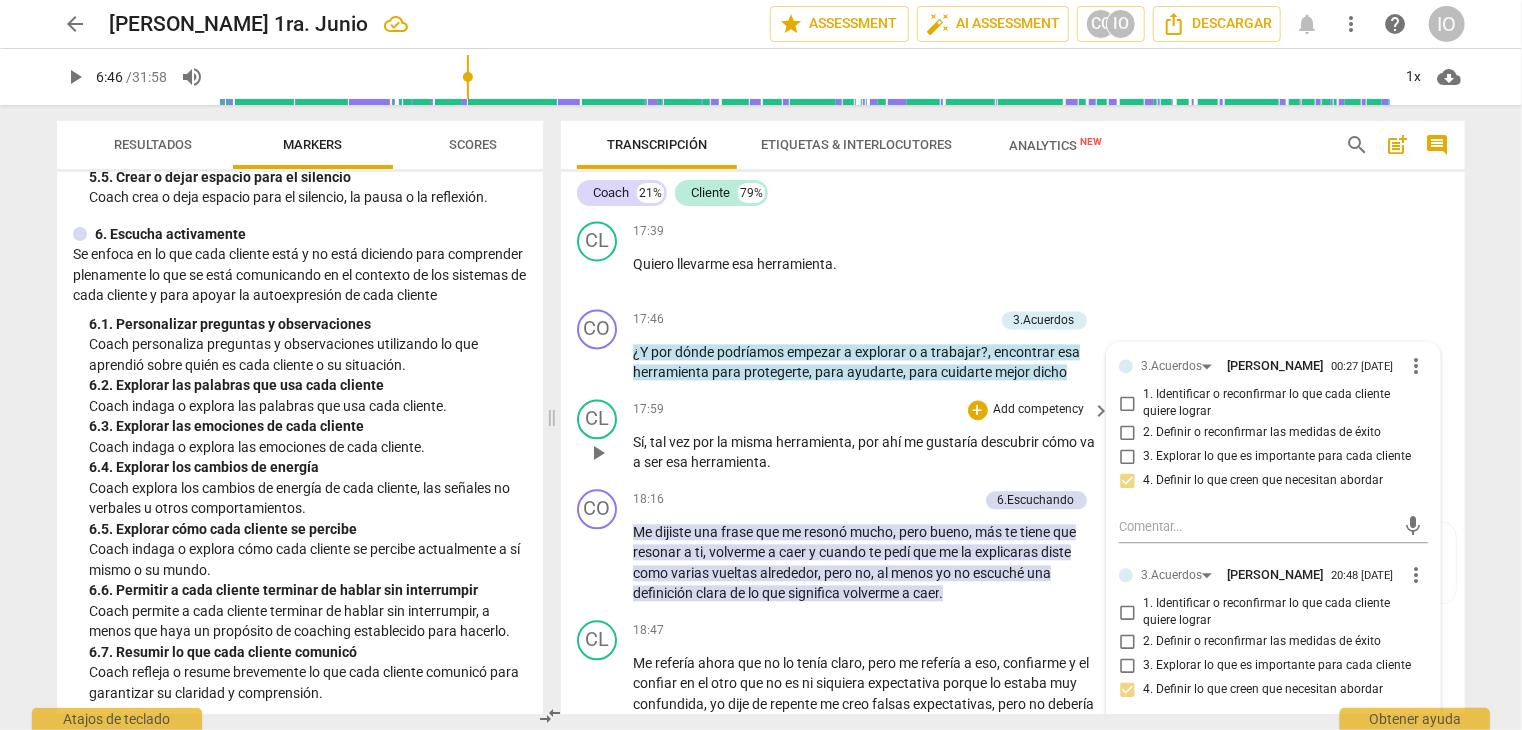 scroll, scrollTop: 6080, scrollLeft: 0, axis: vertical 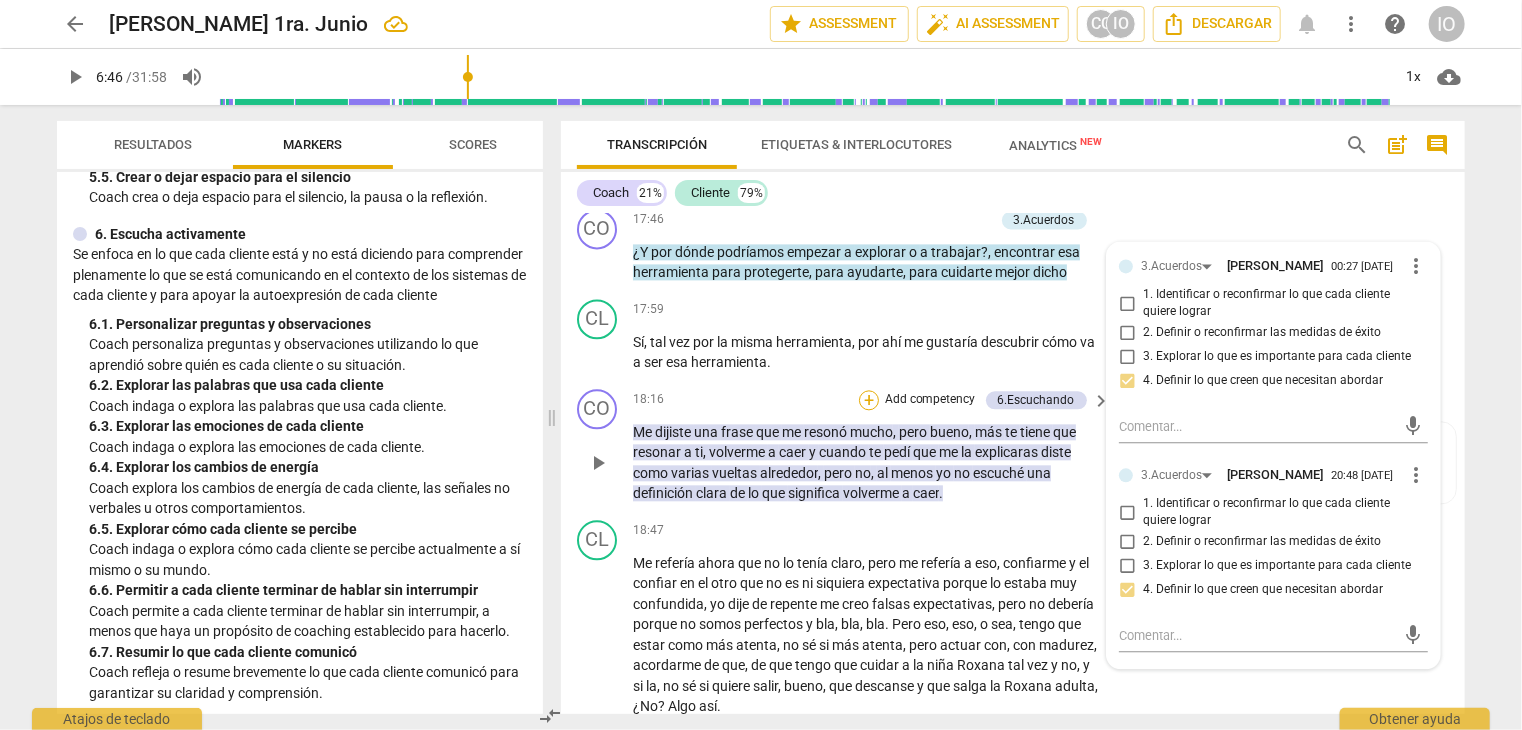 click on "+" at bounding box center (869, 400) 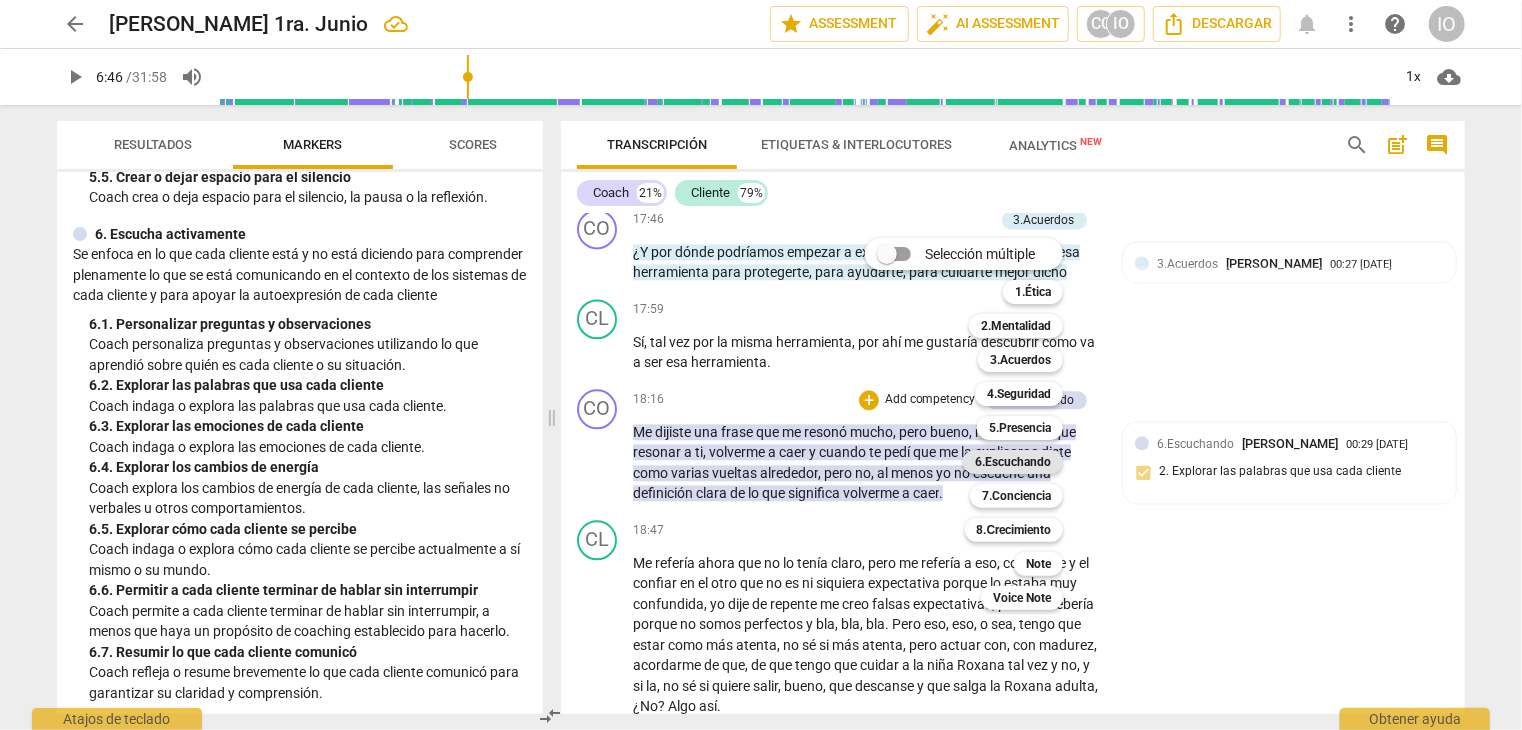 click on "6.Escuchando" at bounding box center (1013, 462) 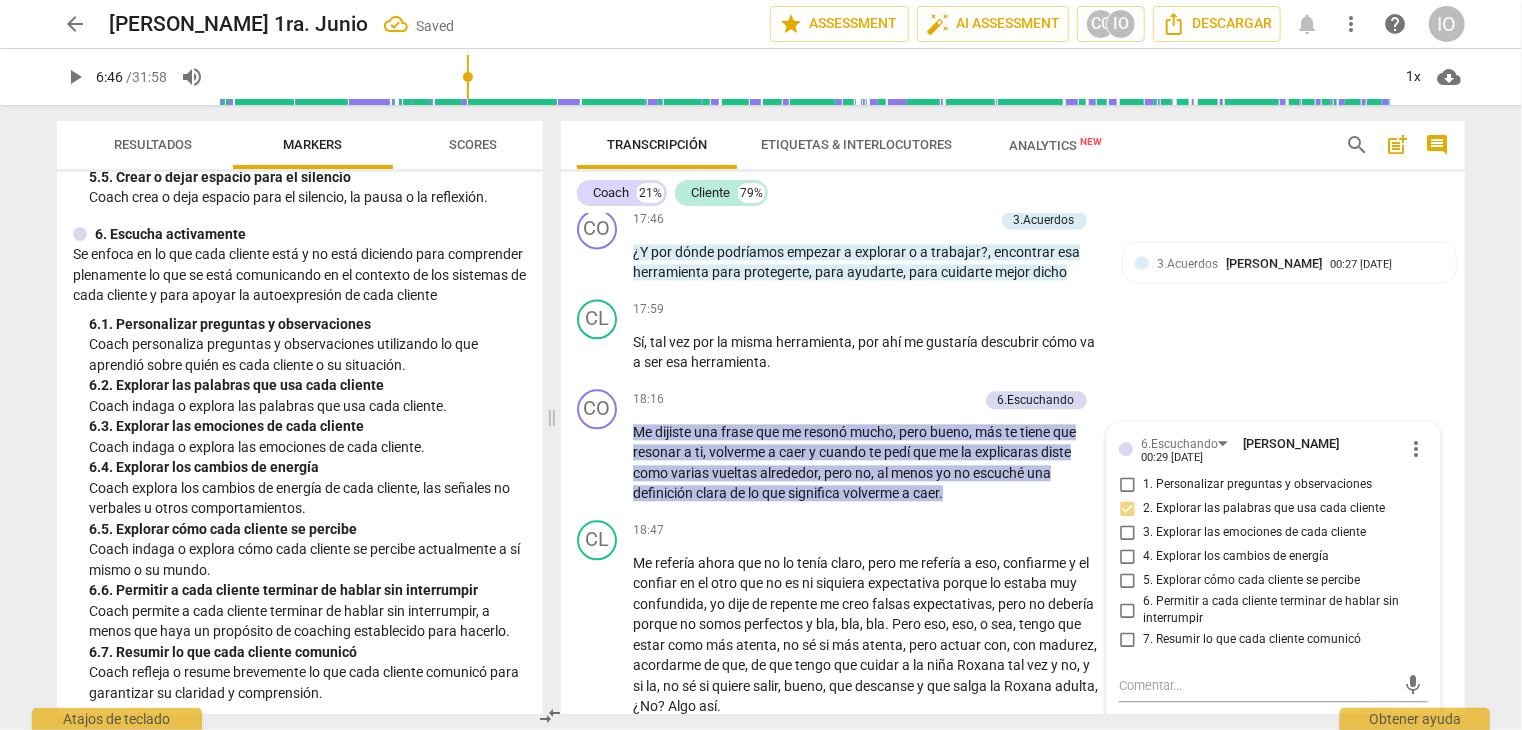 scroll, scrollTop: 6084, scrollLeft: 0, axis: vertical 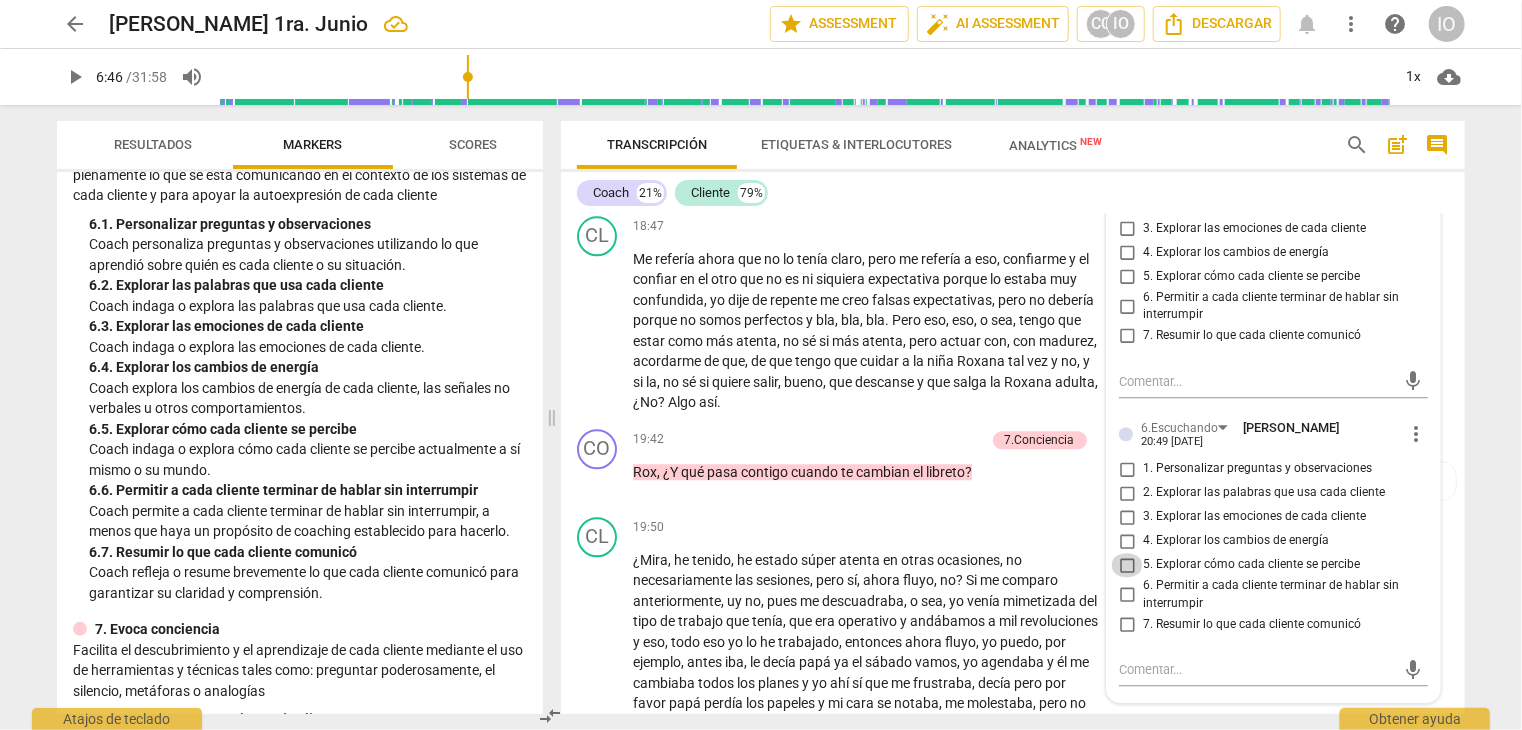 click on "5. Explorar cómo cada cliente se percibe" at bounding box center [1127, 565] 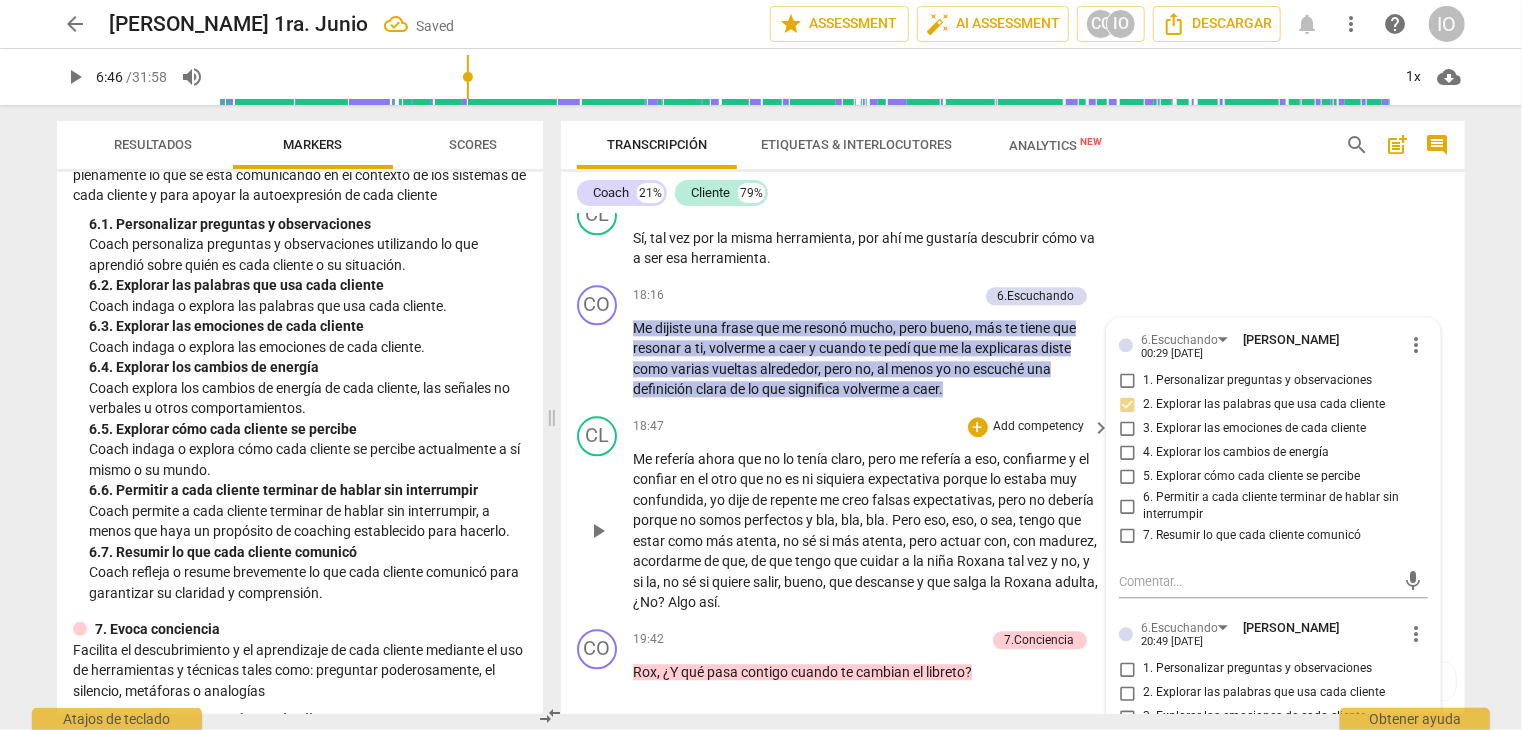 scroll, scrollTop: 6284, scrollLeft: 0, axis: vertical 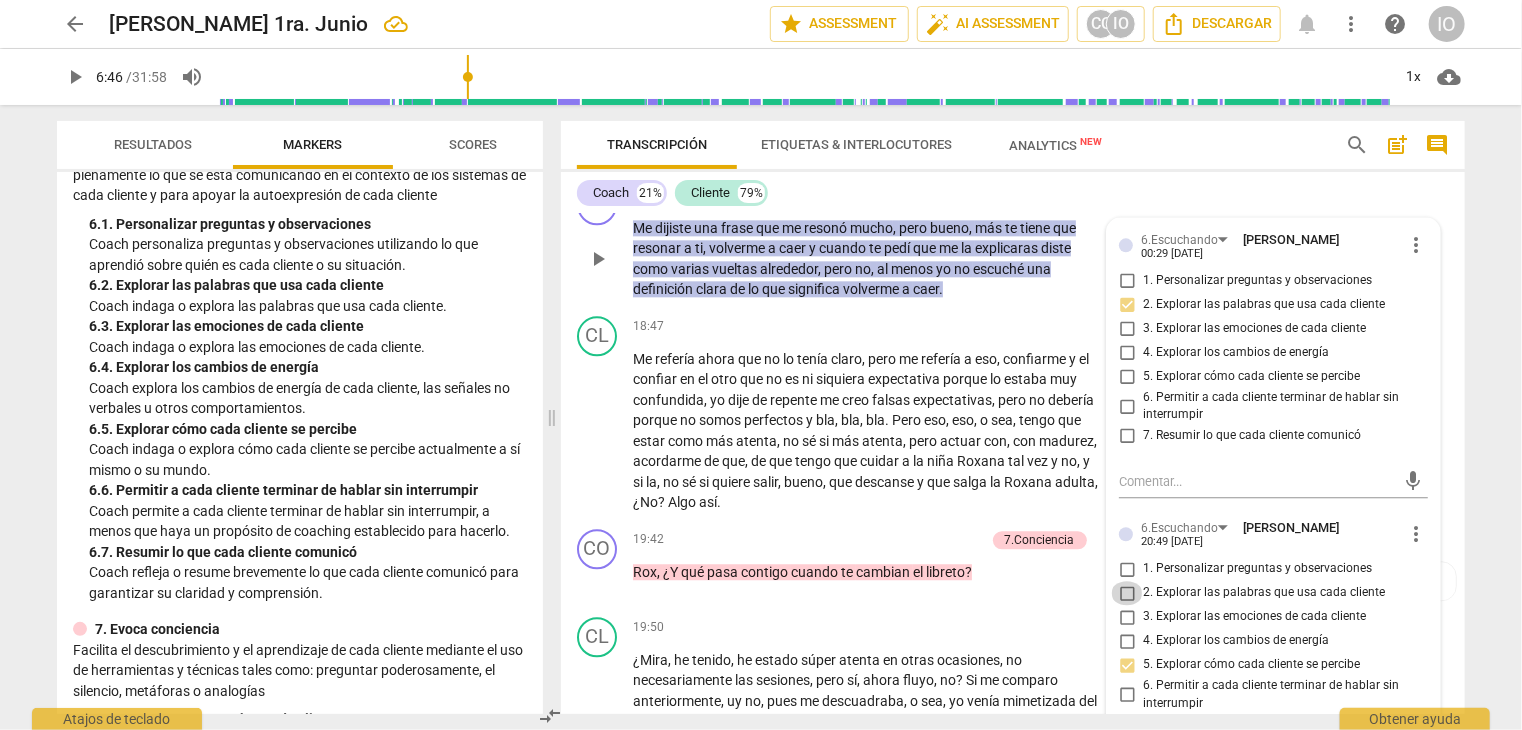 click on "2. Explorar las palabras que usa cada cliente" at bounding box center (1127, 593) 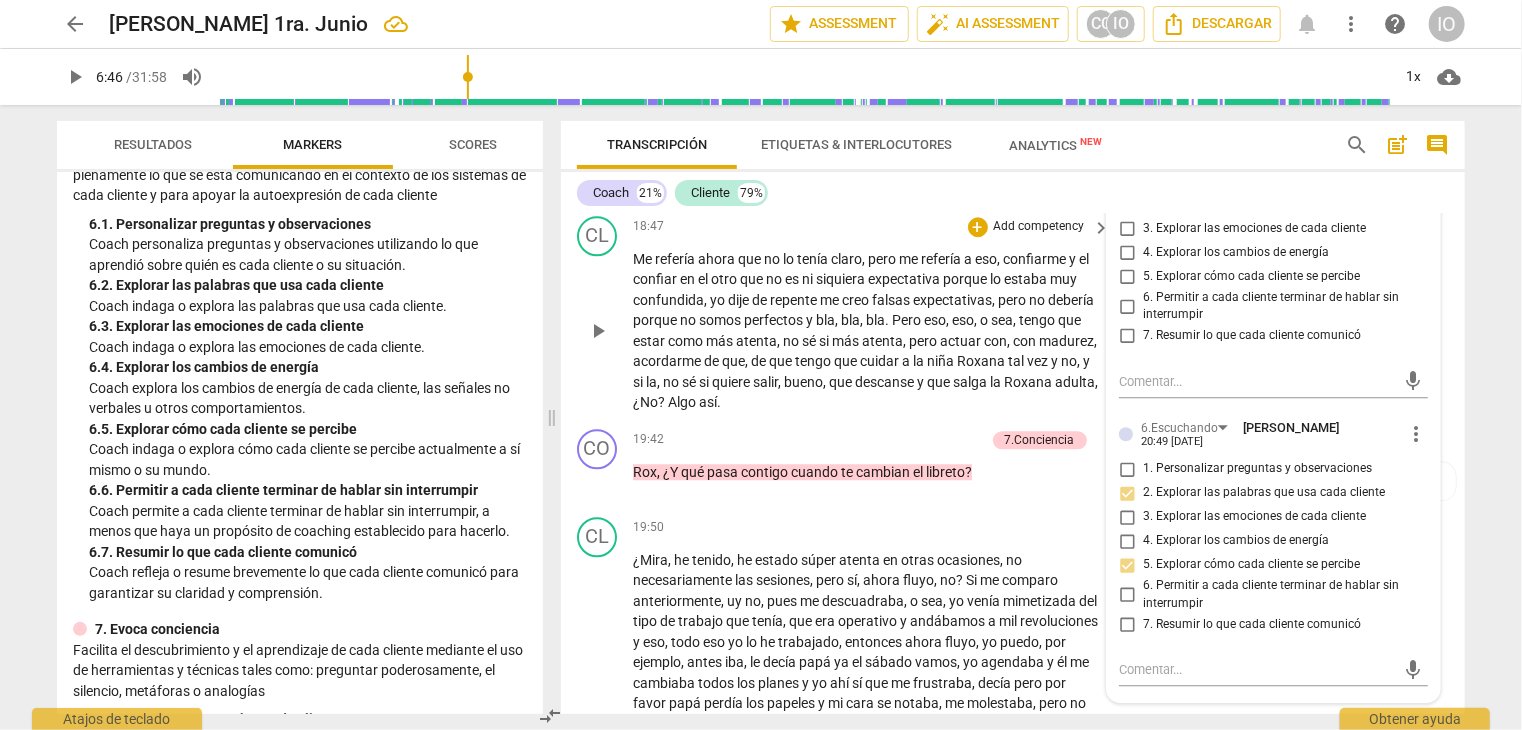 scroll, scrollTop: 6484, scrollLeft: 0, axis: vertical 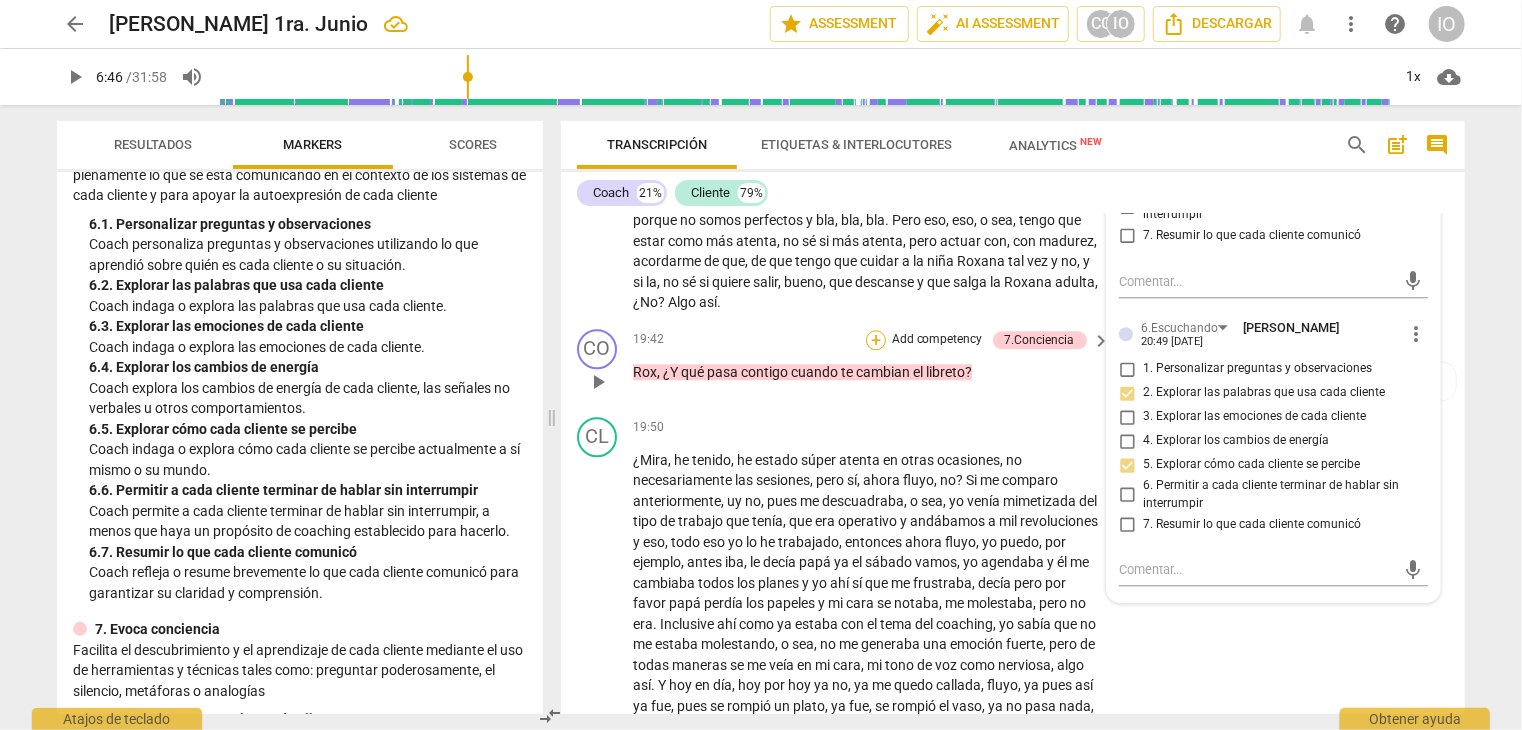 click on "+" at bounding box center (876, 340) 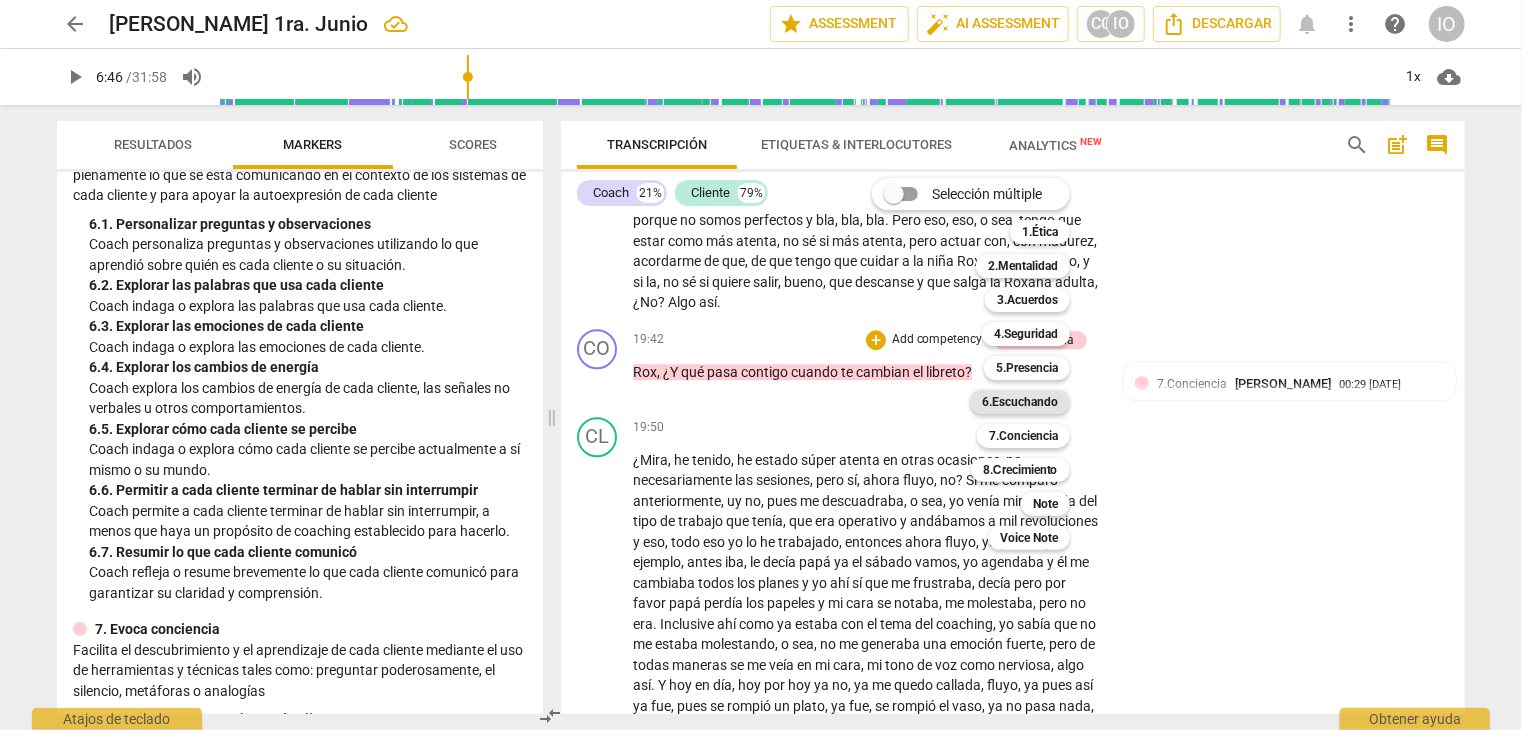 click on "6.Escuchando" at bounding box center (1020, 402) 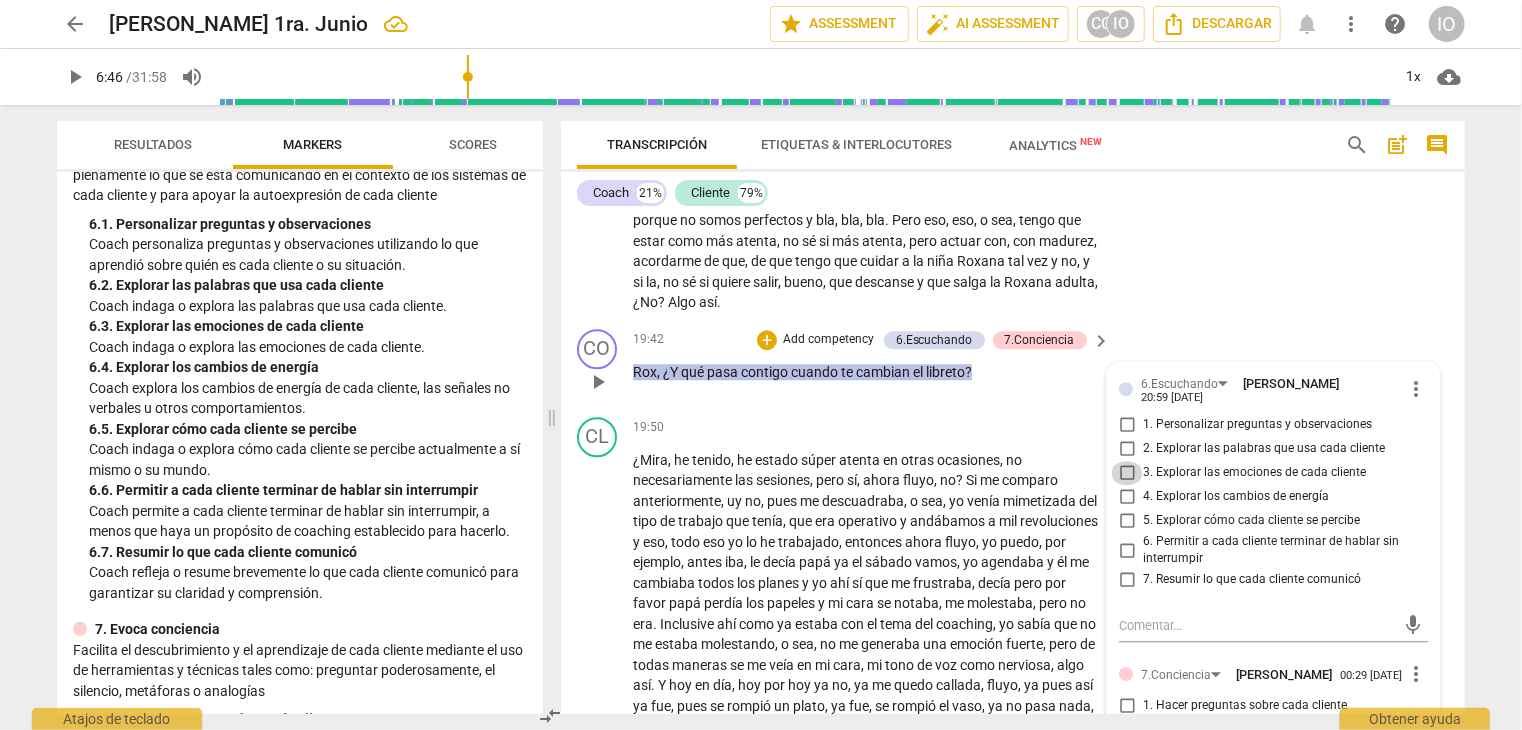 click on "3. Explorar las emociones de cada cliente" at bounding box center [1127, 473] 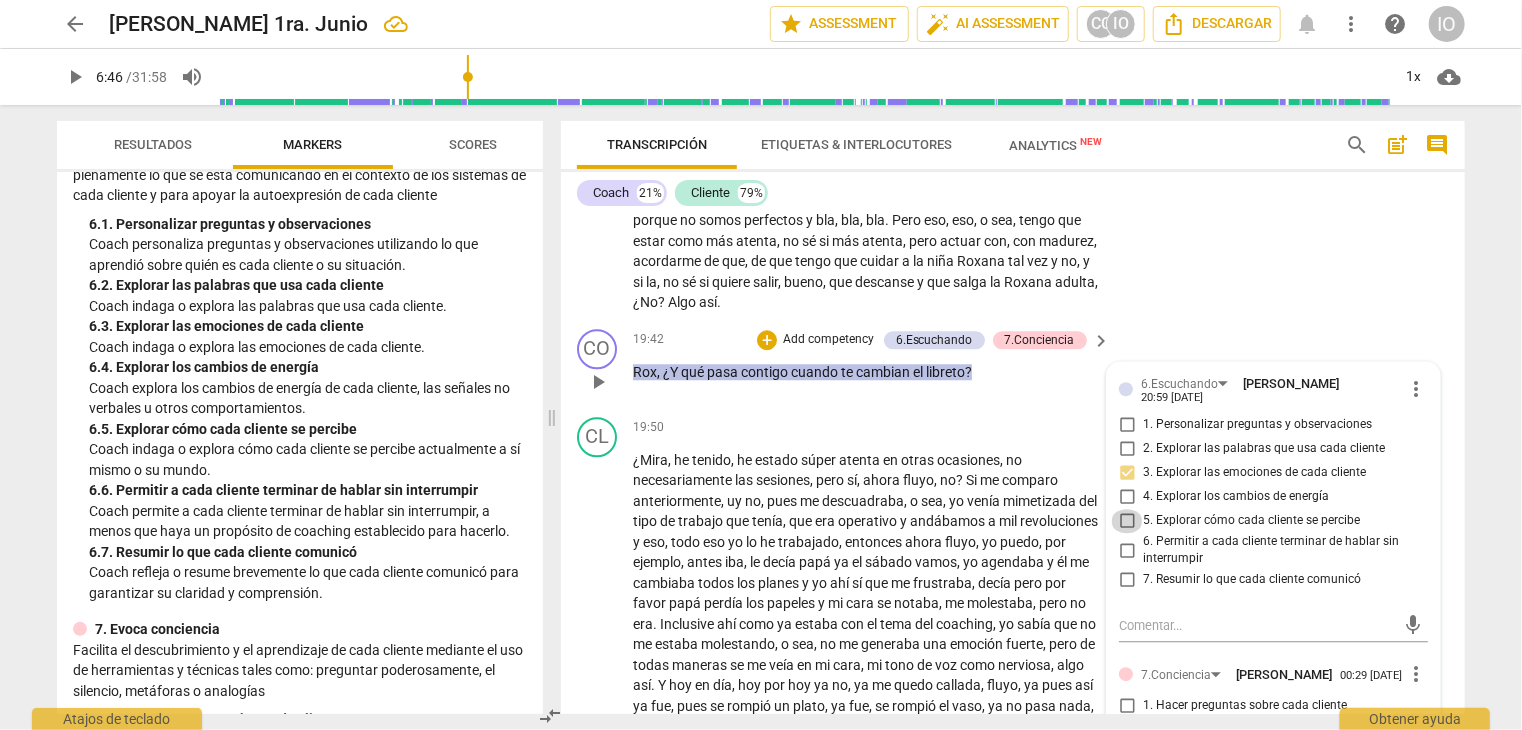 click on "5. Explorar cómo cada cliente se percibe" at bounding box center [1127, 521] 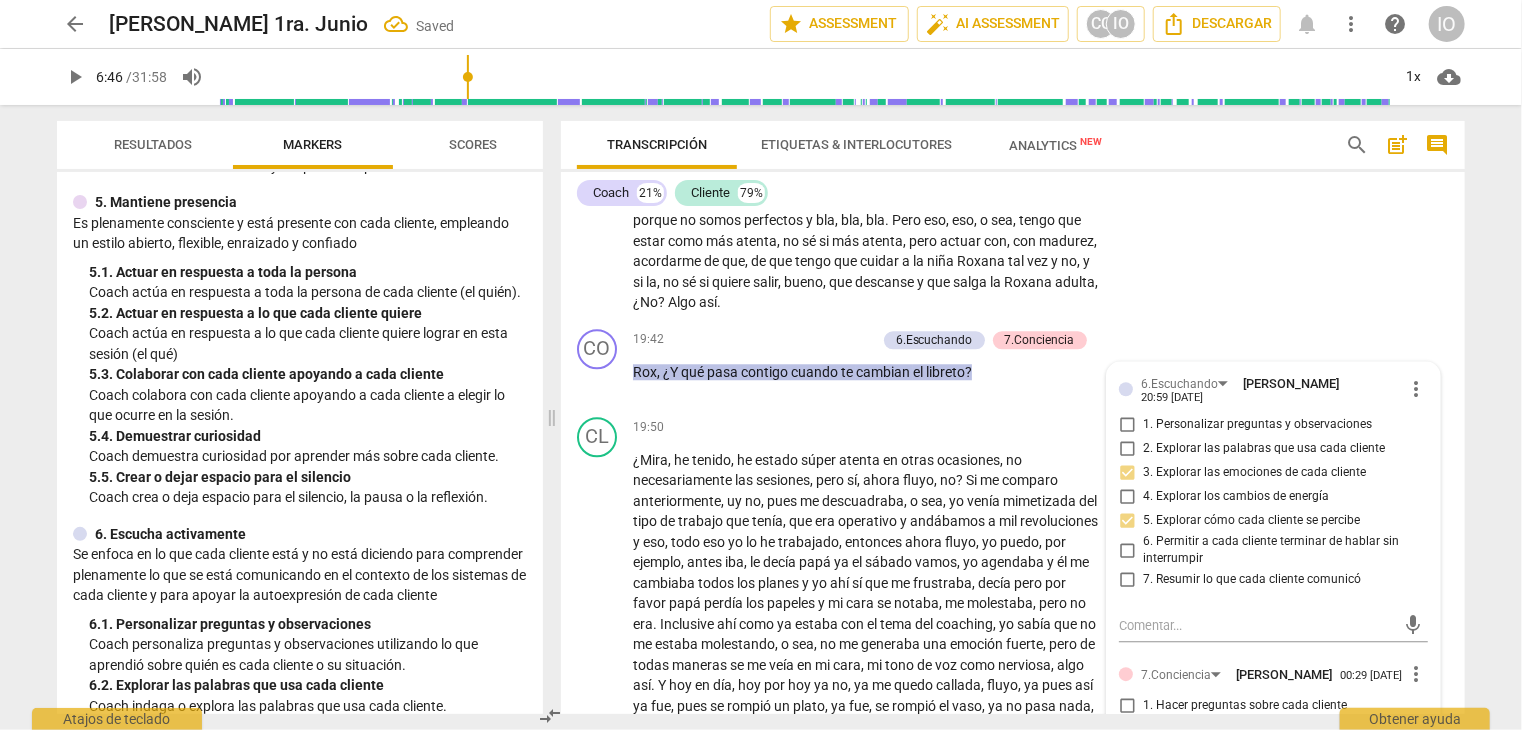 scroll, scrollTop: 800, scrollLeft: 0, axis: vertical 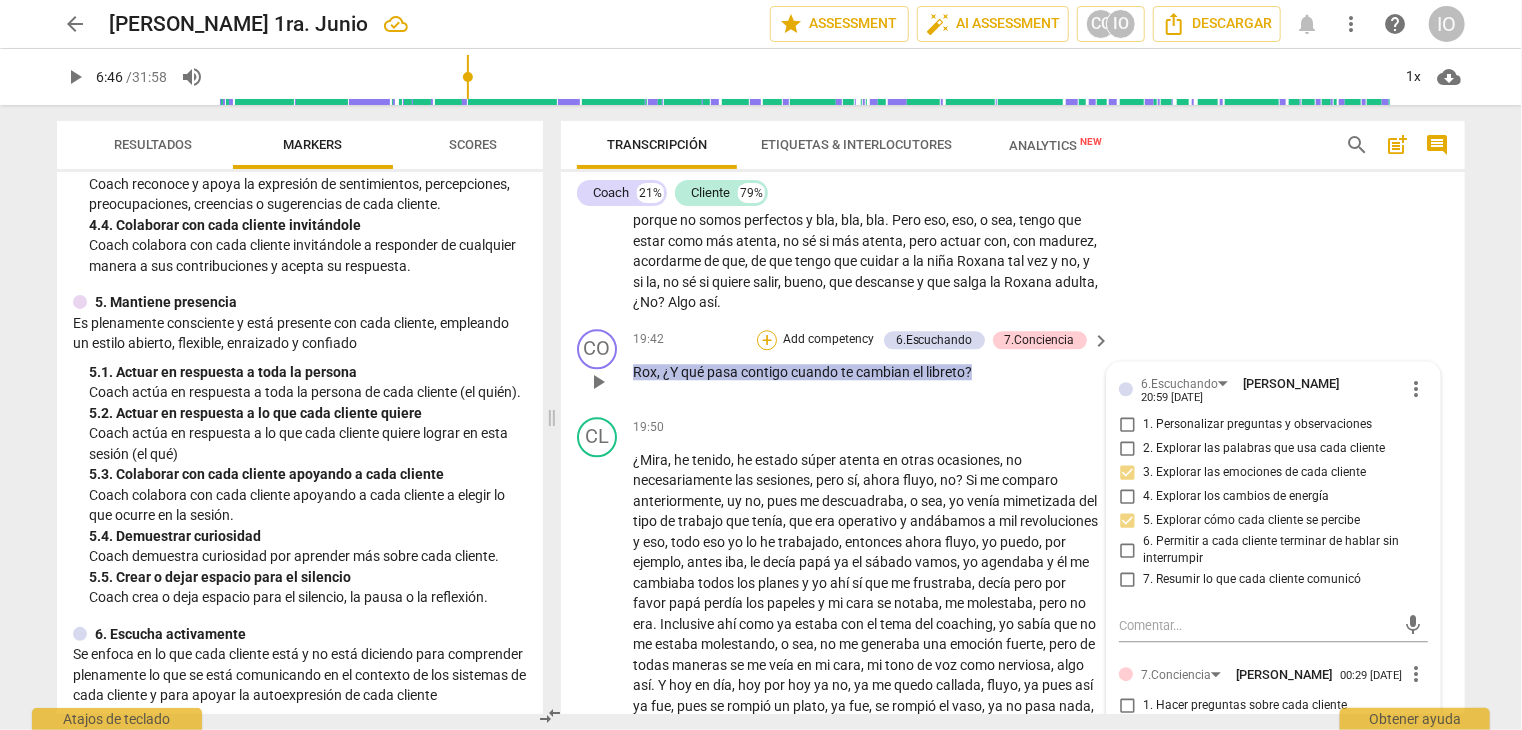 click on "+" at bounding box center (767, 340) 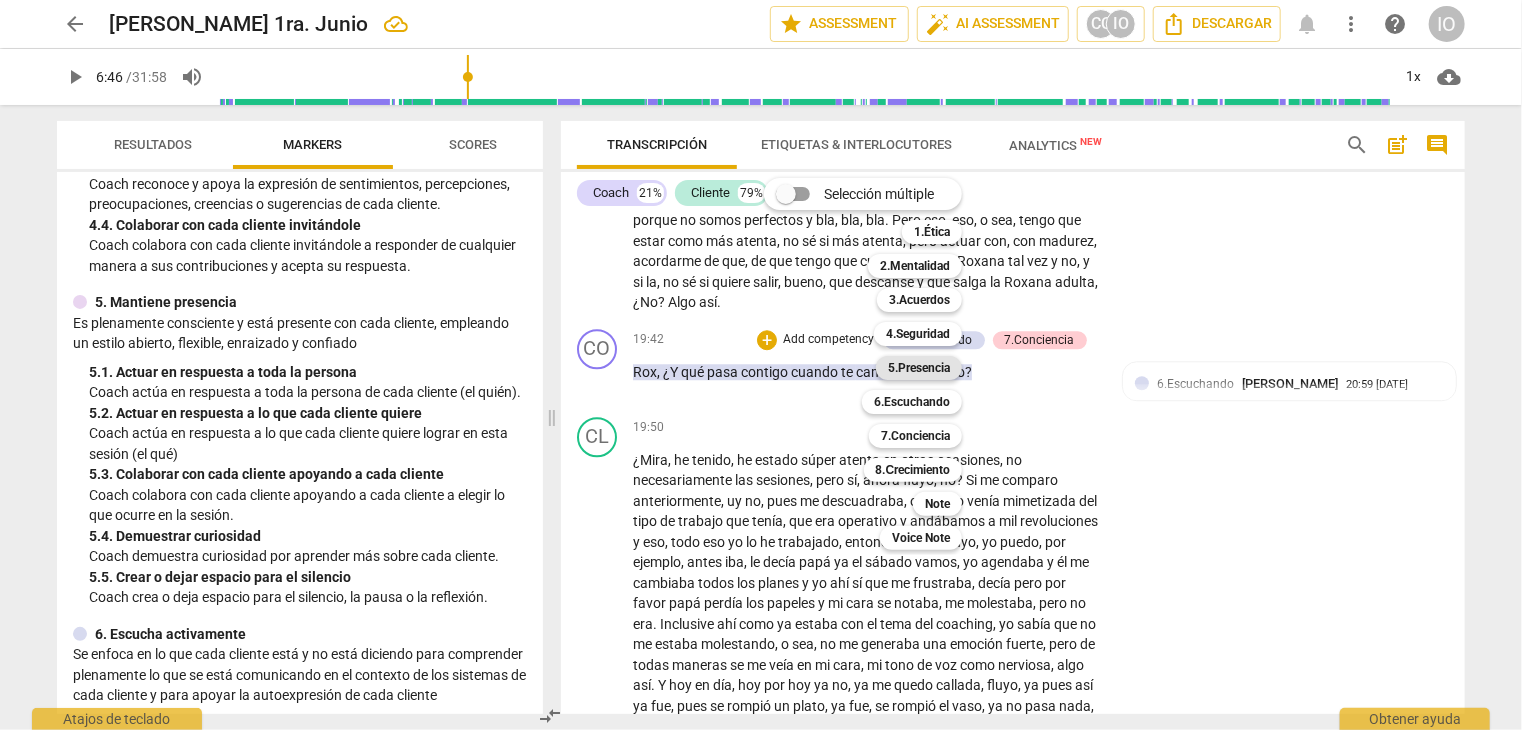click on "5.Presencia" at bounding box center [919, 368] 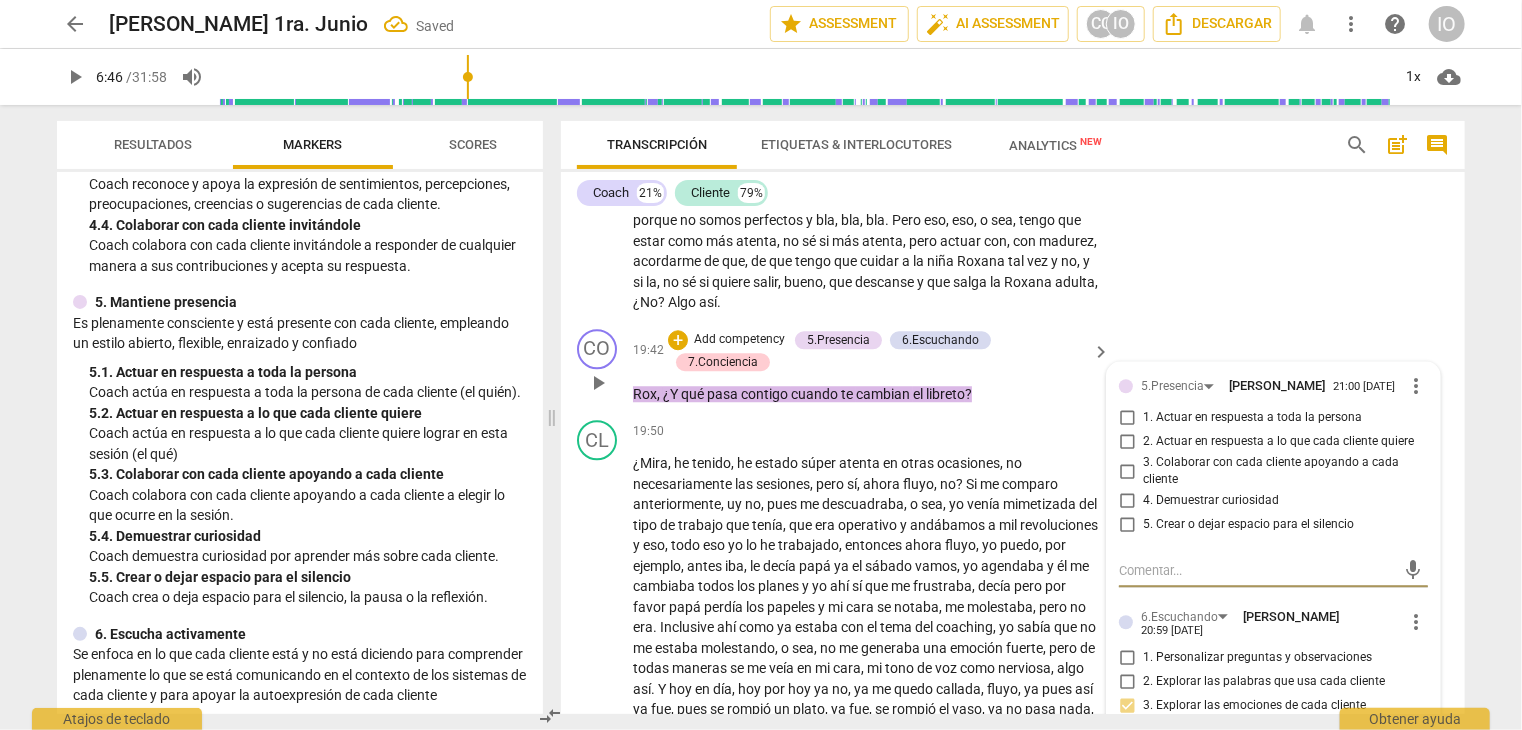 click on "1. Actuar en respuesta a toda la persona" at bounding box center (1127, 418) 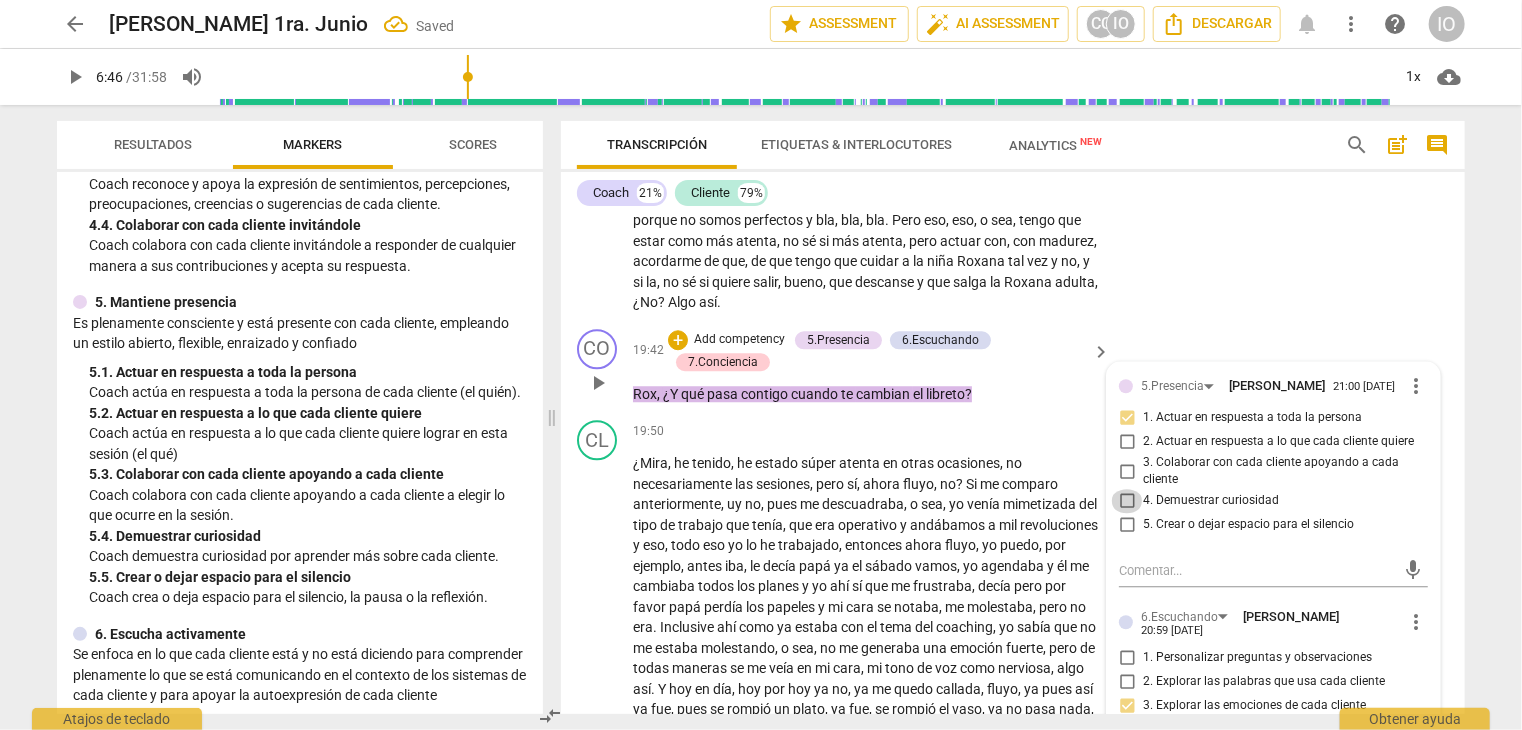 click on "4. Demuestrar curiosidad" at bounding box center [1127, 501] 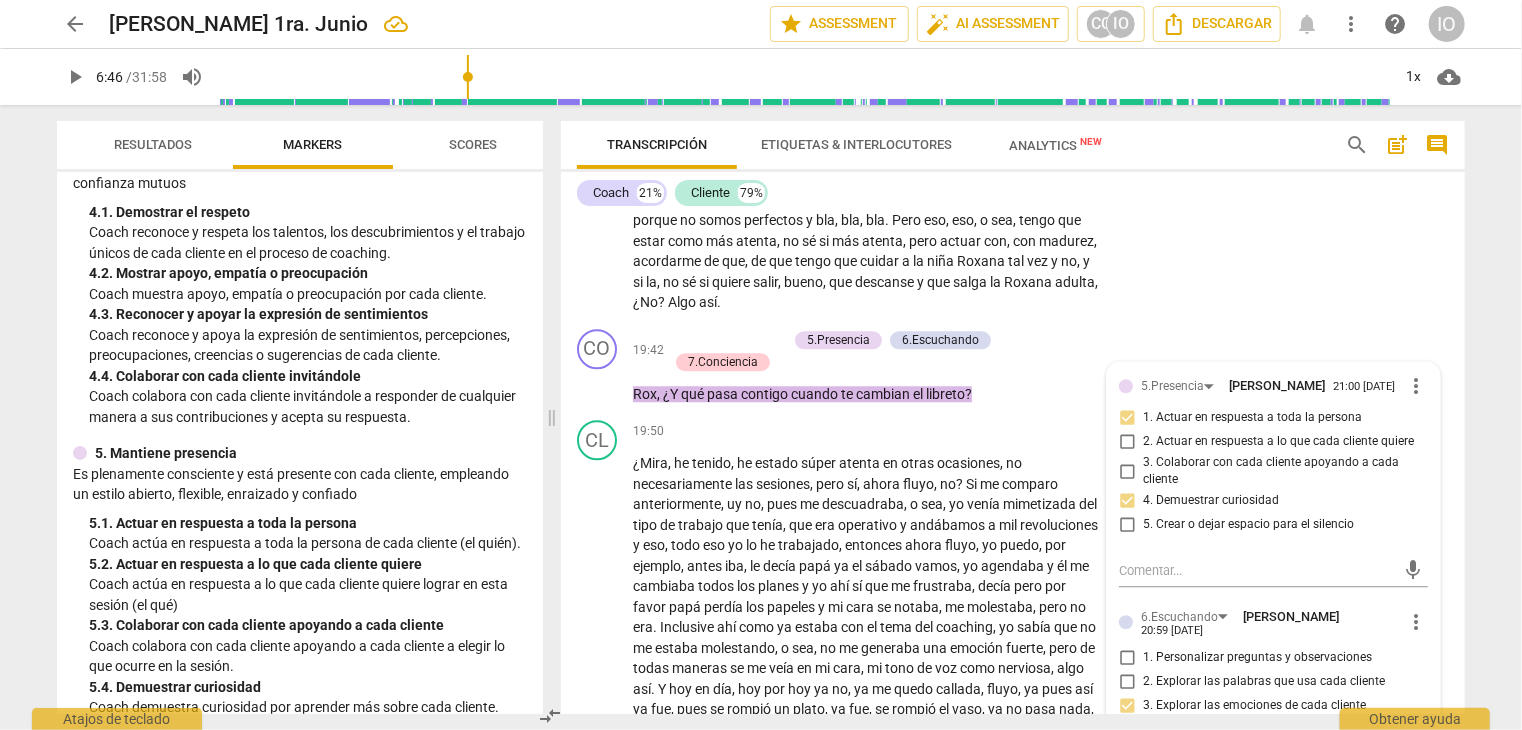 scroll, scrollTop: 600, scrollLeft: 0, axis: vertical 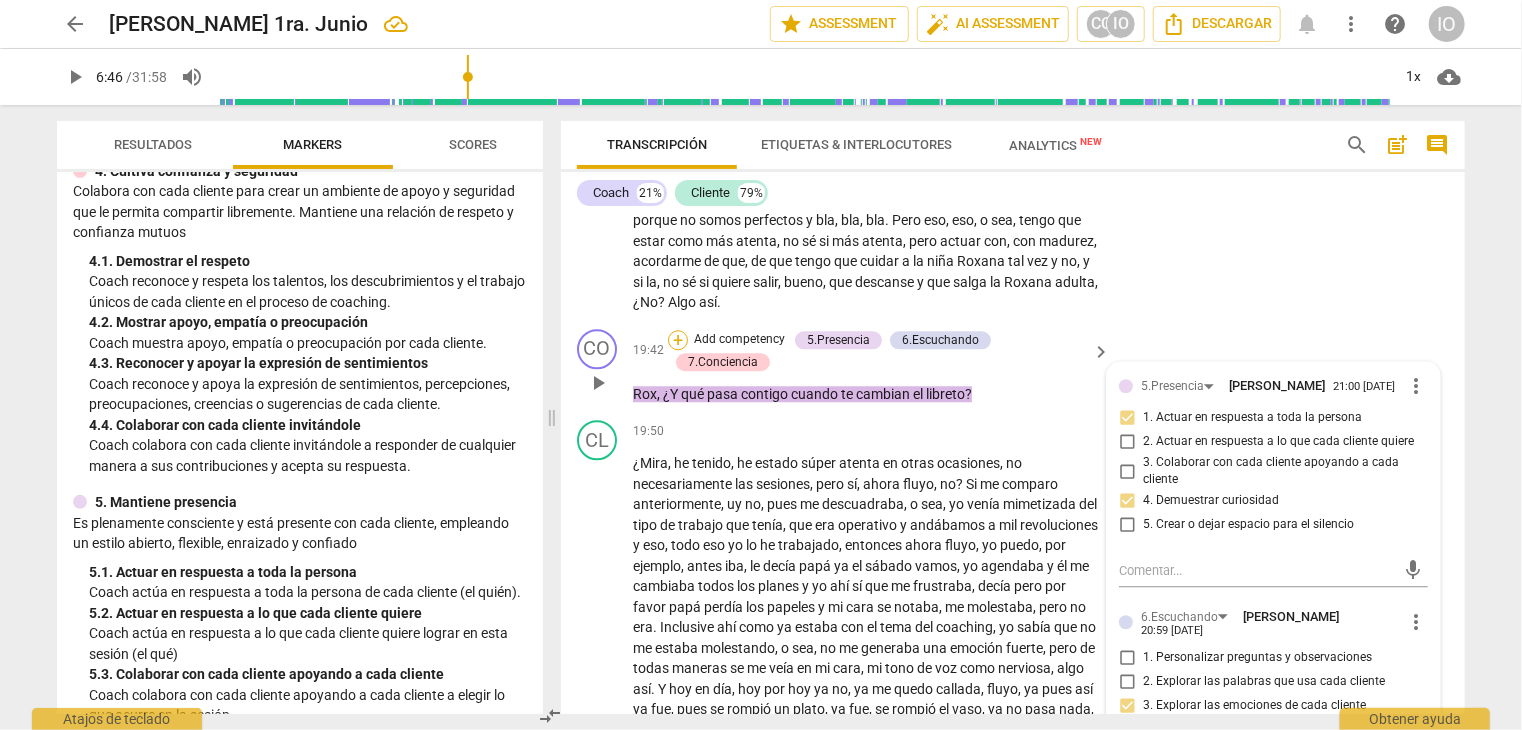 click on "+" at bounding box center (678, 340) 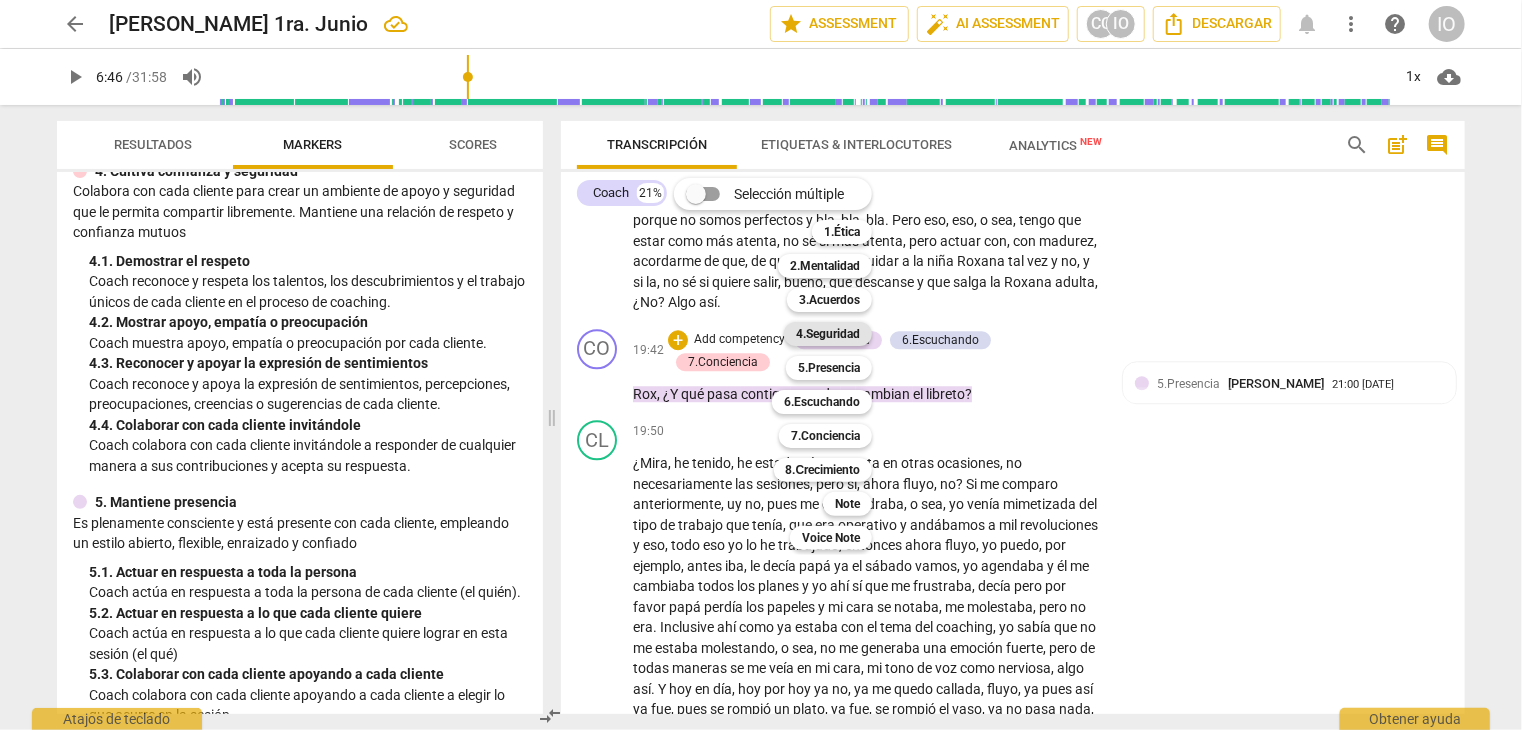 click on "4.Seguridad" at bounding box center (828, 334) 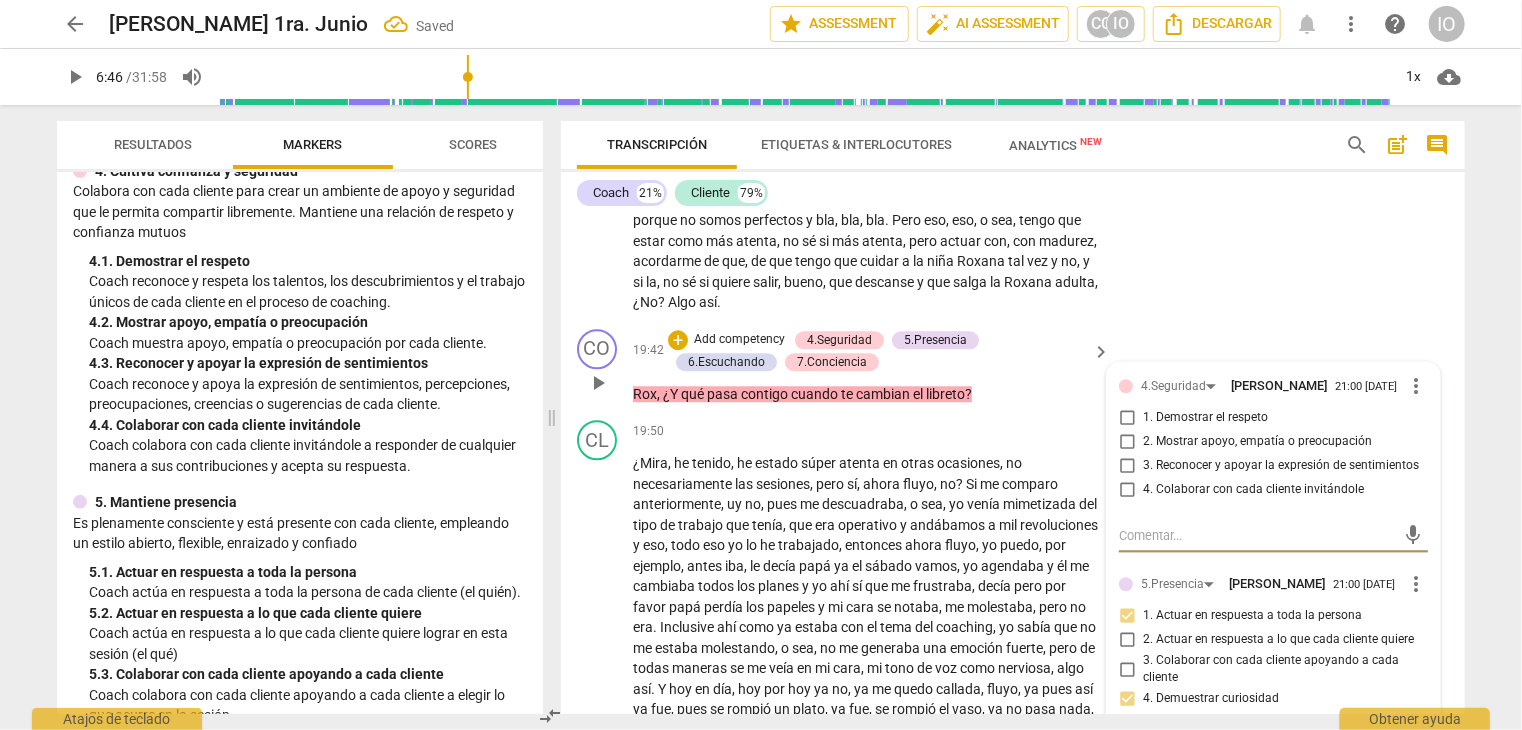 click on "4. Colaborar con cada cliente invitándole" at bounding box center [1127, 490] 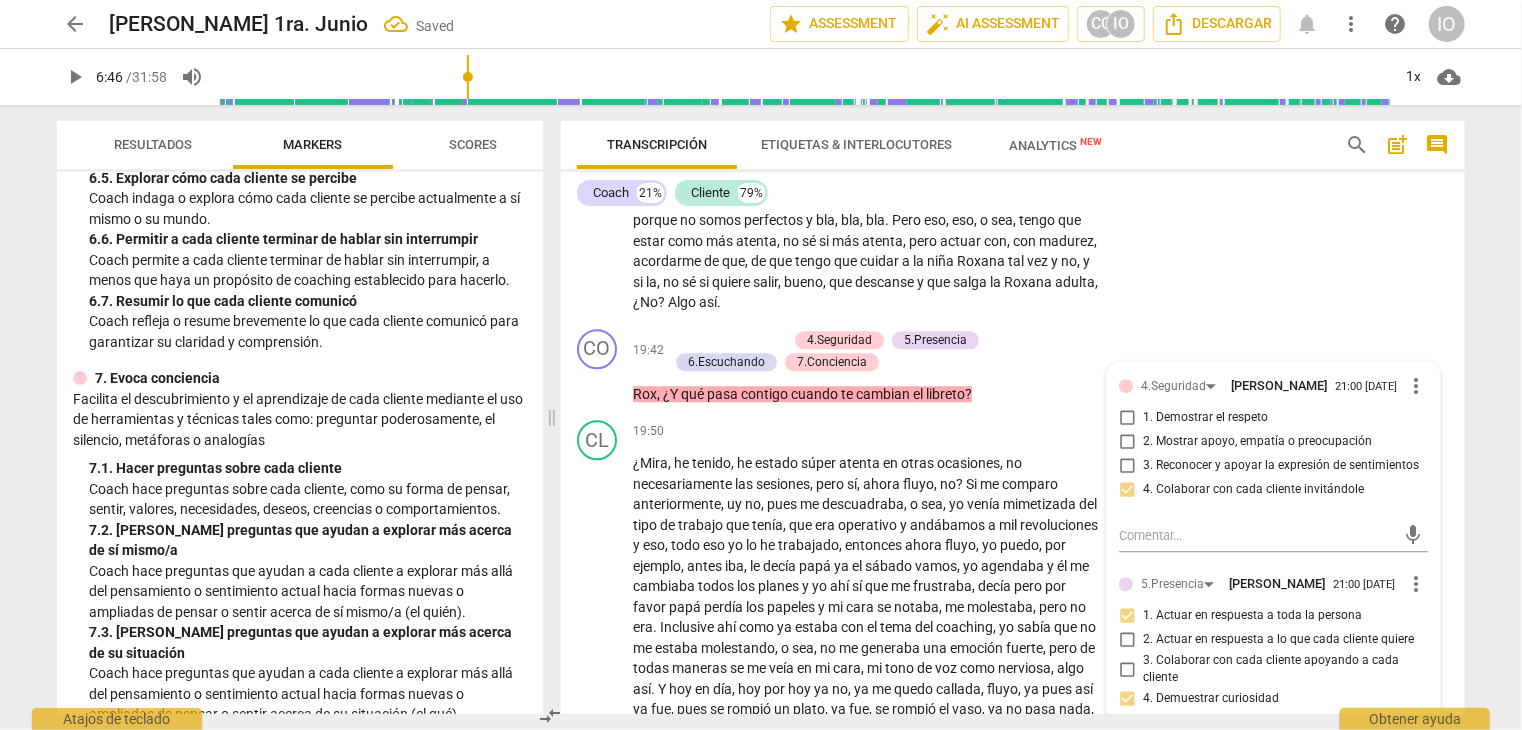 scroll, scrollTop: 1600, scrollLeft: 0, axis: vertical 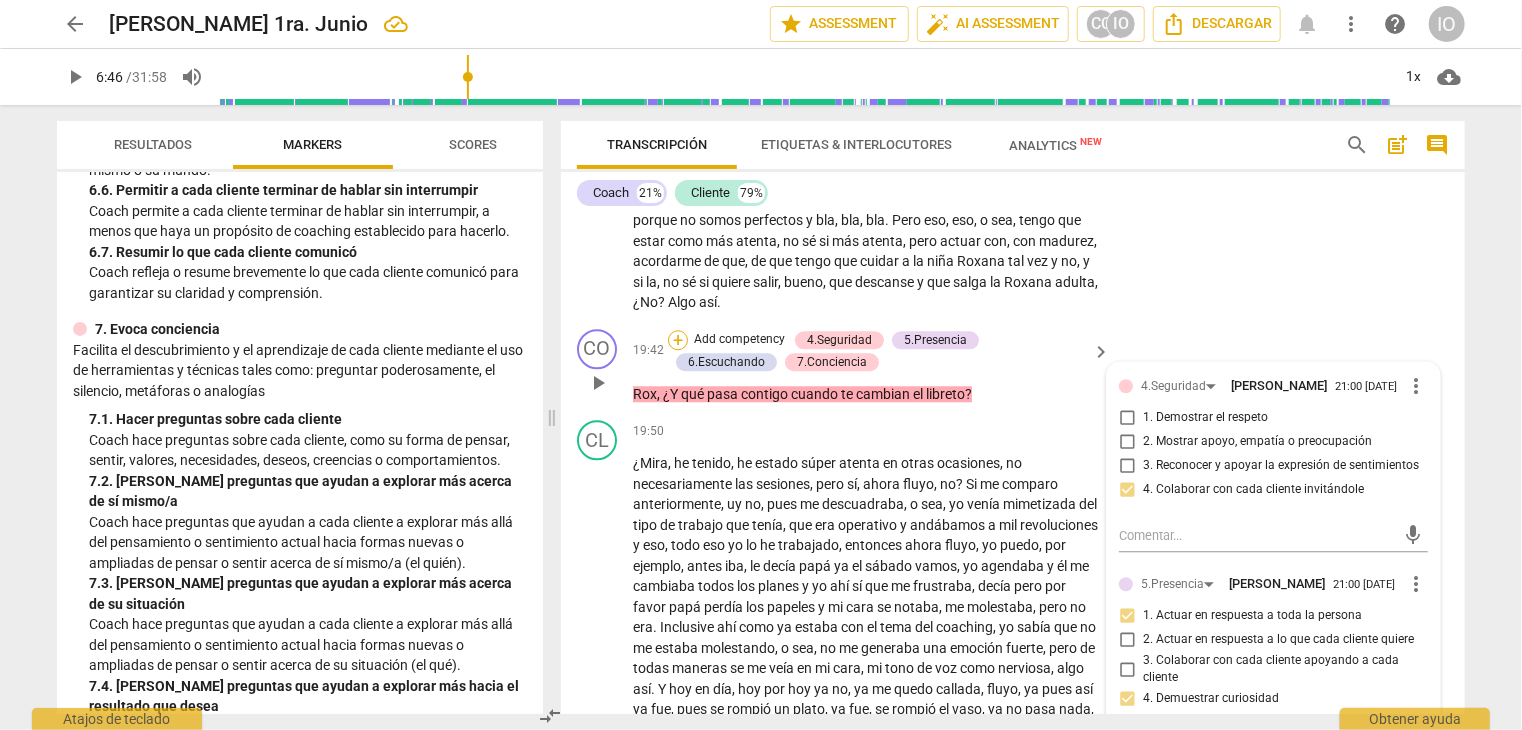 click on "+" at bounding box center (678, 340) 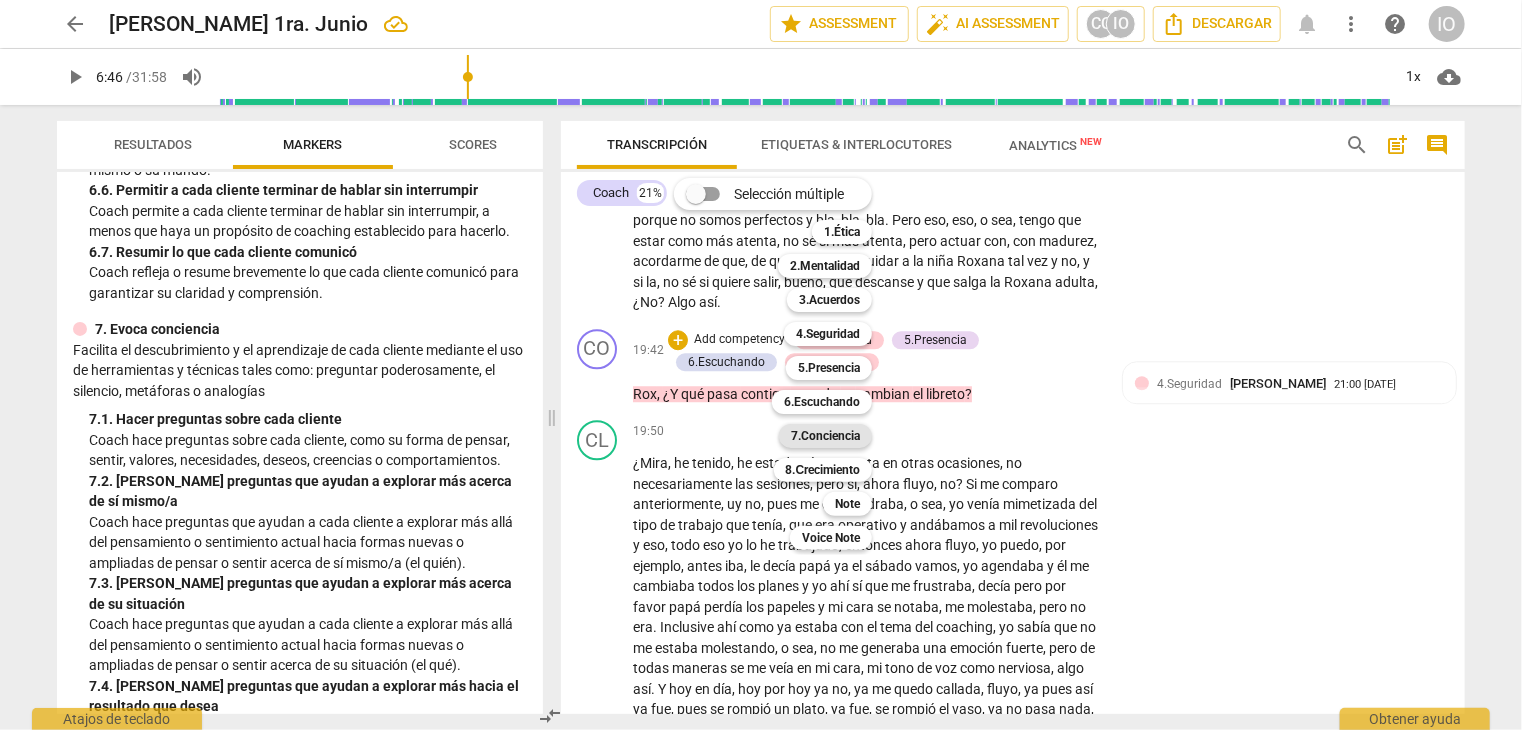 click on "7.Conciencia" at bounding box center [825, 436] 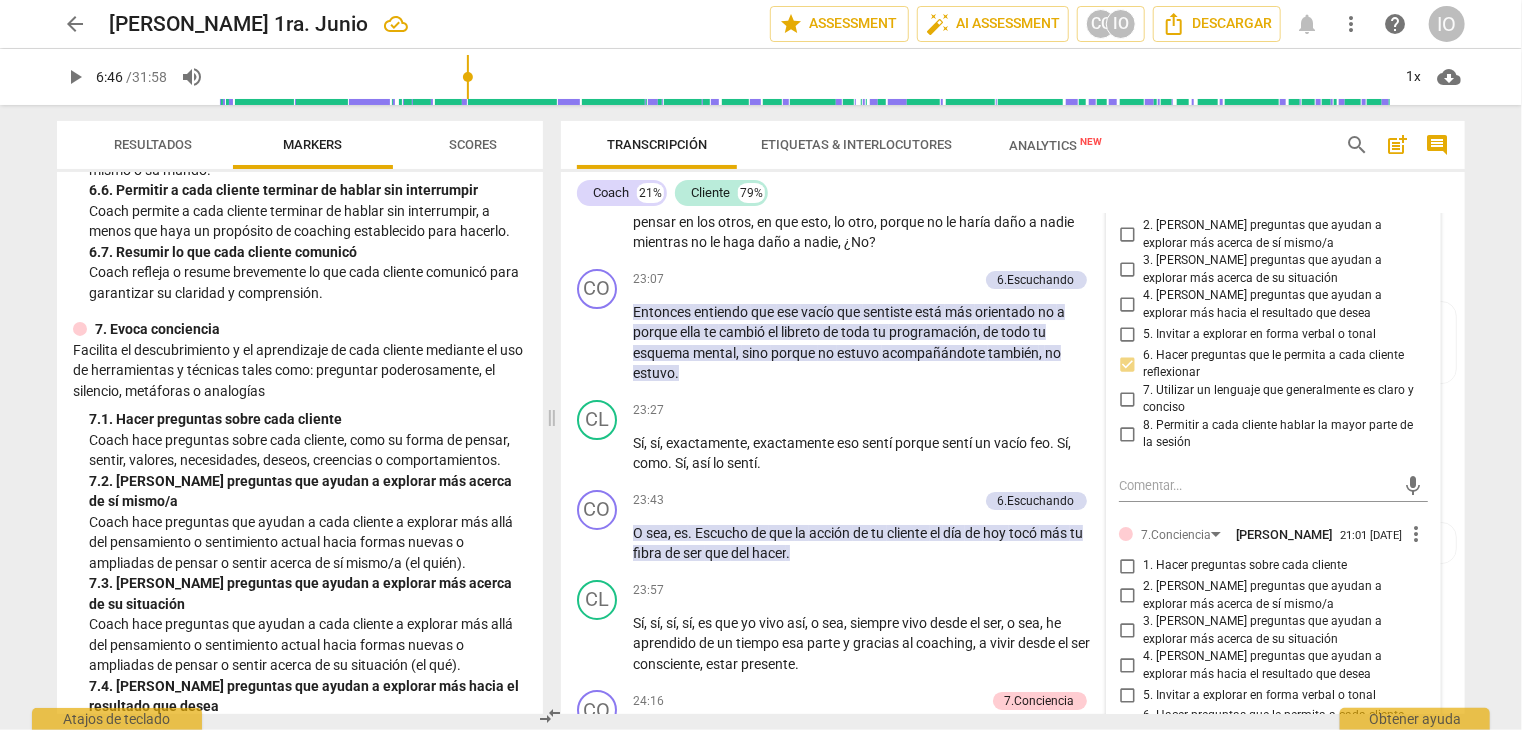 scroll, scrollTop: 7484, scrollLeft: 0, axis: vertical 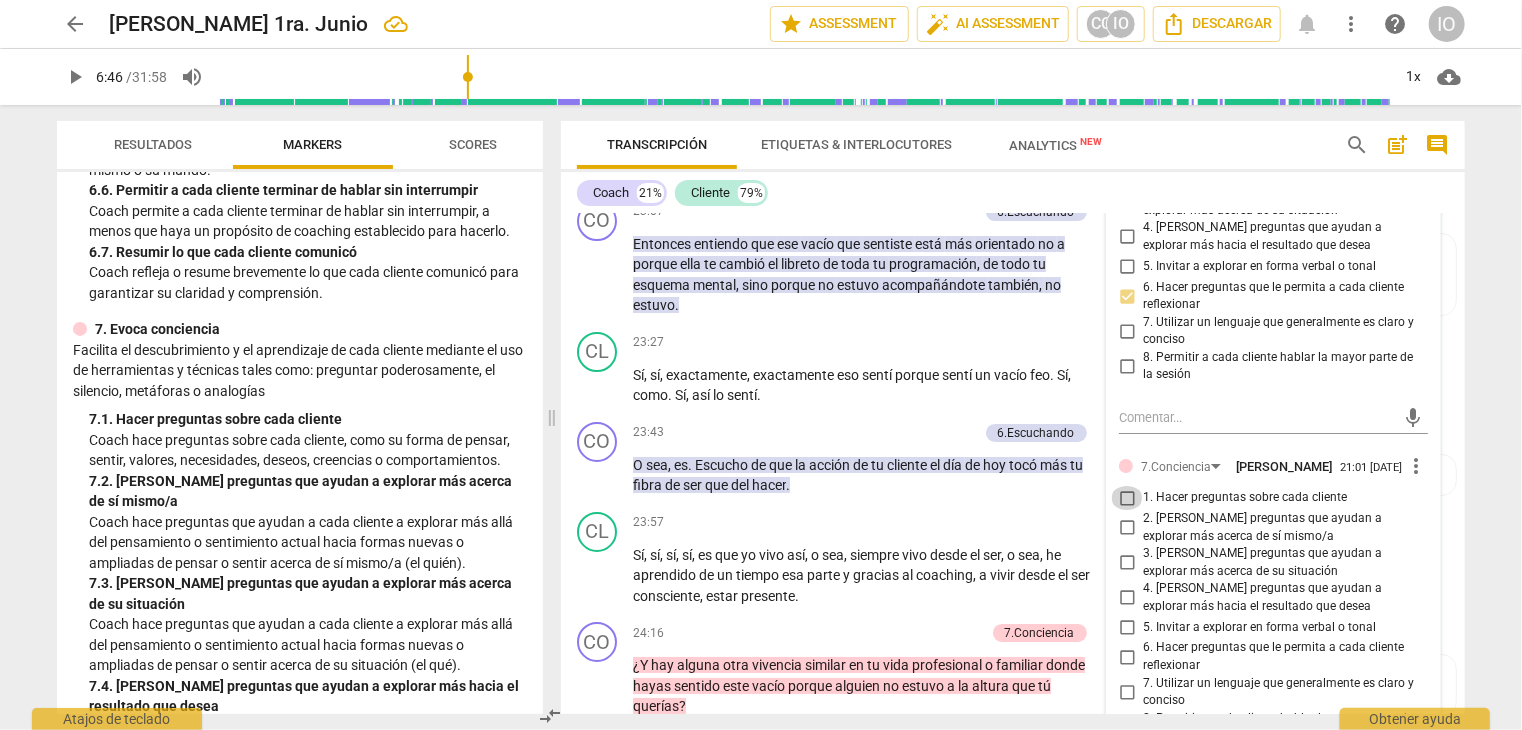click on "1. Hacer preguntas sobre cada cliente" at bounding box center [1127, 498] 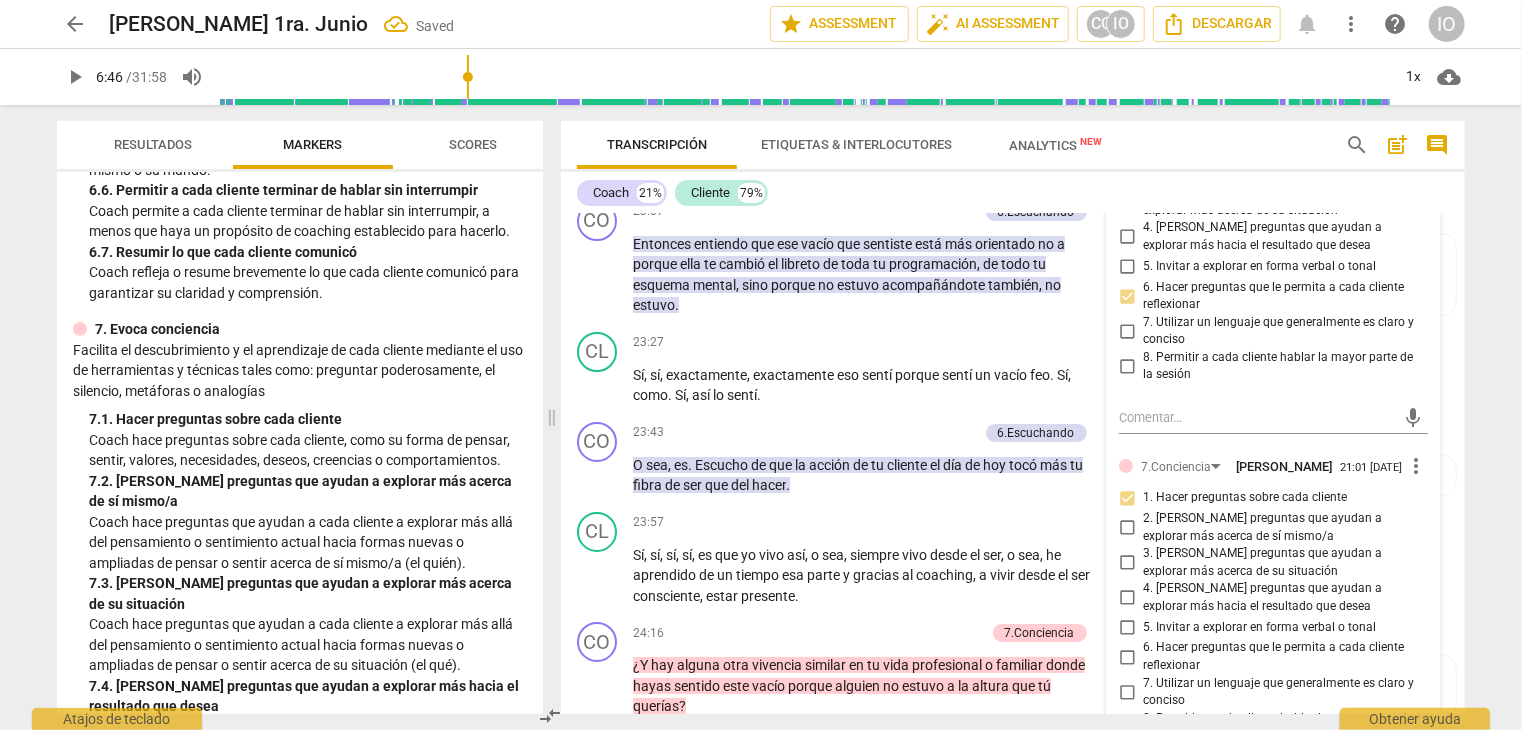 scroll, scrollTop: 1700, scrollLeft: 0, axis: vertical 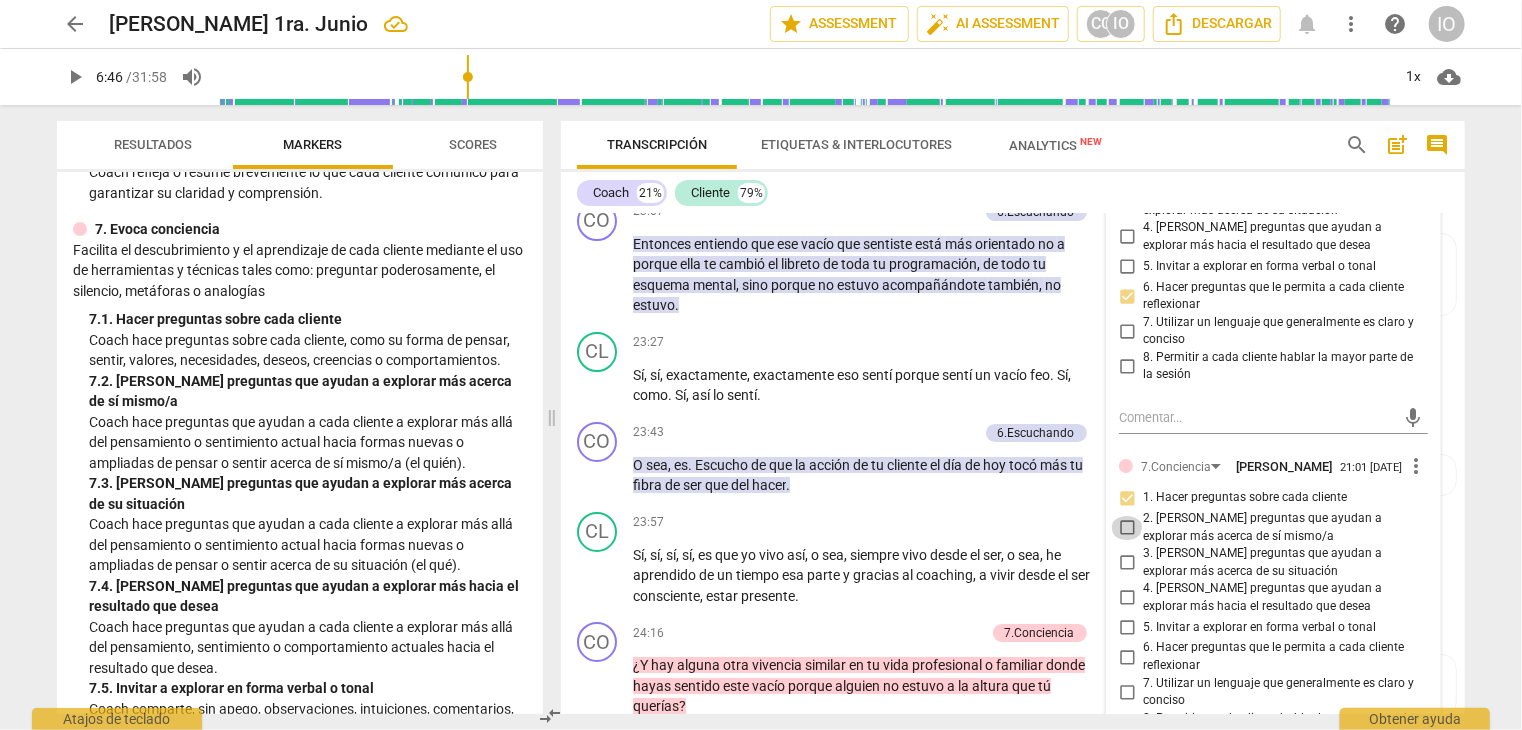 click on "2. [PERSON_NAME] preguntas que ayudan a explorar más acerca de sí mismo/a" at bounding box center [1127, 528] 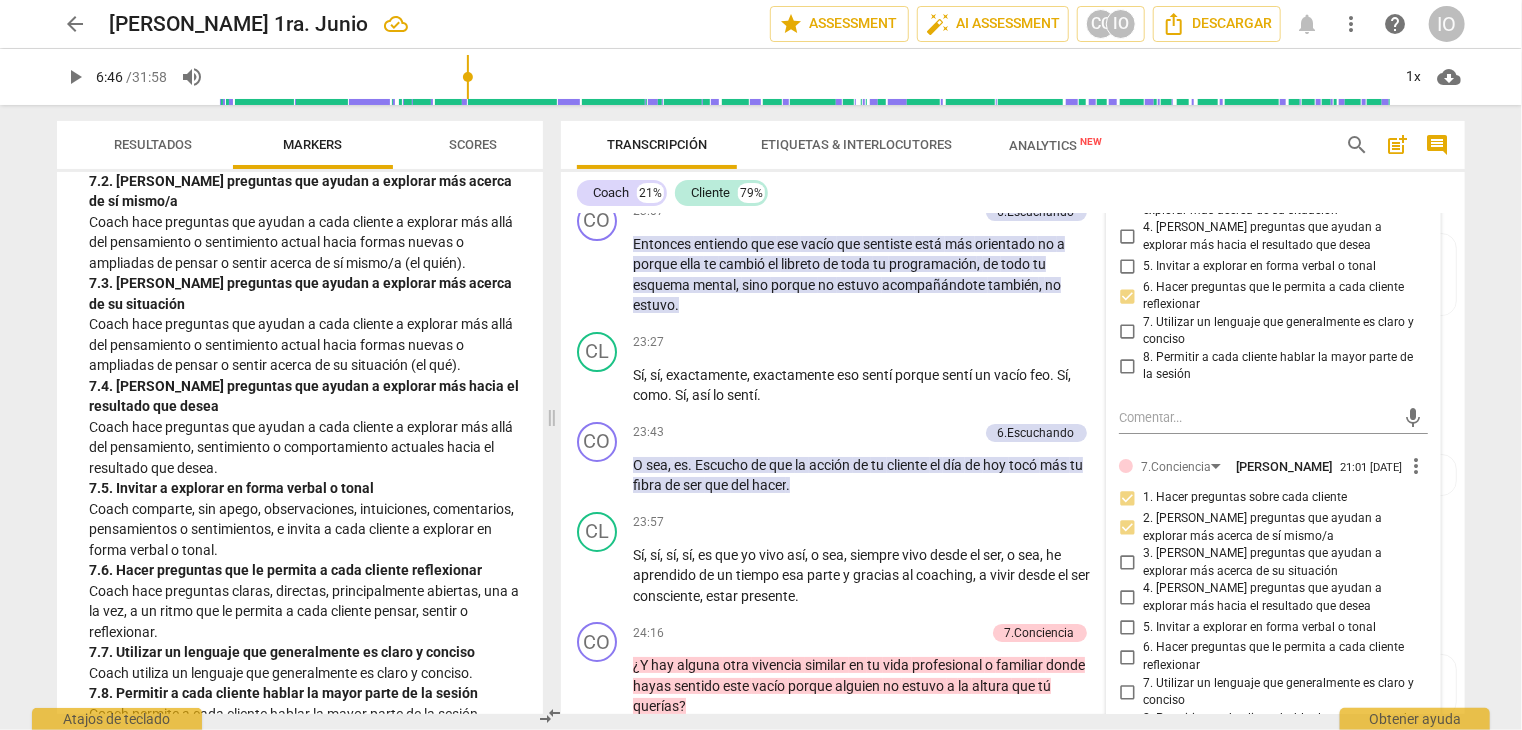scroll, scrollTop: 2000, scrollLeft: 0, axis: vertical 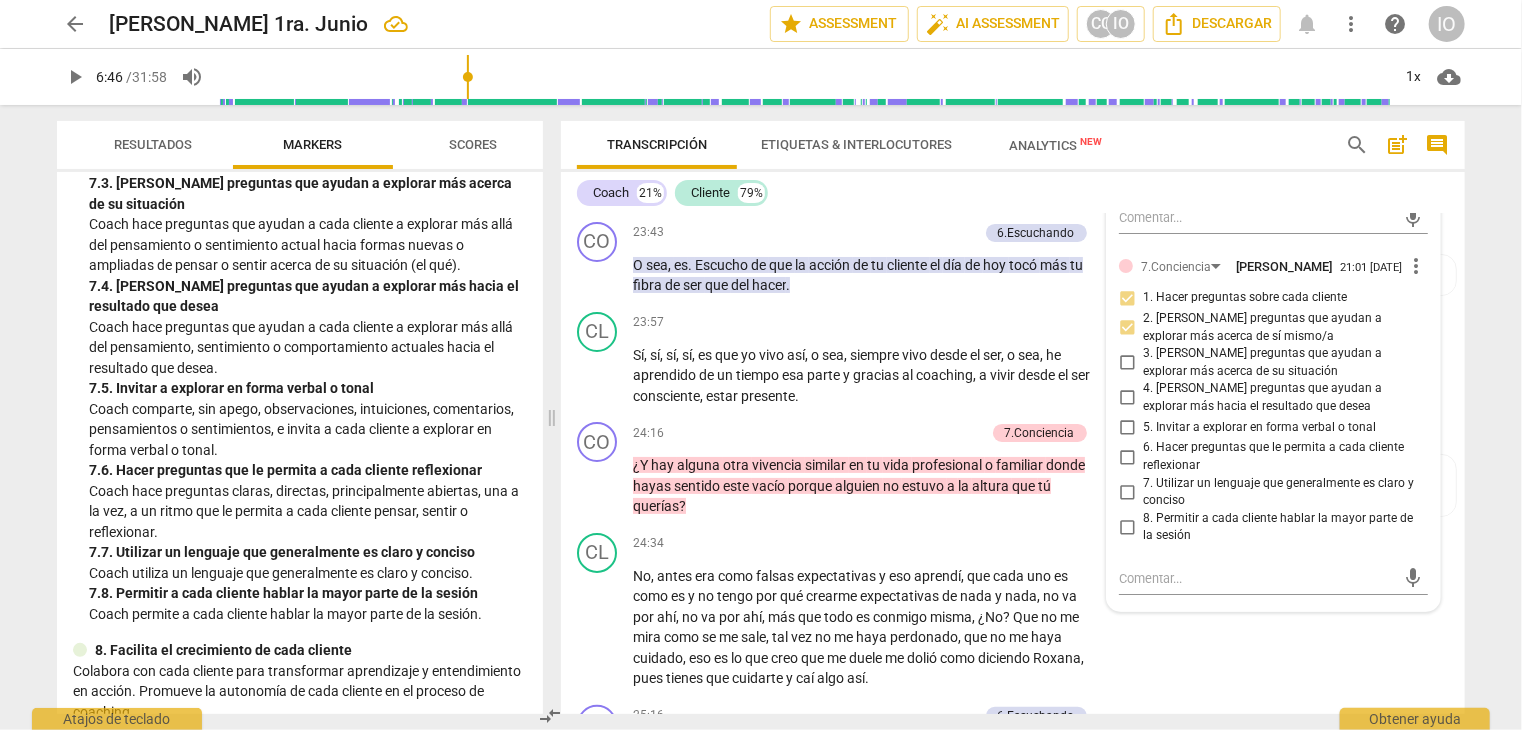 click on "6. Hacer preguntas que le permita a cada cliente reflexionar" at bounding box center (1127, 457) 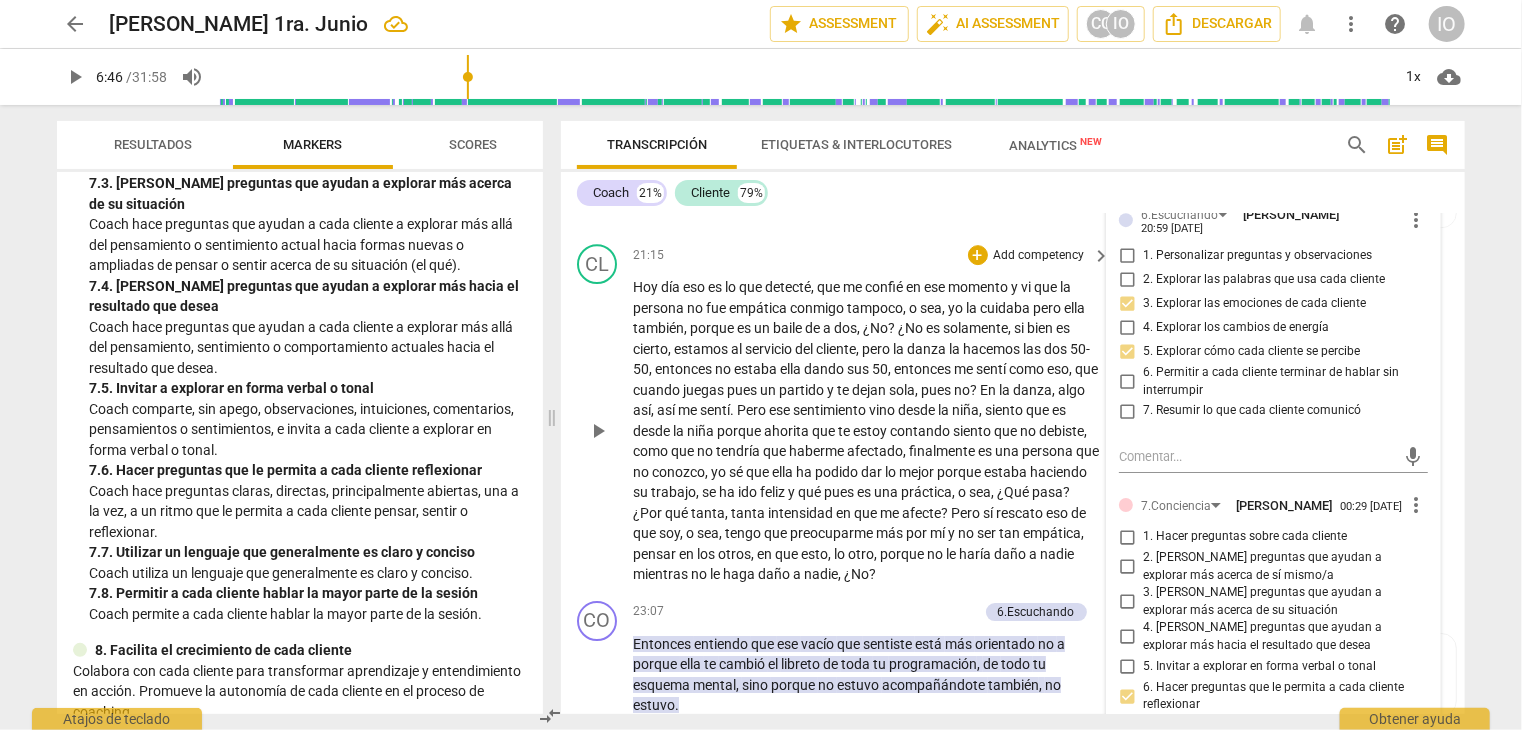 scroll, scrollTop: 6984, scrollLeft: 0, axis: vertical 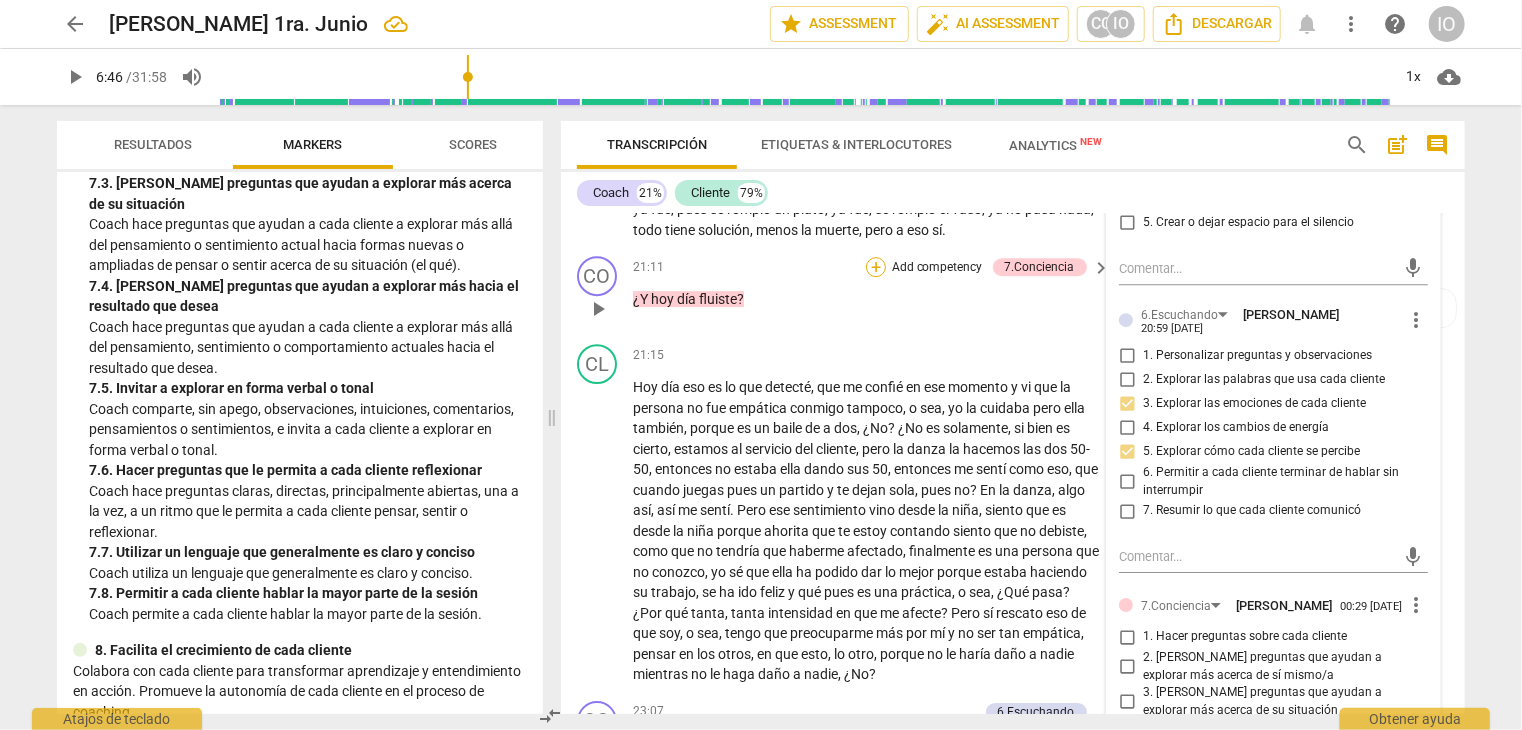 click on "+" at bounding box center [876, 267] 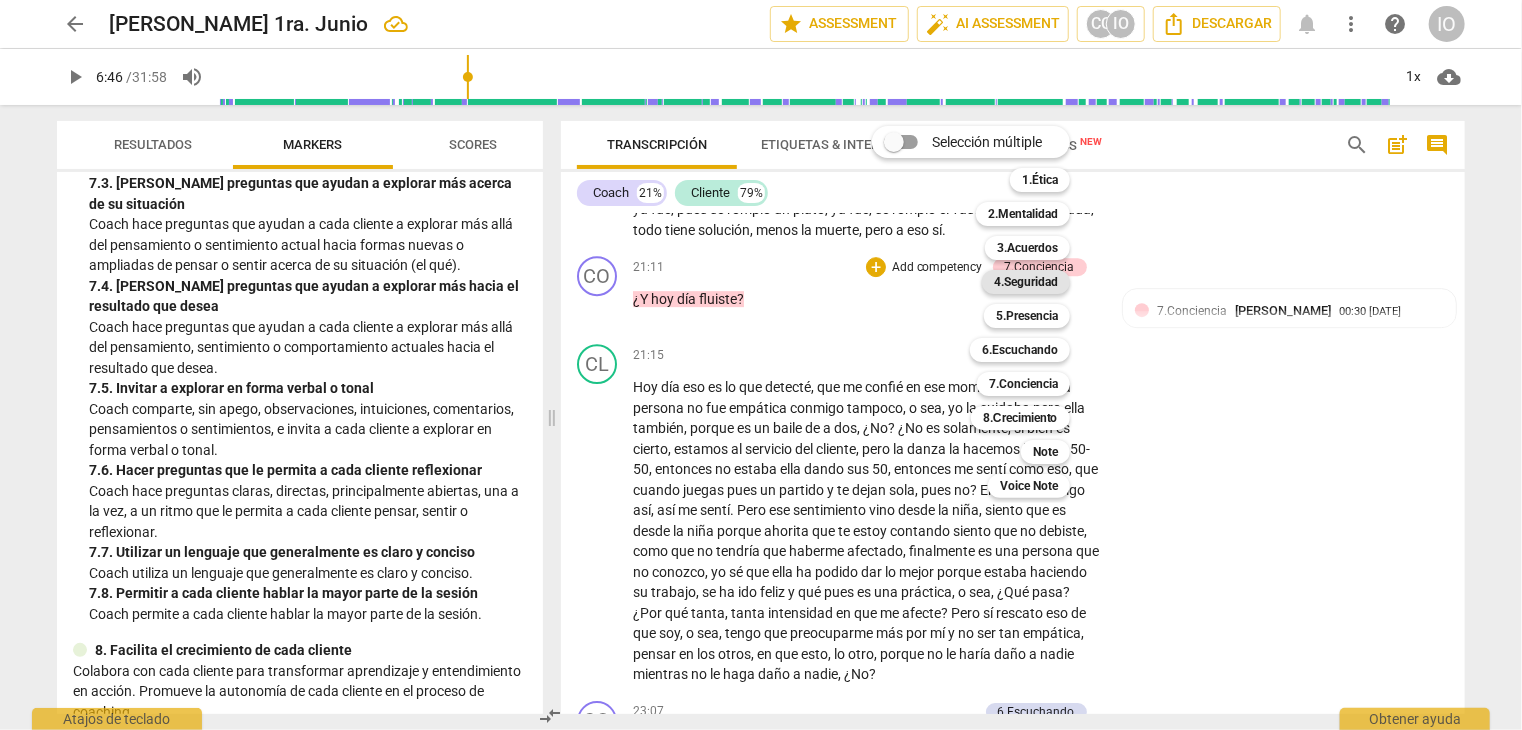 click on "4.Seguridad" at bounding box center [1026, 282] 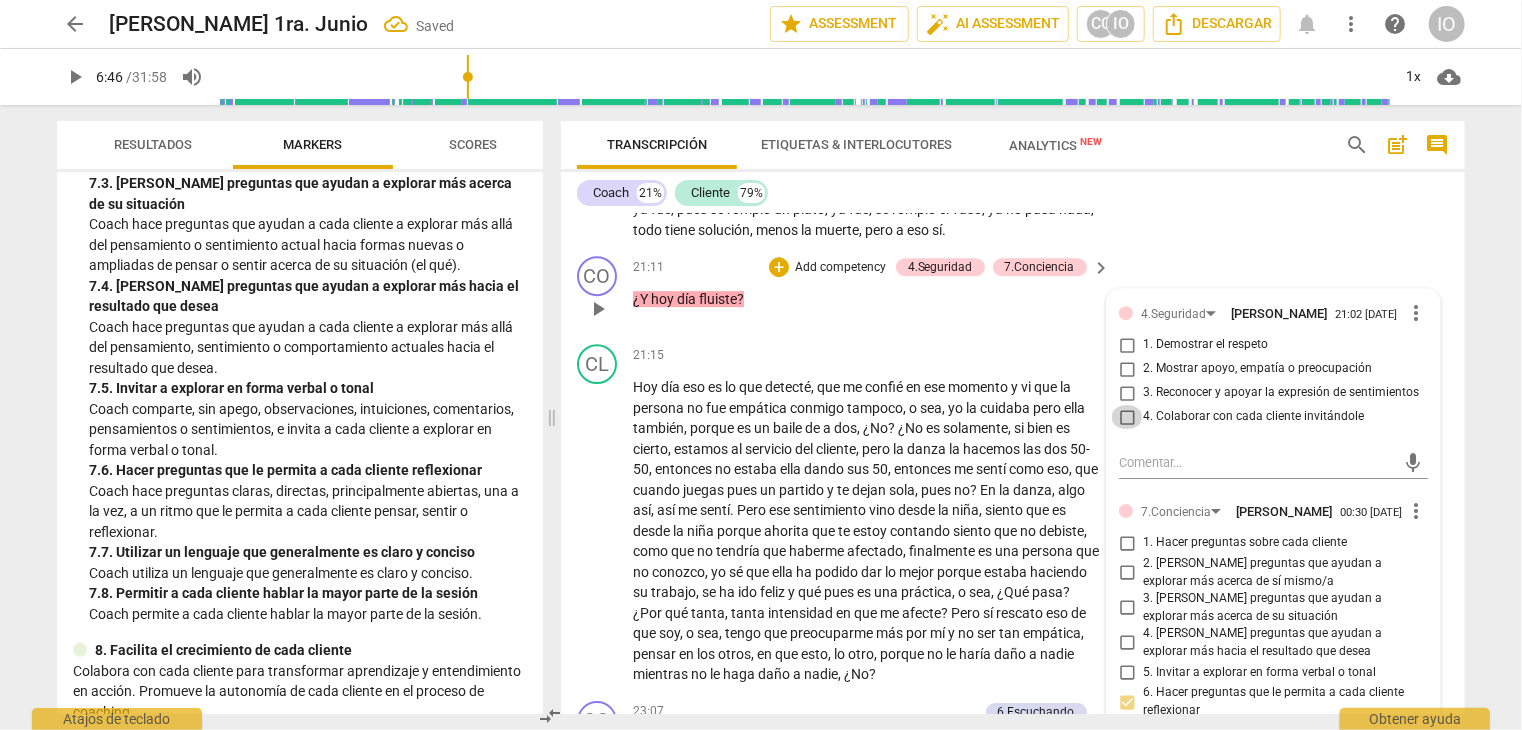 click on "4. Colaborar con cada cliente invitándole" at bounding box center (1127, 417) 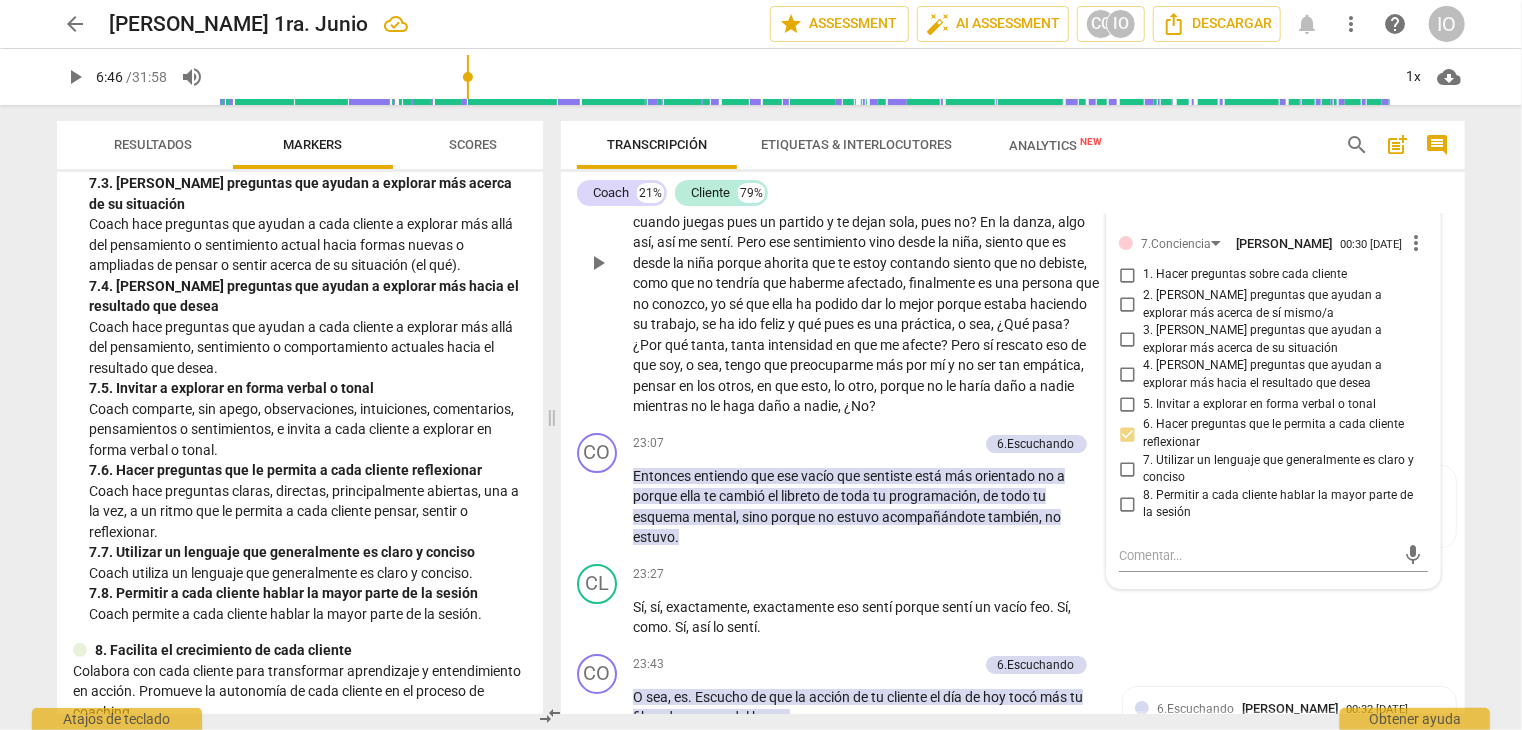 scroll, scrollTop: 7284, scrollLeft: 0, axis: vertical 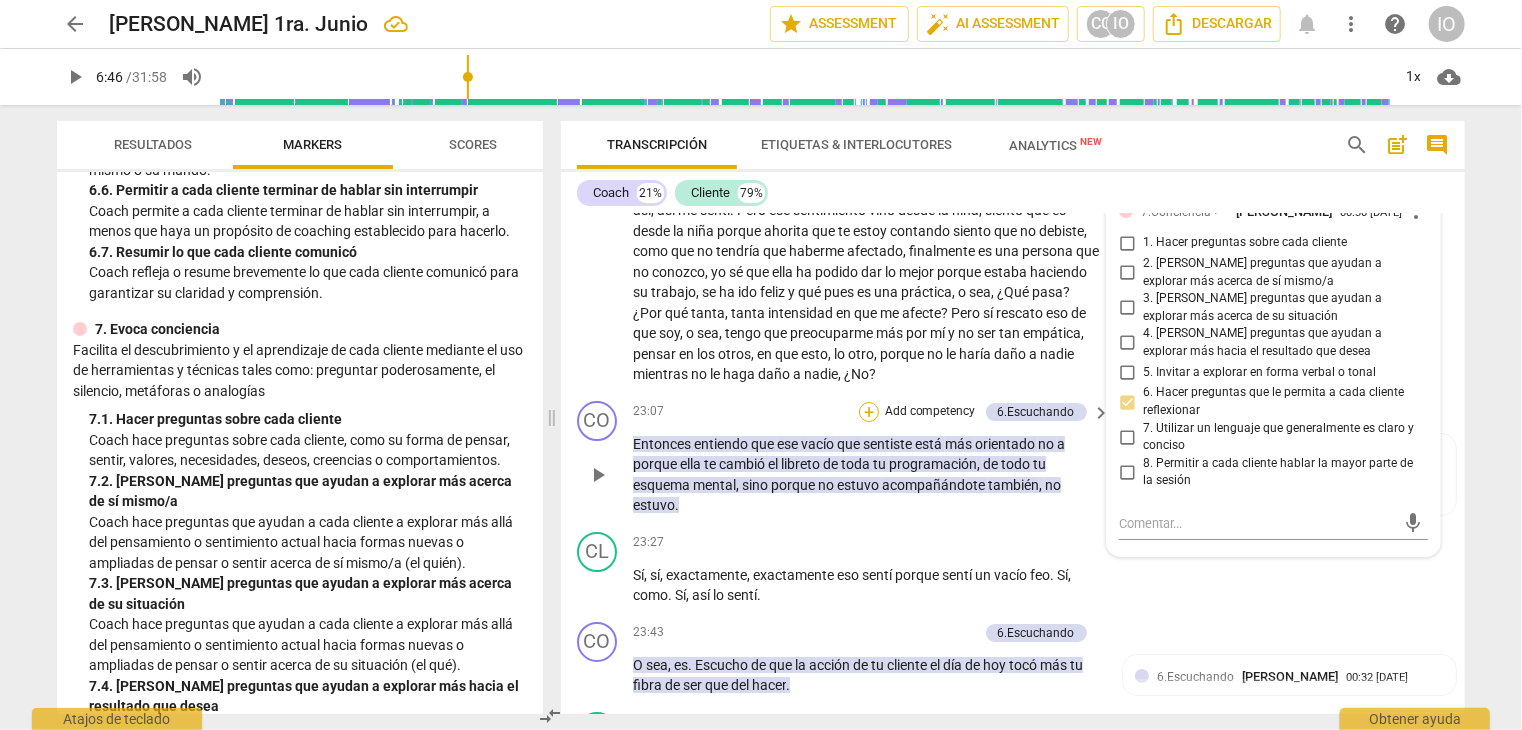 click on "+" at bounding box center [869, 412] 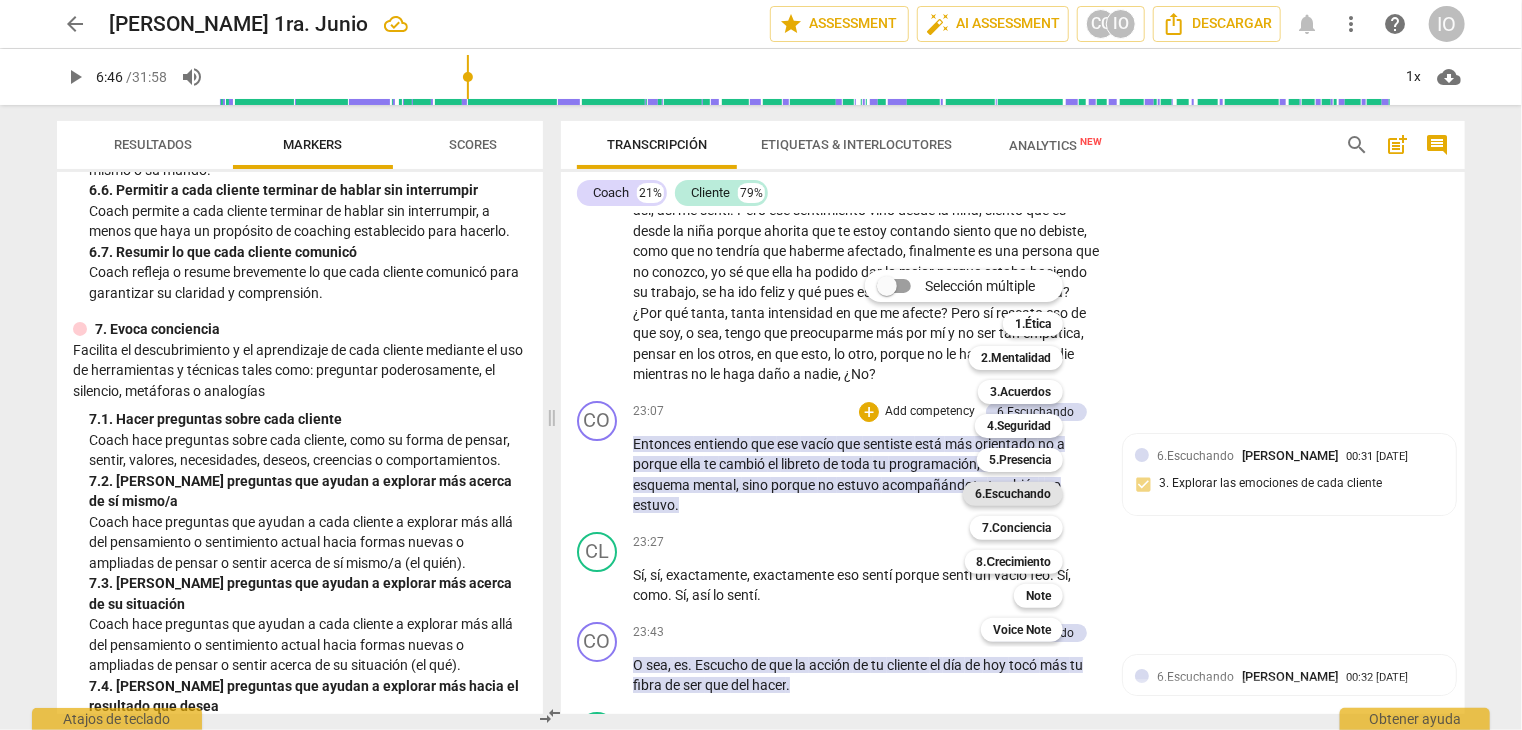 click on "6.Escuchando" at bounding box center (1013, 494) 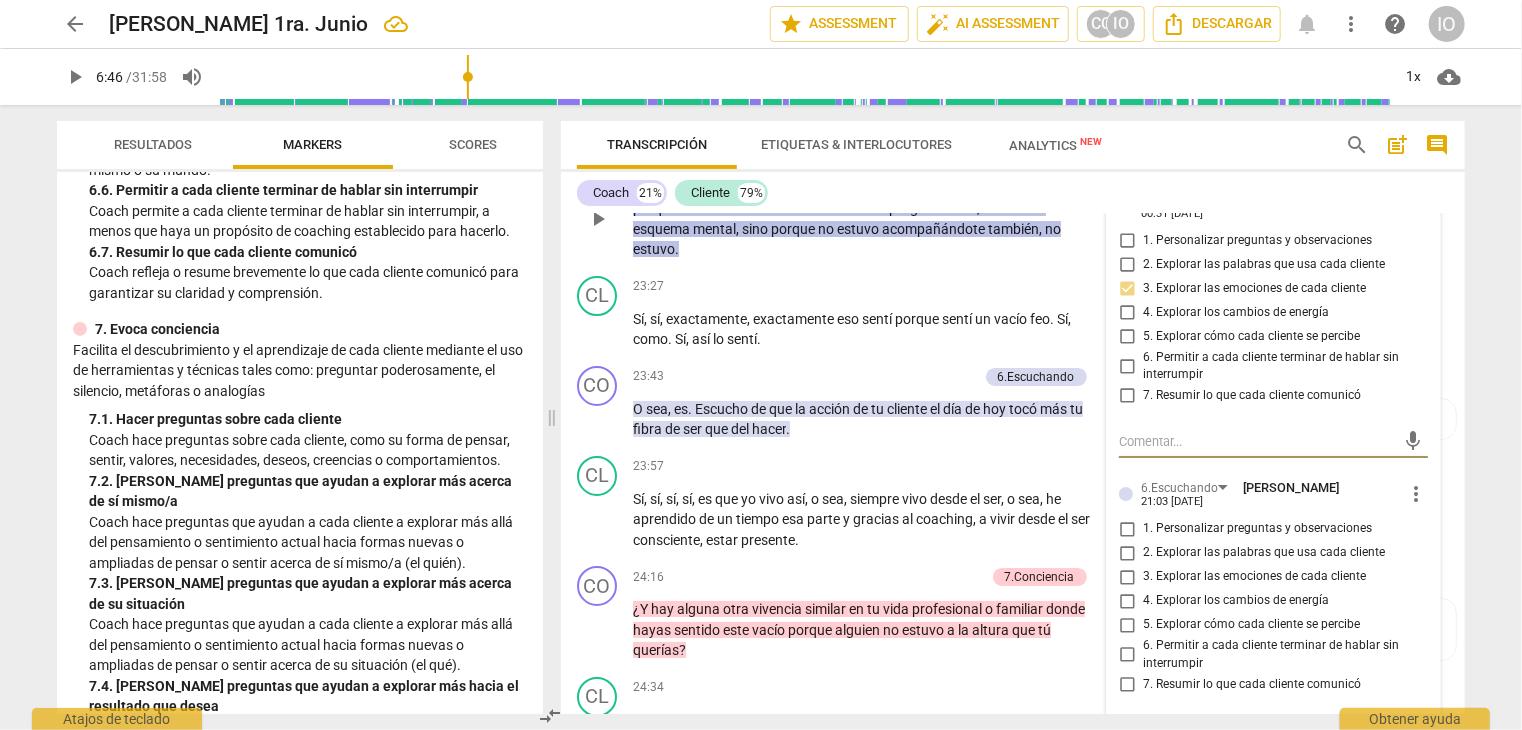 scroll, scrollTop: 7562, scrollLeft: 0, axis: vertical 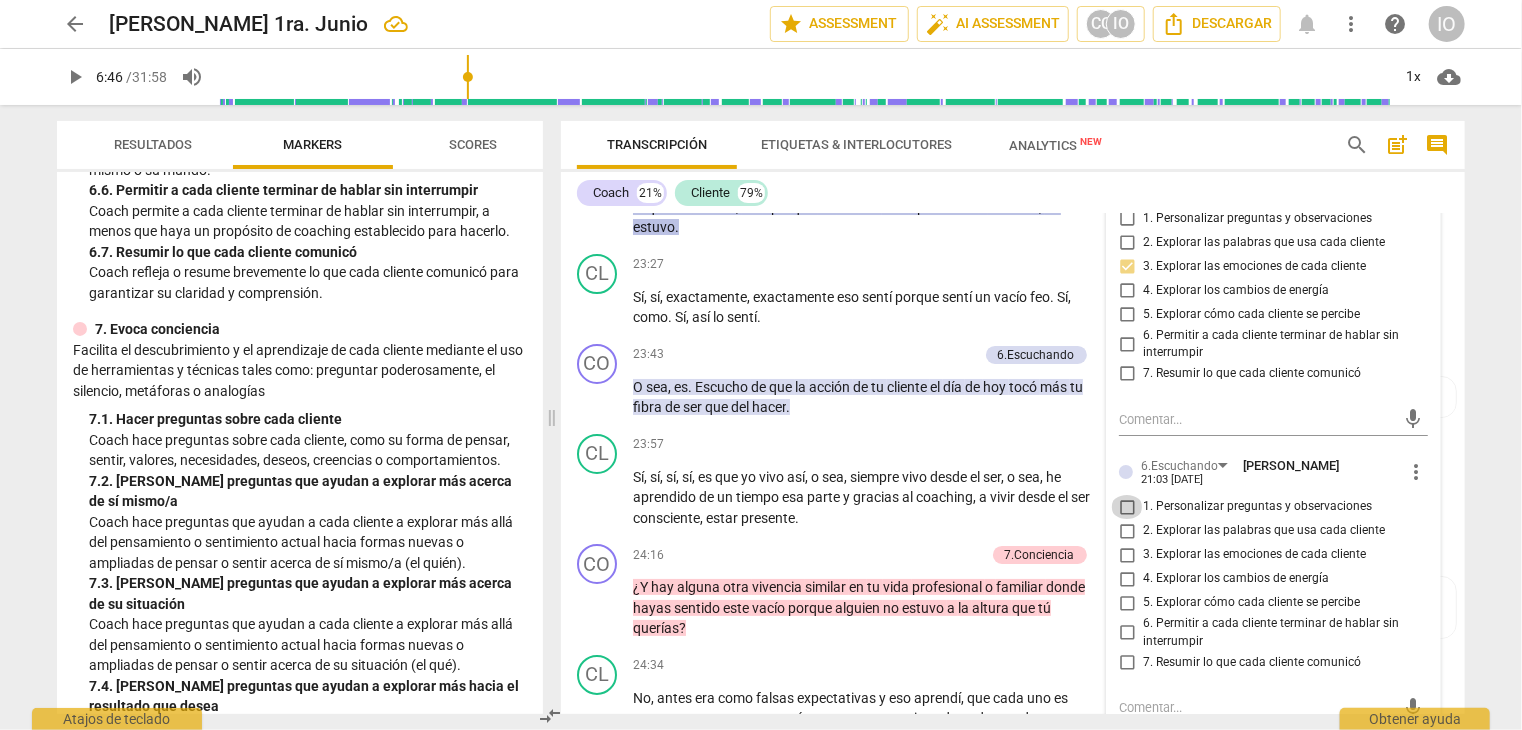 click on "1. Personalizar preguntas y observaciones" at bounding box center (1127, 507) 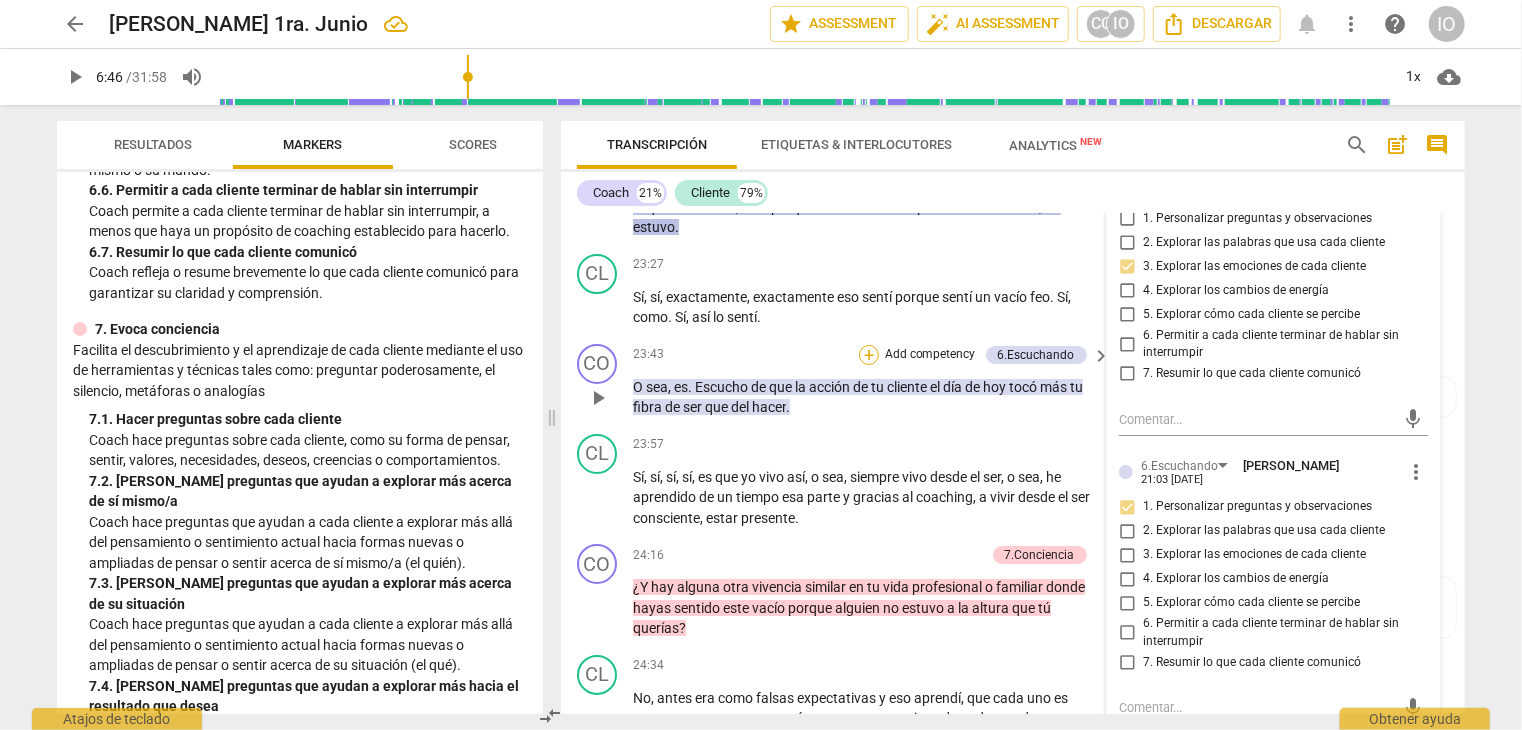 click on "+" at bounding box center (869, 355) 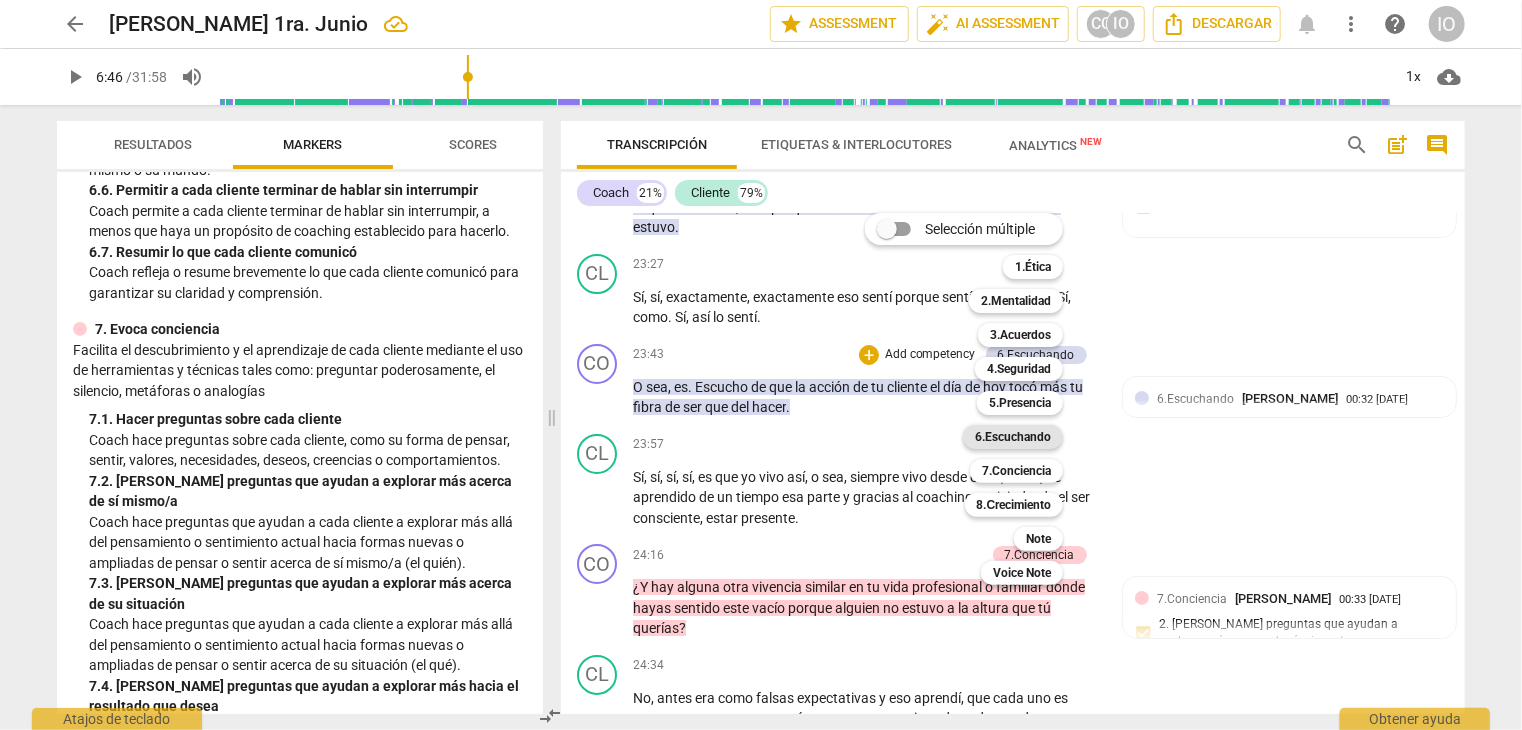 click on "6.Escuchando" at bounding box center [1013, 437] 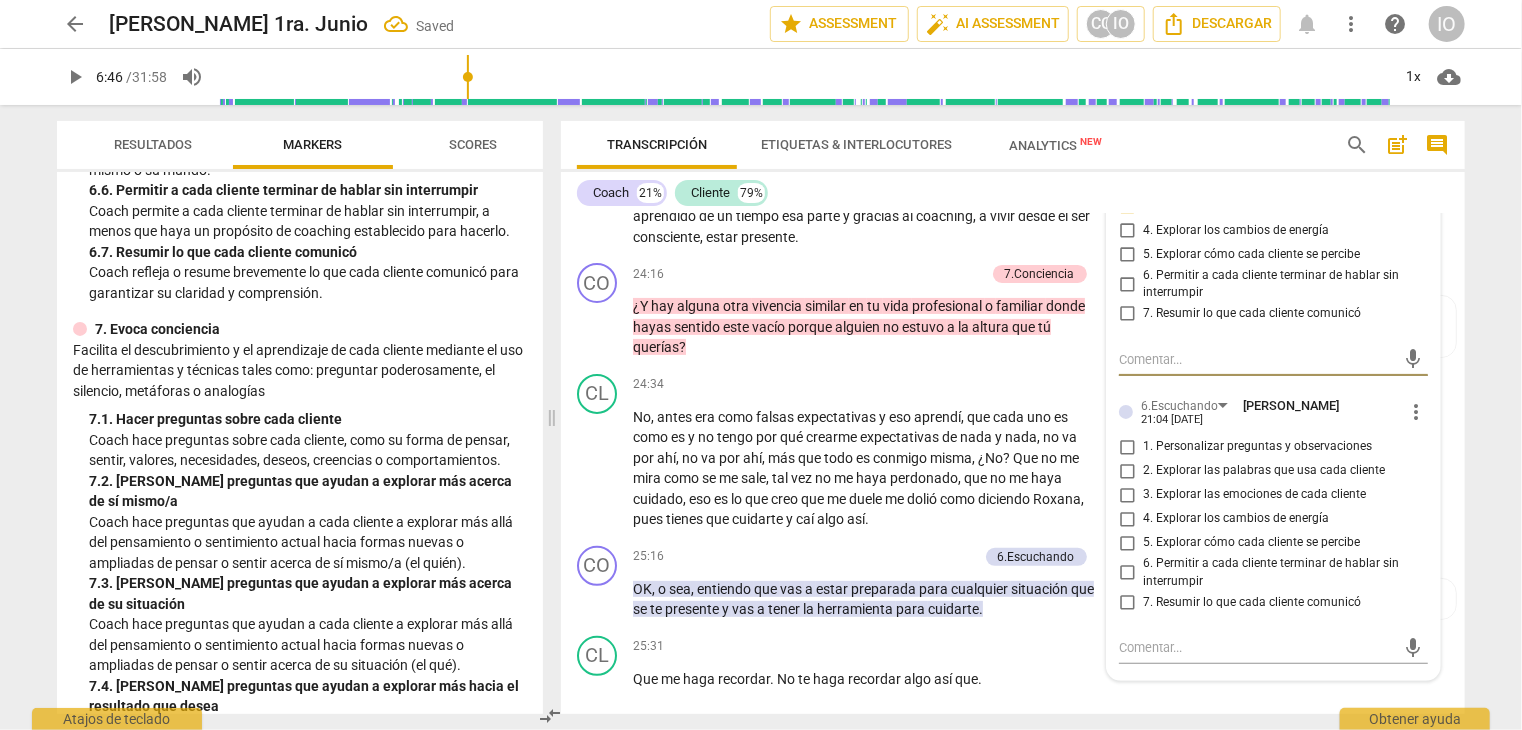 scroll, scrollTop: 7862, scrollLeft: 0, axis: vertical 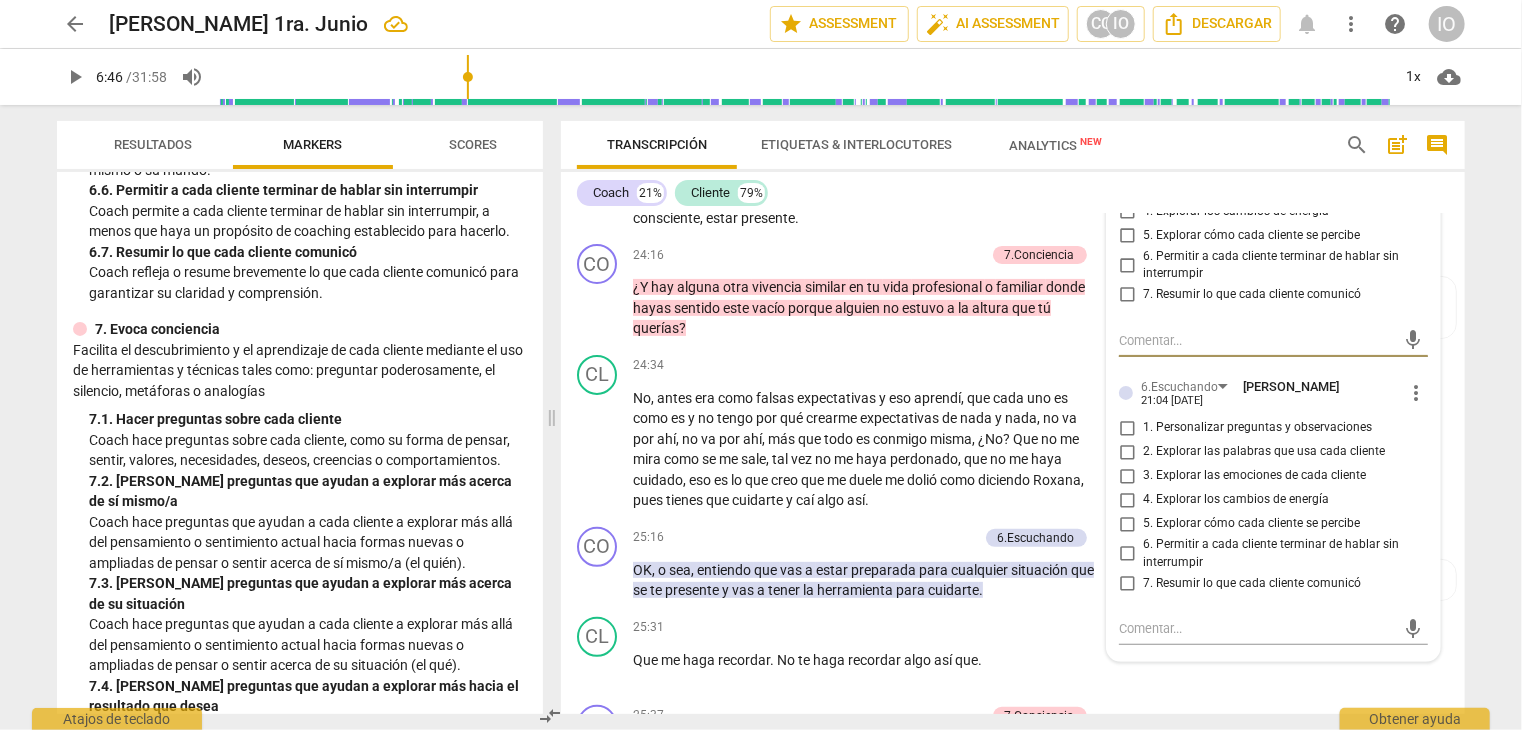 click on "1. Personalizar preguntas y observaciones" at bounding box center [1127, 428] 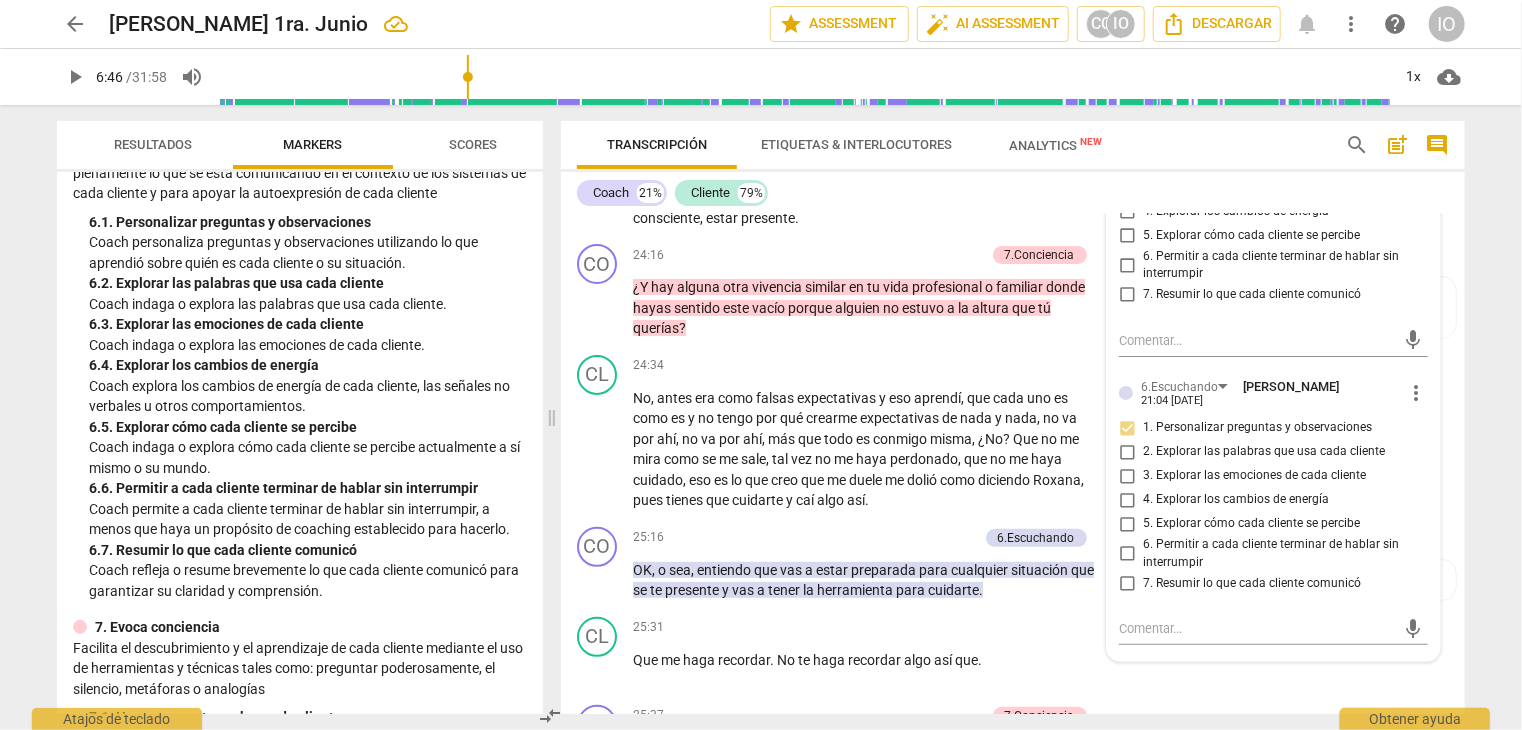 scroll, scrollTop: 1300, scrollLeft: 0, axis: vertical 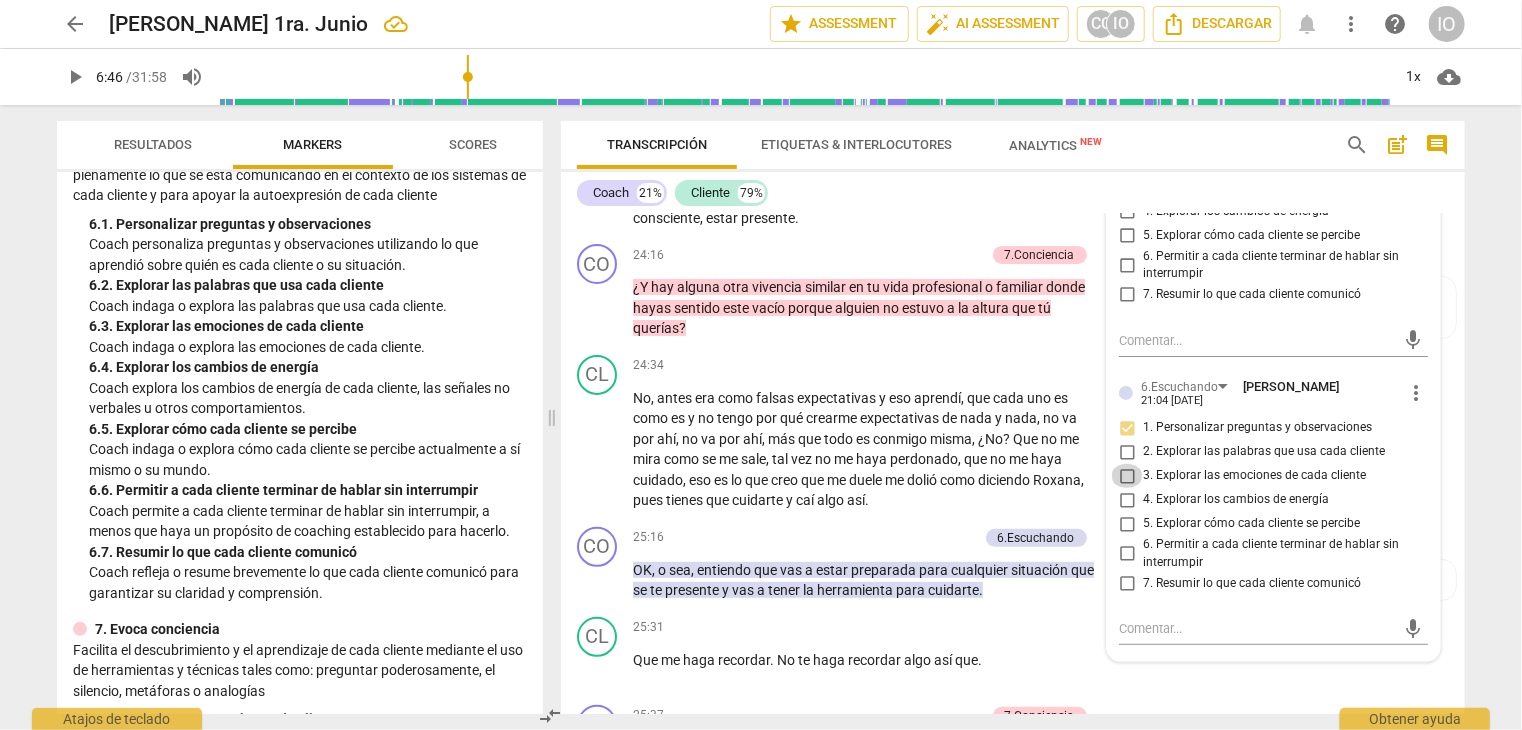 click on "3. Explorar las emociones de cada cliente" at bounding box center [1127, 476] 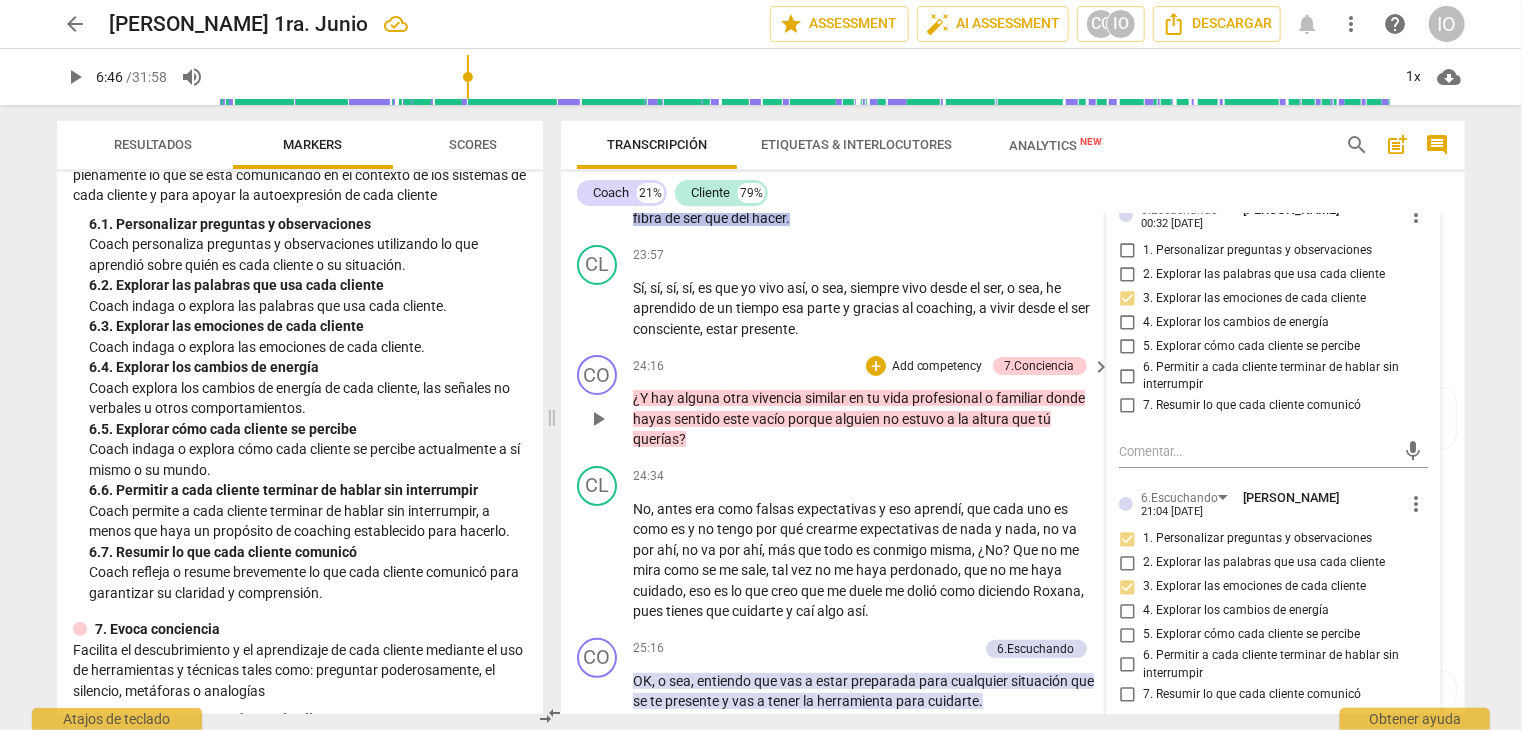 scroll, scrollTop: 7762, scrollLeft: 0, axis: vertical 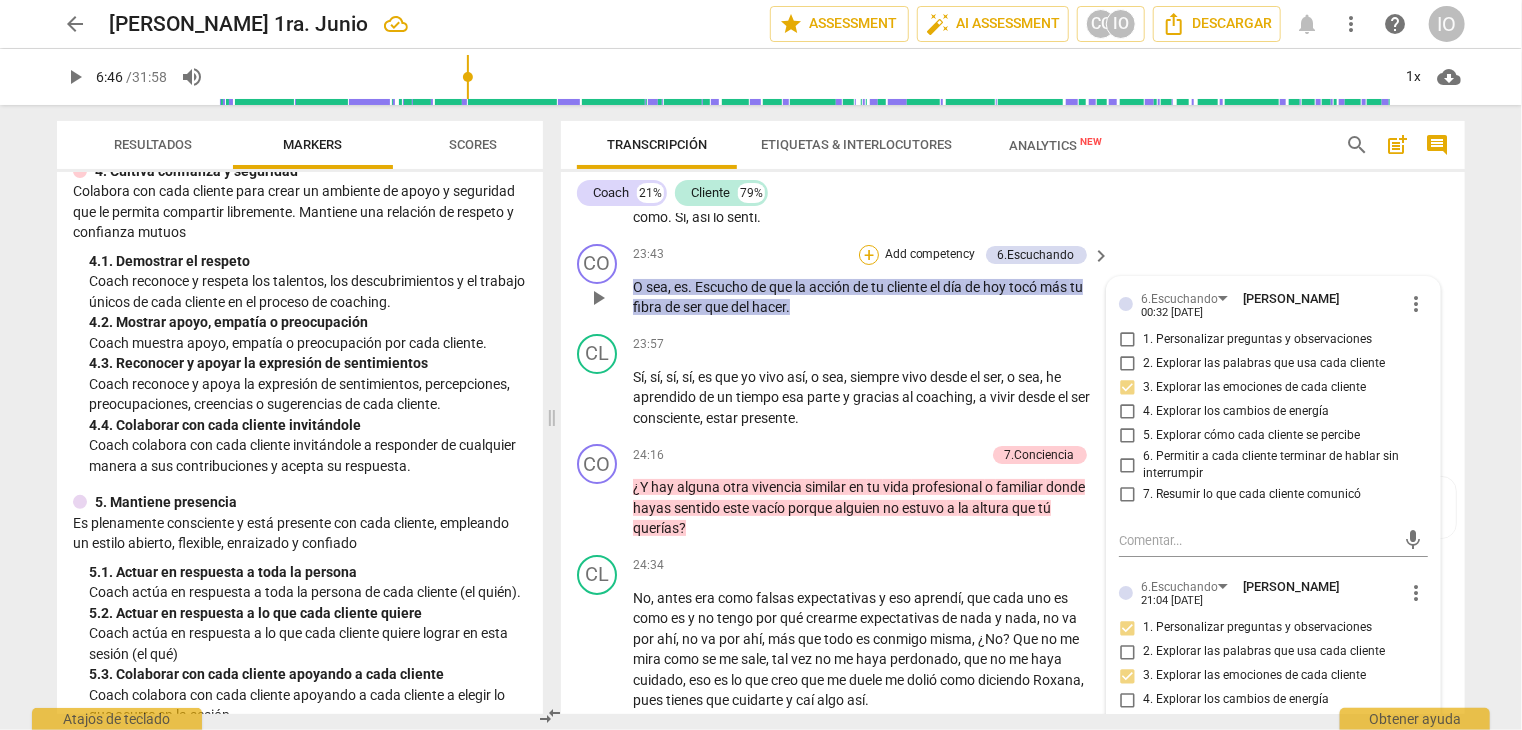 click on "+" at bounding box center [869, 255] 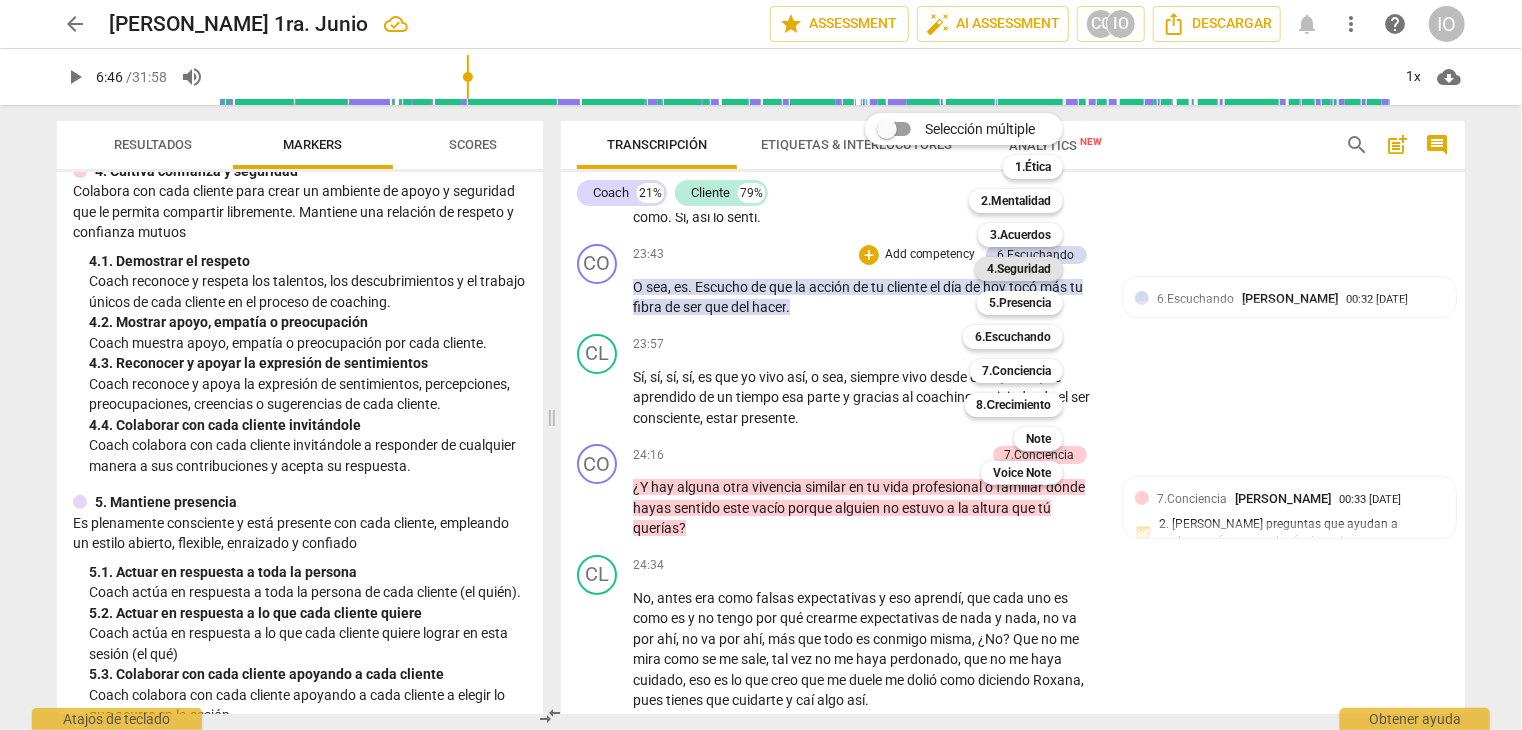 click on "4.Seguridad" at bounding box center [1019, 269] 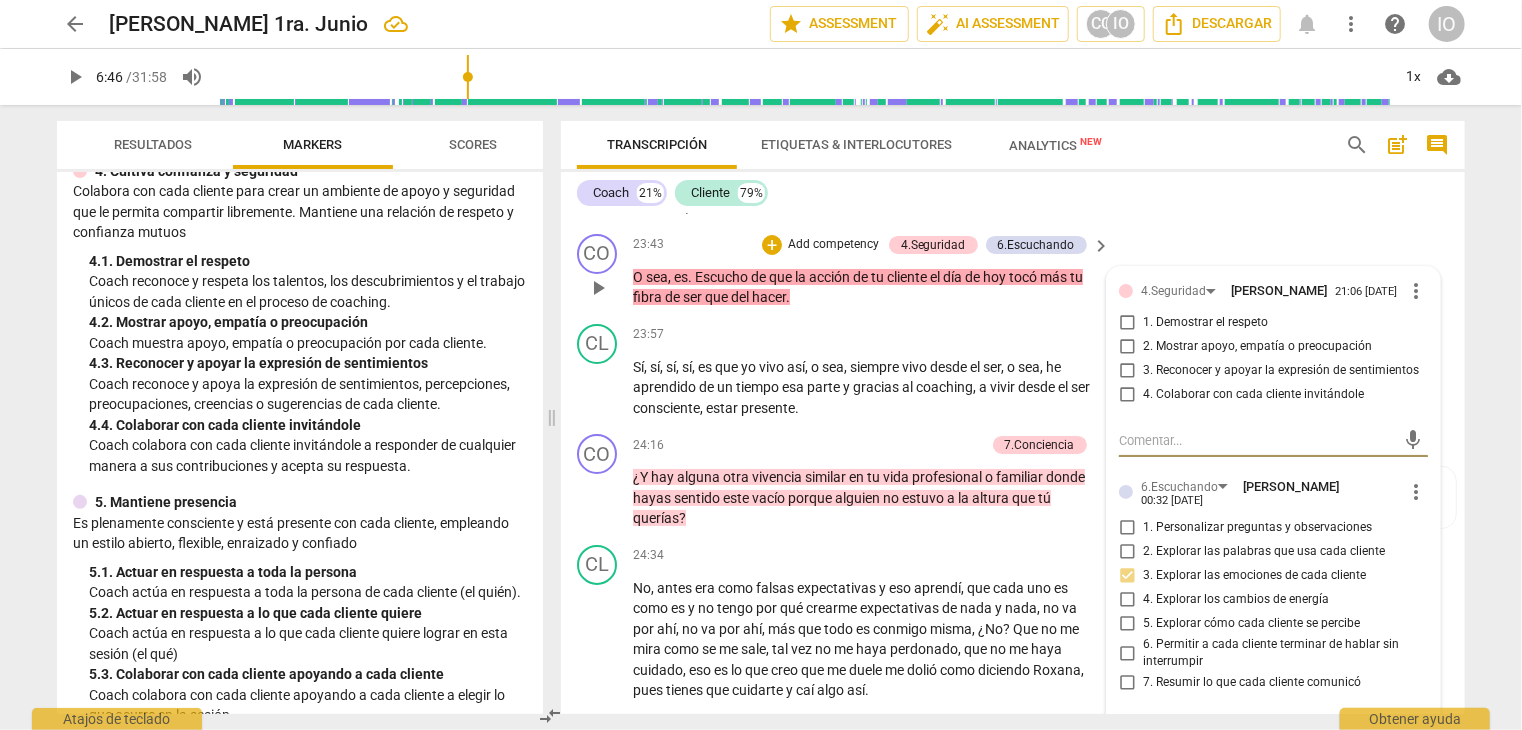 scroll, scrollTop: 7662, scrollLeft: 0, axis: vertical 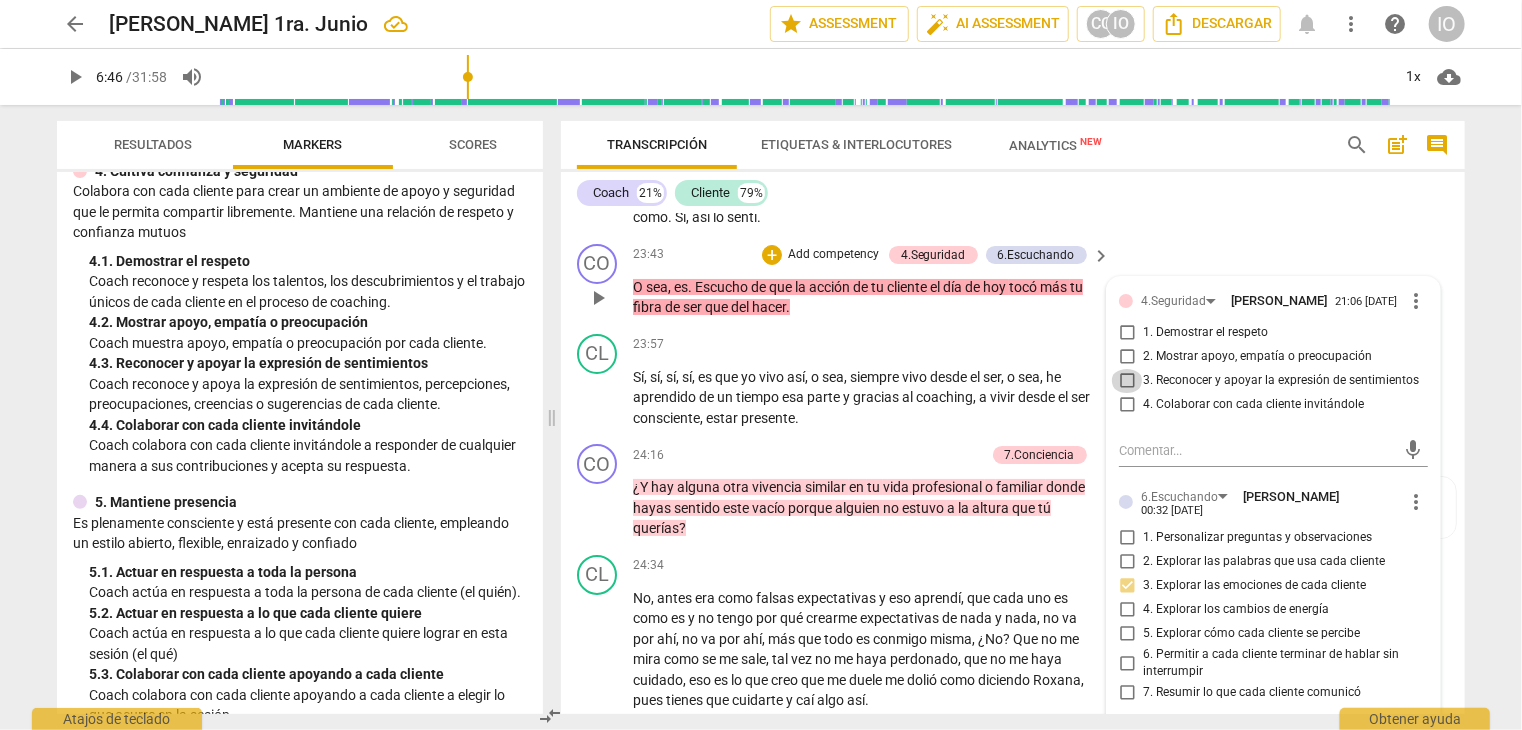 click on "3. Reconocer y apoyar la expresión de sentimientos" at bounding box center [1127, 381] 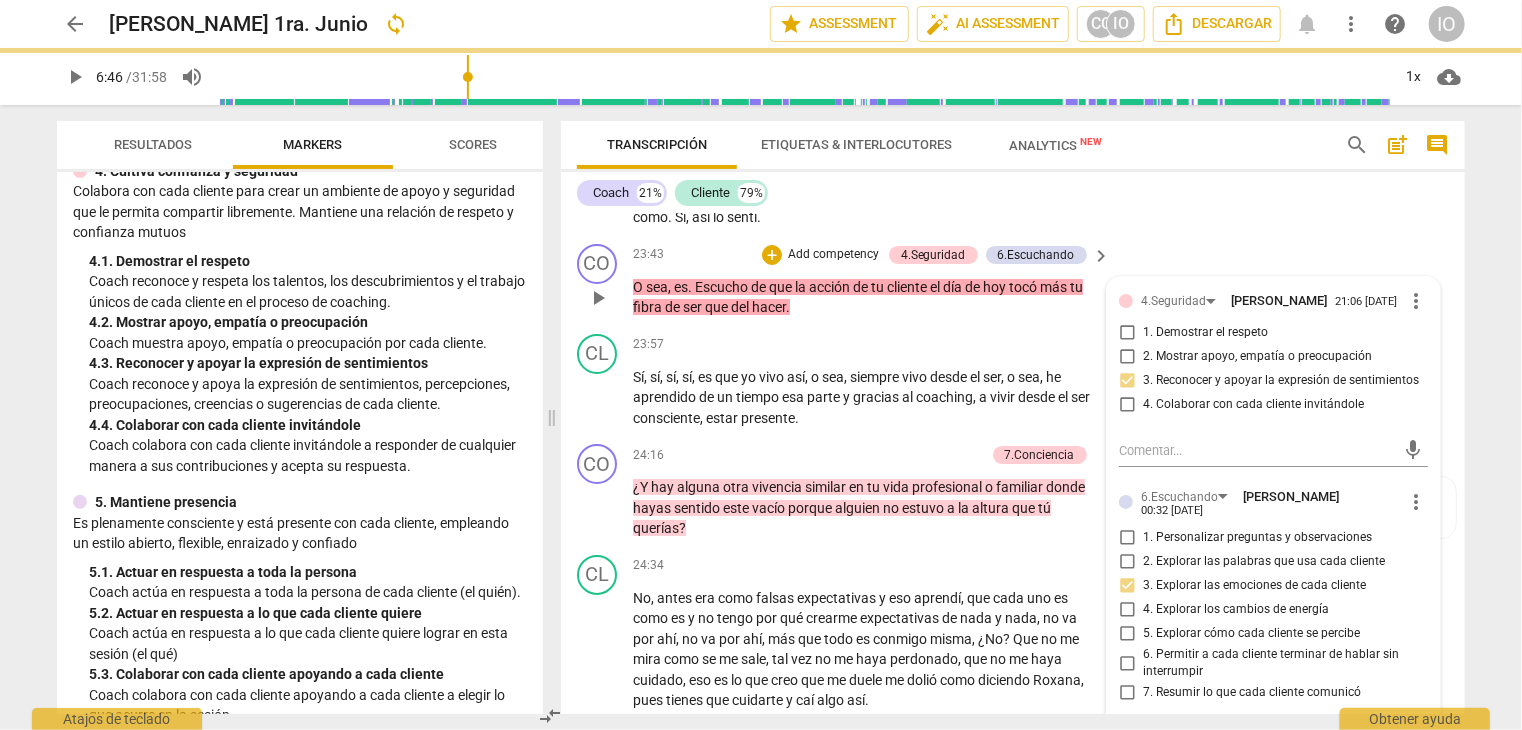 scroll, scrollTop: 7862, scrollLeft: 0, axis: vertical 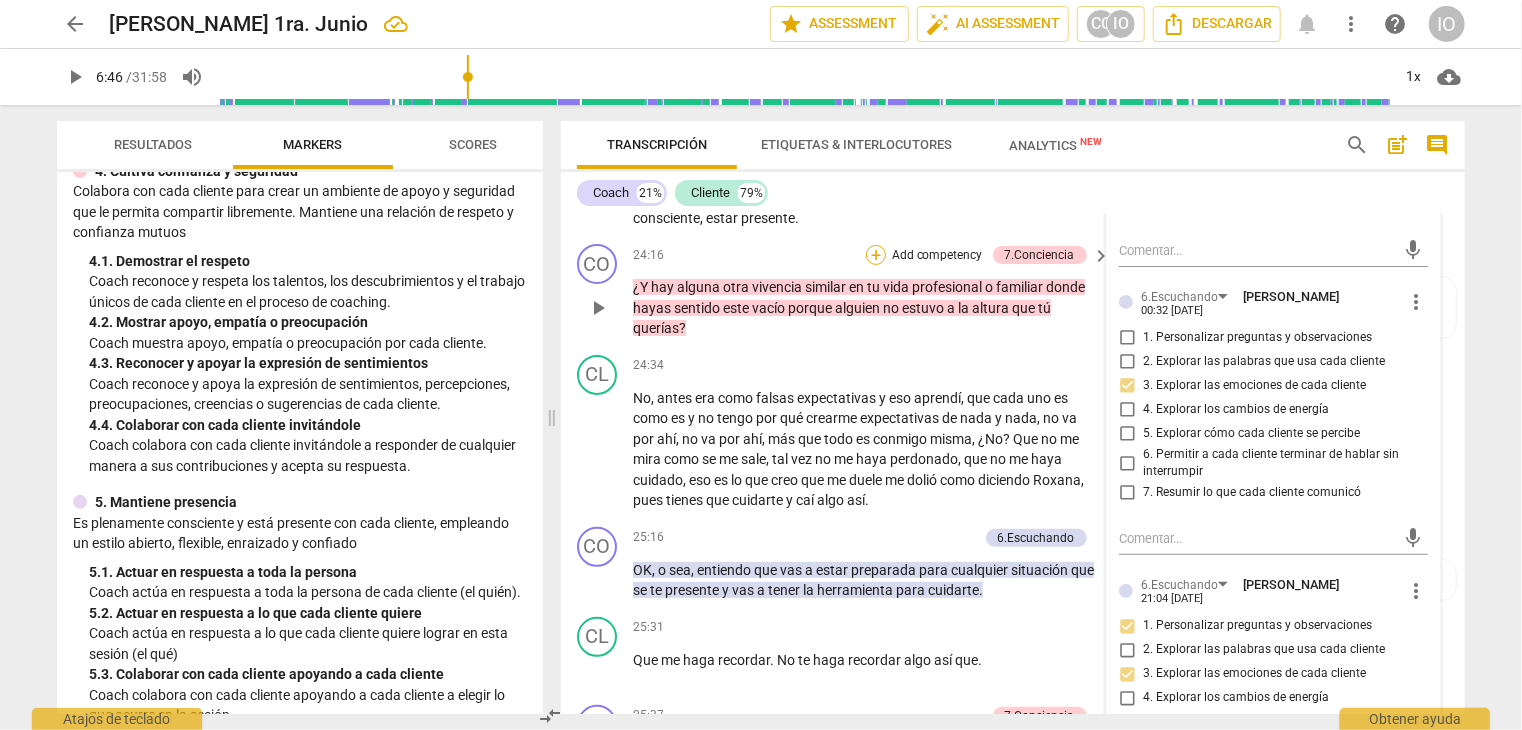 click on "+" at bounding box center (876, 255) 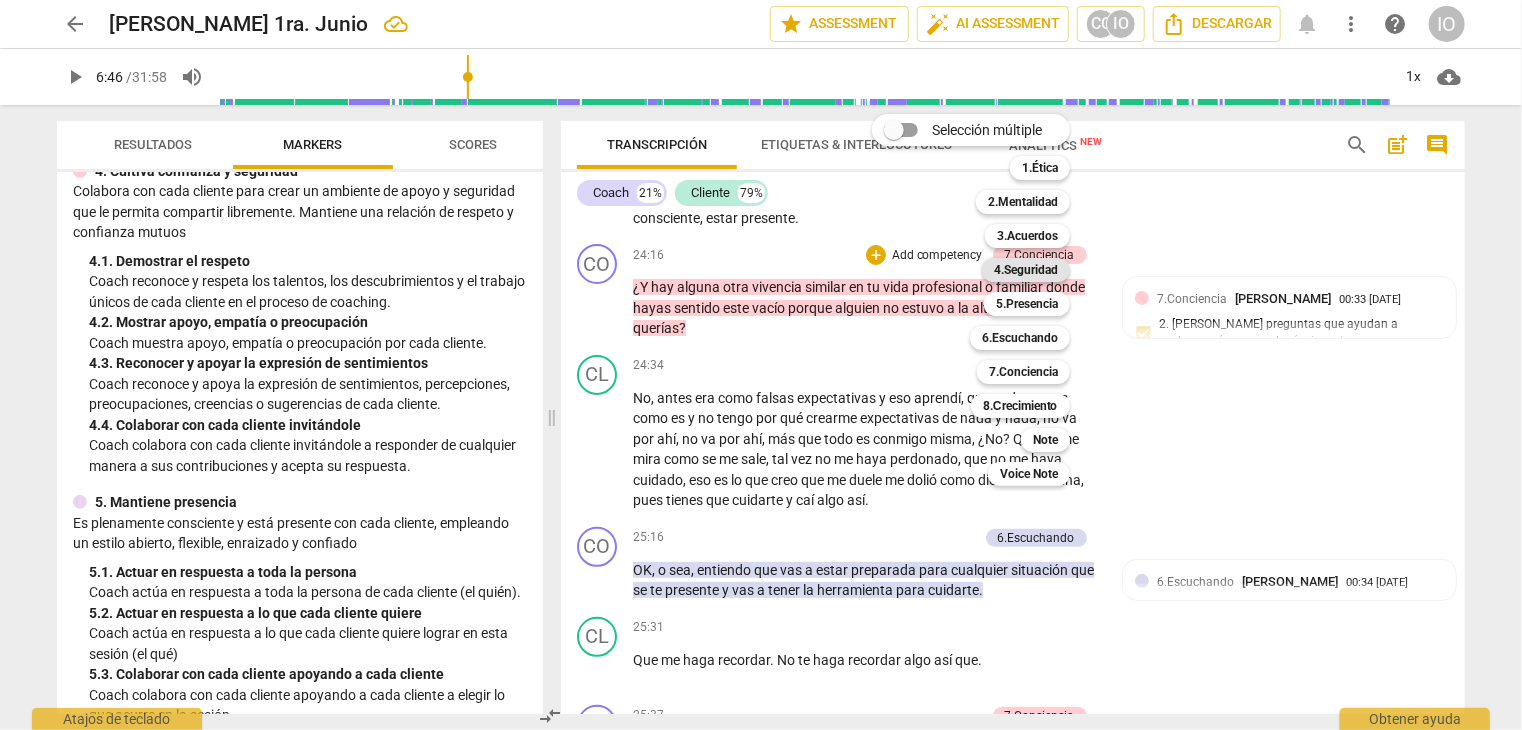 click on "4.Seguridad" at bounding box center [1026, 270] 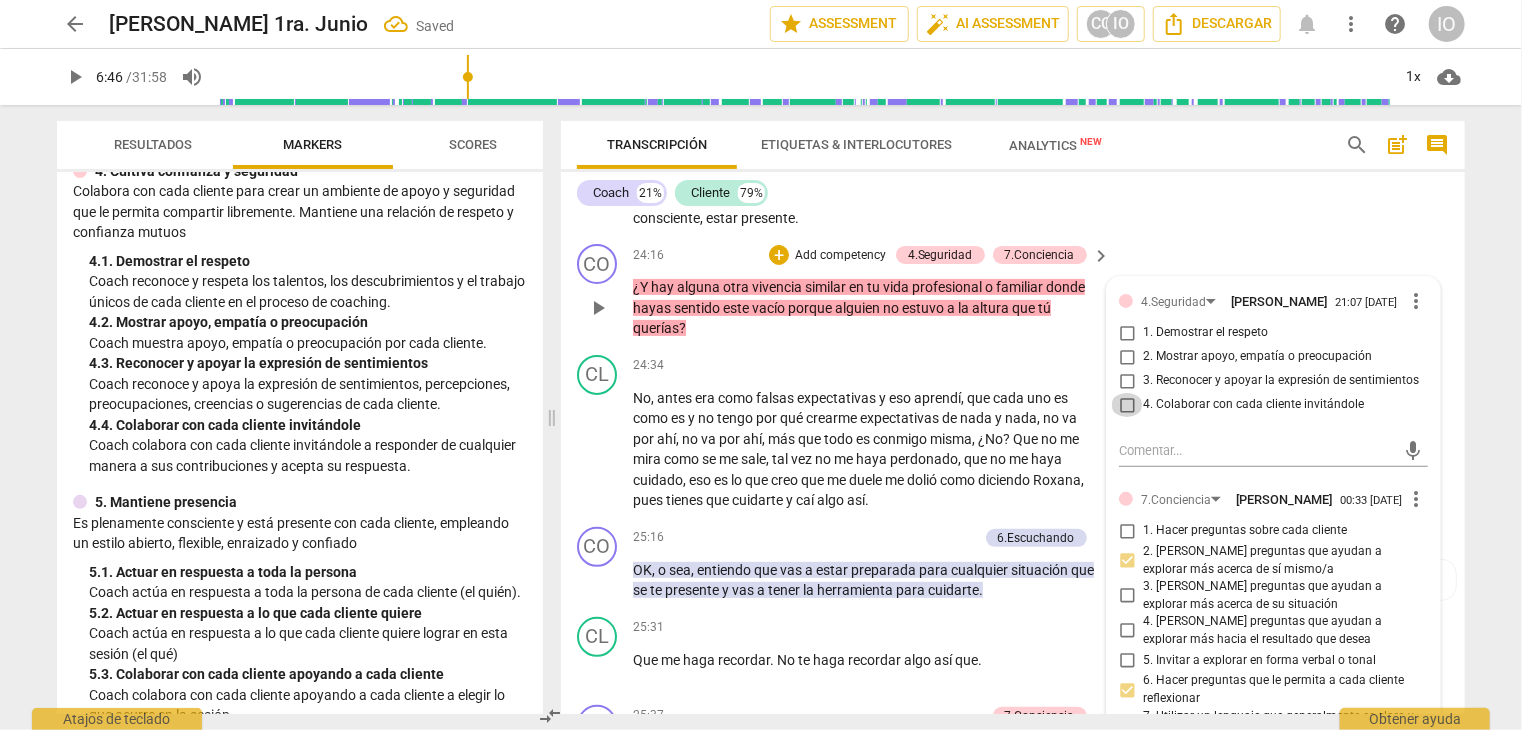 click on "4. Colaborar con cada cliente invitándole" at bounding box center [1127, 405] 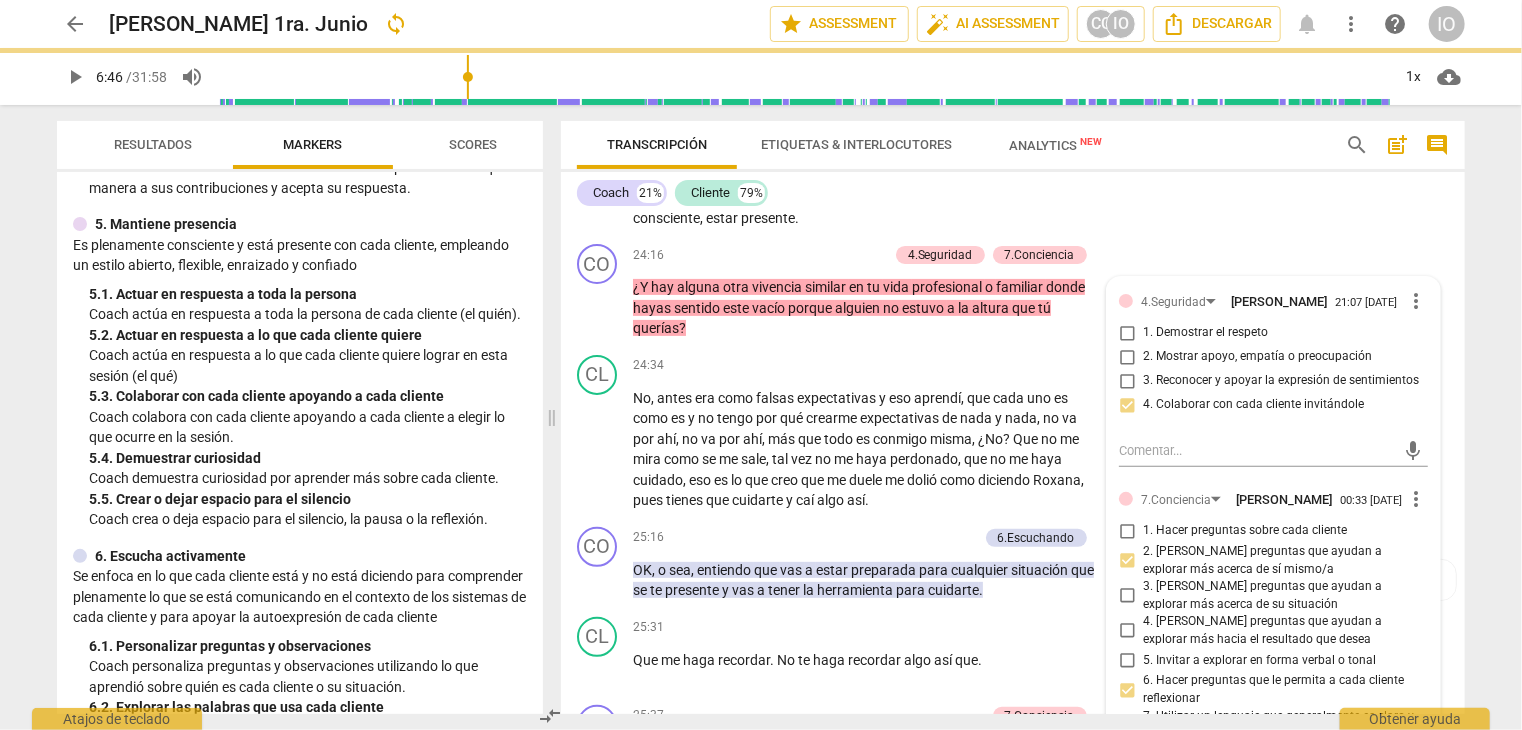 scroll, scrollTop: 900, scrollLeft: 0, axis: vertical 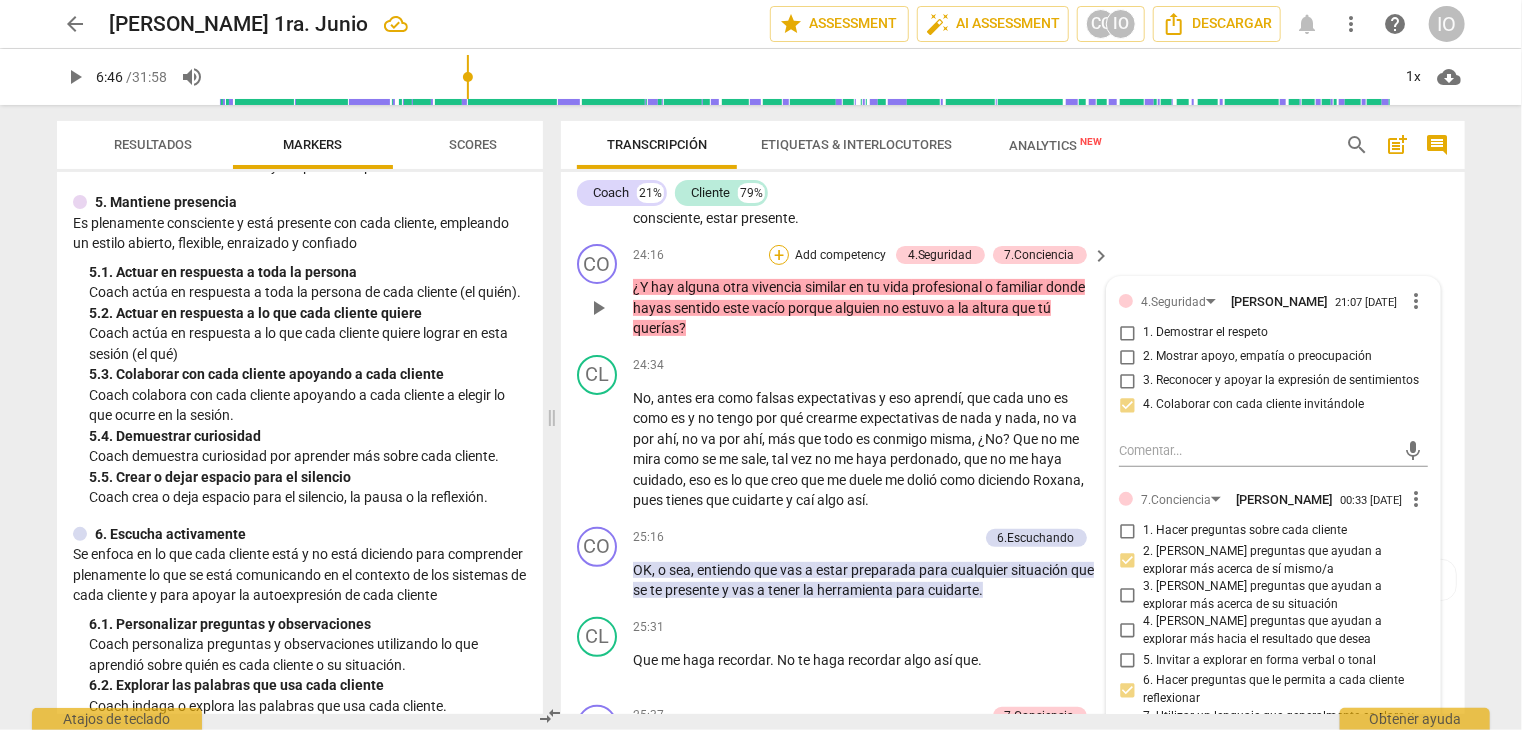 click on "+" at bounding box center (779, 255) 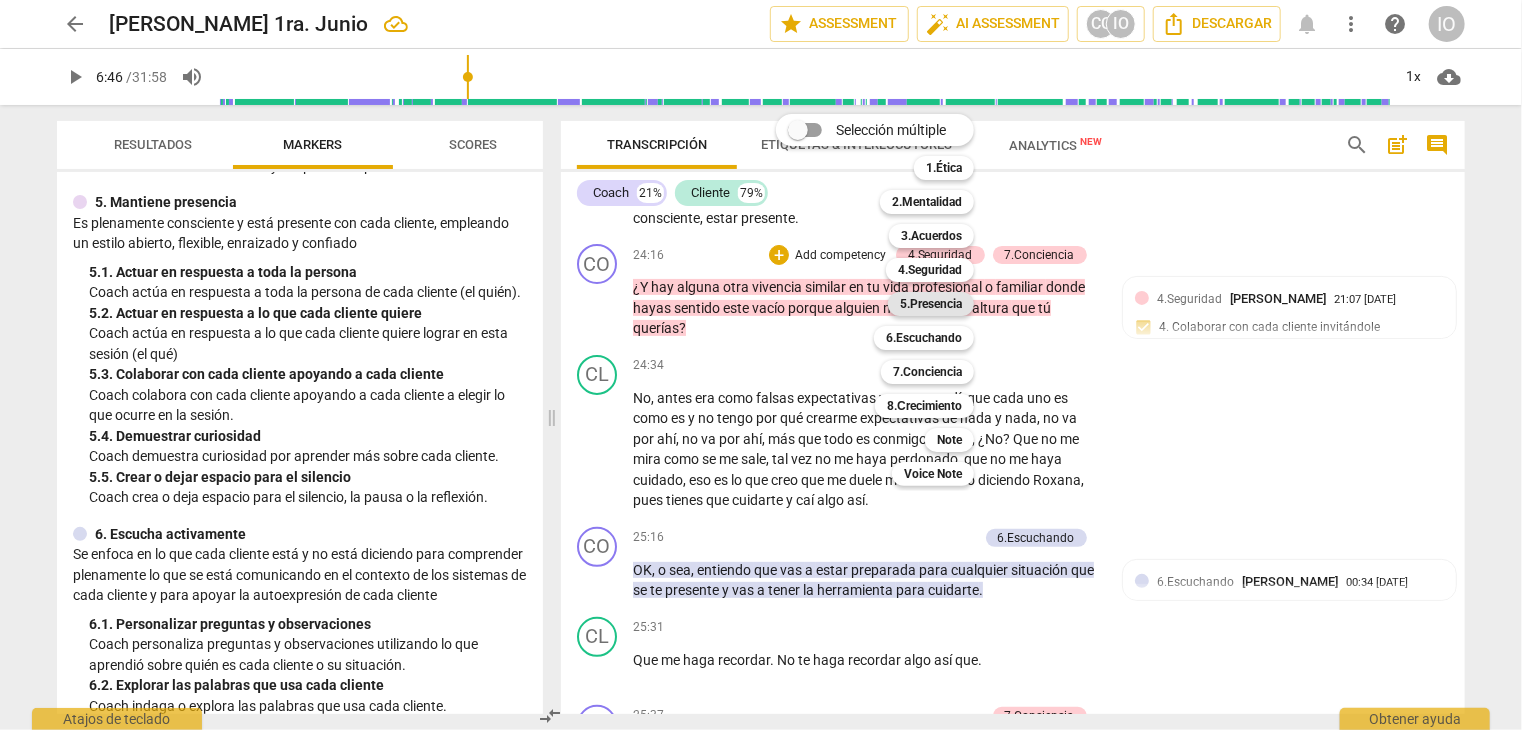 click on "5.Presencia" at bounding box center [931, 304] 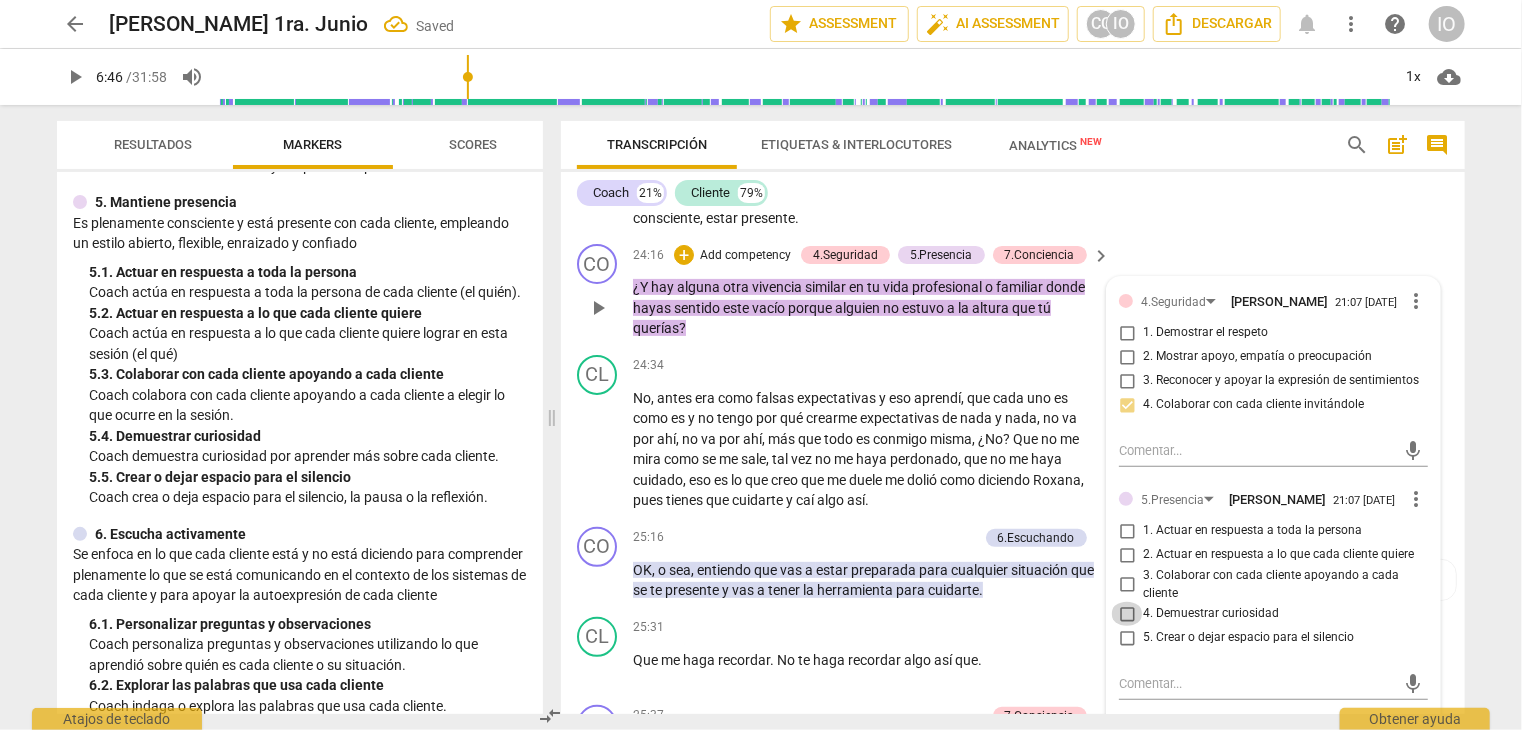 click on "4. Demuestrar curiosidad" at bounding box center (1127, 614) 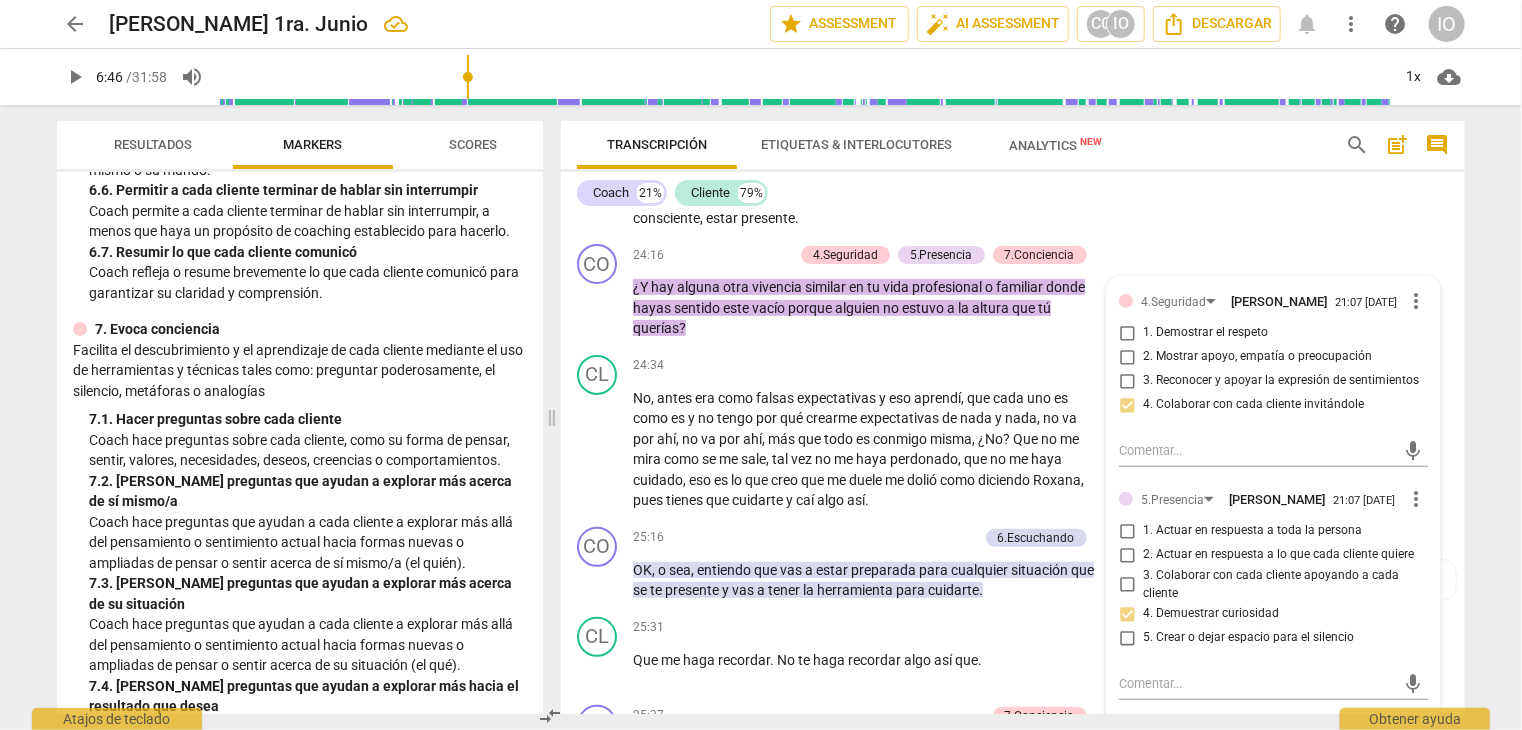 scroll, scrollTop: 1700, scrollLeft: 0, axis: vertical 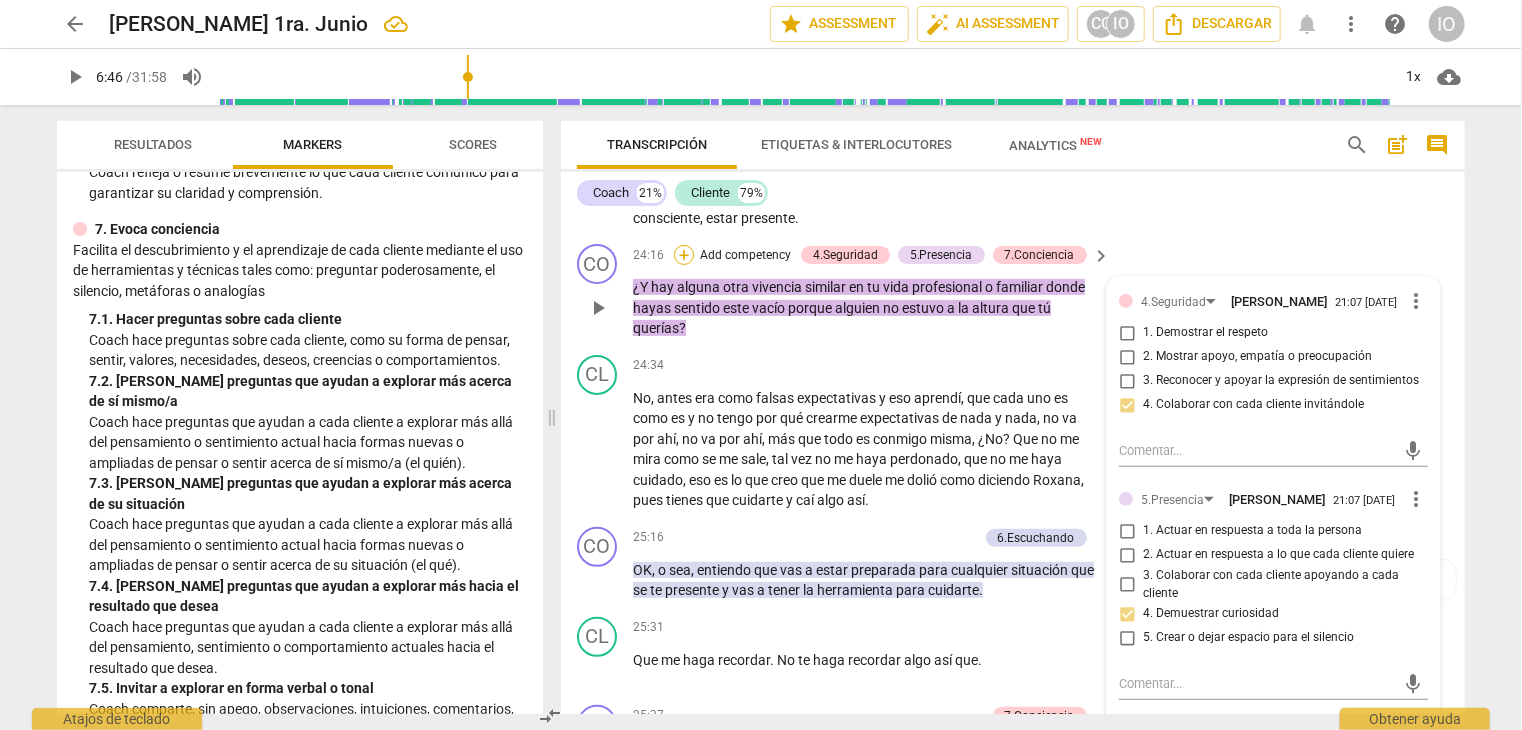 click on "+" at bounding box center (684, 255) 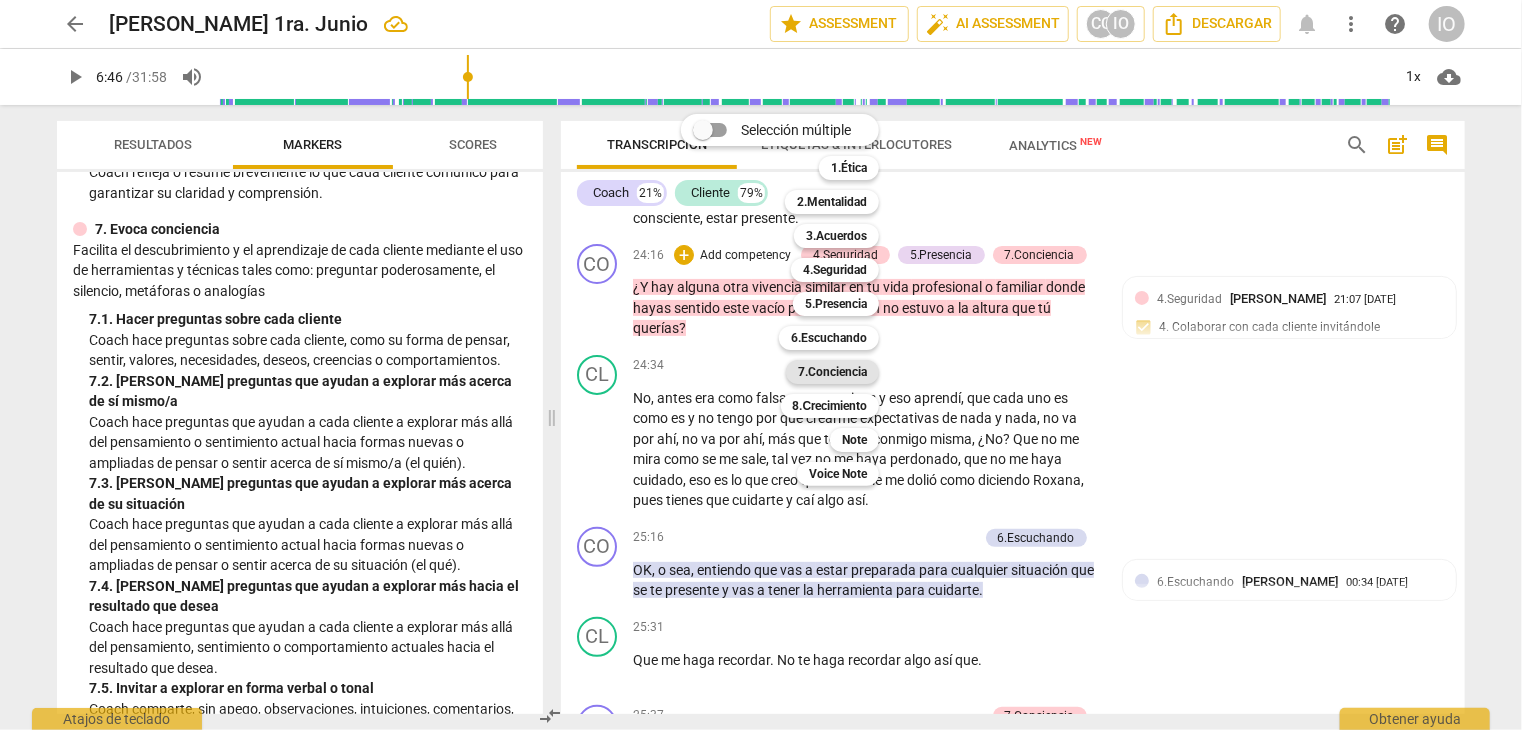 click on "7.Conciencia" at bounding box center [832, 372] 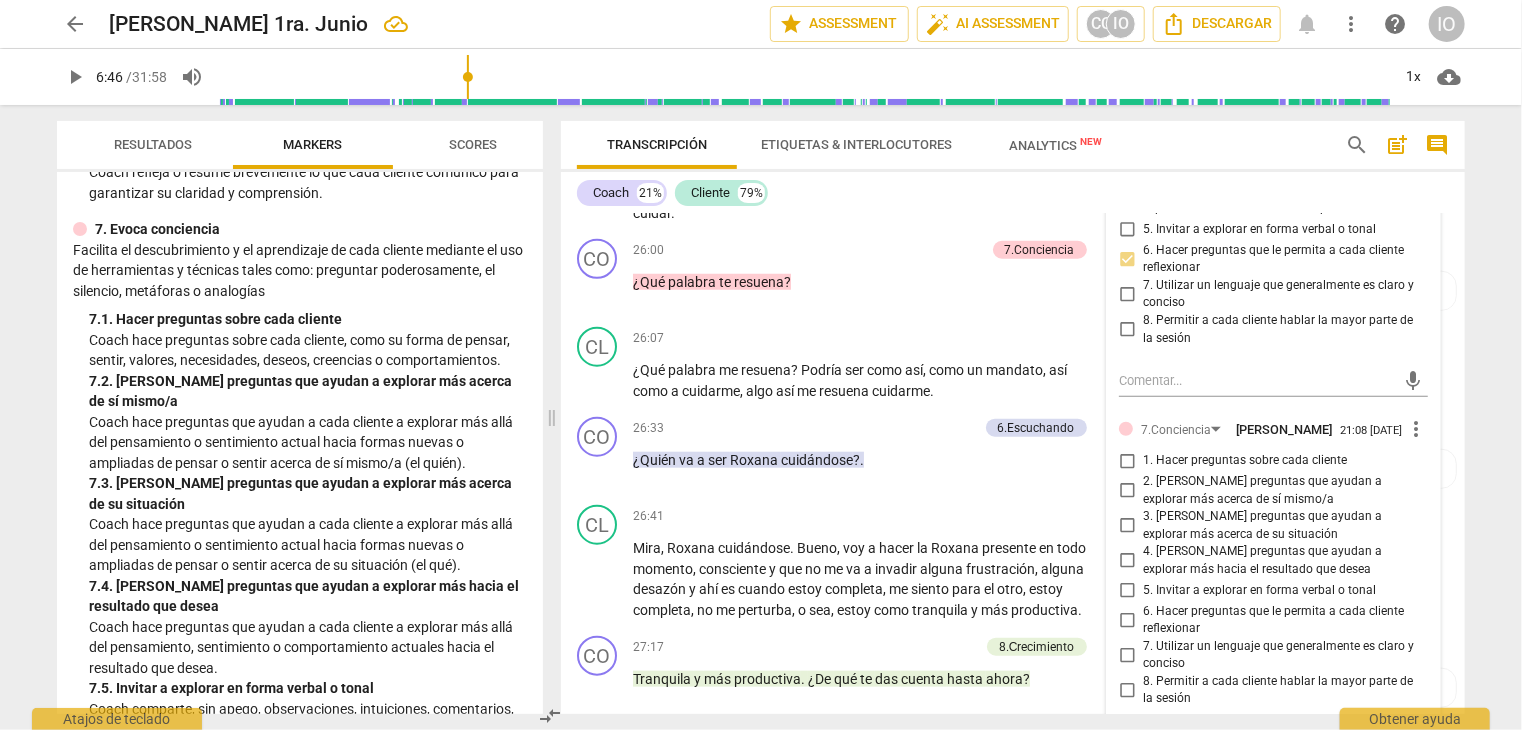 scroll, scrollTop: 8562, scrollLeft: 0, axis: vertical 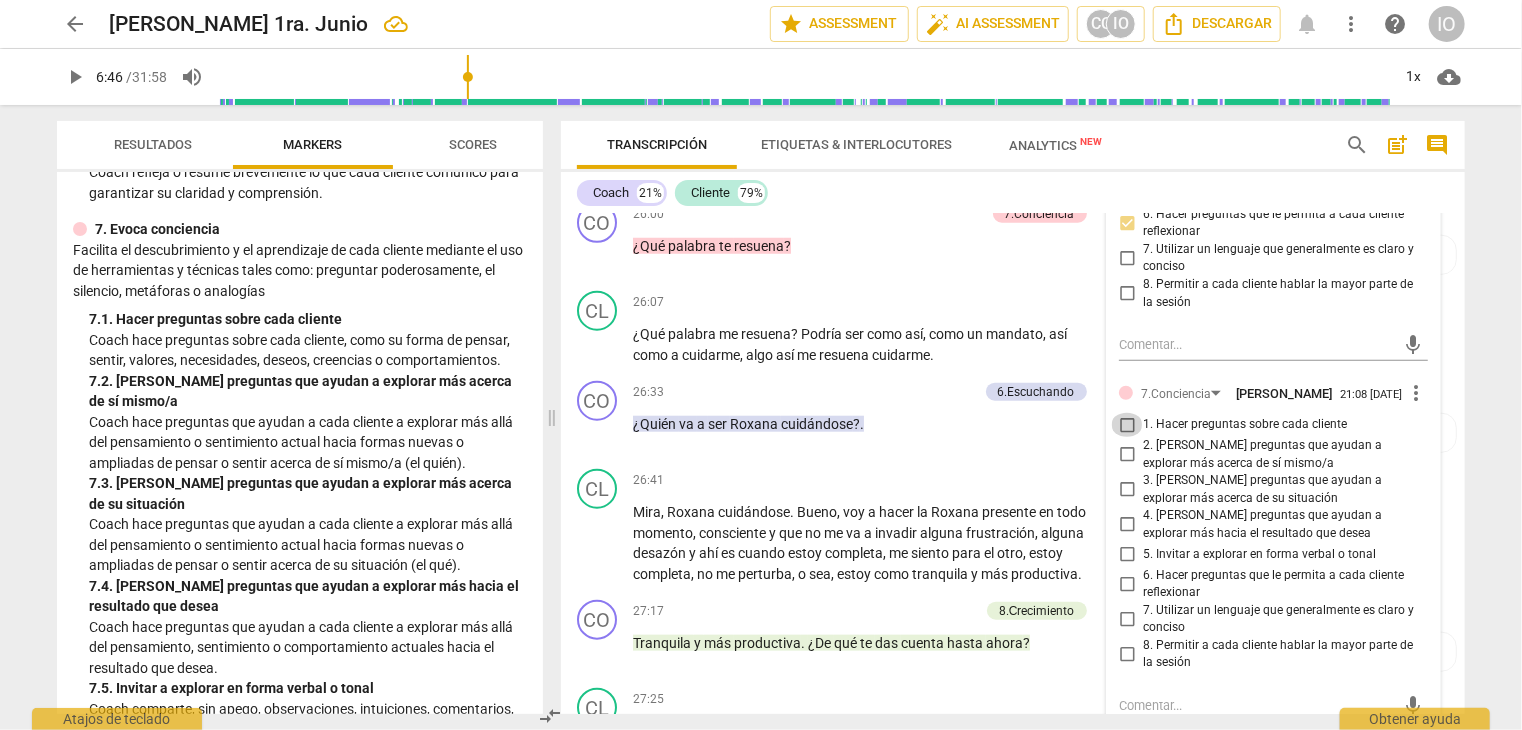 click on "1. Hacer preguntas sobre cada cliente" at bounding box center [1127, 425] 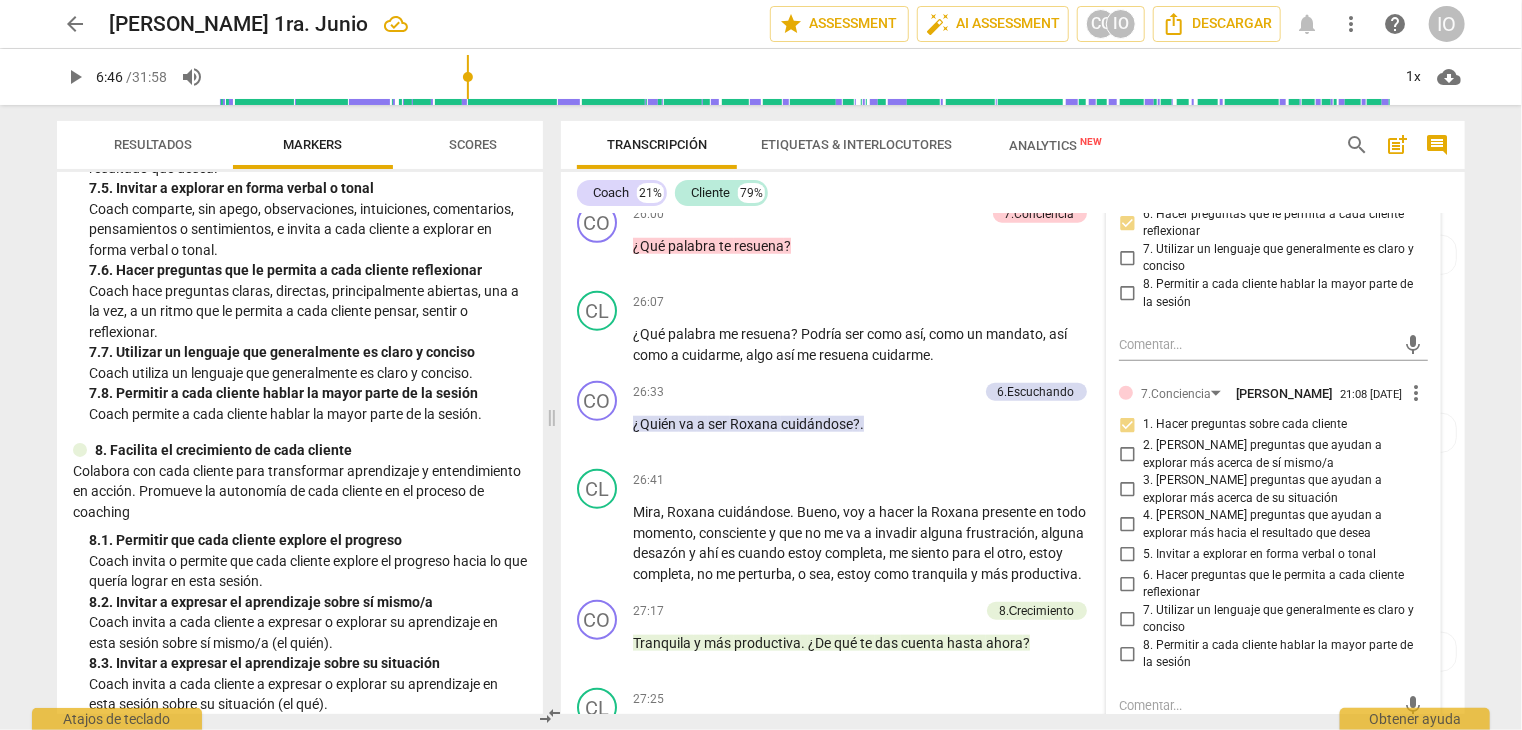 scroll, scrollTop: 2100, scrollLeft: 0, axis: vertical 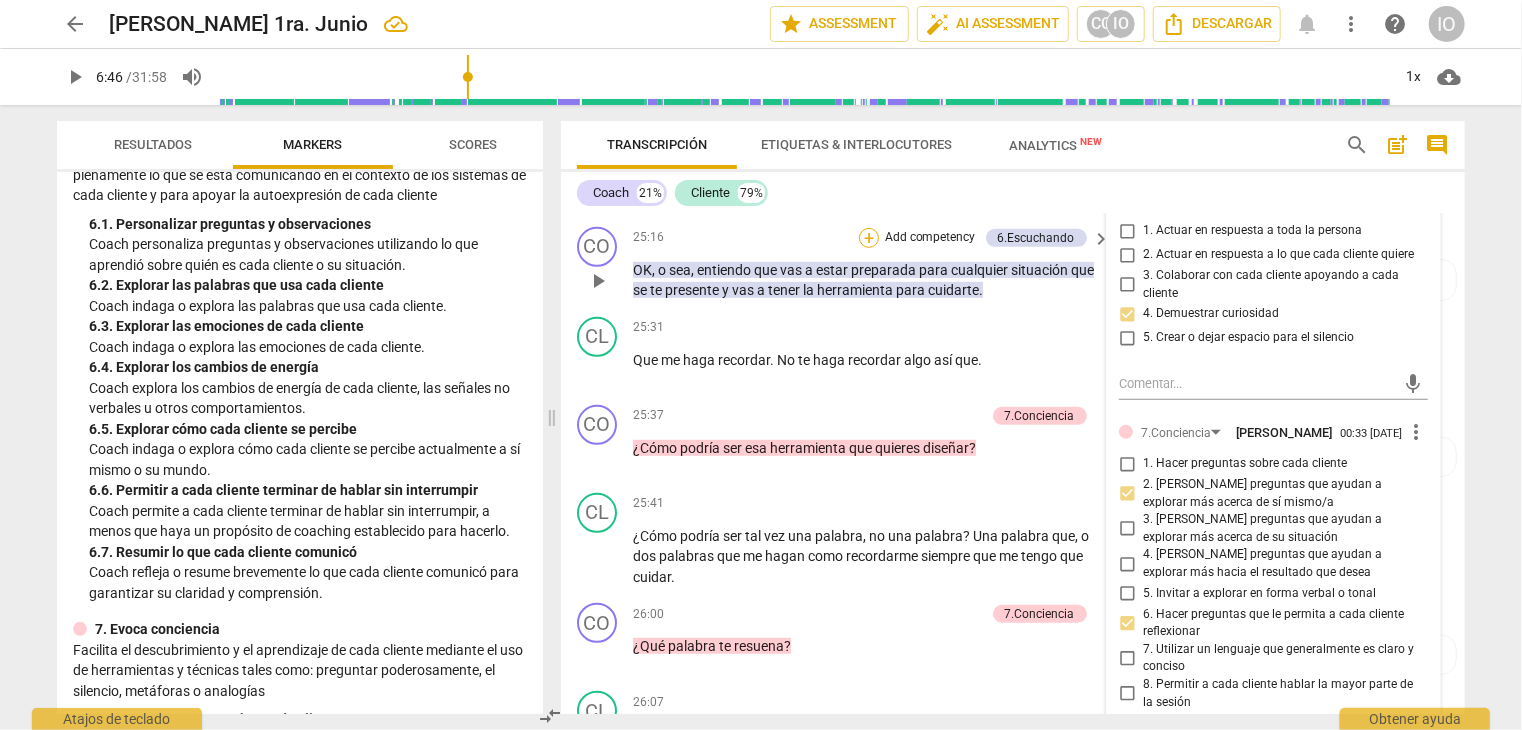 click on "+" at bounding box center (869, 238) 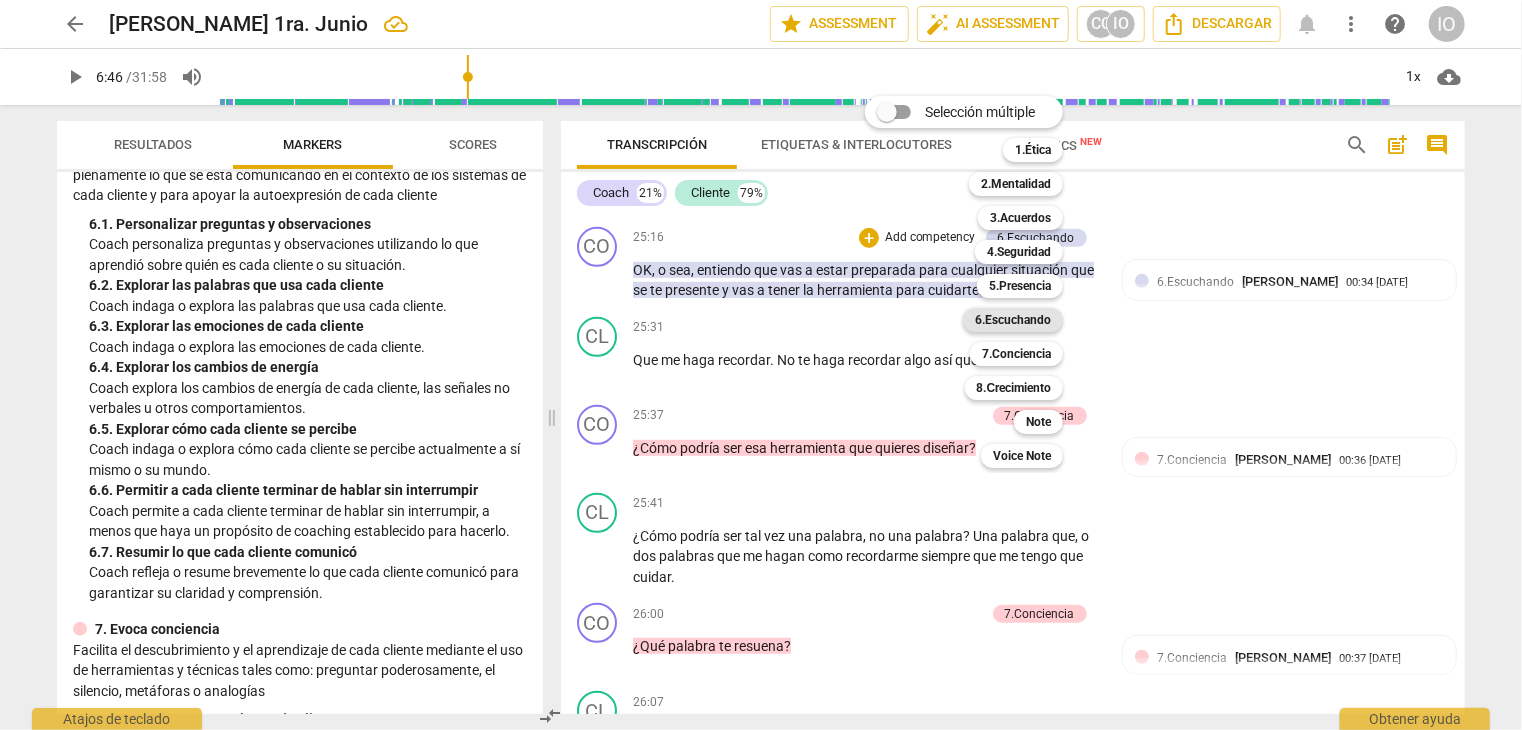 click on "6.Escuchando" at bounding box center [1013, 320] 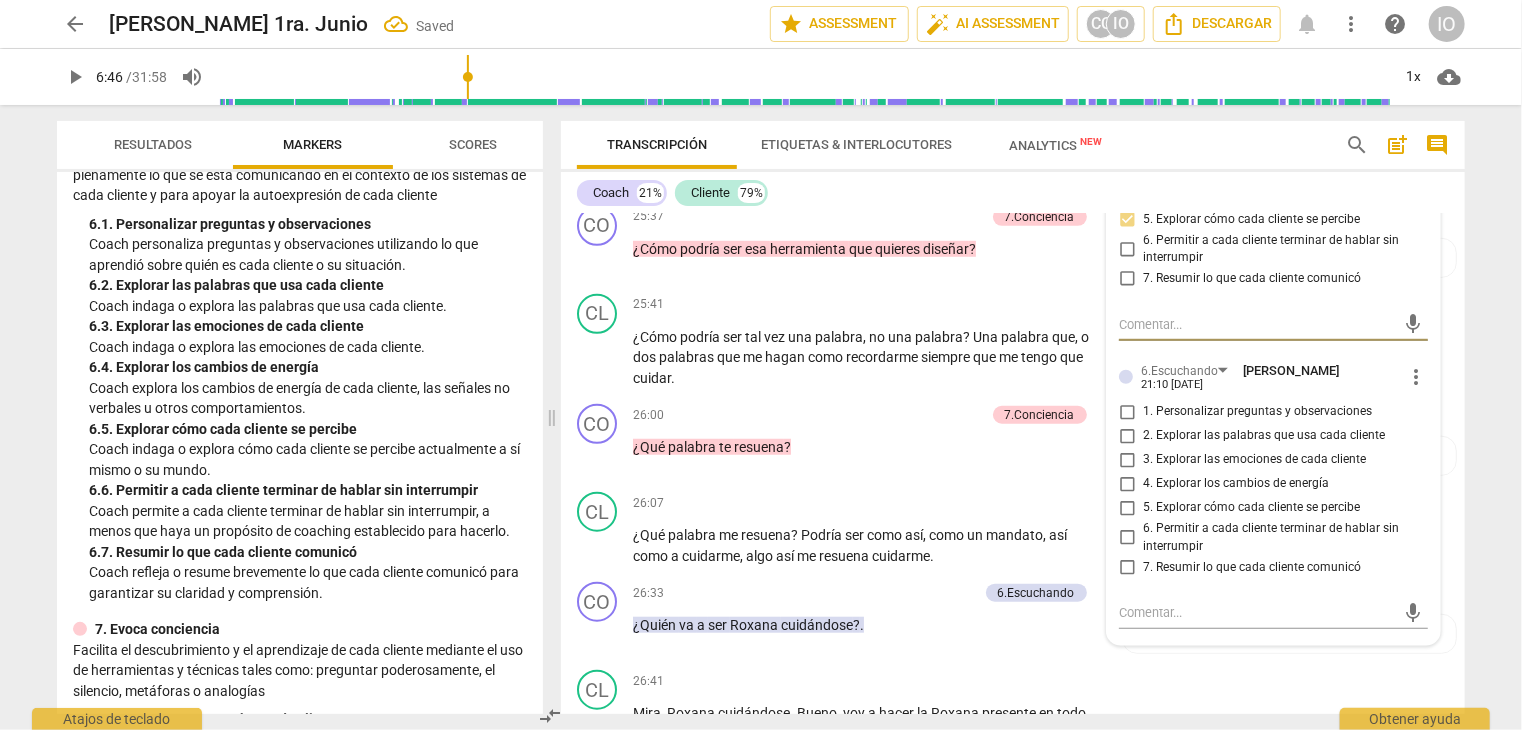 scroll, scrollTop: 8362, scrollLeft: 0, axis: vertical 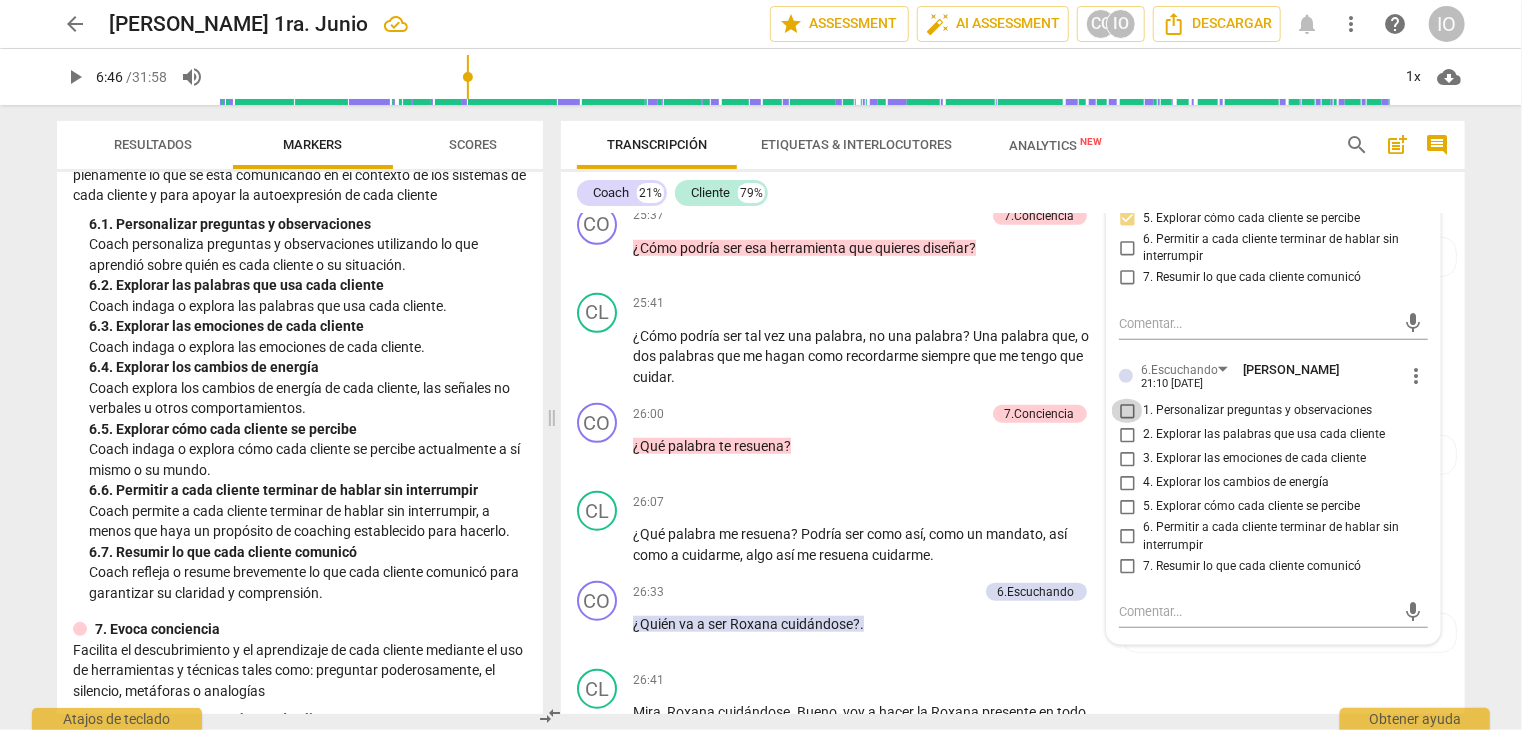 click on "1. Personalizar preguntas y observaciones" at bounding box center (1127, 411) 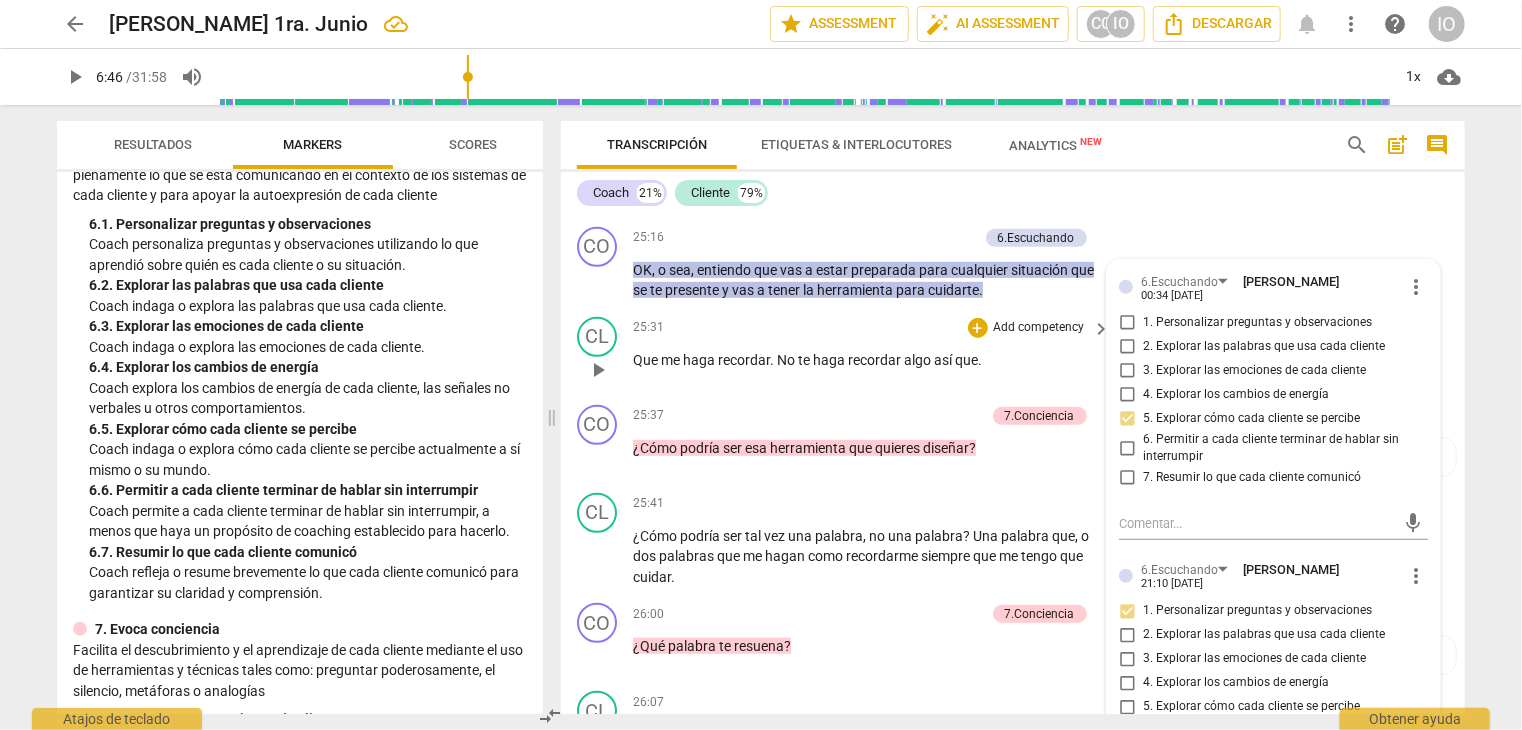 scroll, scrollTop: 8262, scrollLeft: 0, axis: vertical 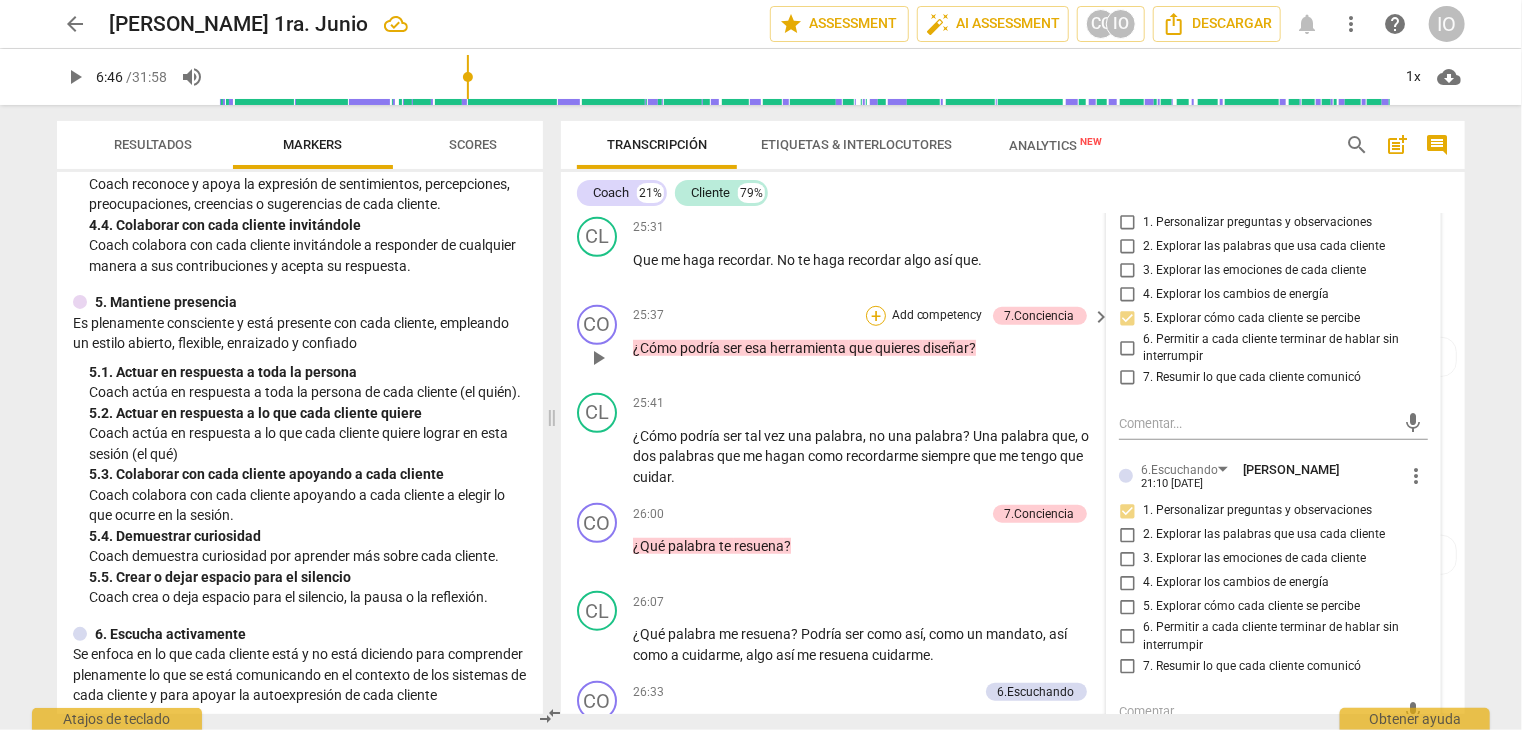 click on "+" at bounding box center [876, 316] 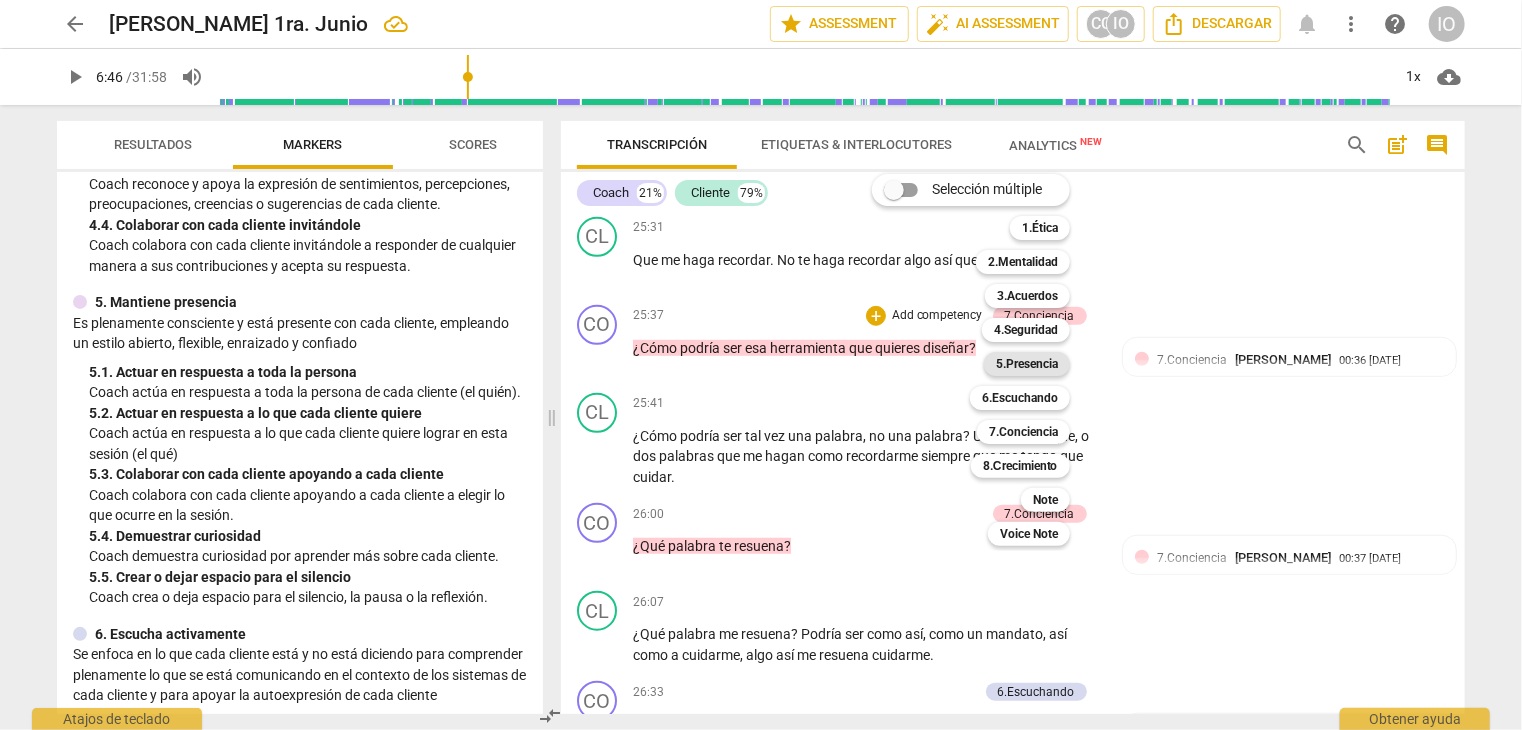 click on "5.Presencia" at bounding box center [1027, 364] 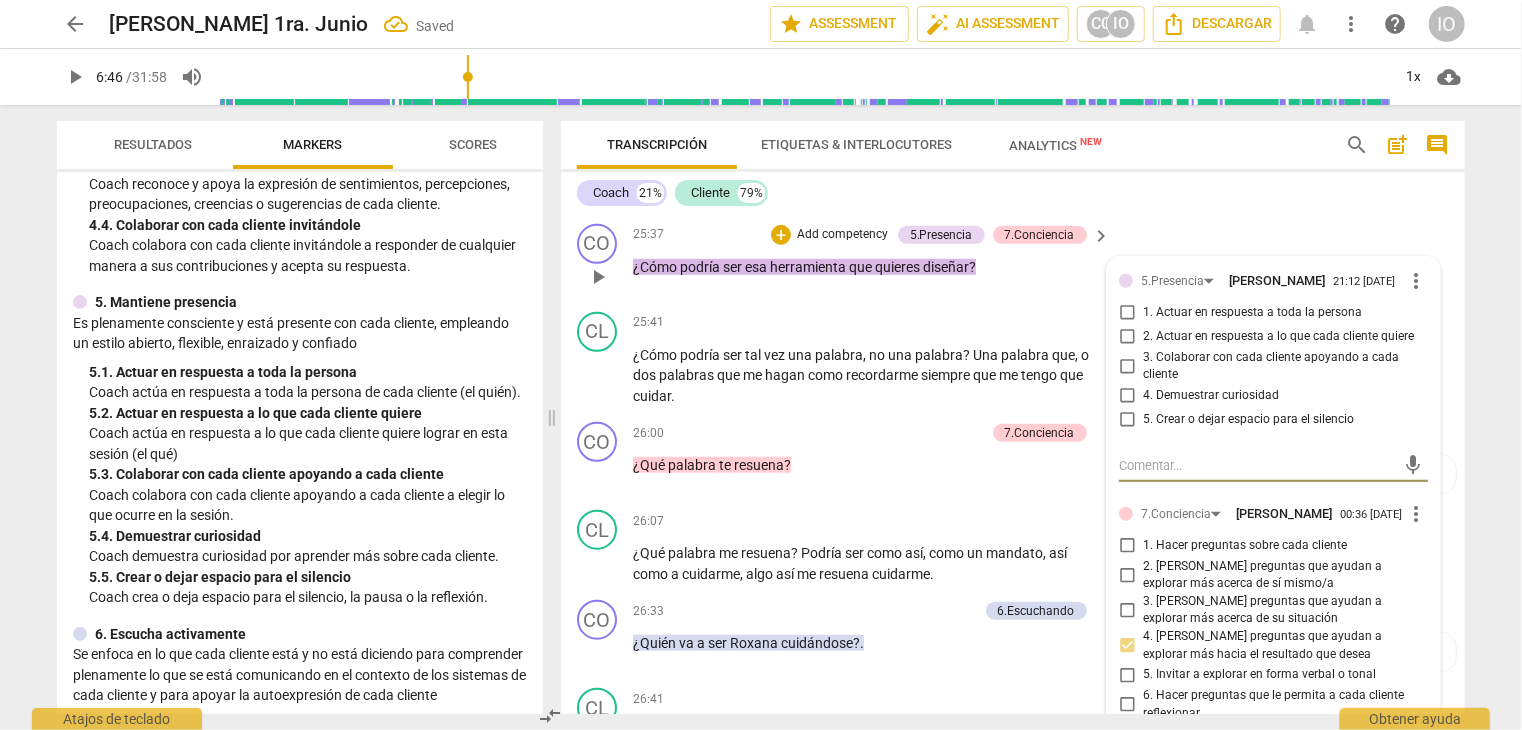 scroll, scrollTop: 8362, scrollLeft: 0, axis: vertical 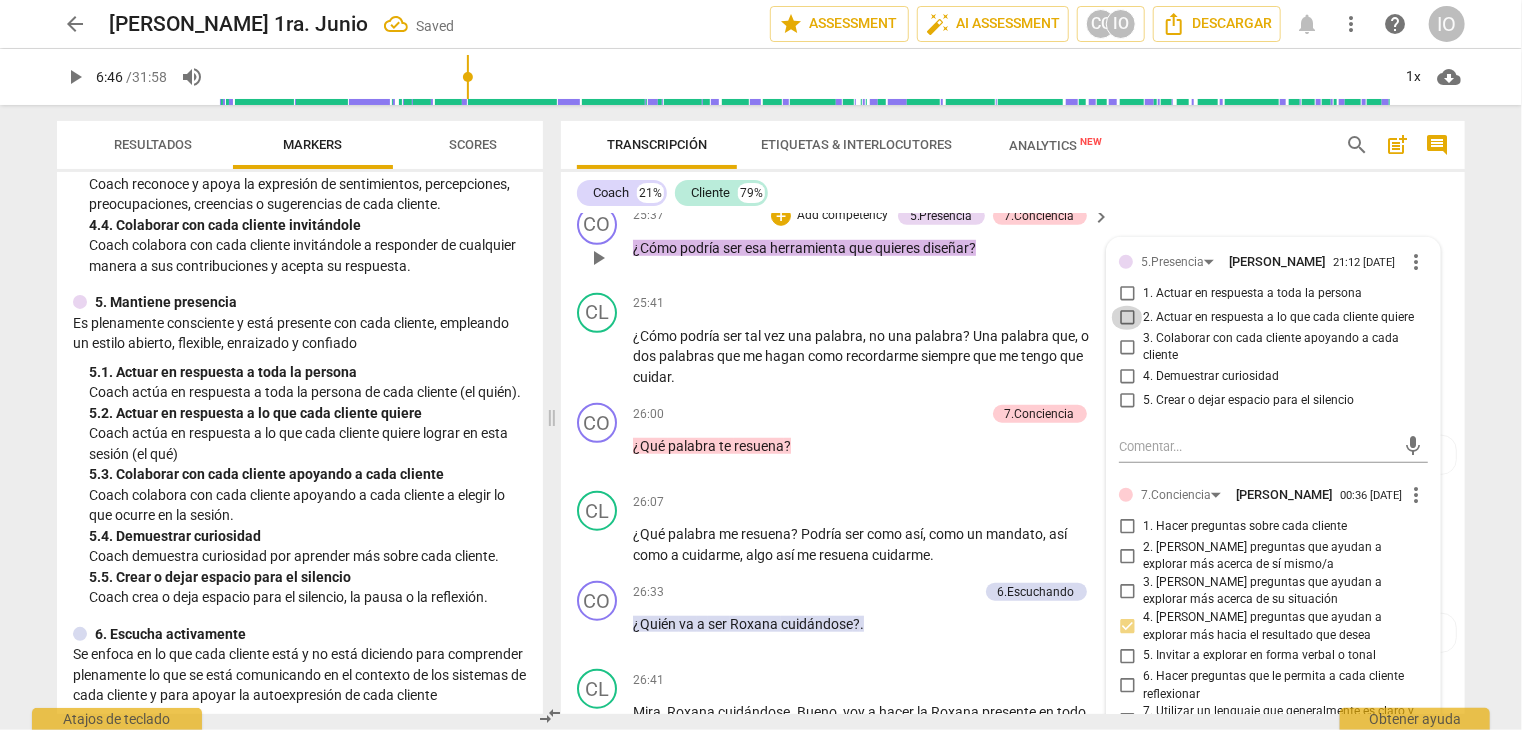 click on "2. Actuar en respuesta a lo que cada cliente quiere" at bounding box center [1127, 318] 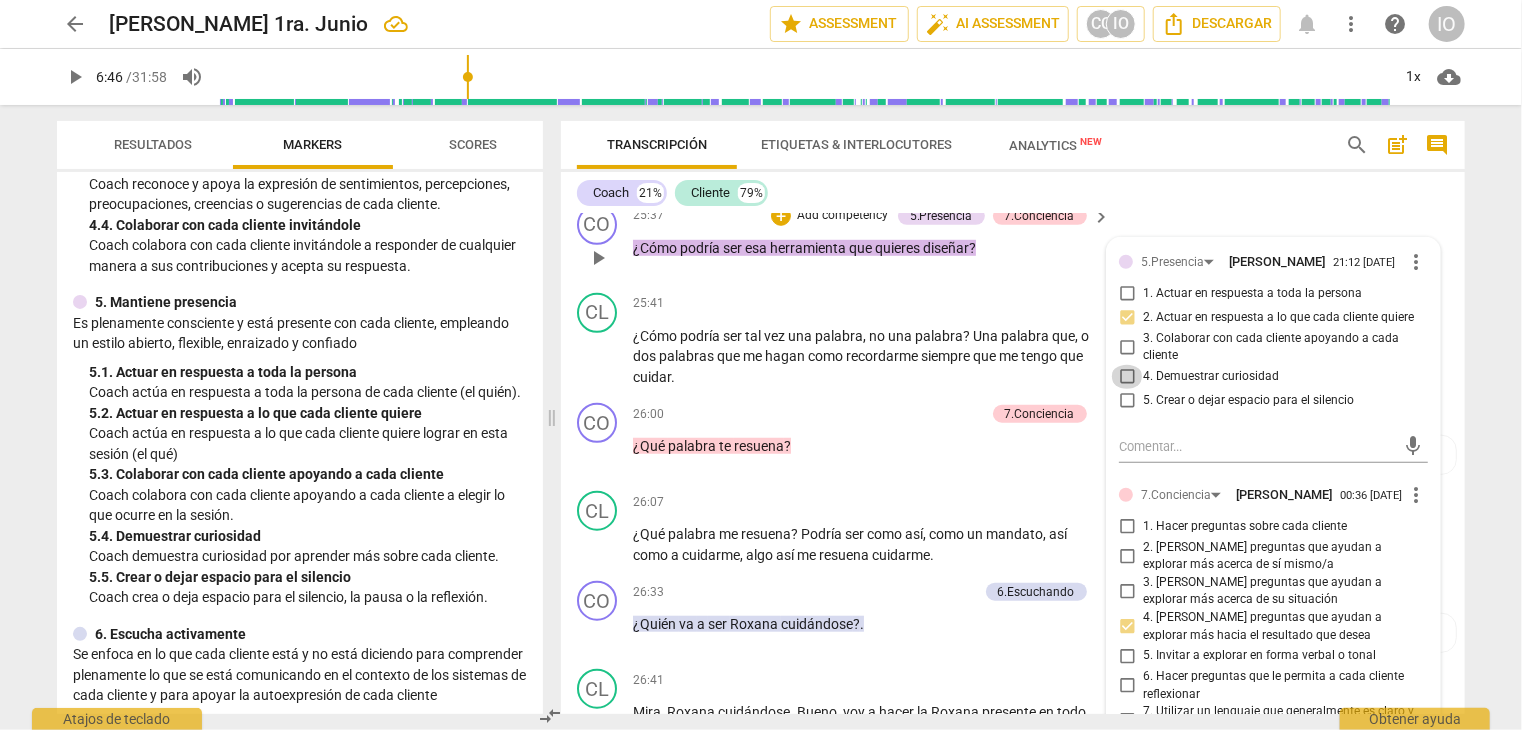 click on "4. Demuestrar curiosidad" at bounding box center (1127, 377) 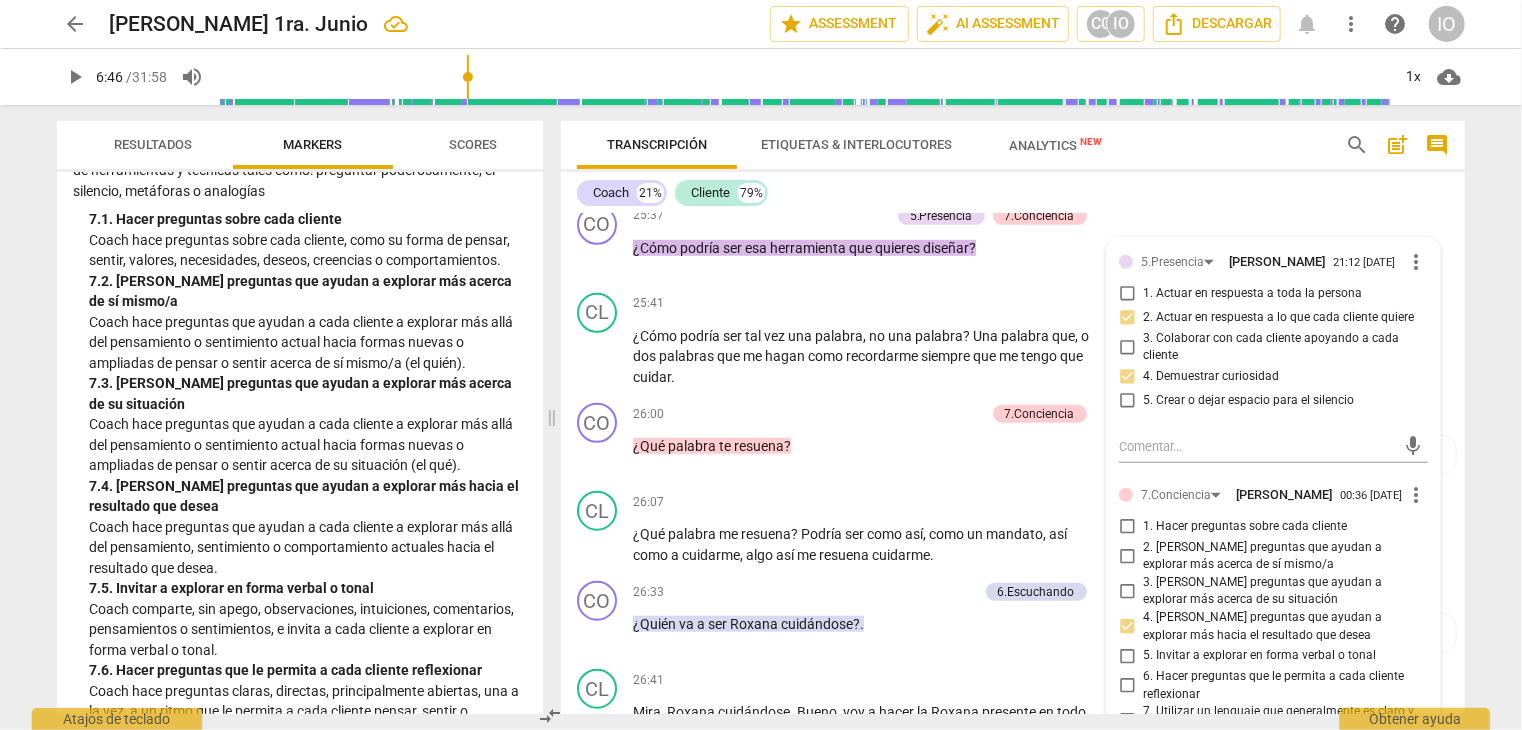 scroll, scrollTop: 1900, scrollLeft: 0, axis: vertical 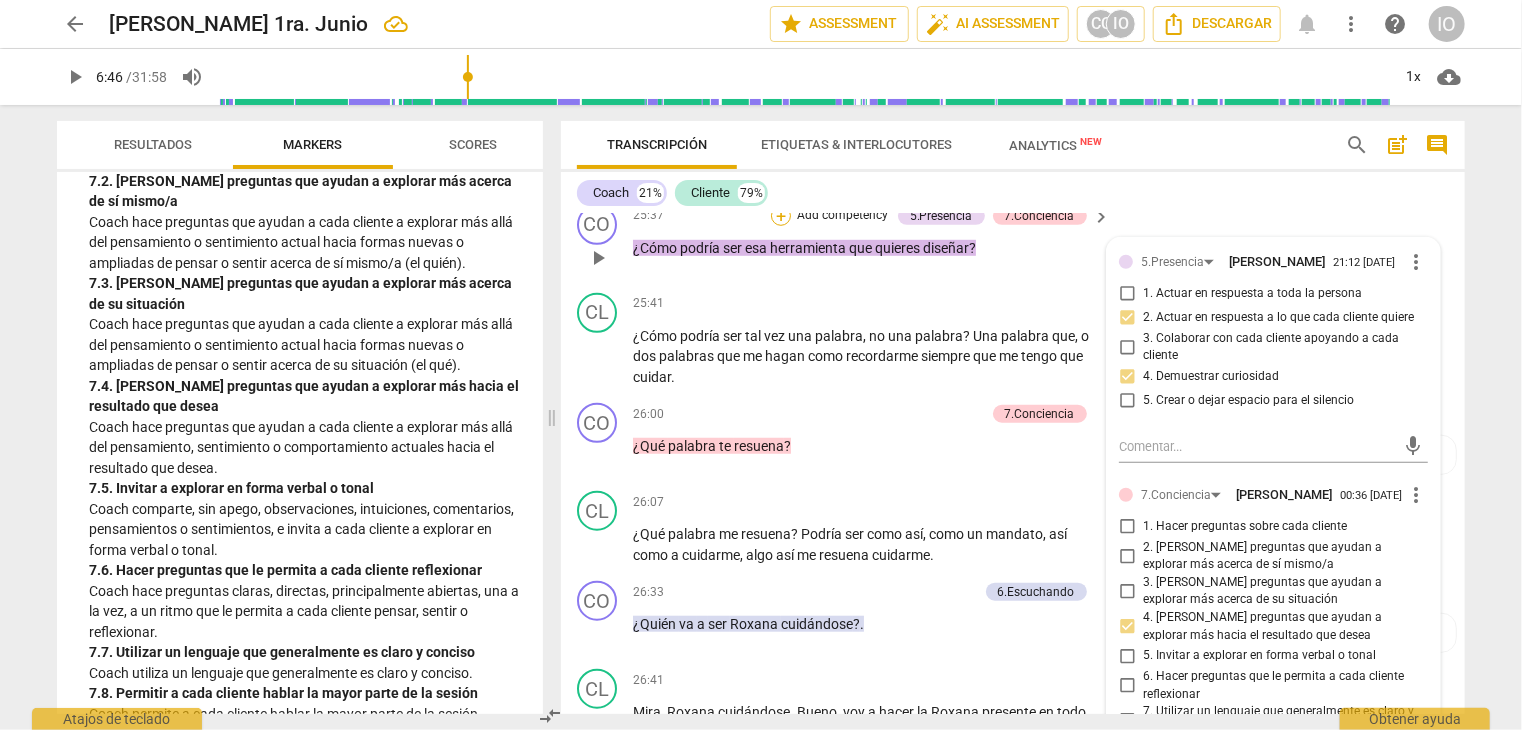 click on "+" at bounding box center (781, 216) 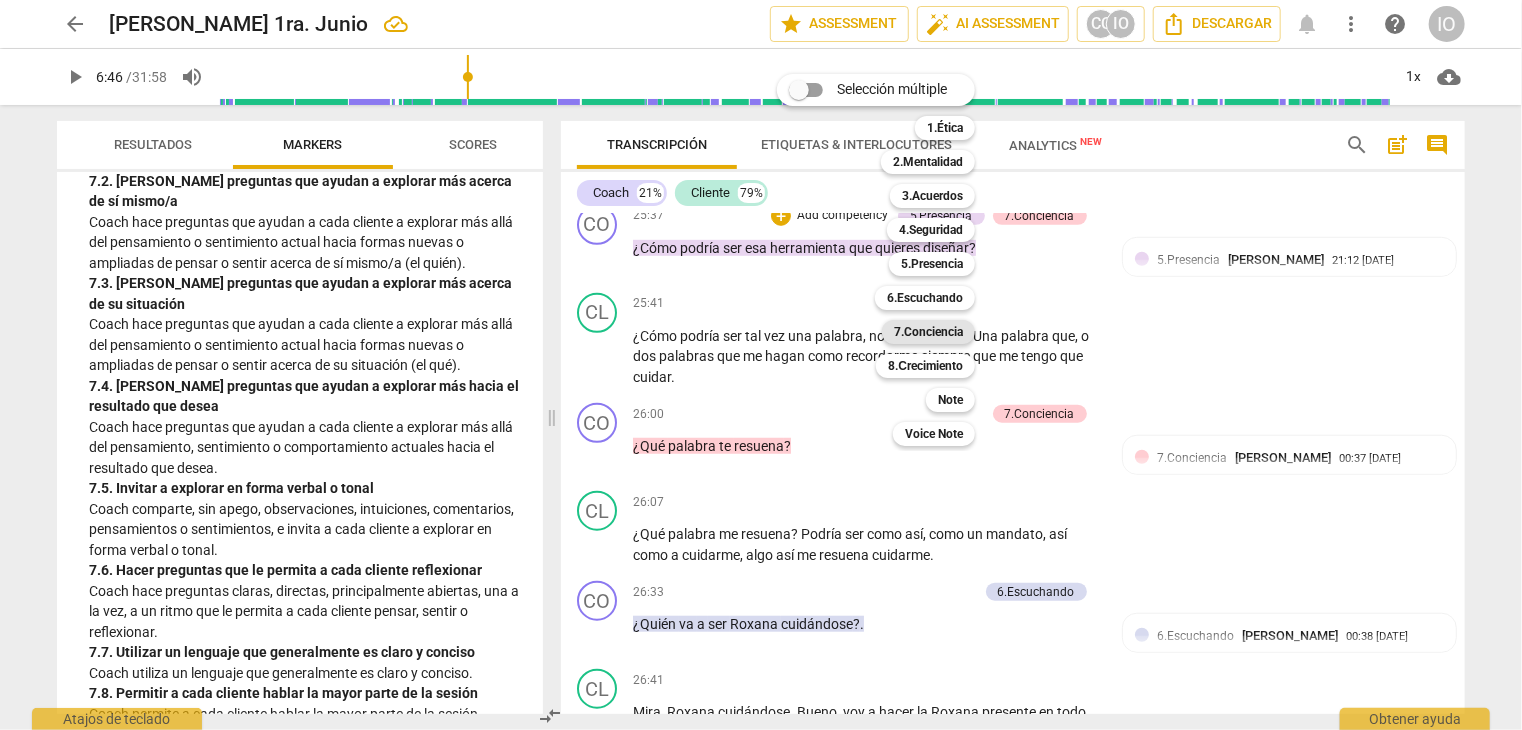 click on "7.Conciencia" at bounding box center [928, 332] 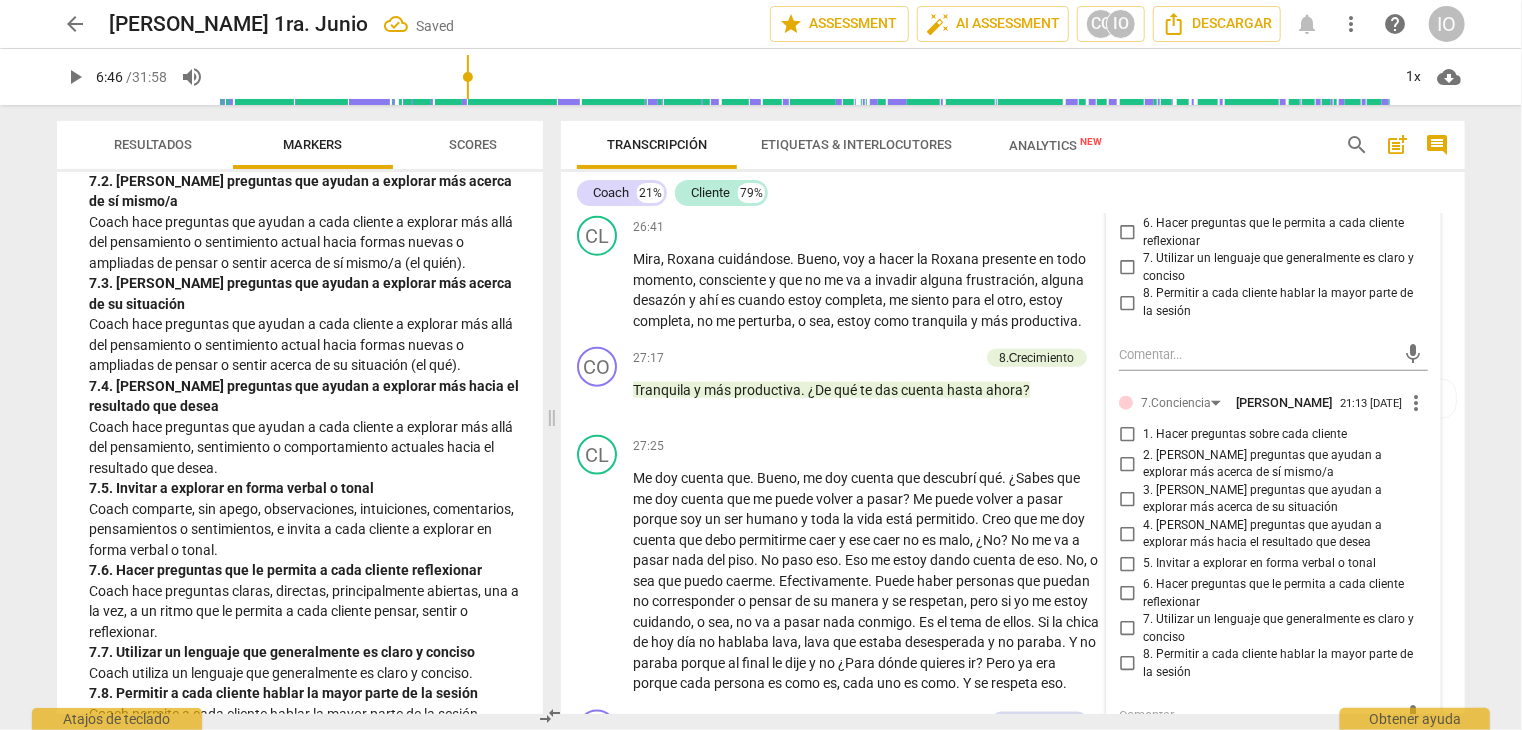 scroll, scrollTop: 8962, scrollLeft: 0, axis: vertical 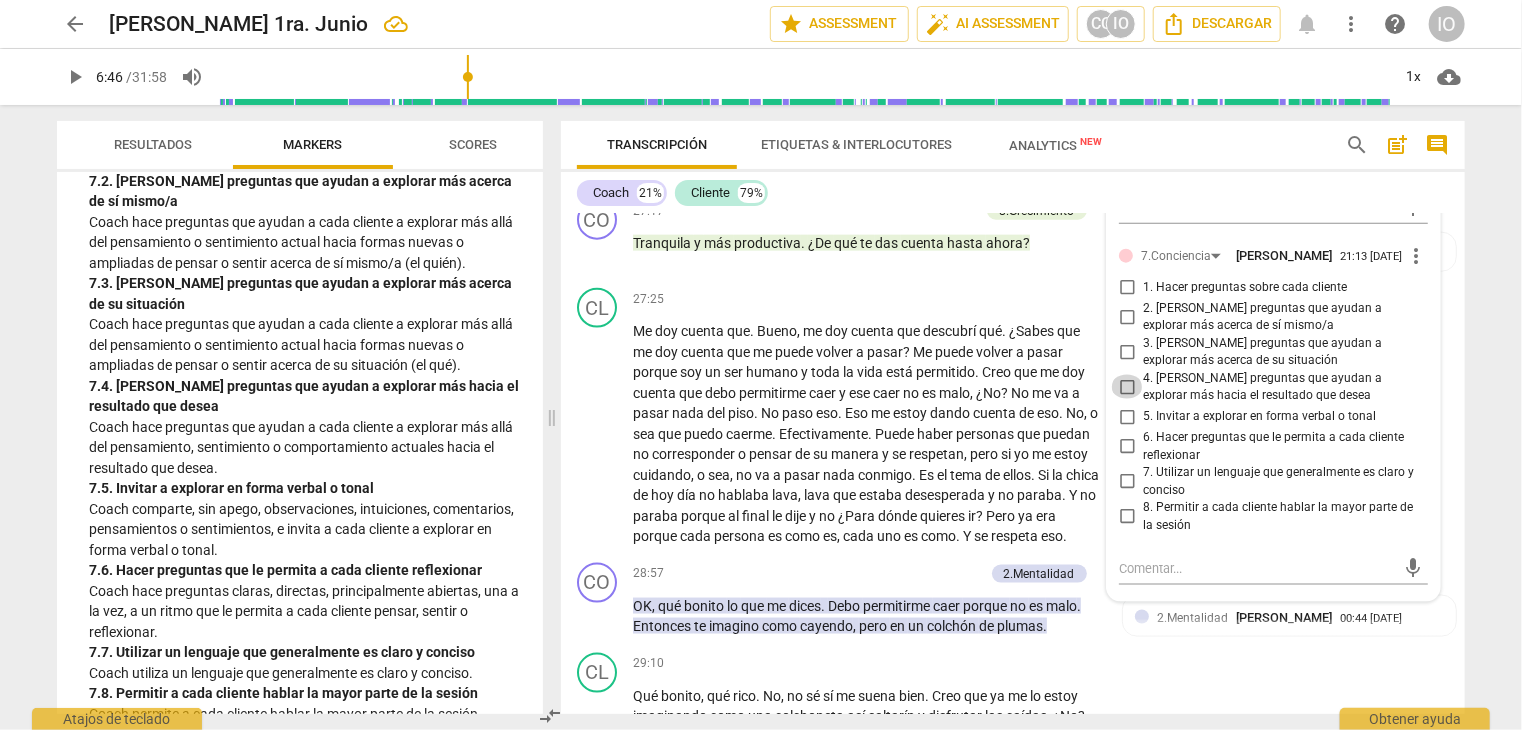 click on "4. [PERSON_NAME] preguntas que ayudan a explorar más hacia el resultado que desea" at bounding box center (1127, 387) 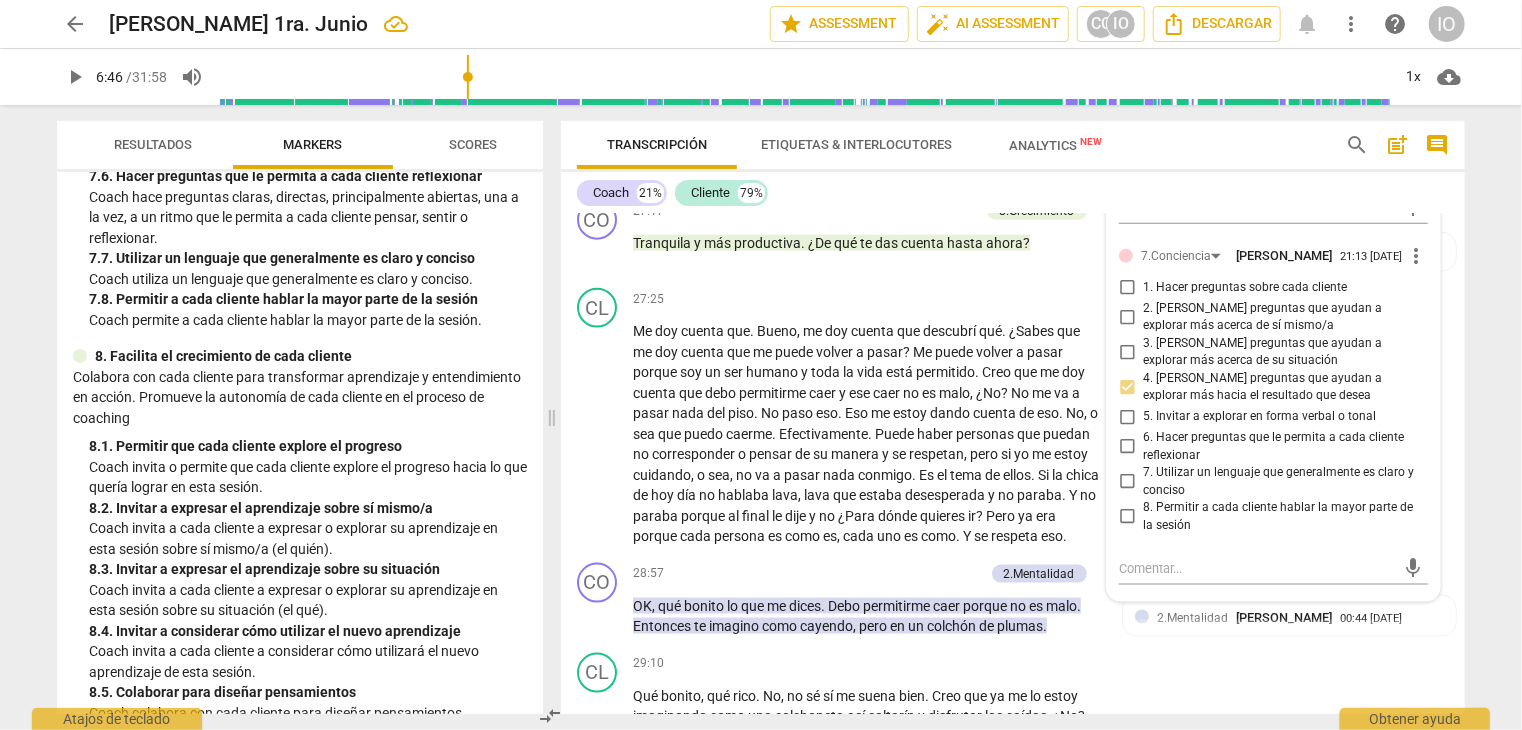 scroll, scrollTop: 2300, scrollLeft: 0, axis: vertical 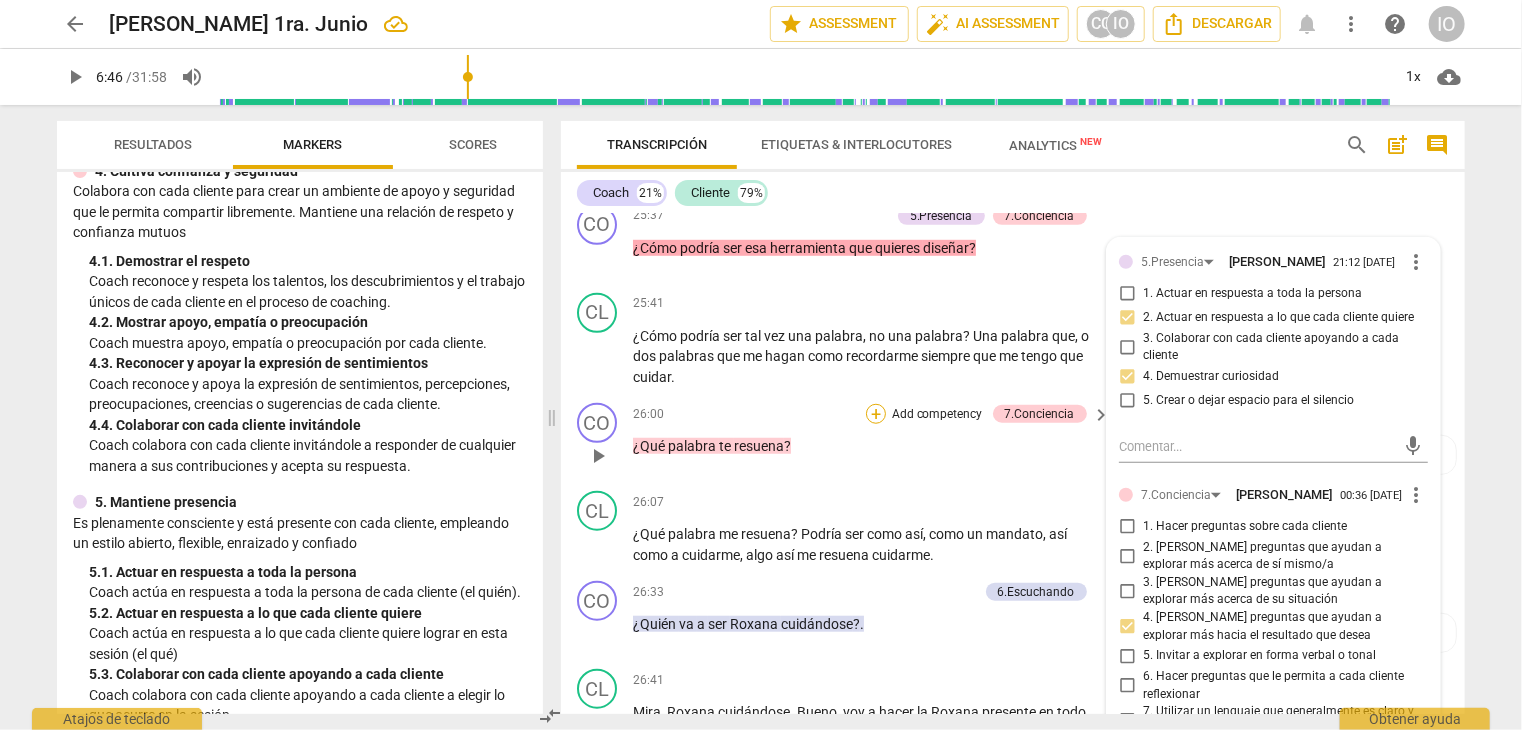 click on "+" at bounding box center (876, 414) 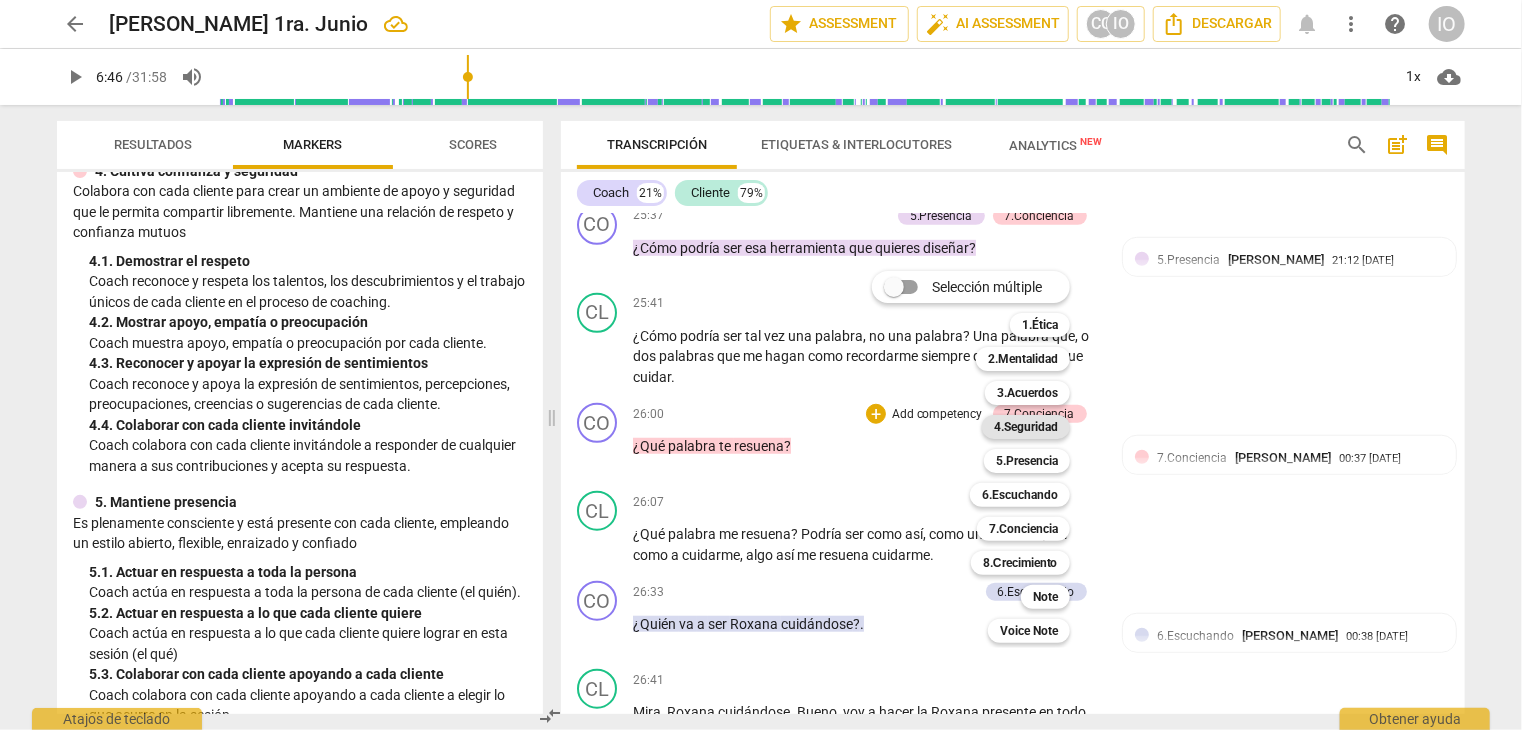 click on "4.Seguridad" at bounding box center [1026, 427] 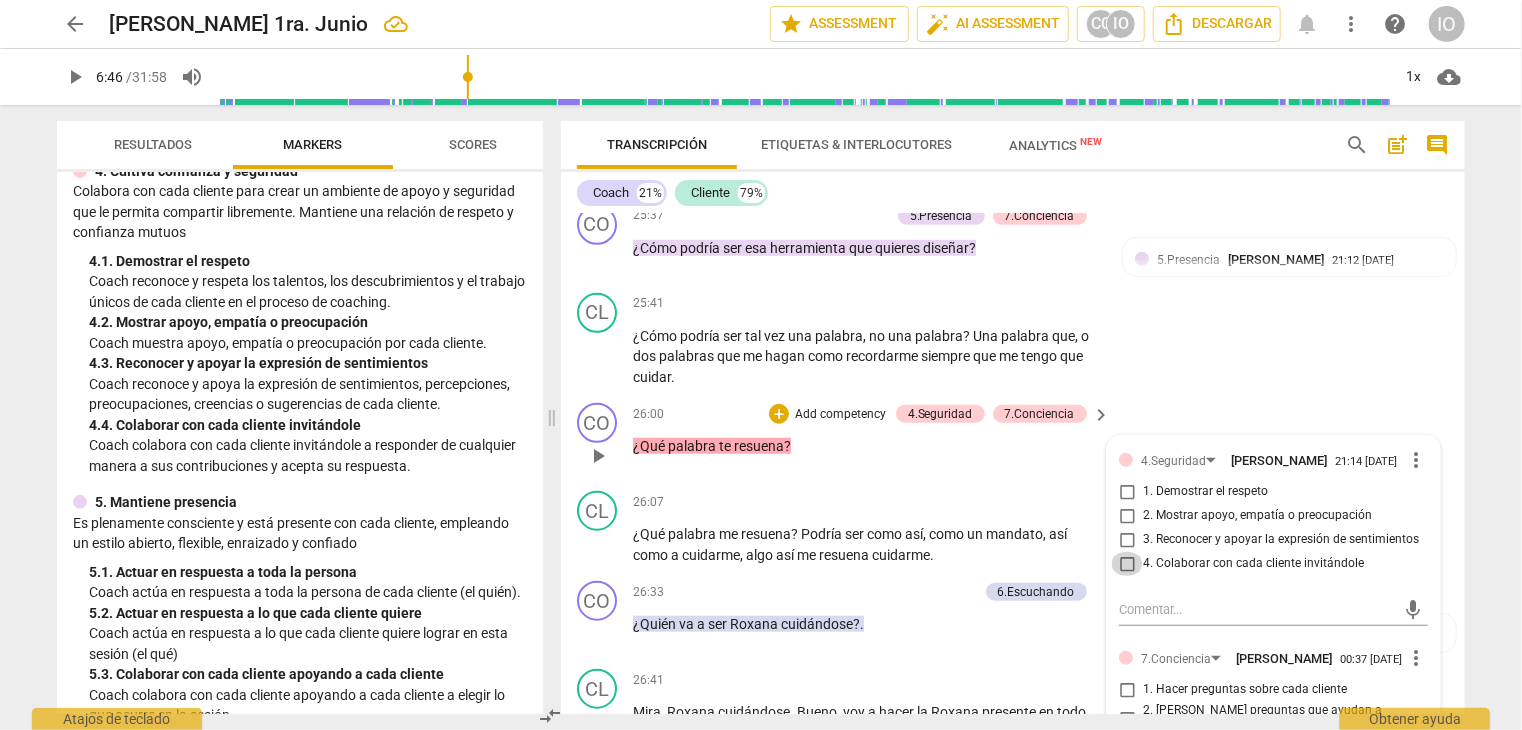 click on "4. Colaborar con cada cliente invitándole" at bounding box center [1127, 564] 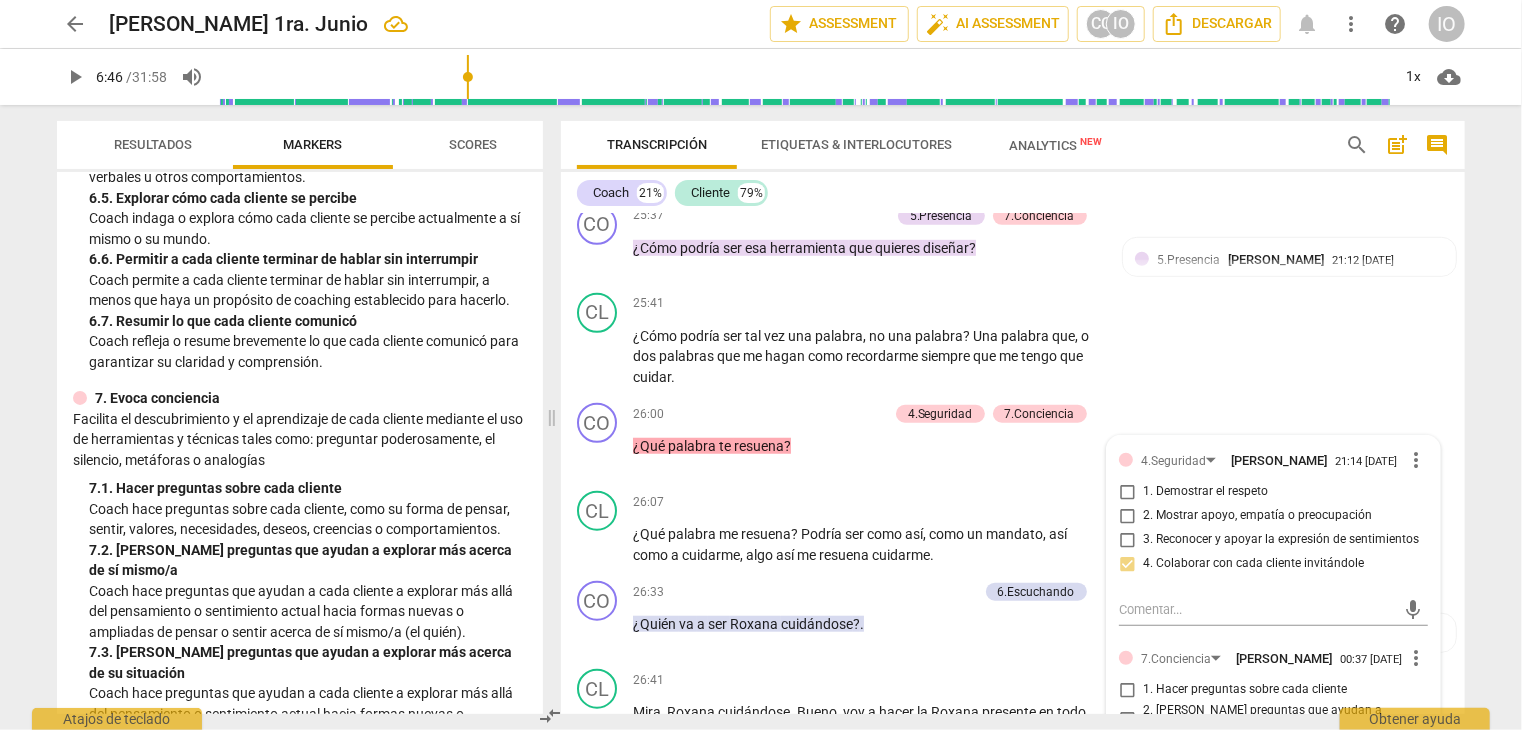 scroll, scrollTop: 1600, scrollLeft: 0, axis: vertical 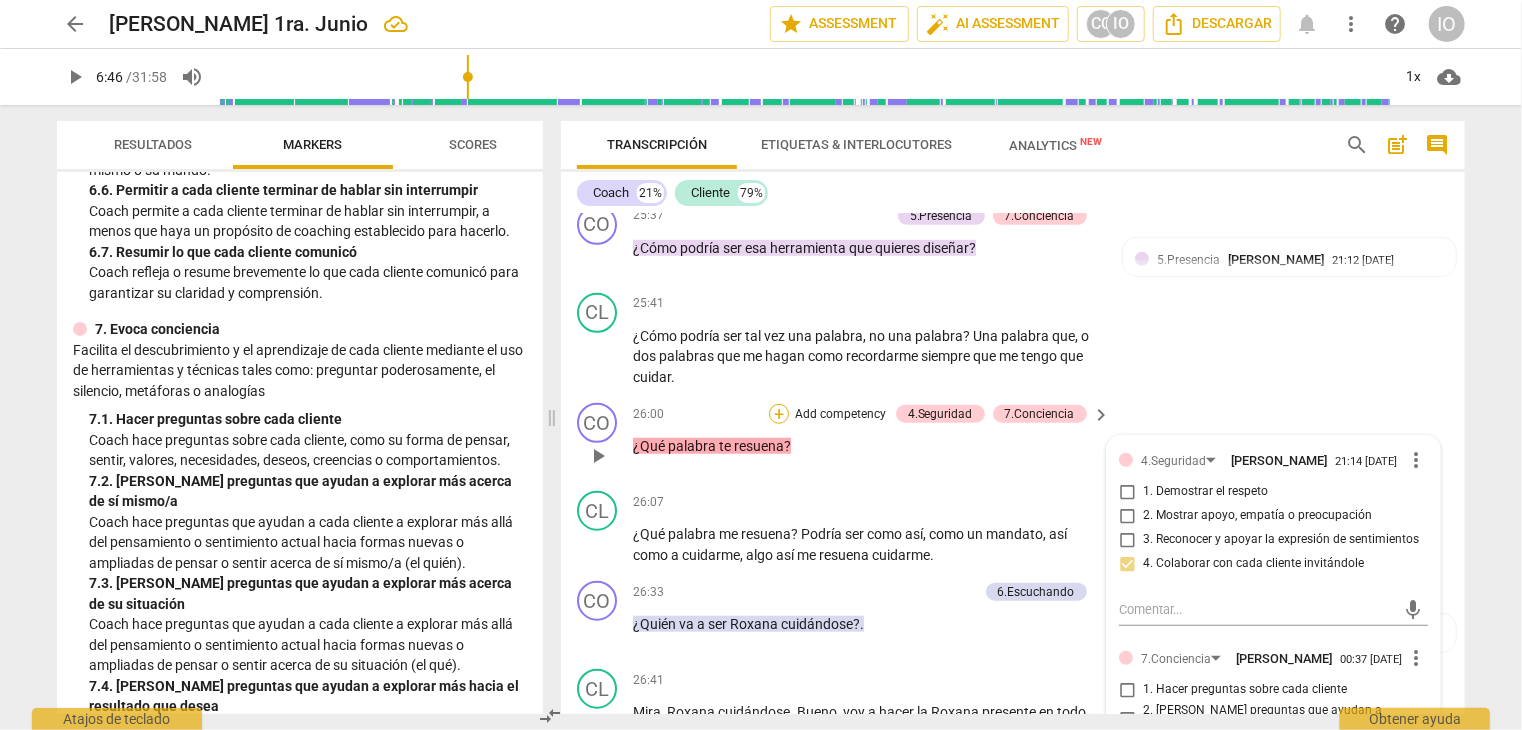 click on "+" at bounding box center [779, 414] 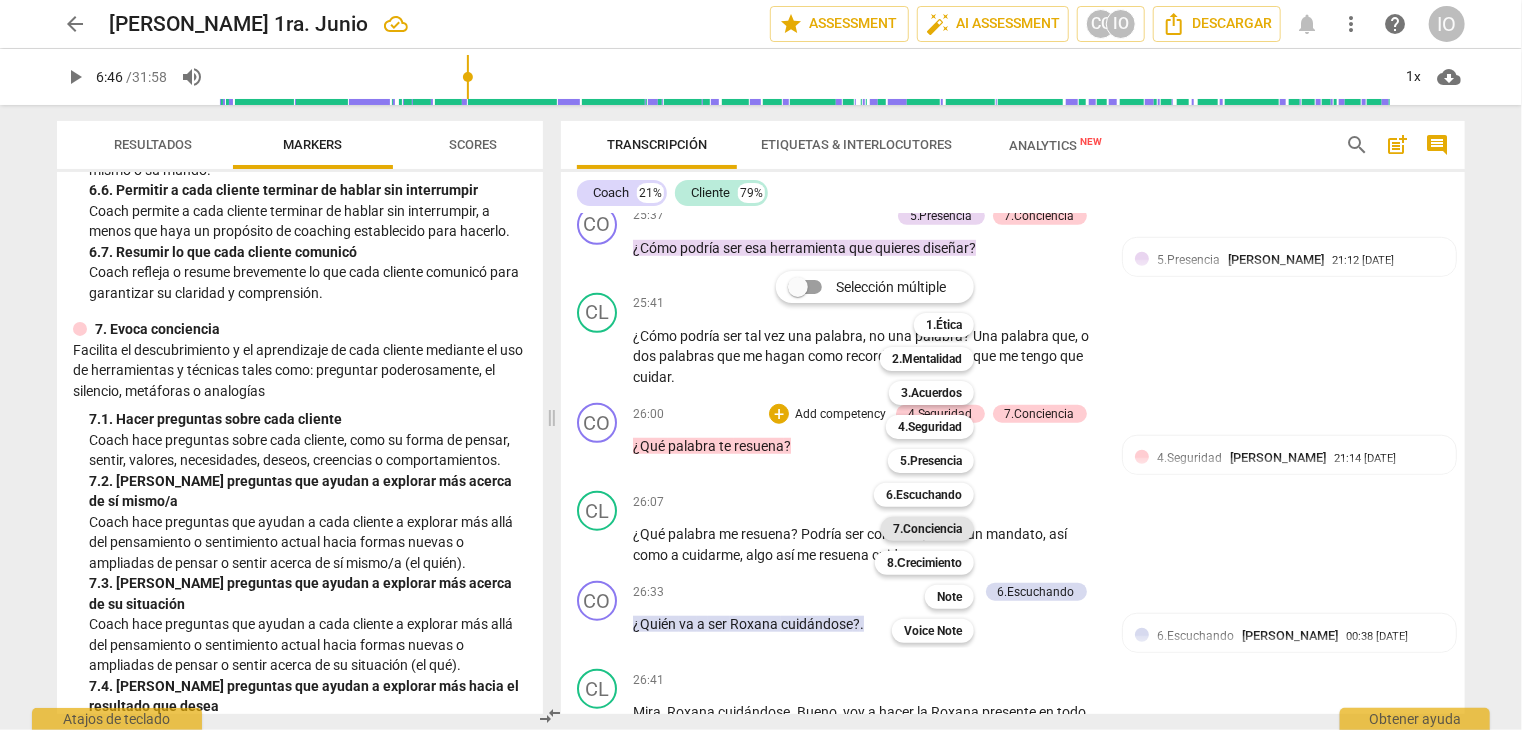 click on "7.Conciencia" at bounding box center (927, 529) 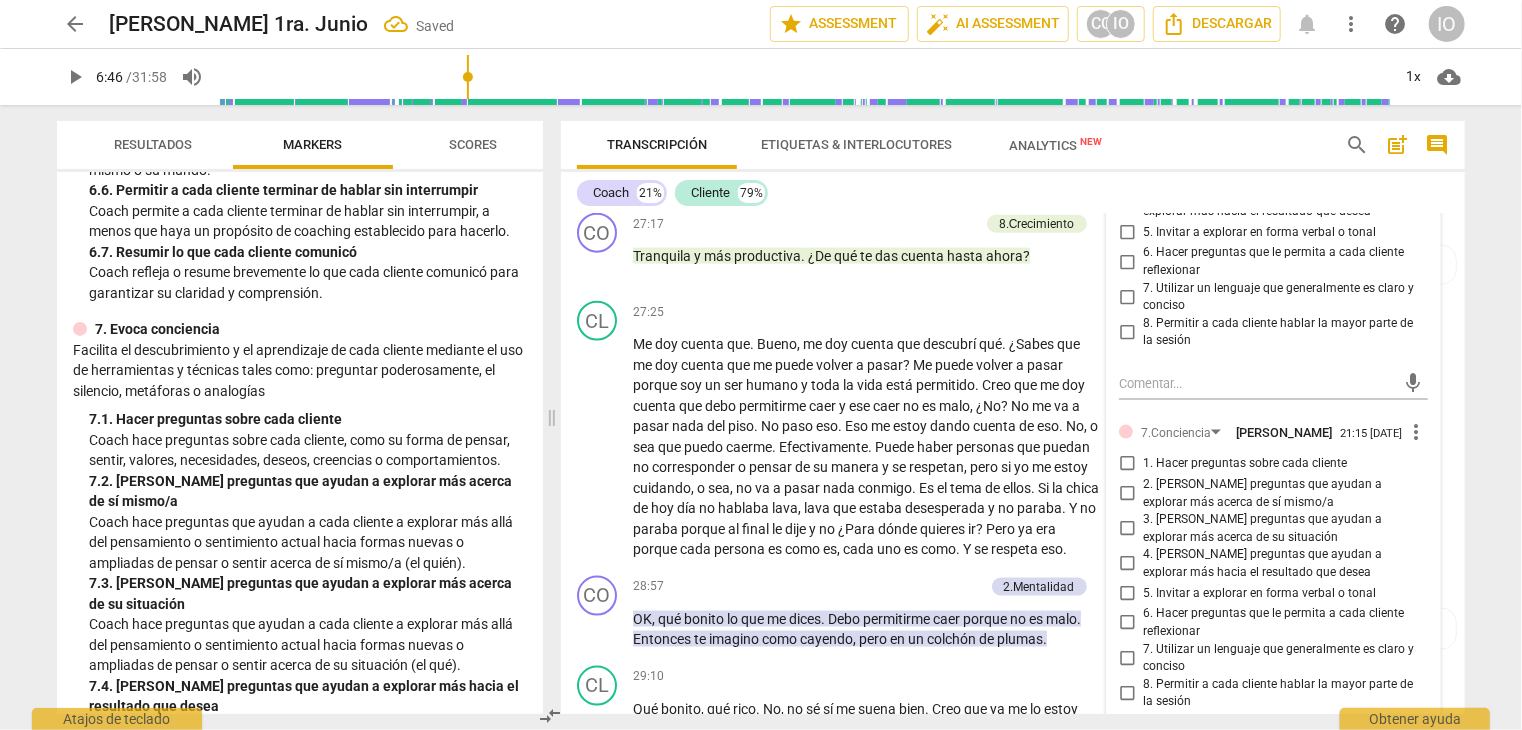 scroll, scrollTop: 9062, scrollLeft: 0, axis: vertical 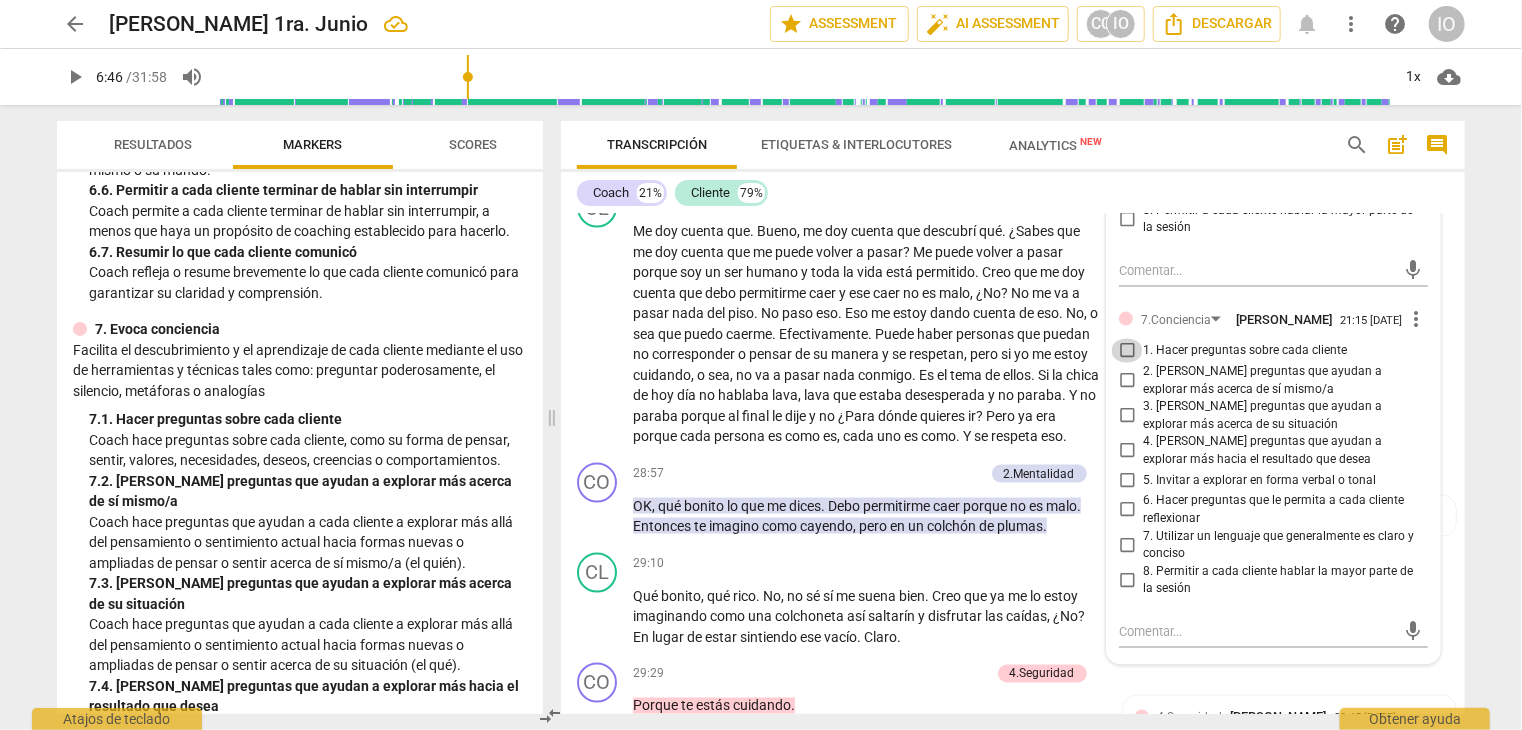 click on "1. Hacer preguntas sobre cada cliente" at bounding box center [1127, 351] 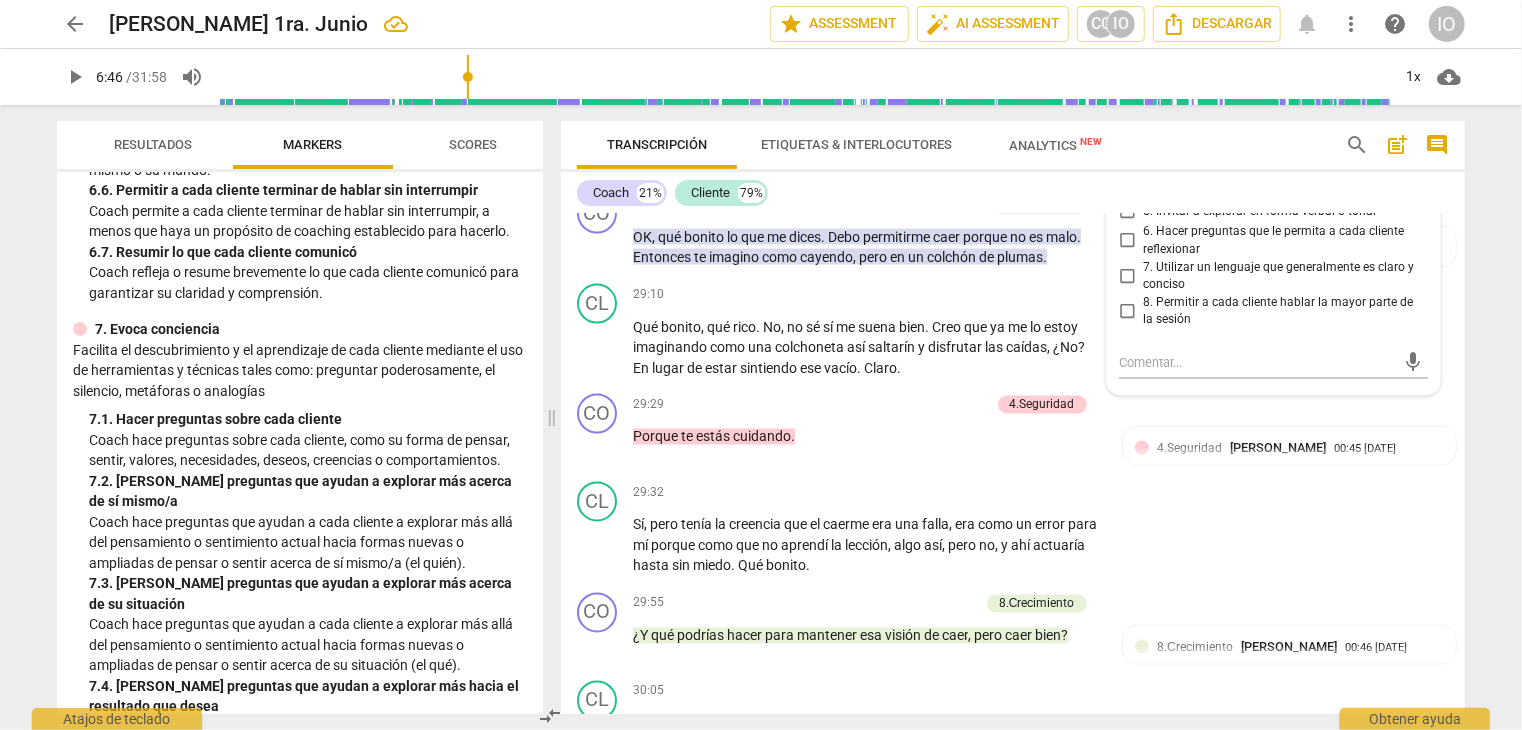 scroll, scrollTop: 9362, scrollLeft: 0, axis: vertical 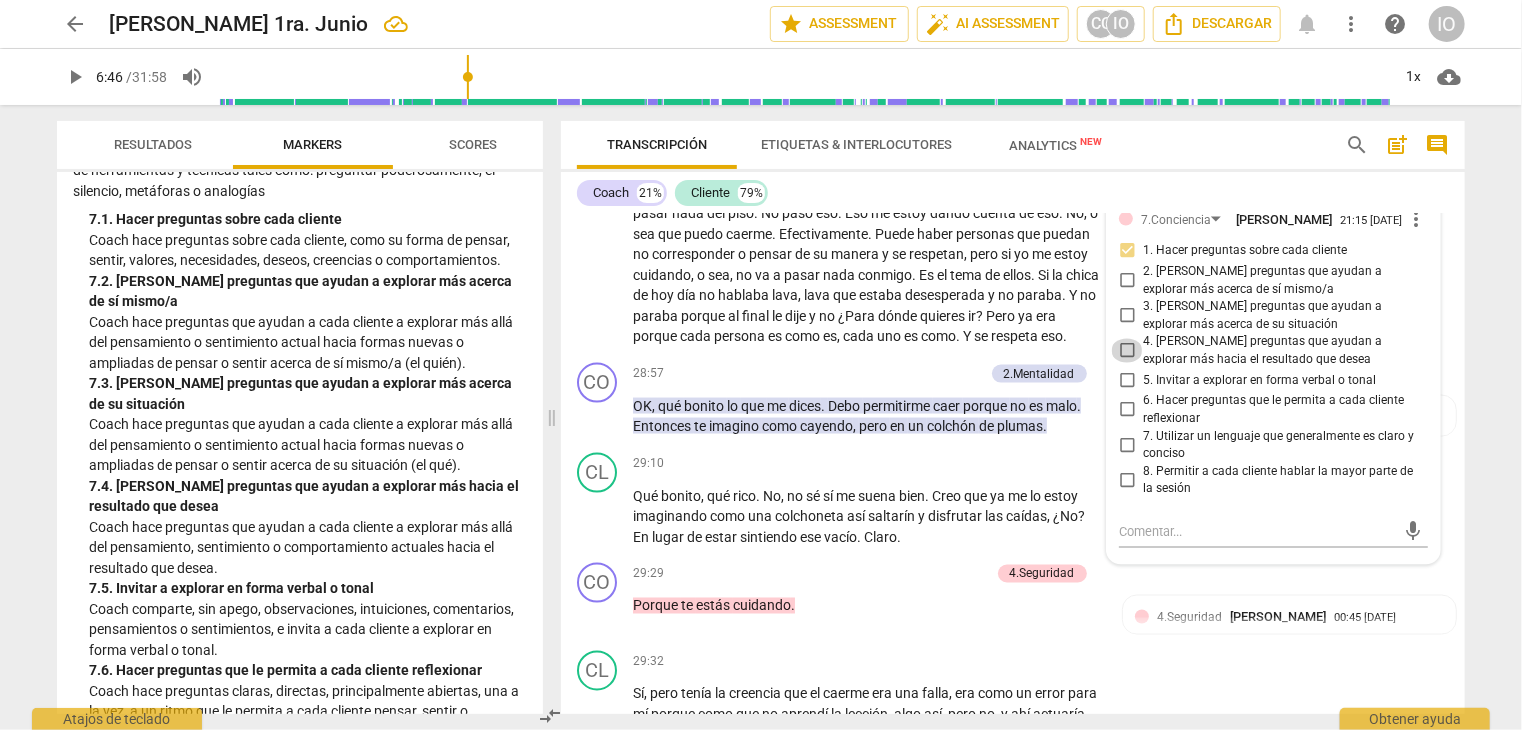 click on "4. [PERSON_NAME] preguntas que ayudan a explorar más hacia el resultado que desea" at bounding box center [1127, 351] 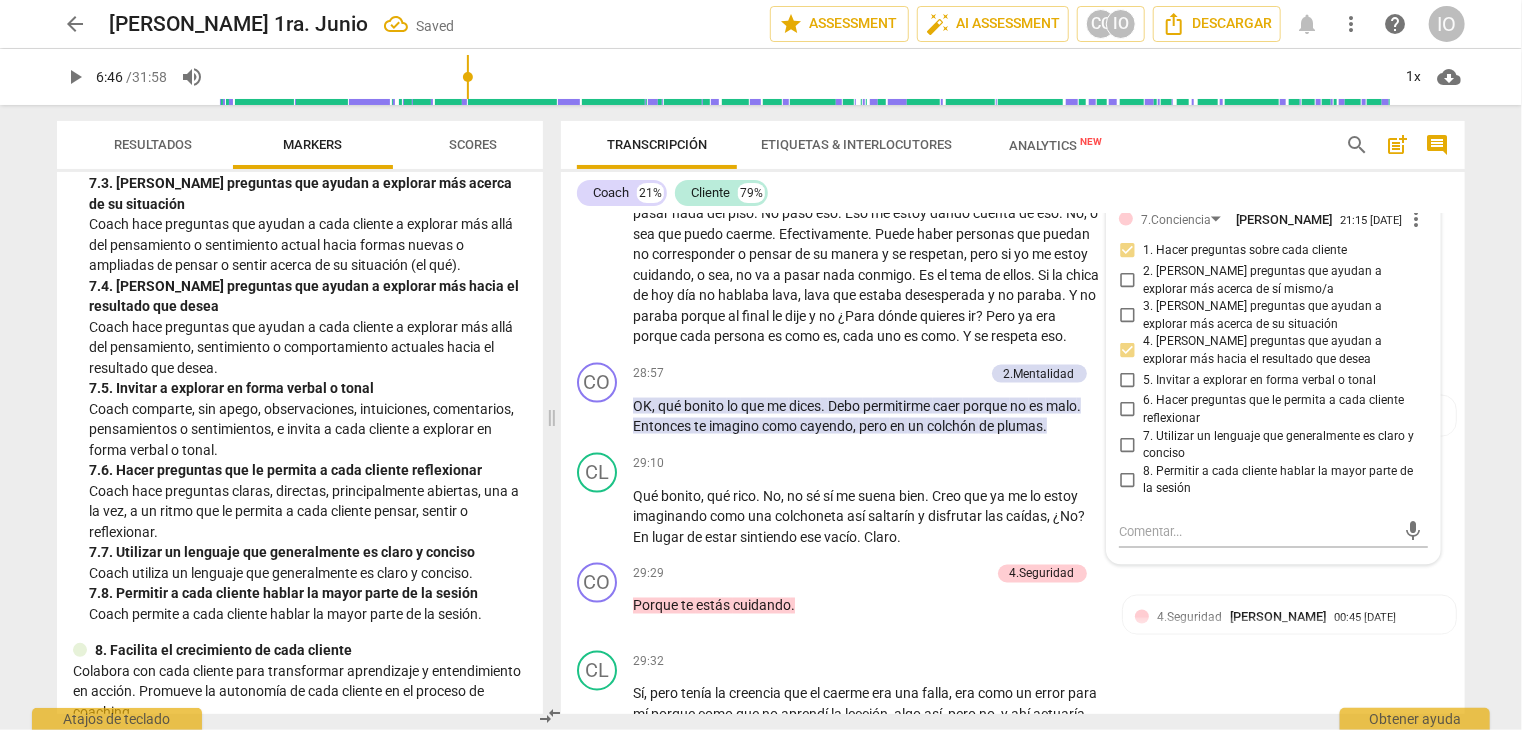 scroll, scrollTop: 2100, scrollLeft: 0, axis: vertical 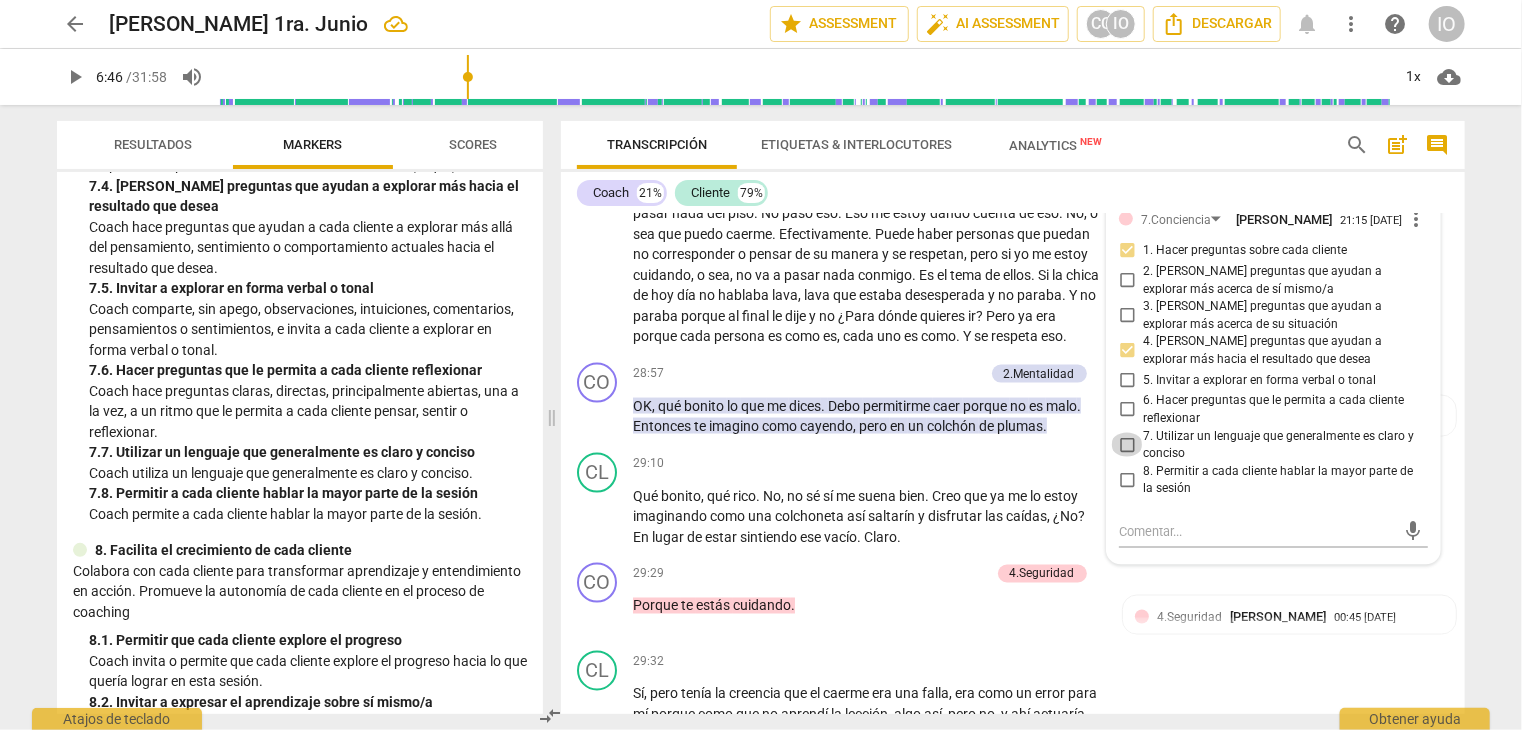 click on "7. Utilizar un lenguaje que generalmente es claro y conciso" at bounding box center (1127, 445) 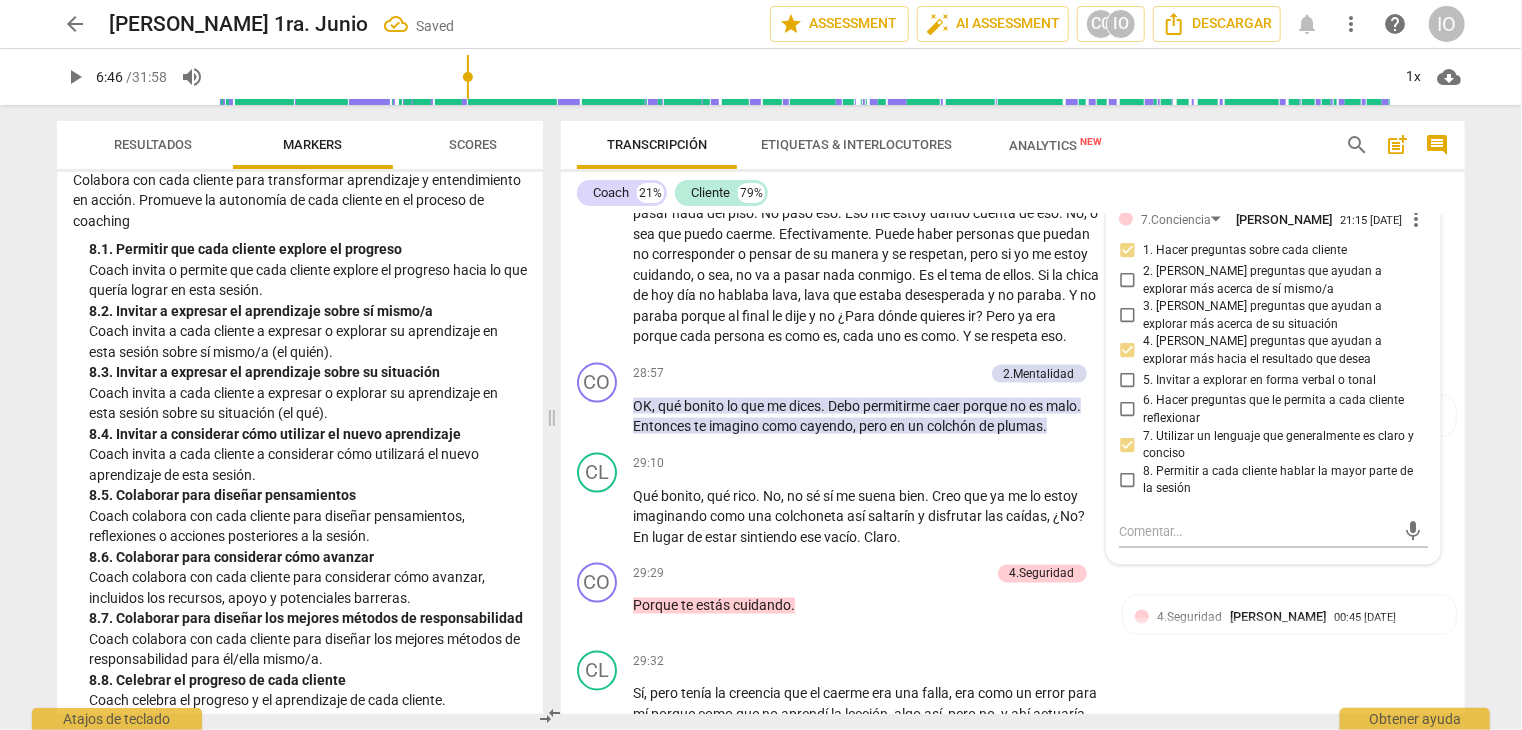 scroll, scrollTop: 2500, scrollLeft: 0, axis: vertical 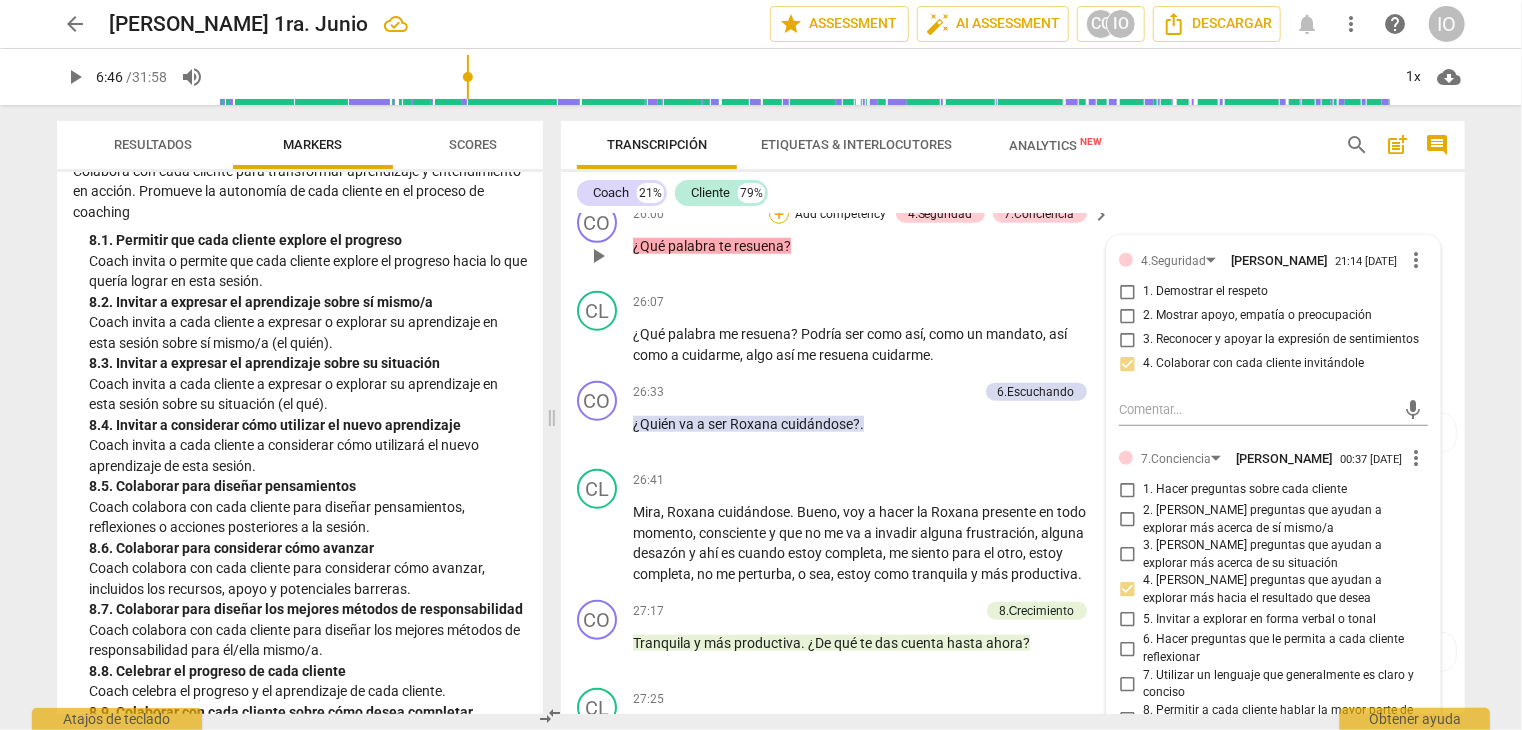 click on "+" at bounding box center (779, 214) 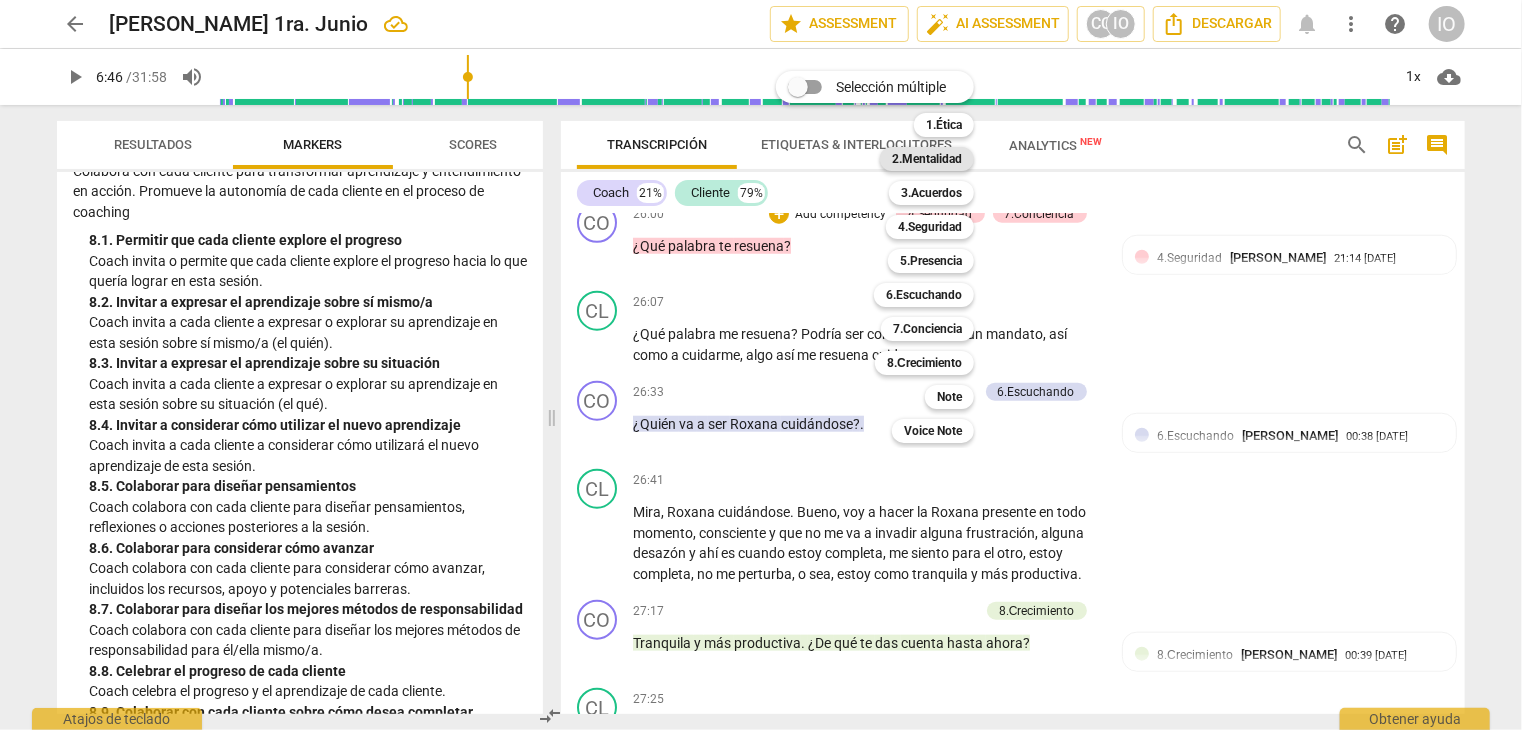 click on "2.Mentalidad" at bounding box center (927, 159) 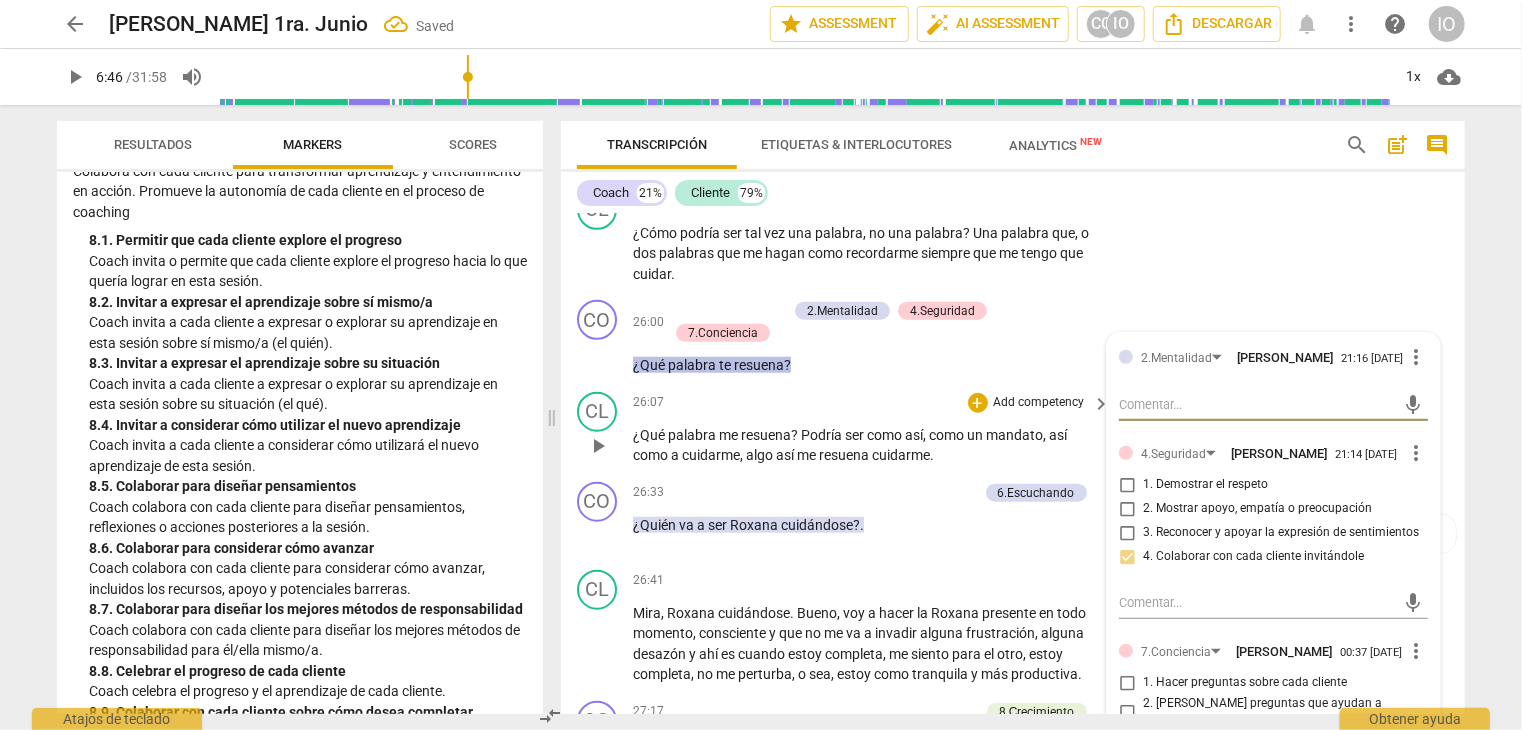 scroll, scrollTop: 8462, scrollLeft: 0, axis: vertical 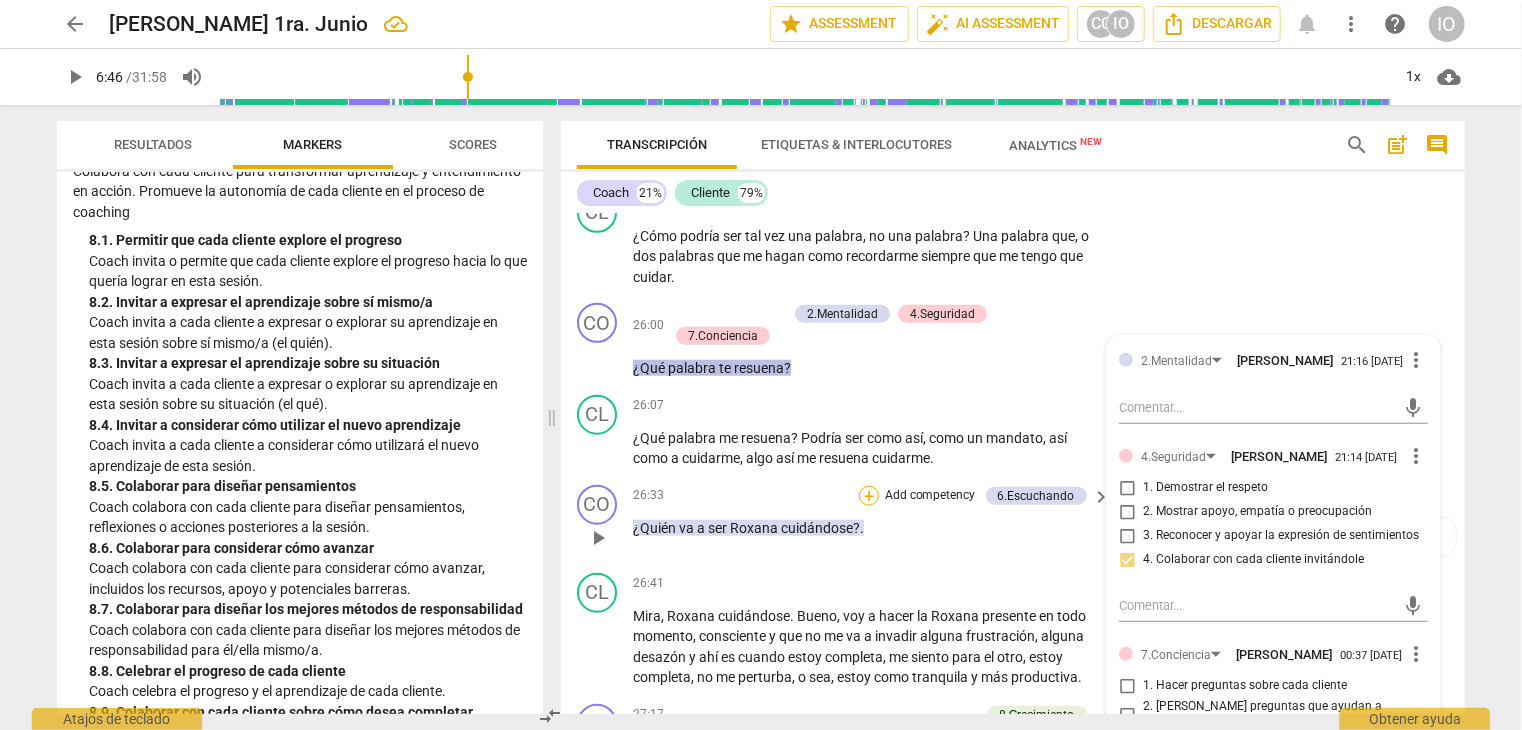 click on "+" at bounding box center [869, 496] 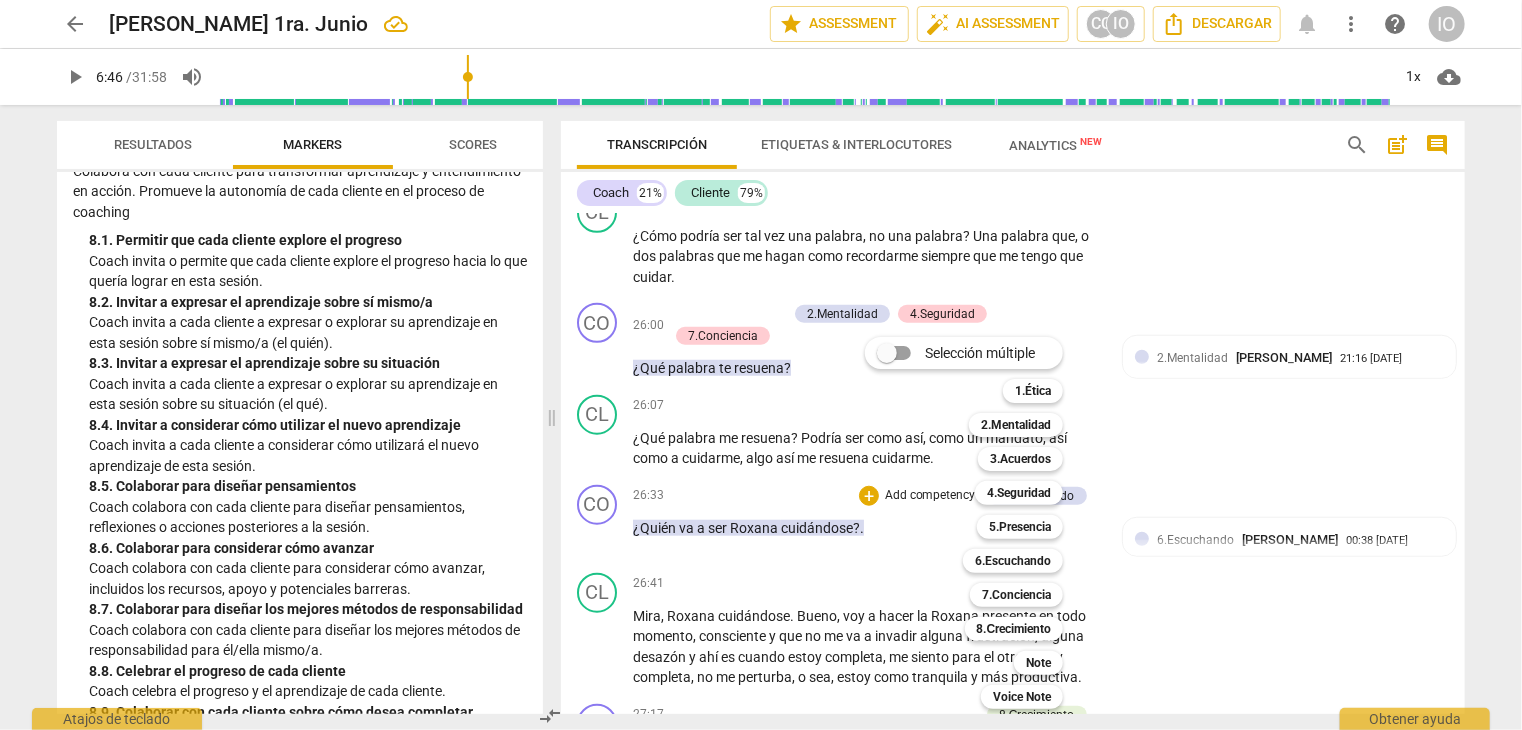 click at bounding box center (761, 365) 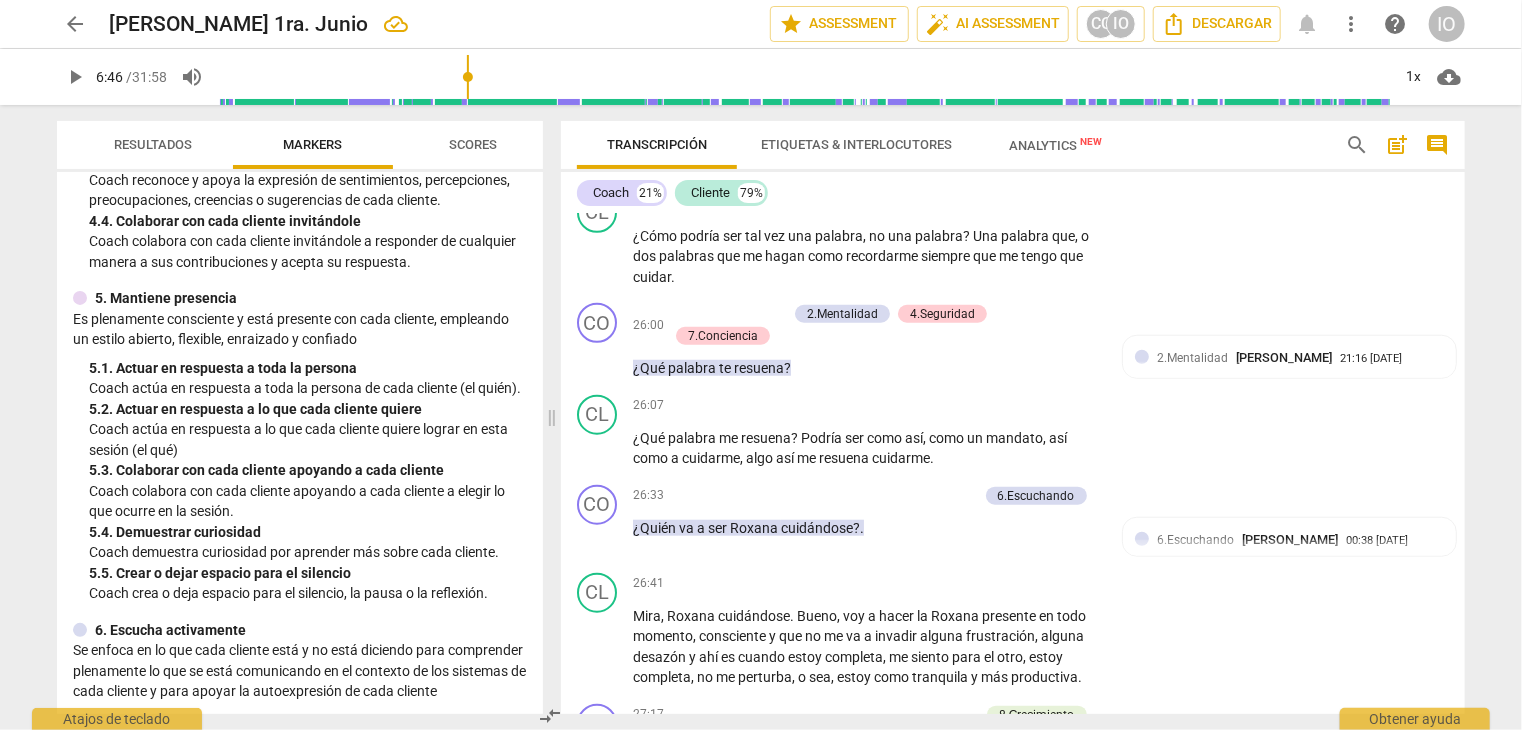 scroll, scrollTop: 800, scrollLeft: 0, axis: vertical 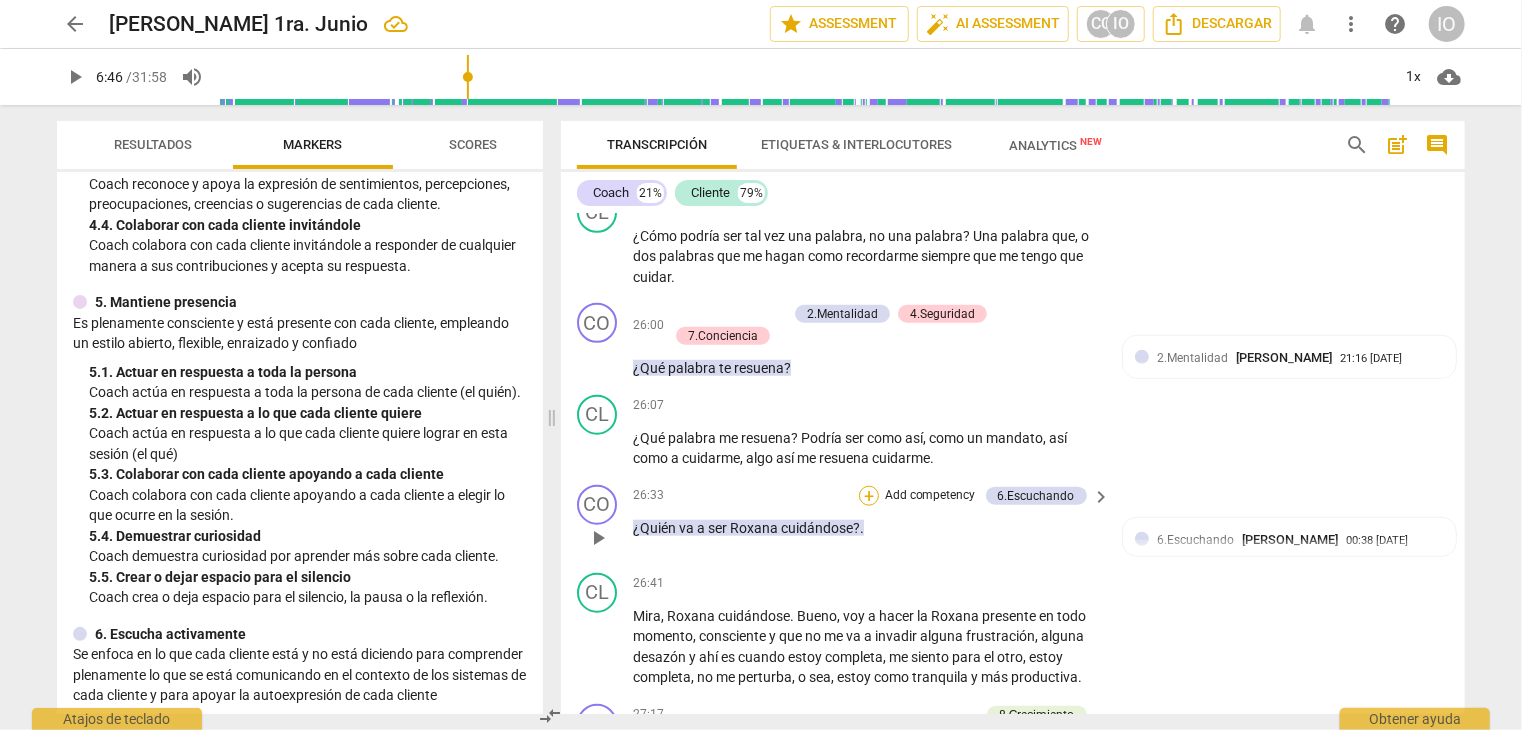 click on "+" at bounding box center [869, 496] 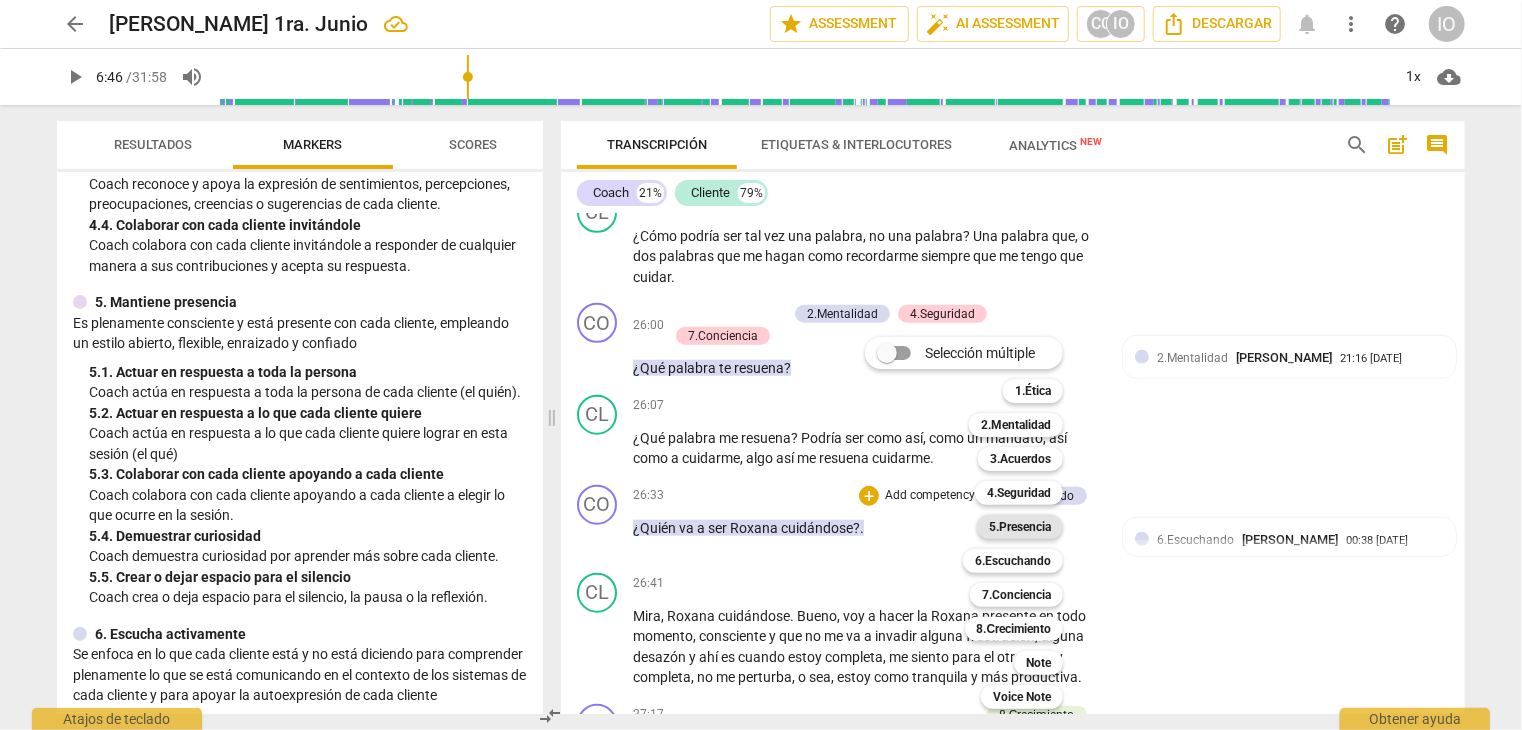 click on "5.Presencia" at bounding box center [1020, 527] 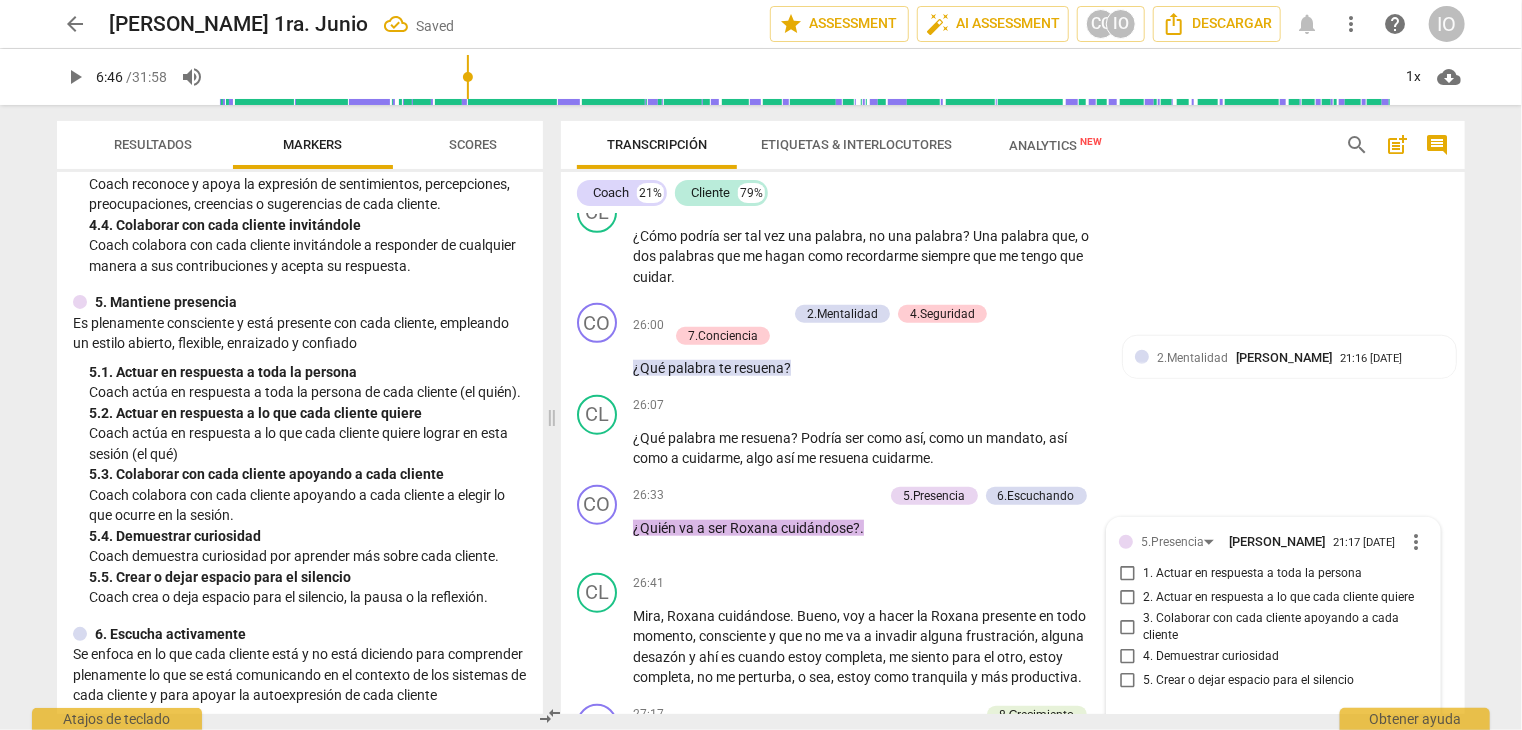 scroll, scrollTop: 8767, scrollLeft: 0, axis: vertical 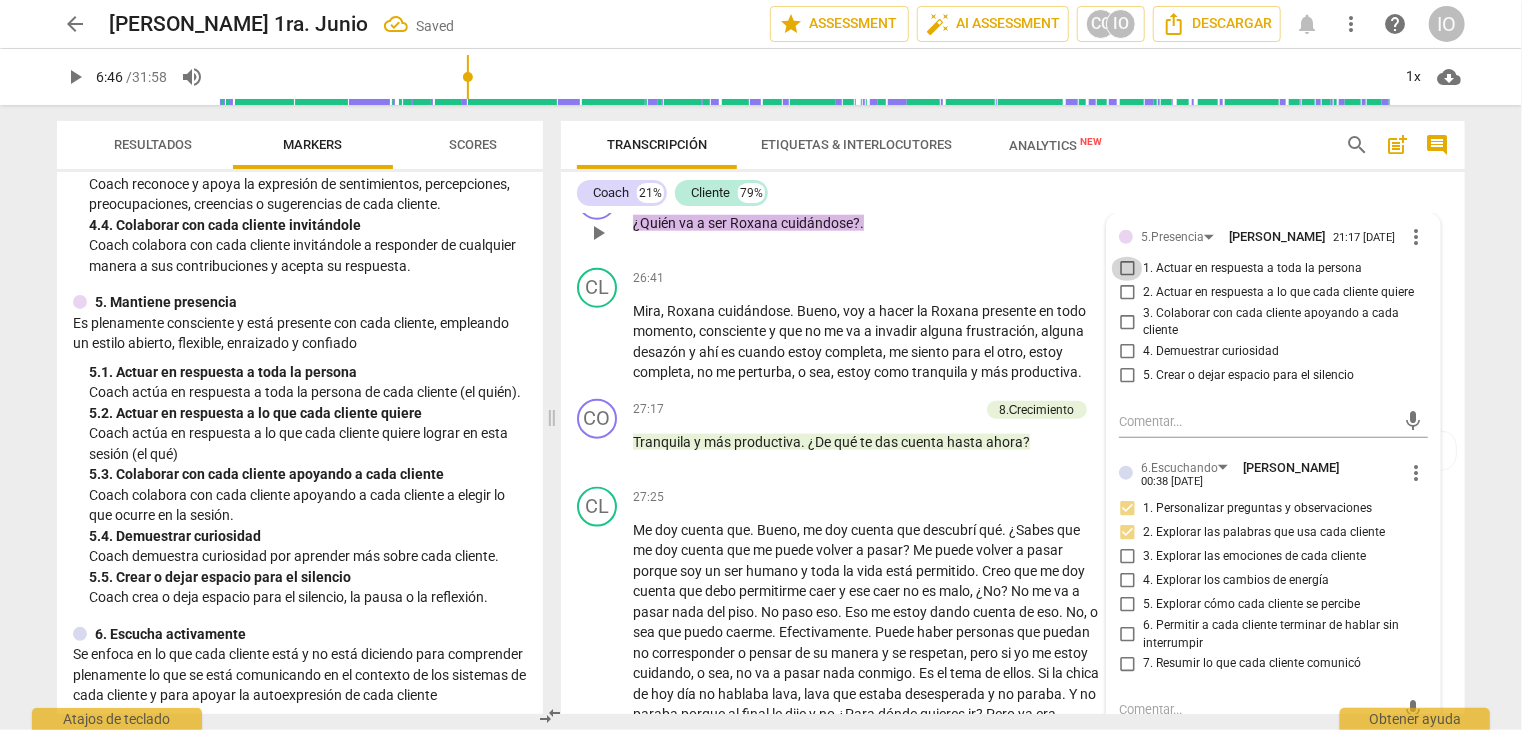 click on "1. Actuar en respuesta a toda la persona" at bounding box center (1127, 269) 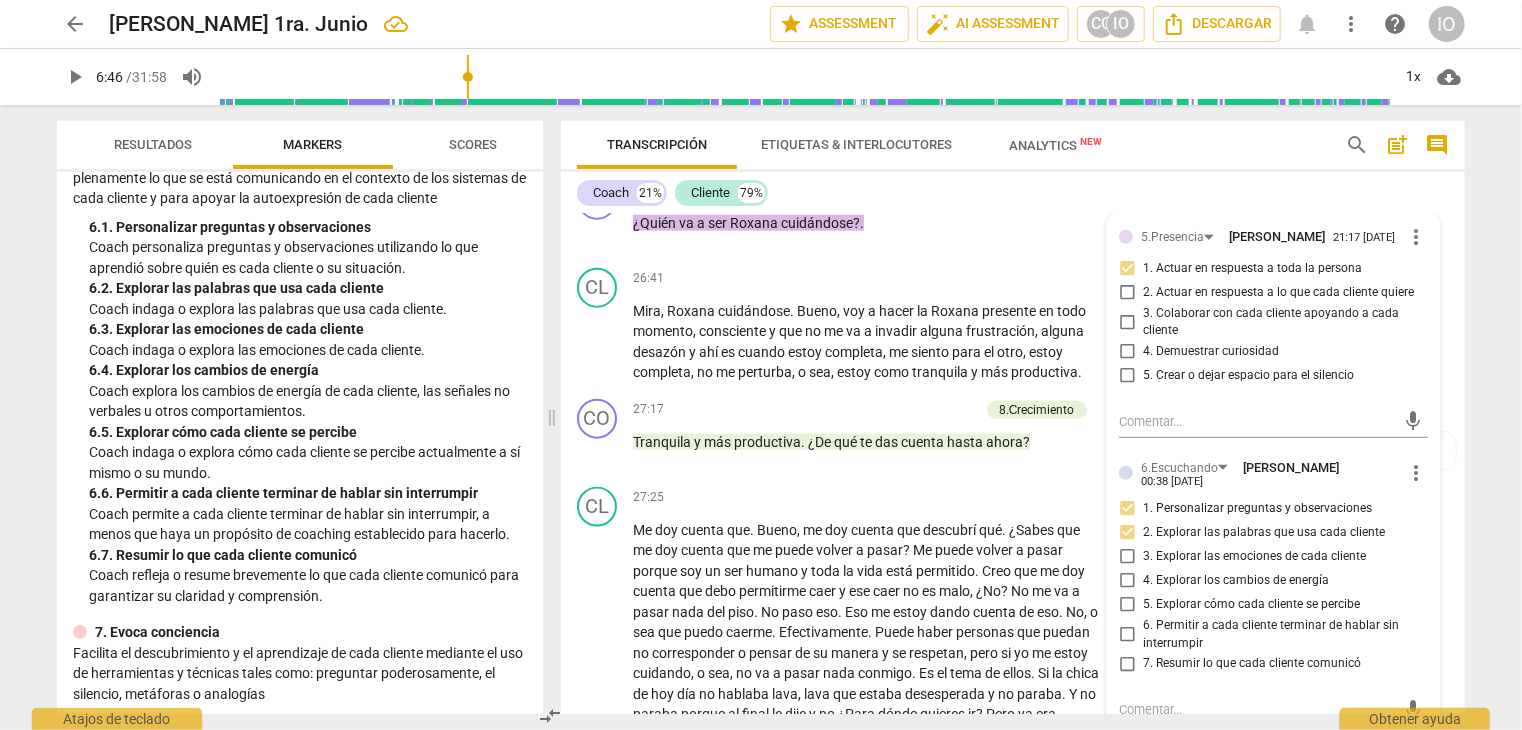 scroll, scrollTop: 1300, scrollLeft: 0, axis: vertical 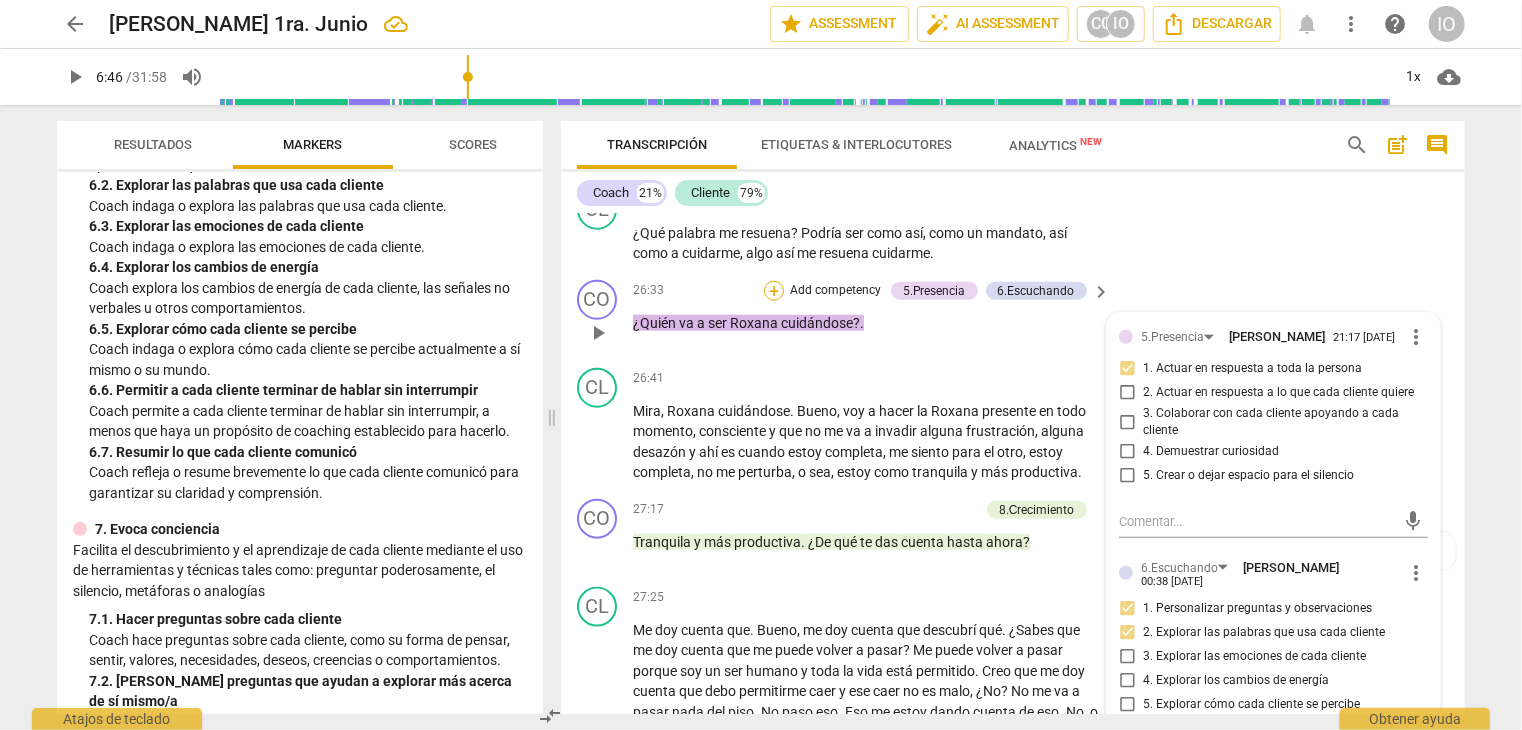 click on "+" at bounding box center [774, 291] 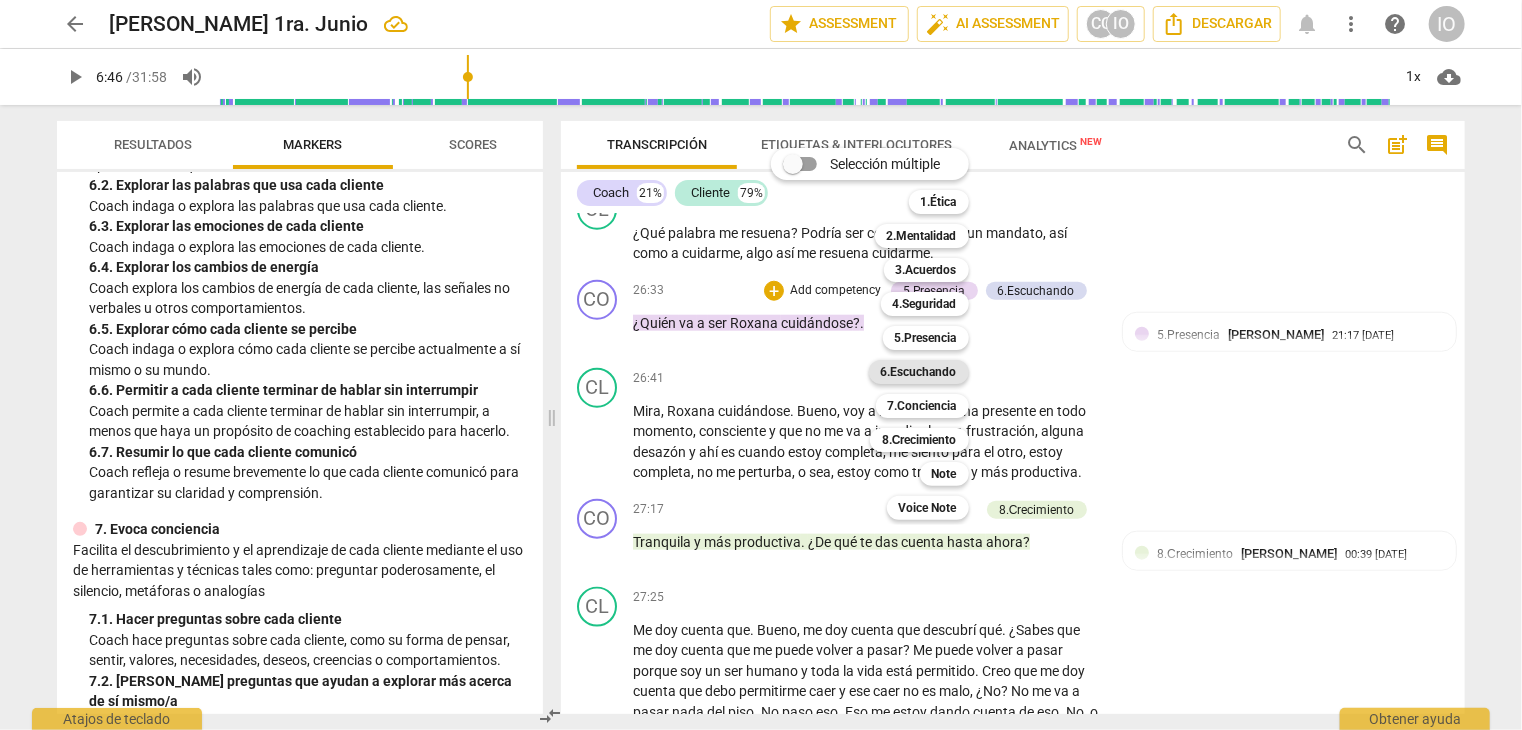 click on "6.Escuchando" at bounding box center [919, 372] 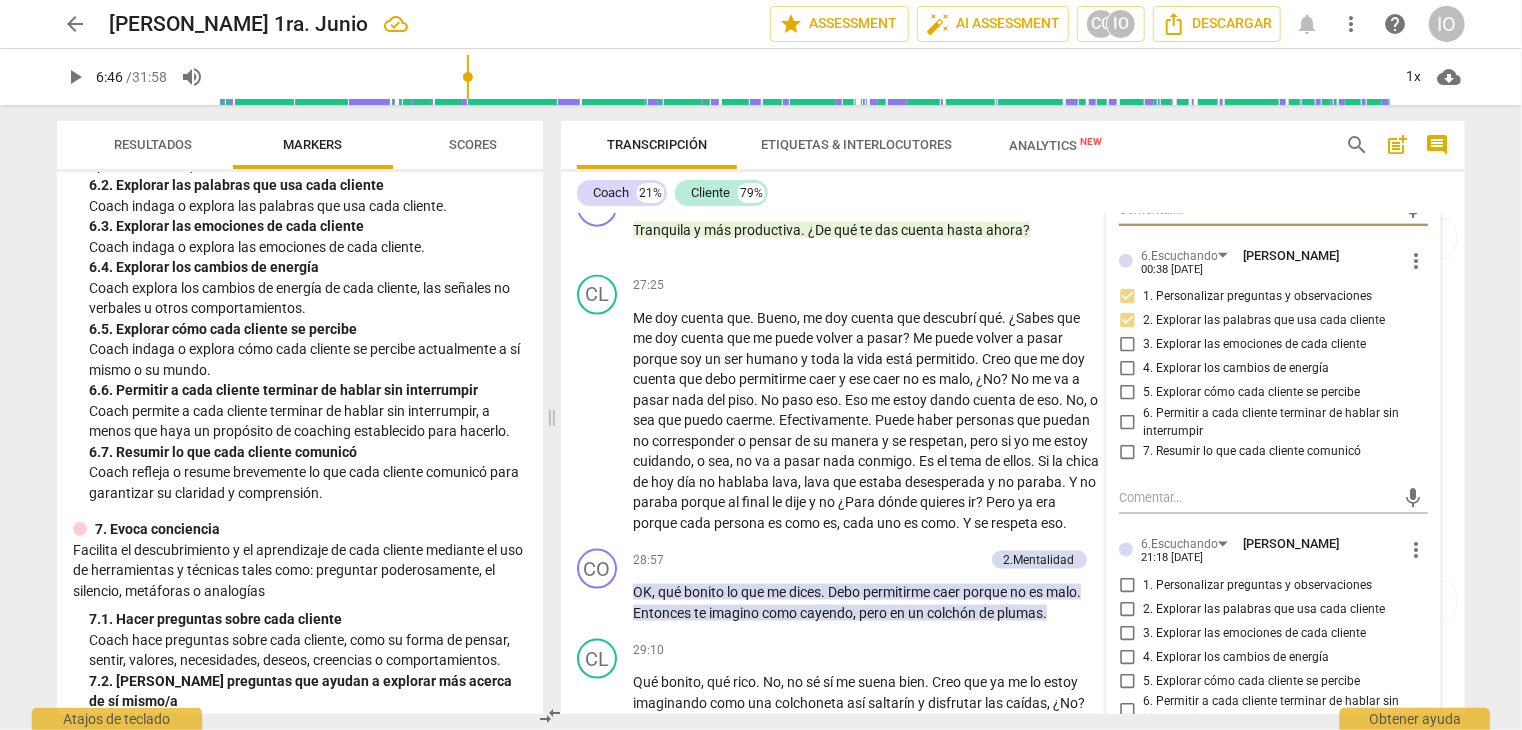 scroll, scrollTop: 8967, scrollLeft: 0, axis: vertical 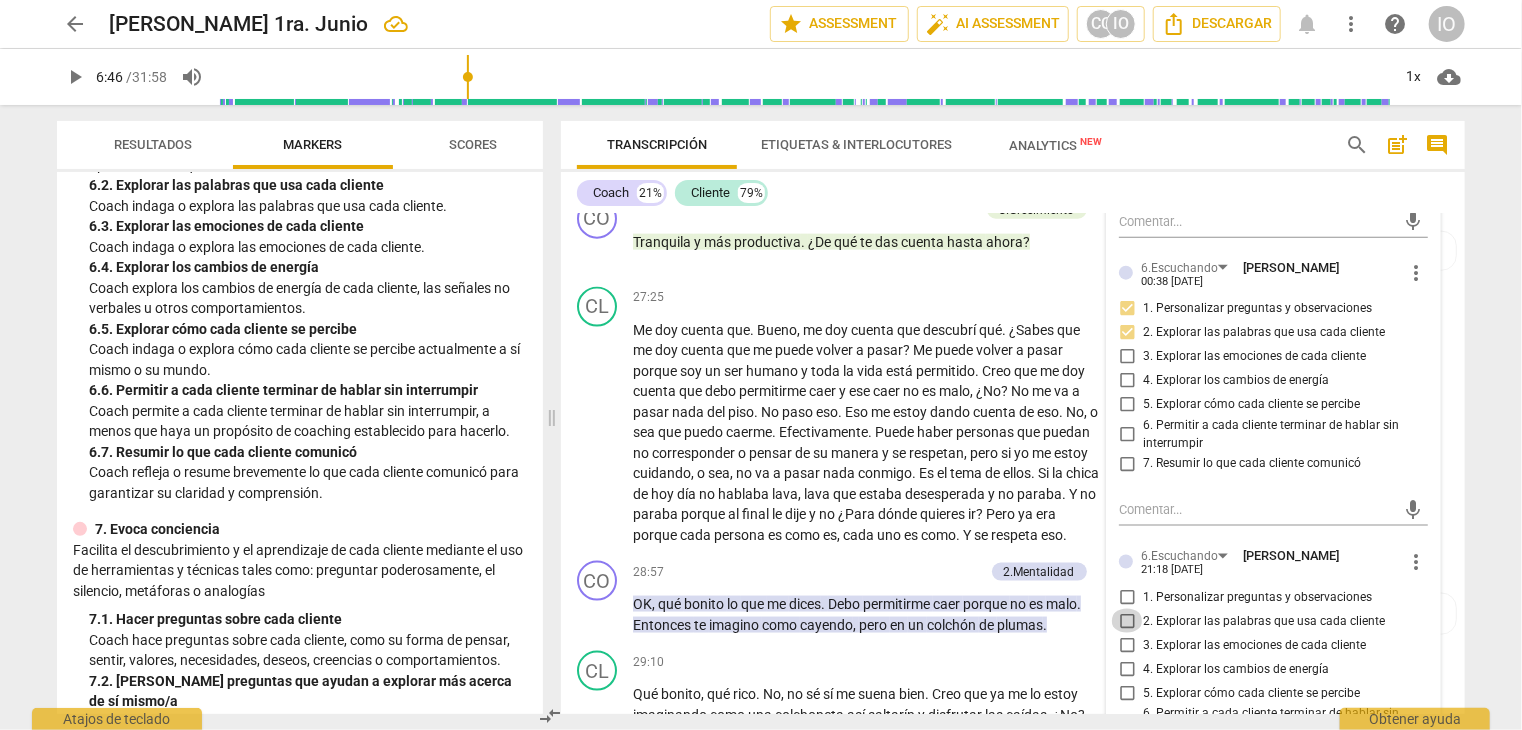 click on "2. Explorar las palabras que usa cada cliente" at bounding box center [1127, 621] 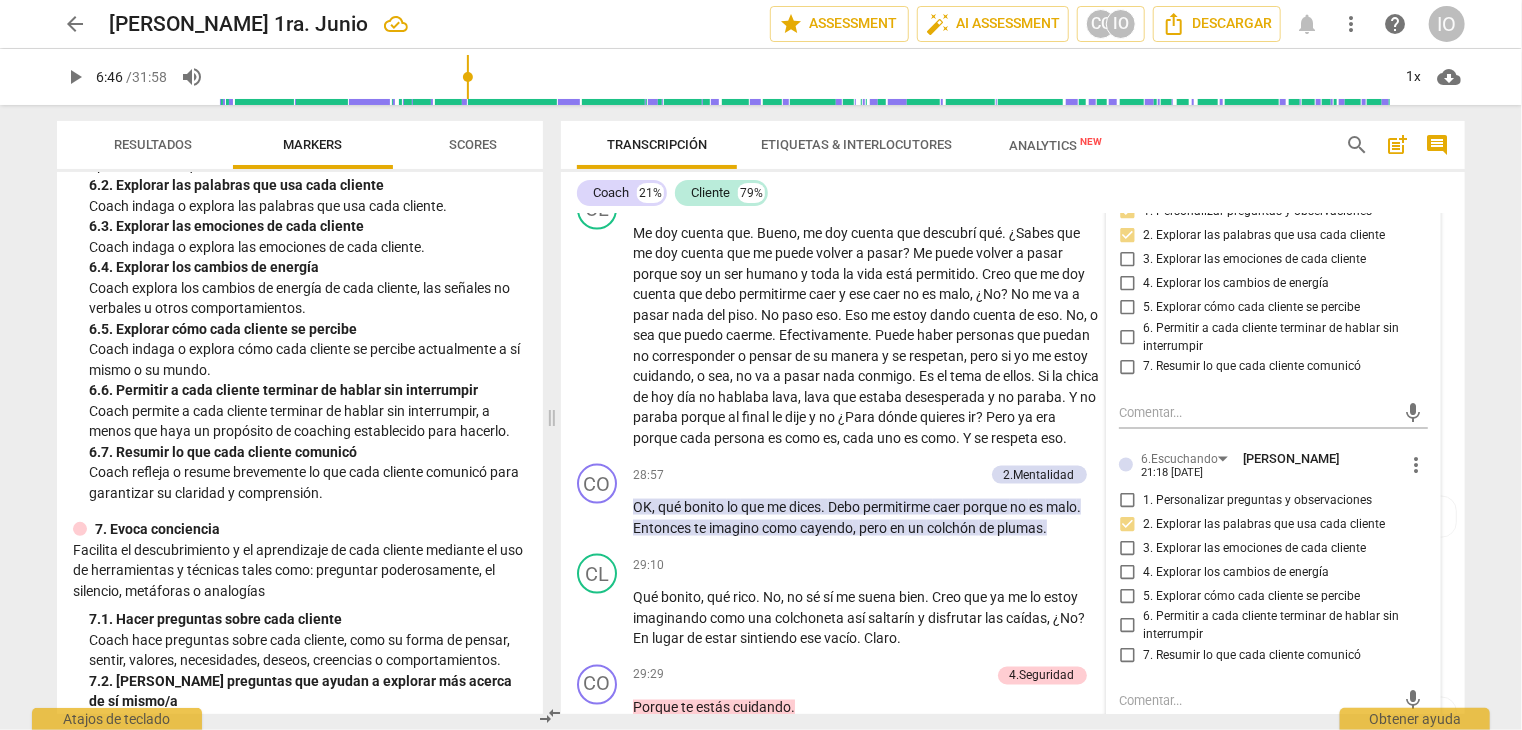 scroll, scrollTop: 9167, scrollLeft: 0, axis: vertical 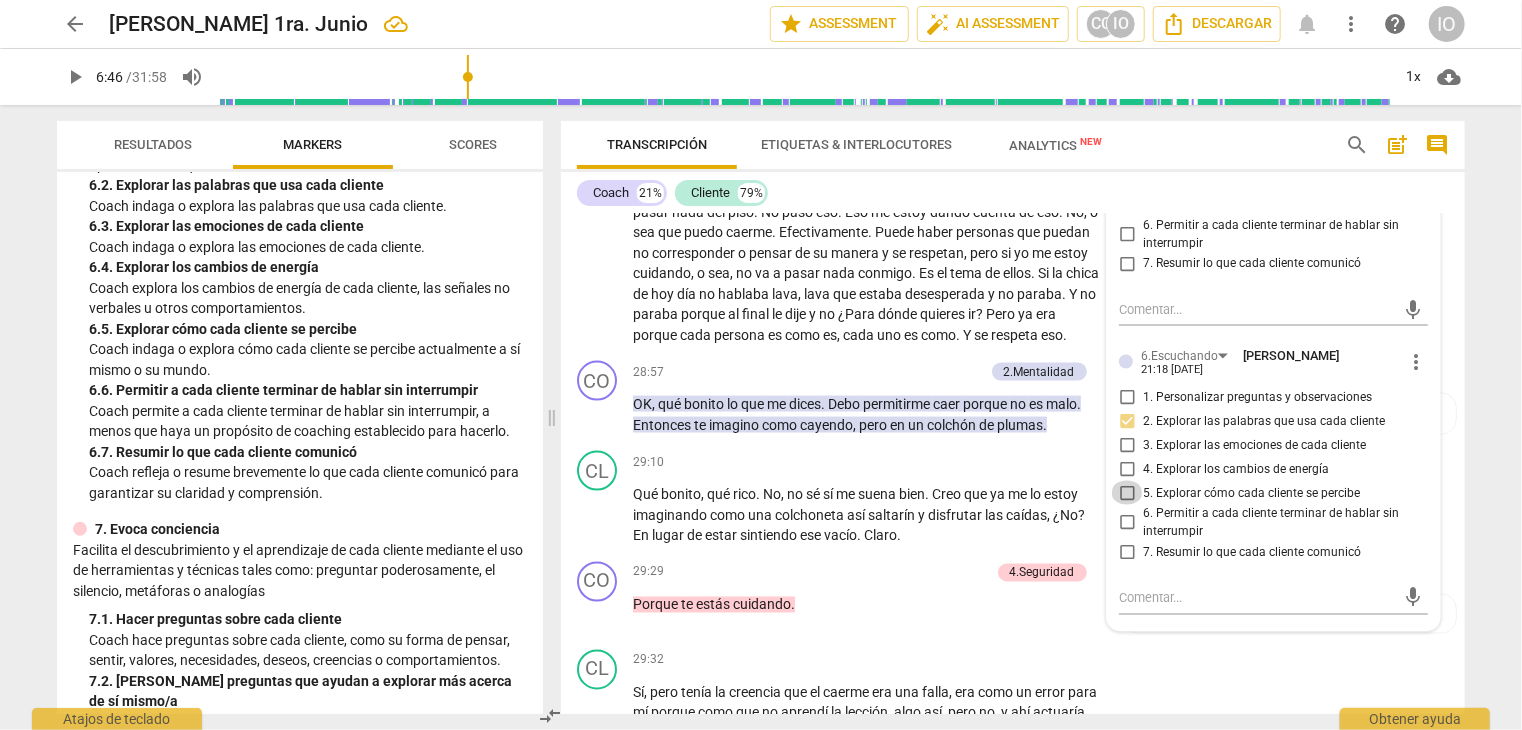 click on "5. Explorar cómo cada cliente se percibe" at bounding box center [1127, 493] 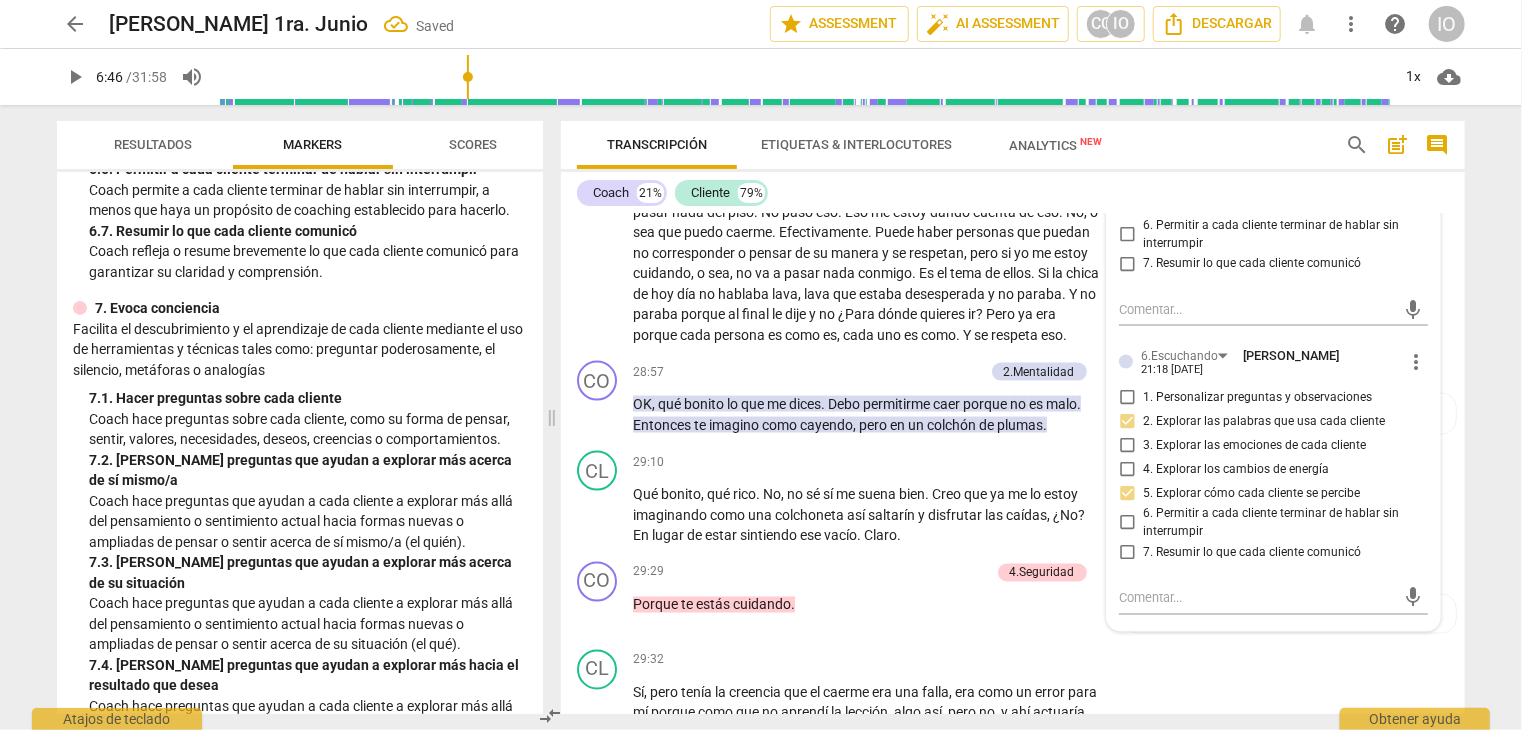 scroll, scrollTop: 1700, scrollLeft: 0, axis: vertical 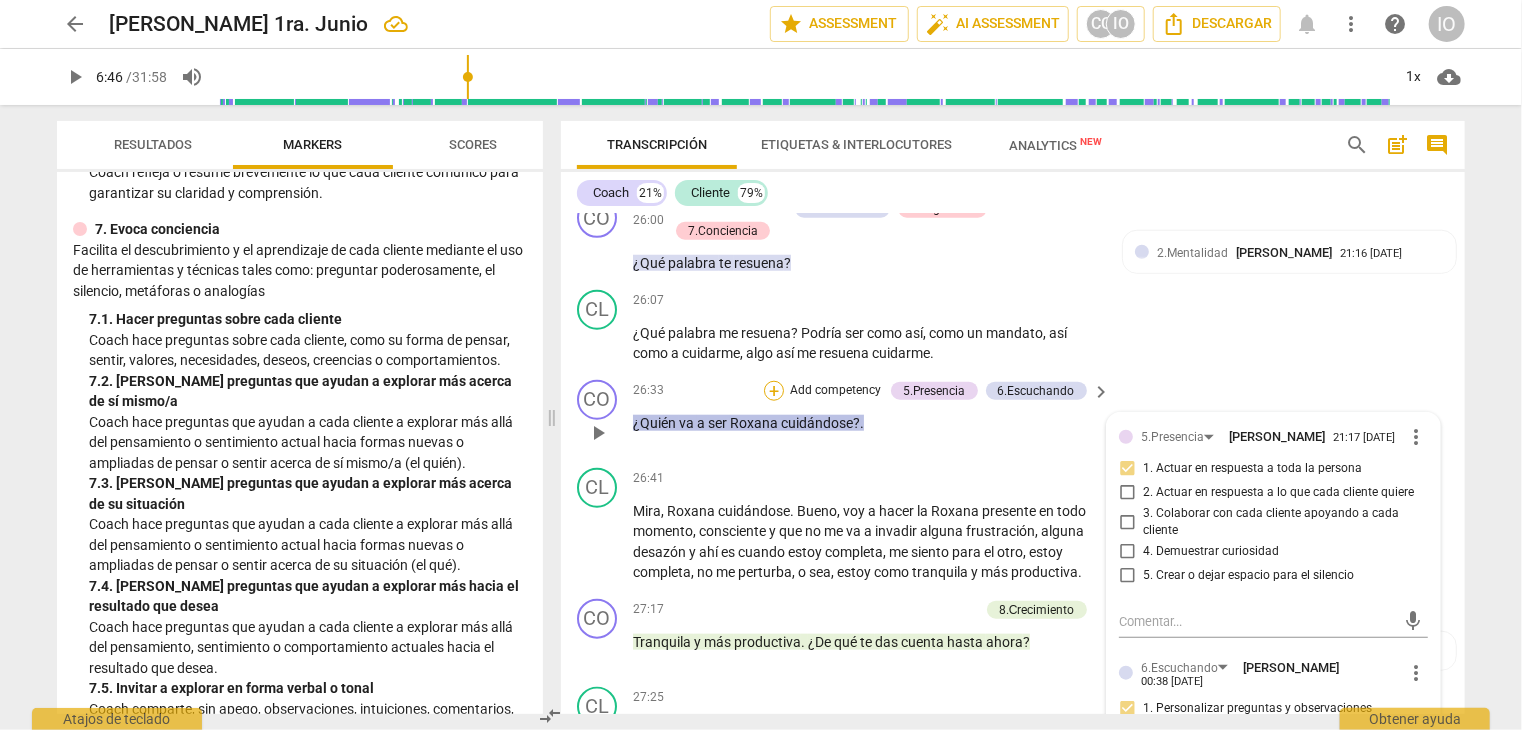 click on "+" at bounding box center (774, 391) 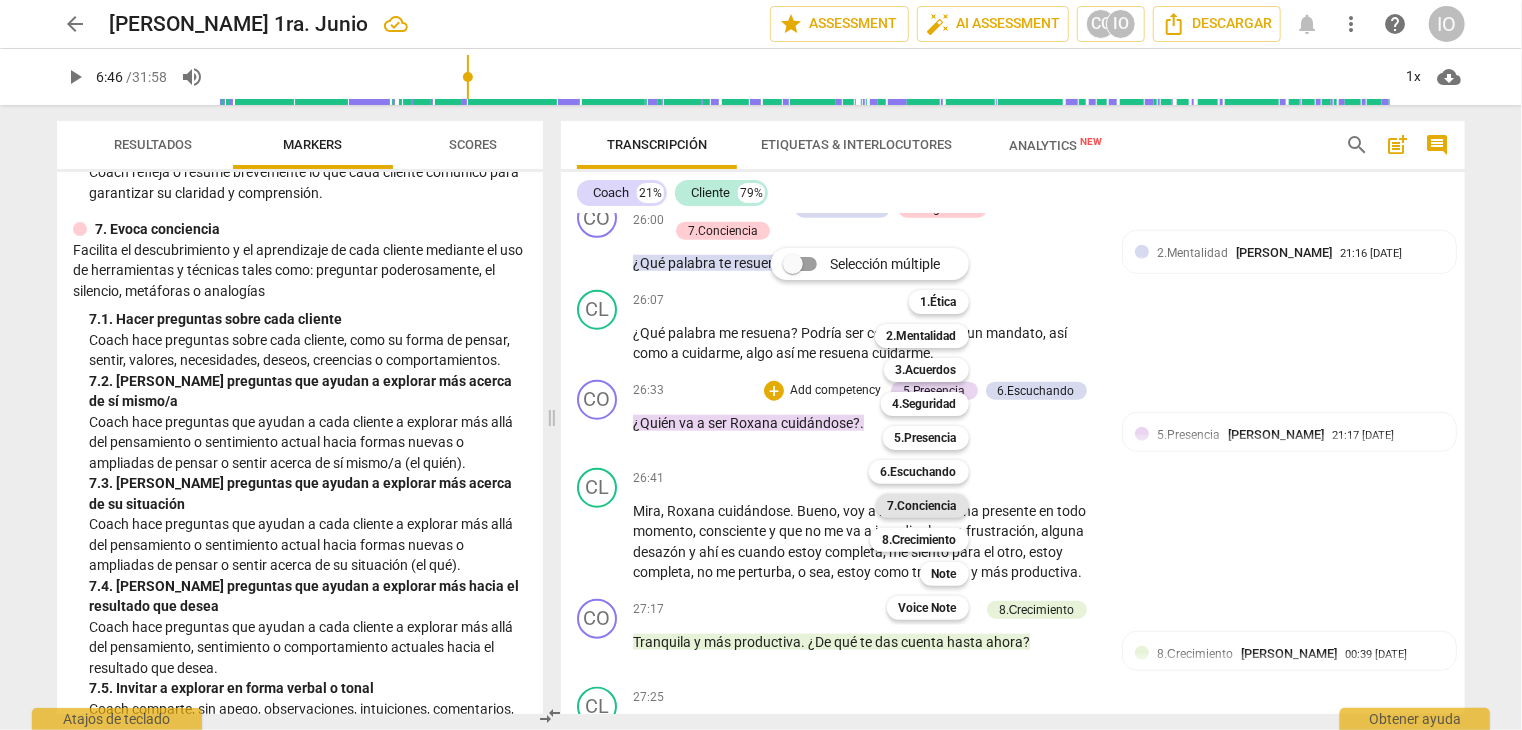 click on "7.Conciencia" at bounding box center [922, 506] 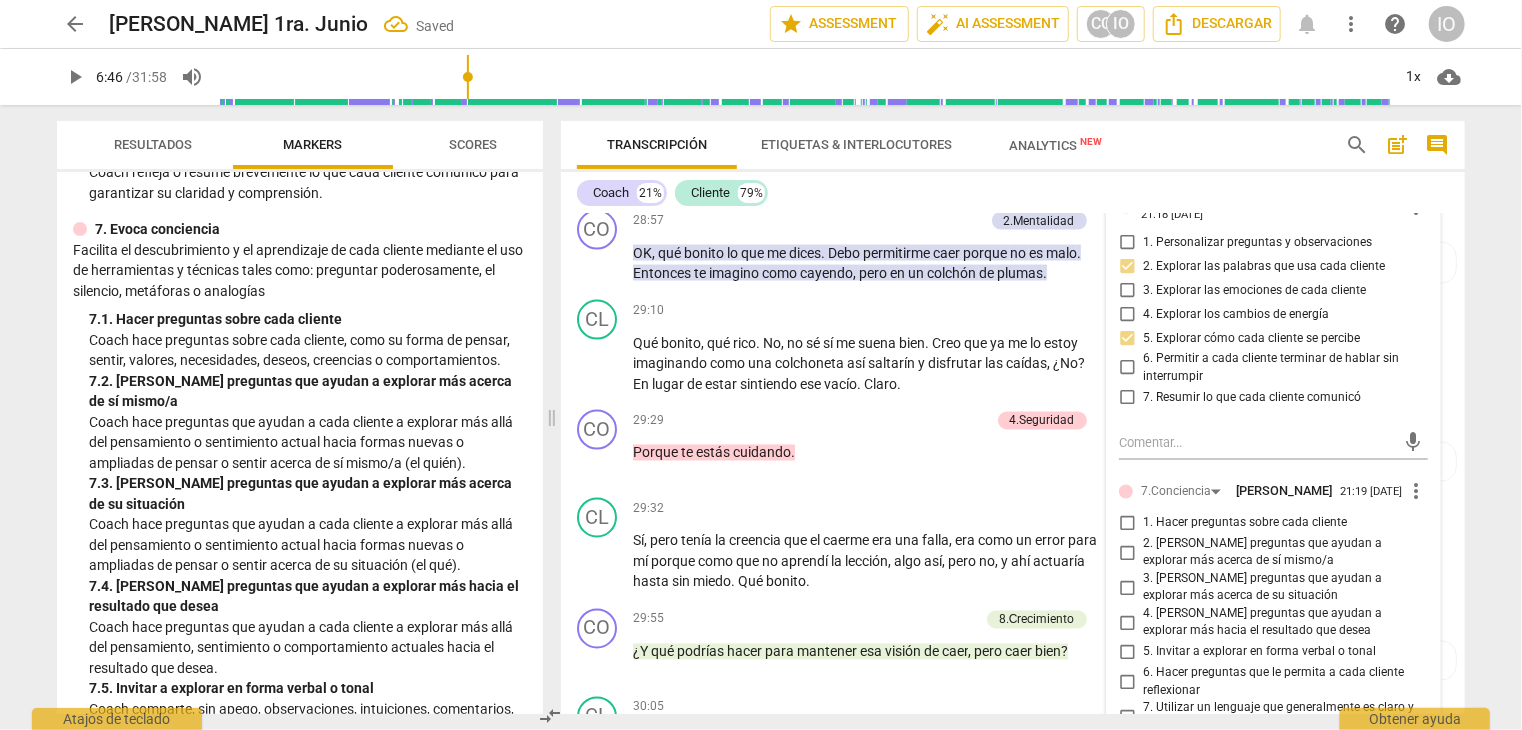 scroll, scrollTop: 9467, scrollLeft: 0, axis: vertical 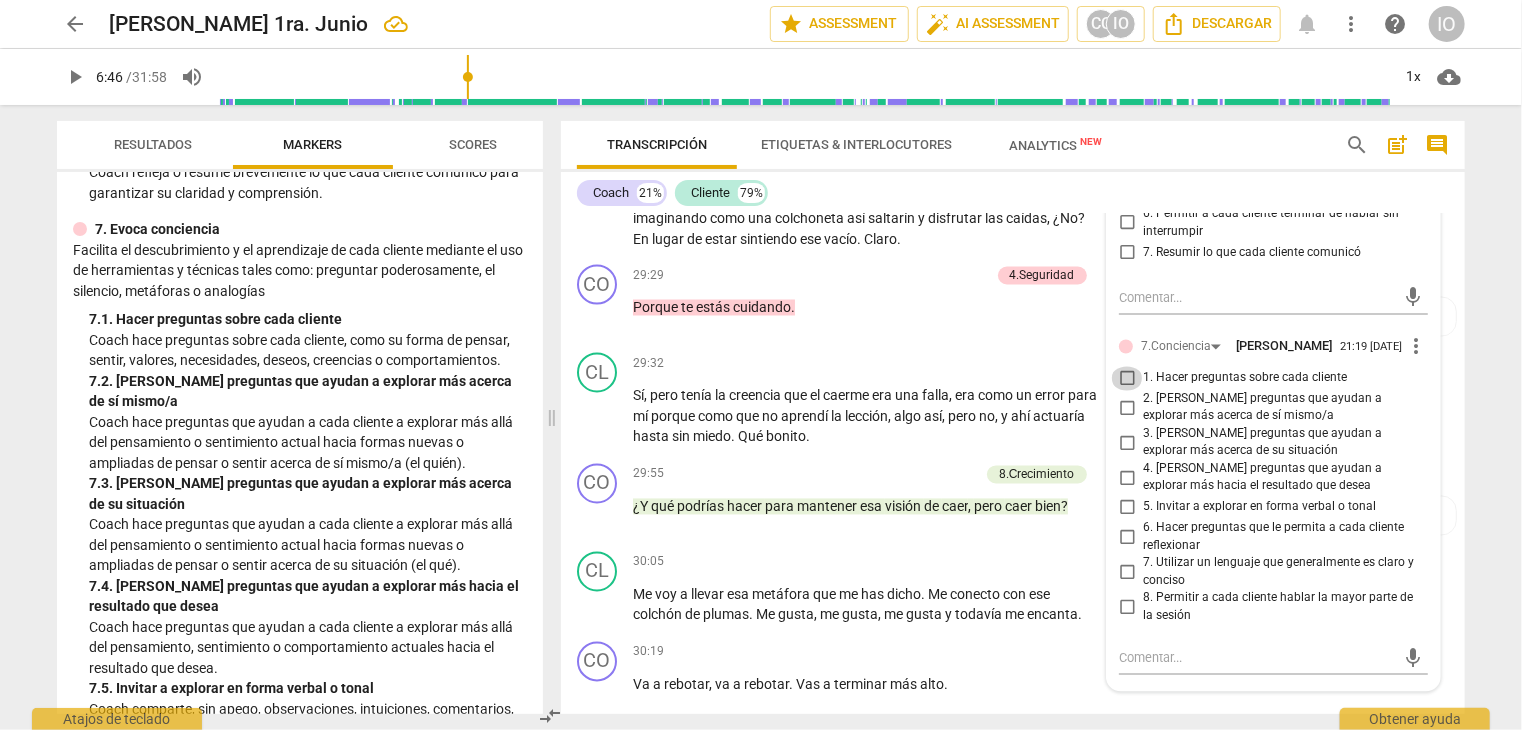 click on "1. Hacer preguntas sobre cada cliente" at bounding box center [1127, 379] 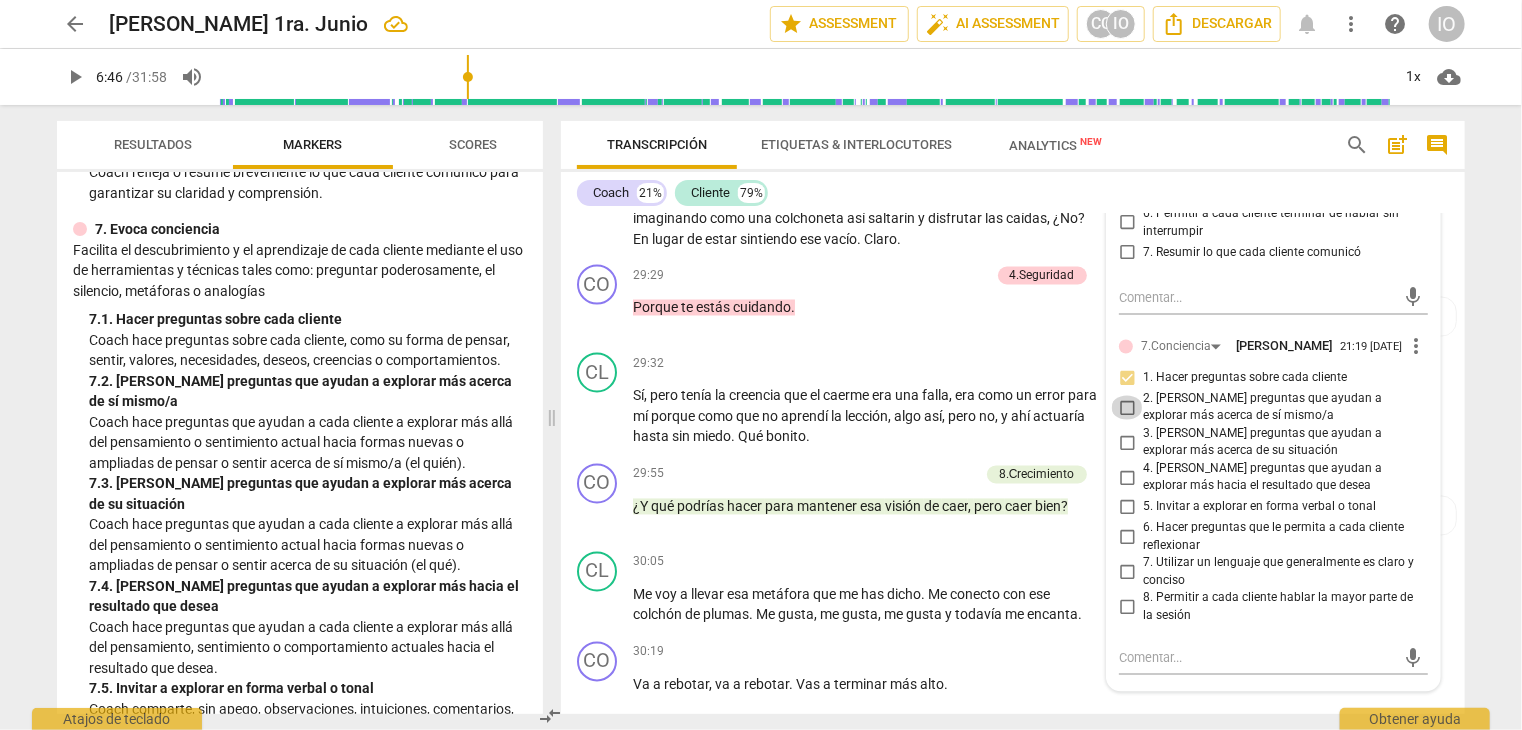 click on "2. [PERSON_NAME] preguntas que ayudan a explorar más acerca de sí mismo/a" at bounding box center [1127, 408] 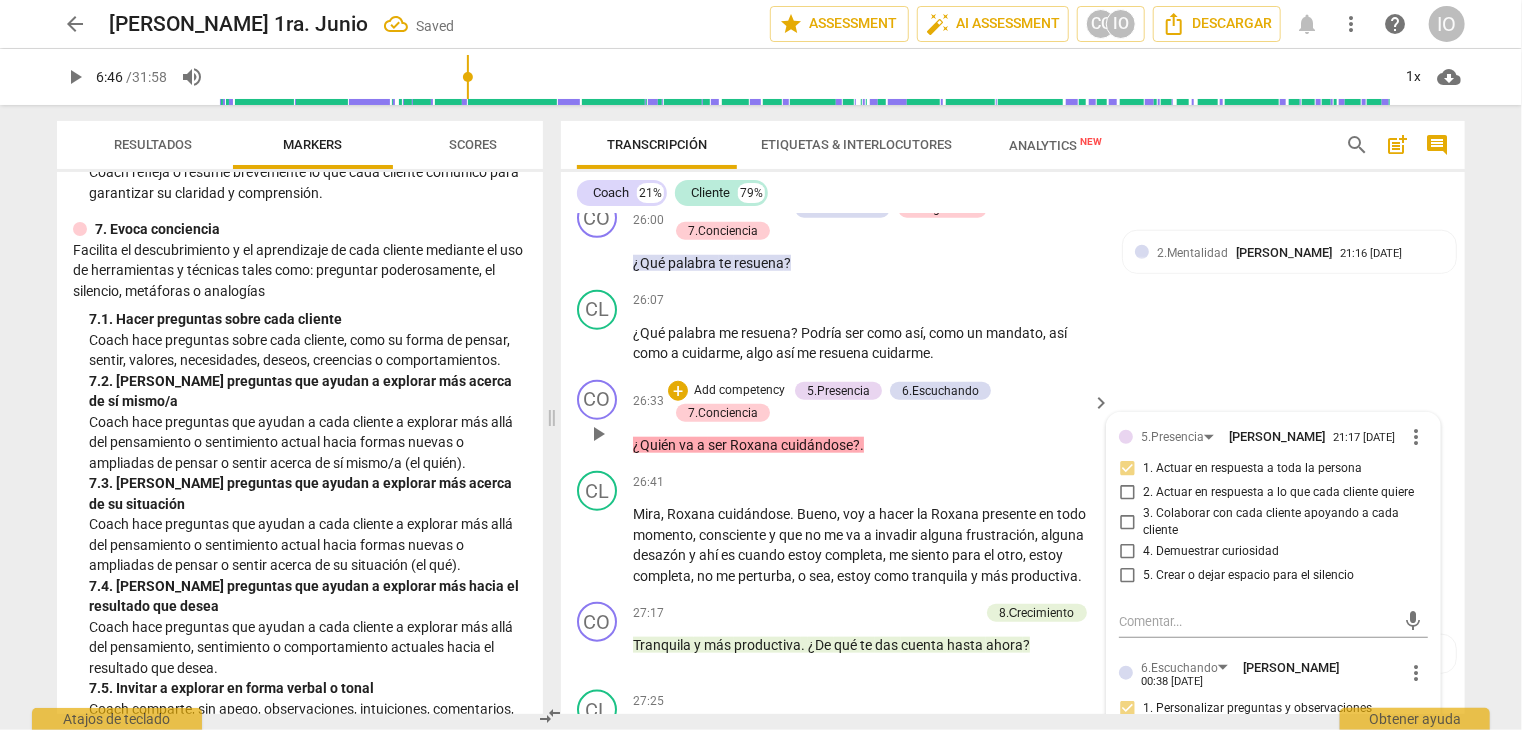 scroll, scrollTop: 8667, scrollLeft: 0, axis: vertical 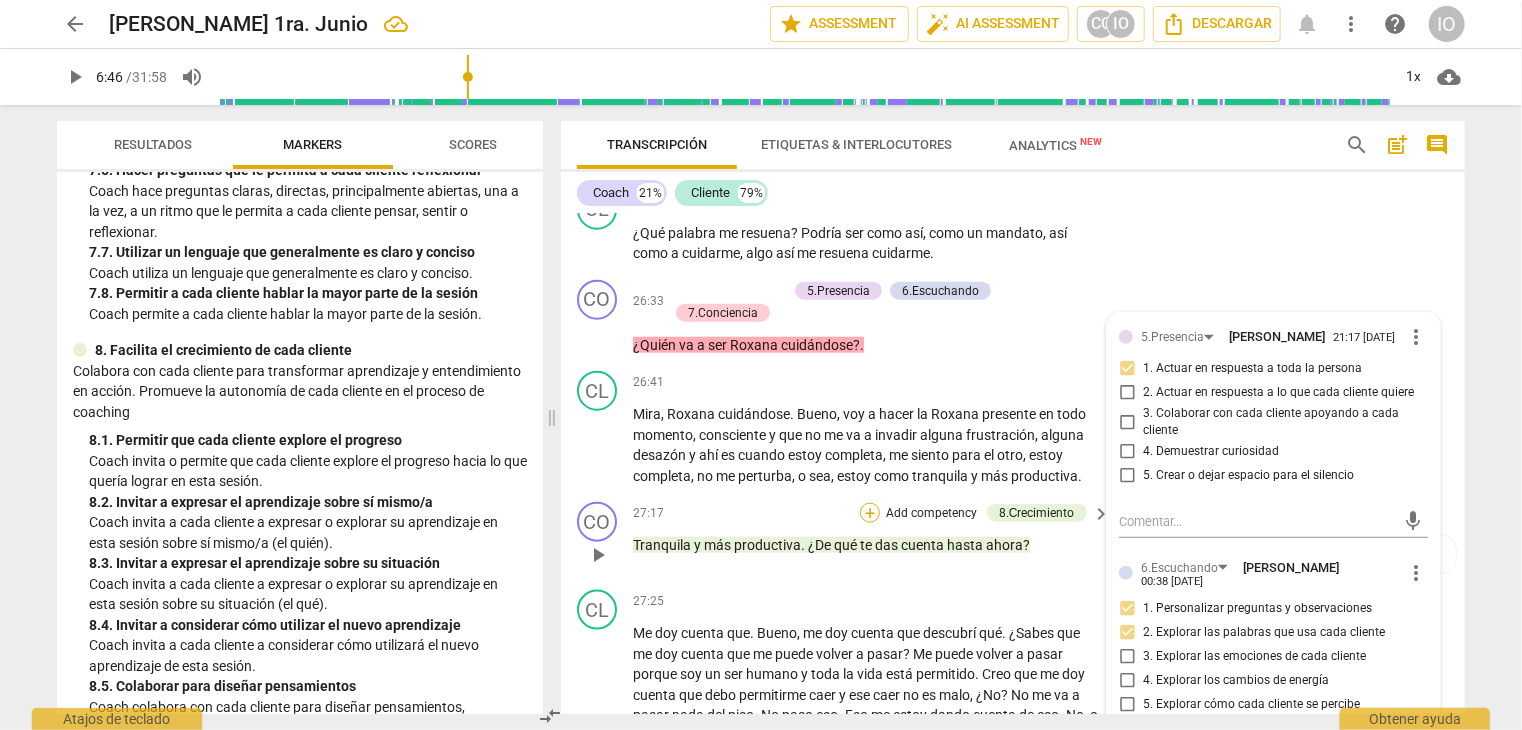 click on "+" at bounding box center [870, 513] 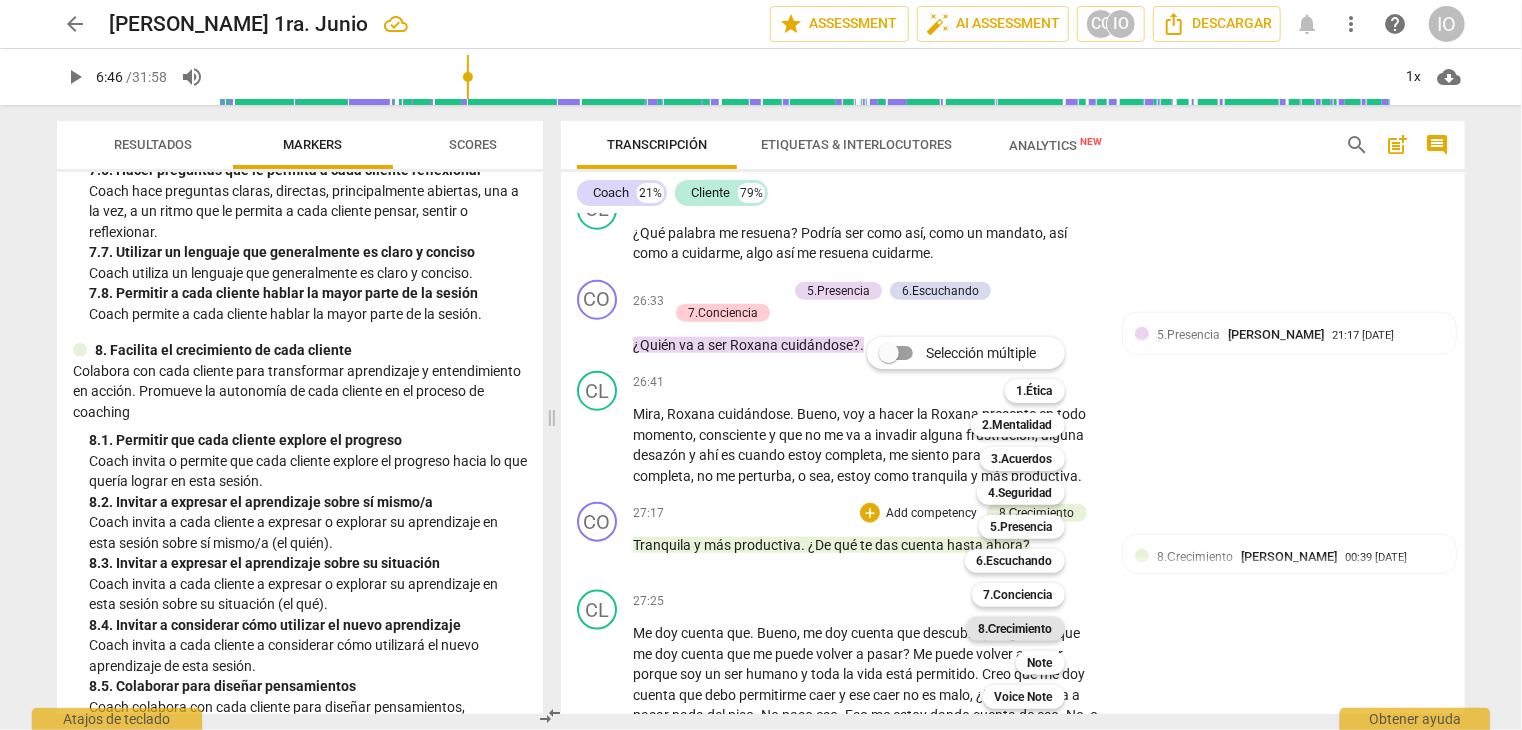 click on "8.Сrecimiento" at bounding box center (1015, 629) 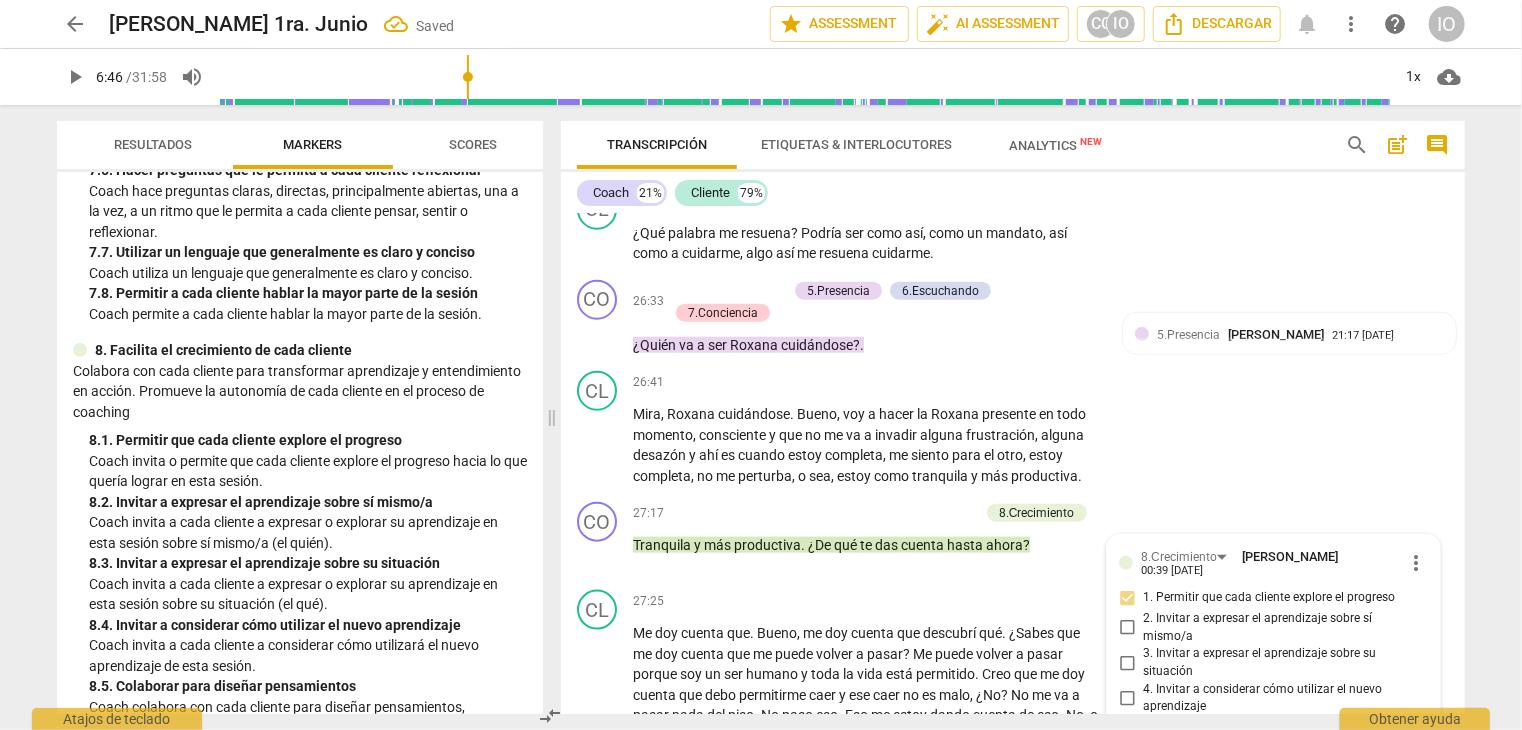 scroll, scrollTop: 9138, scrollLeft: 0, axis: vertical 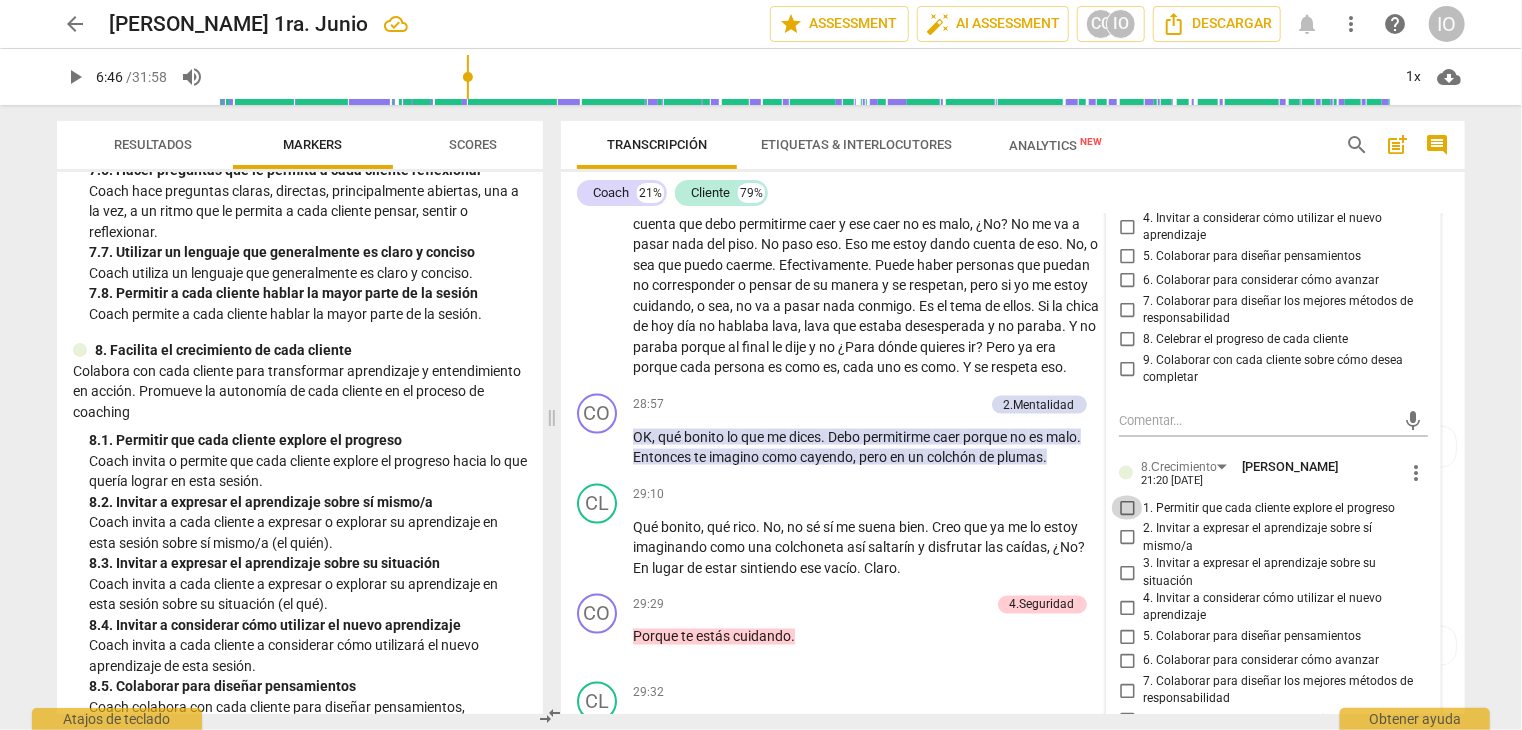 click on "1. Permitir que cada cliente explore el progreso" at bounding box center [1127, 508] 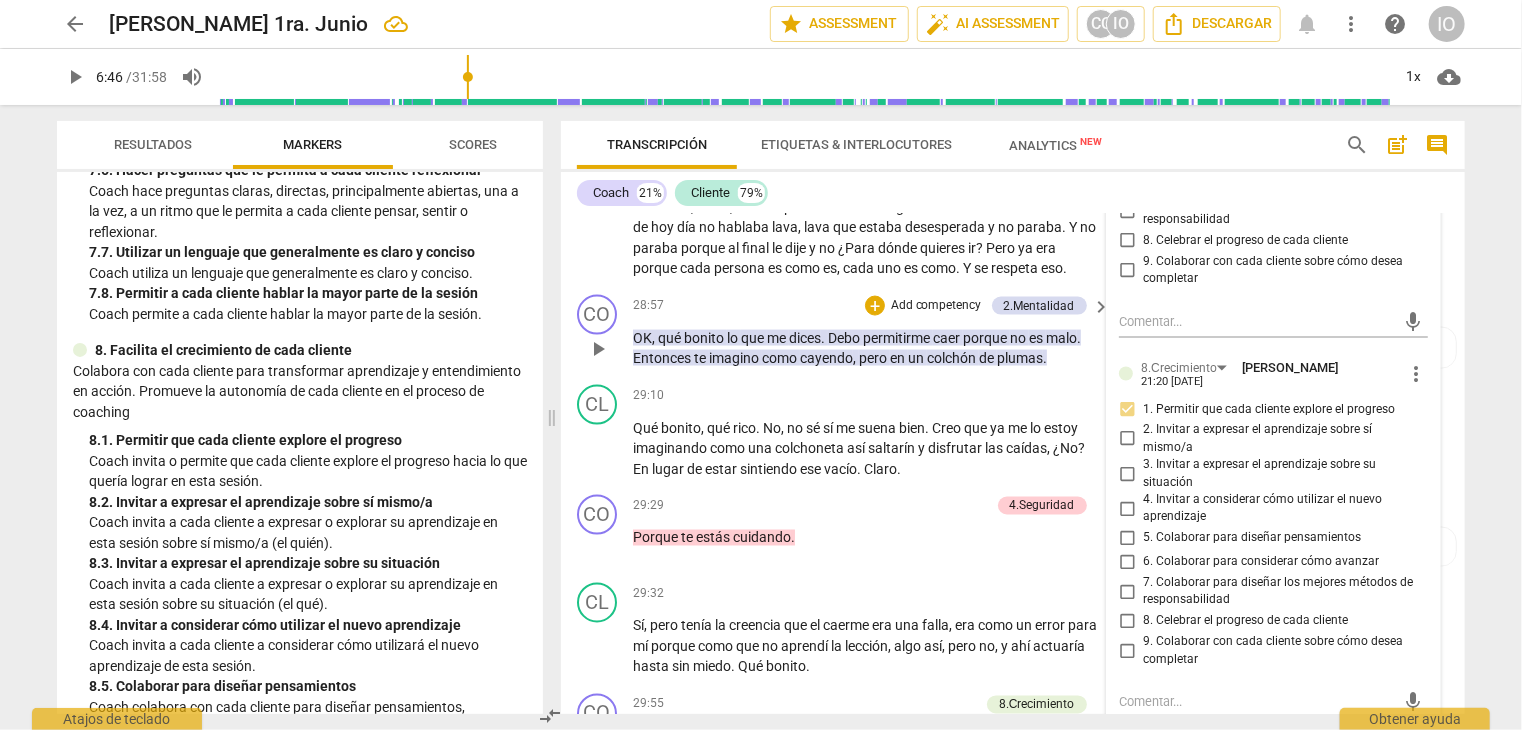 scroll, scrollTop: 9238, scrollLeft: 0, axis: vertical 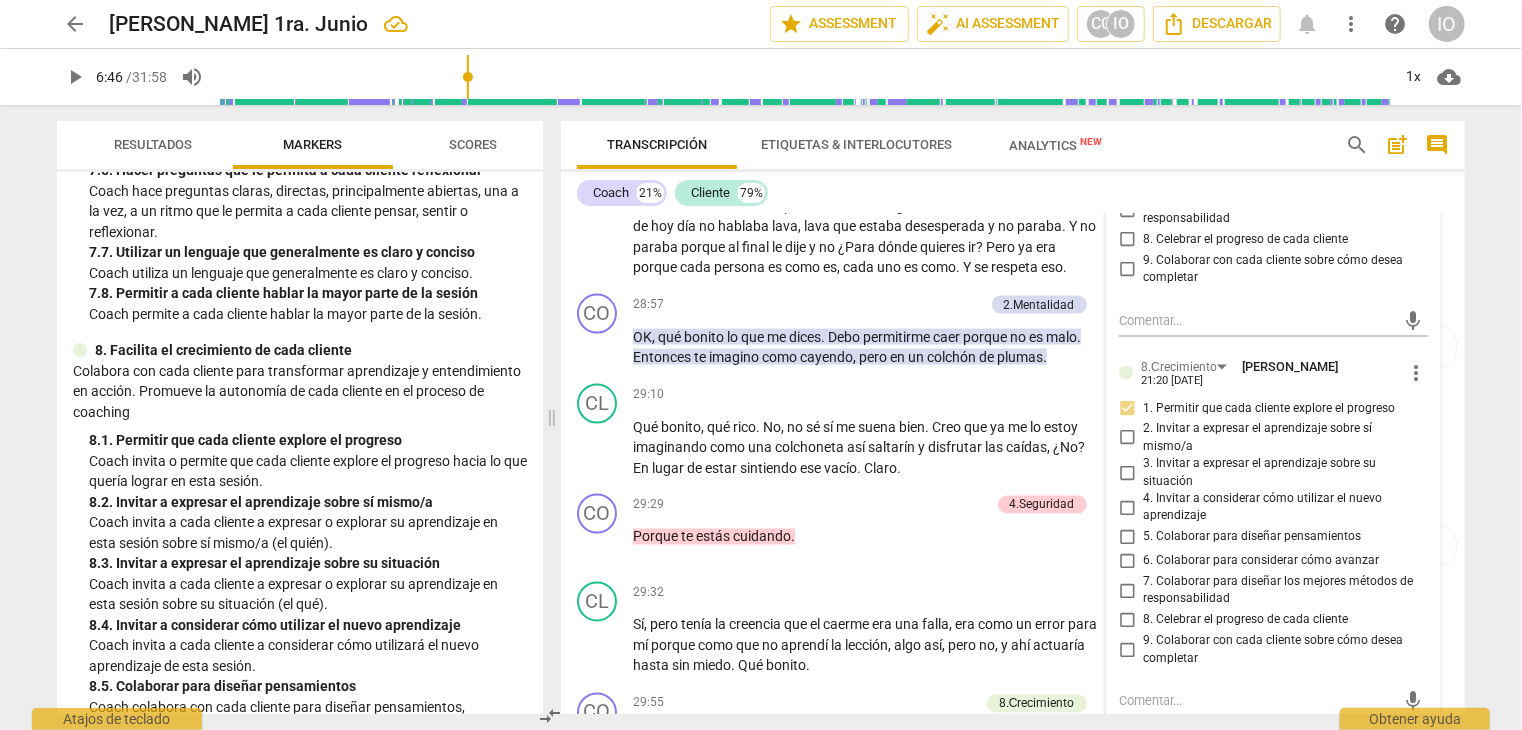 click on "2. Invitar a expresar el aprendizaje sobre sí mismo/a" at bounding box center [1127, 438] 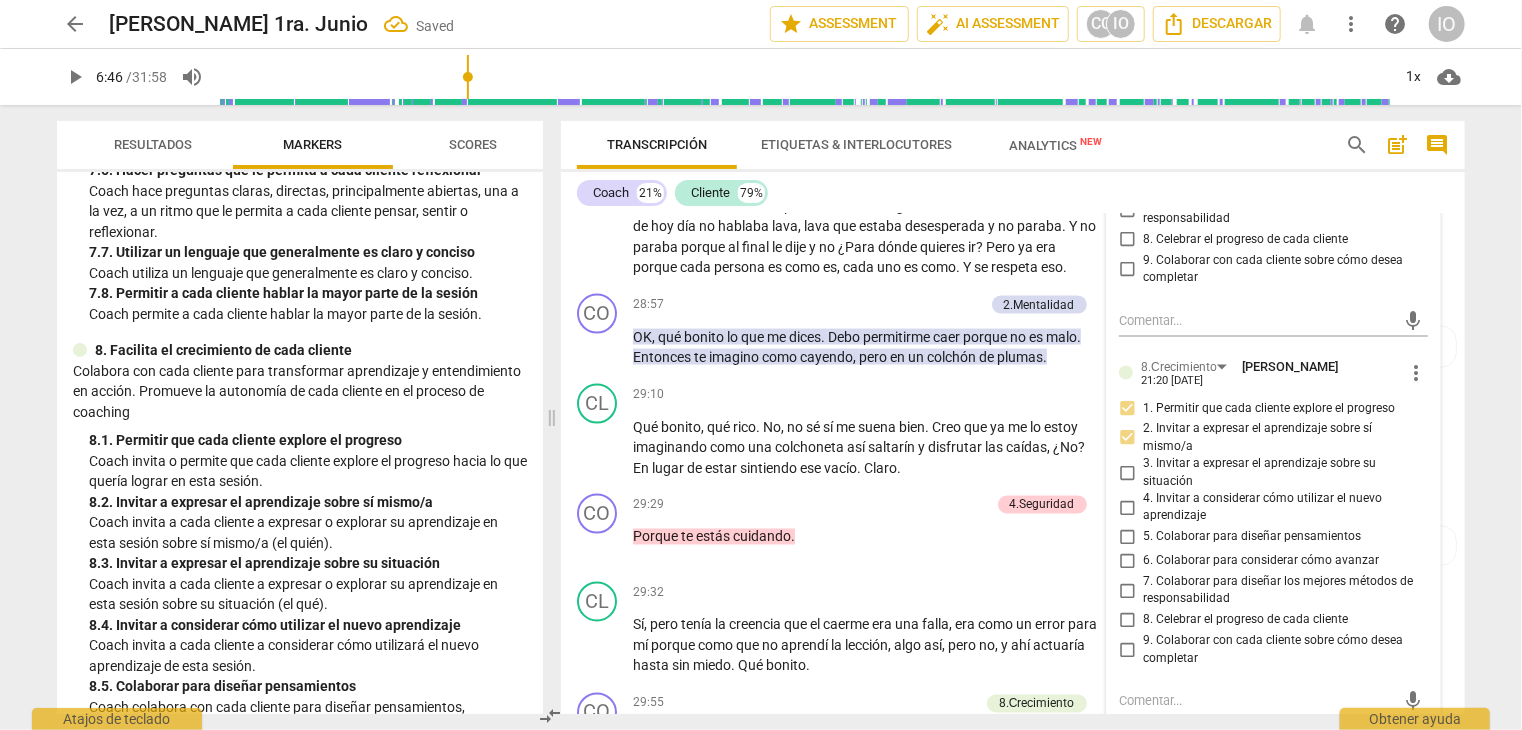 scroll, scrollTop: 2400, scrollLeft: 0, axis: vertical 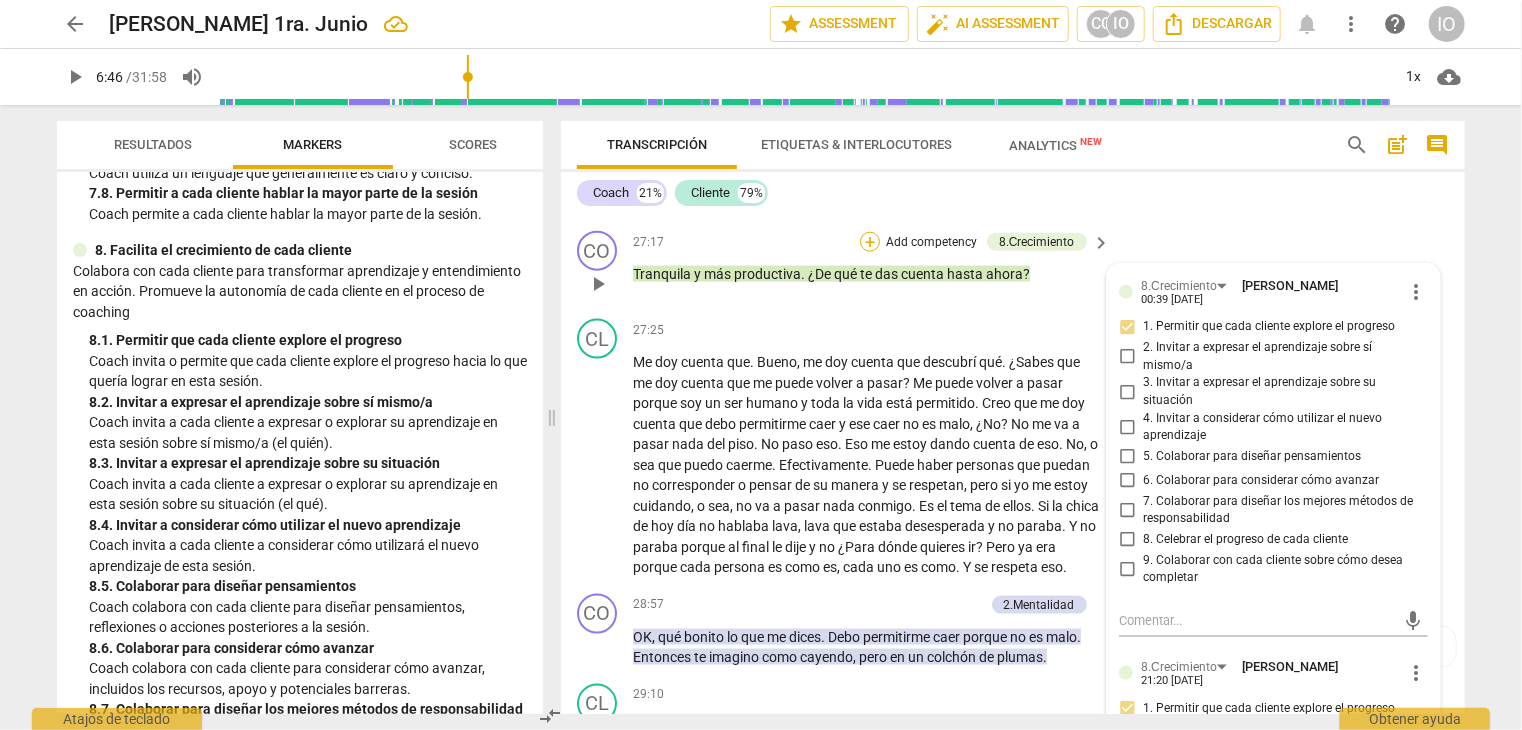 click on "+" at bounding box center [870, 242] 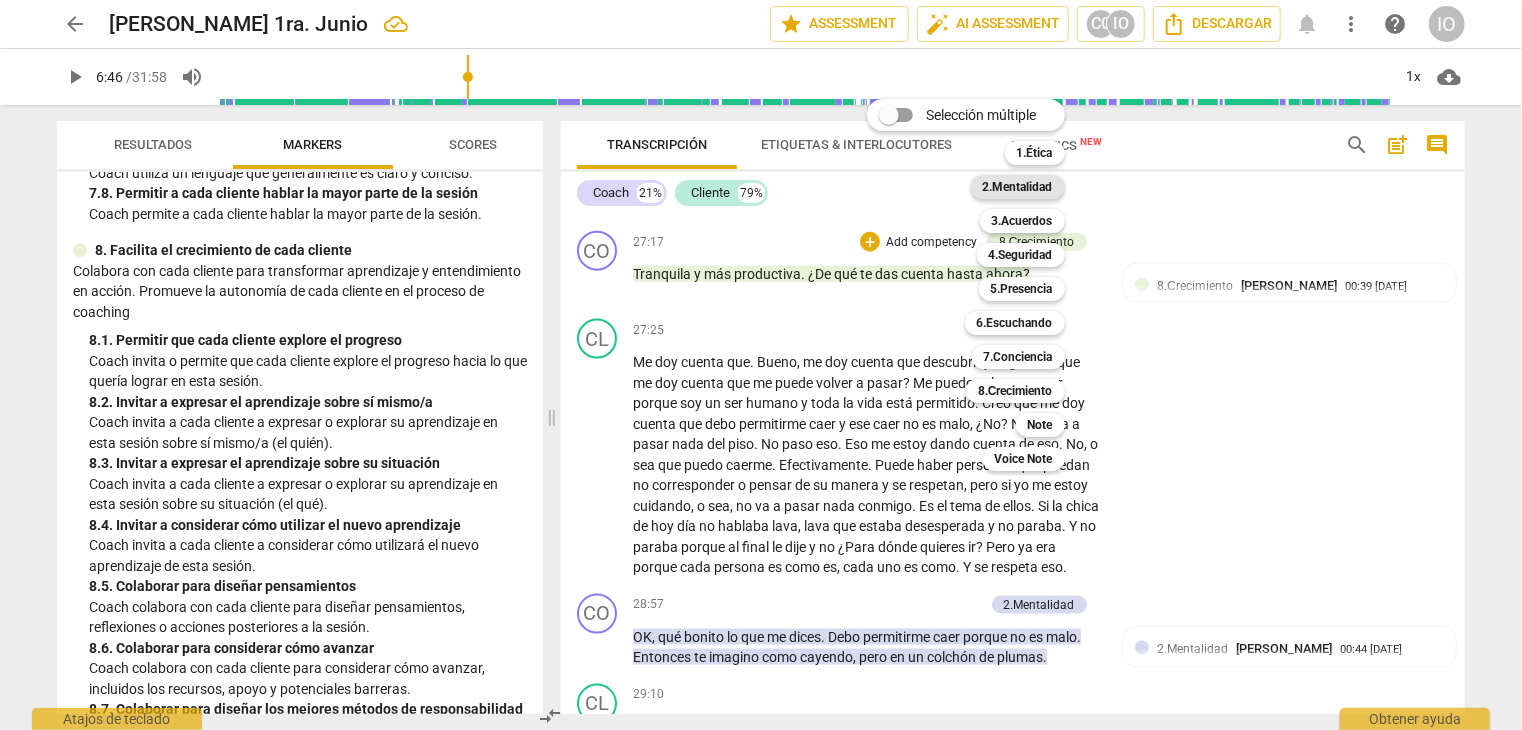 click on "2.Mentalidad" at bounding box center [1018, 187] 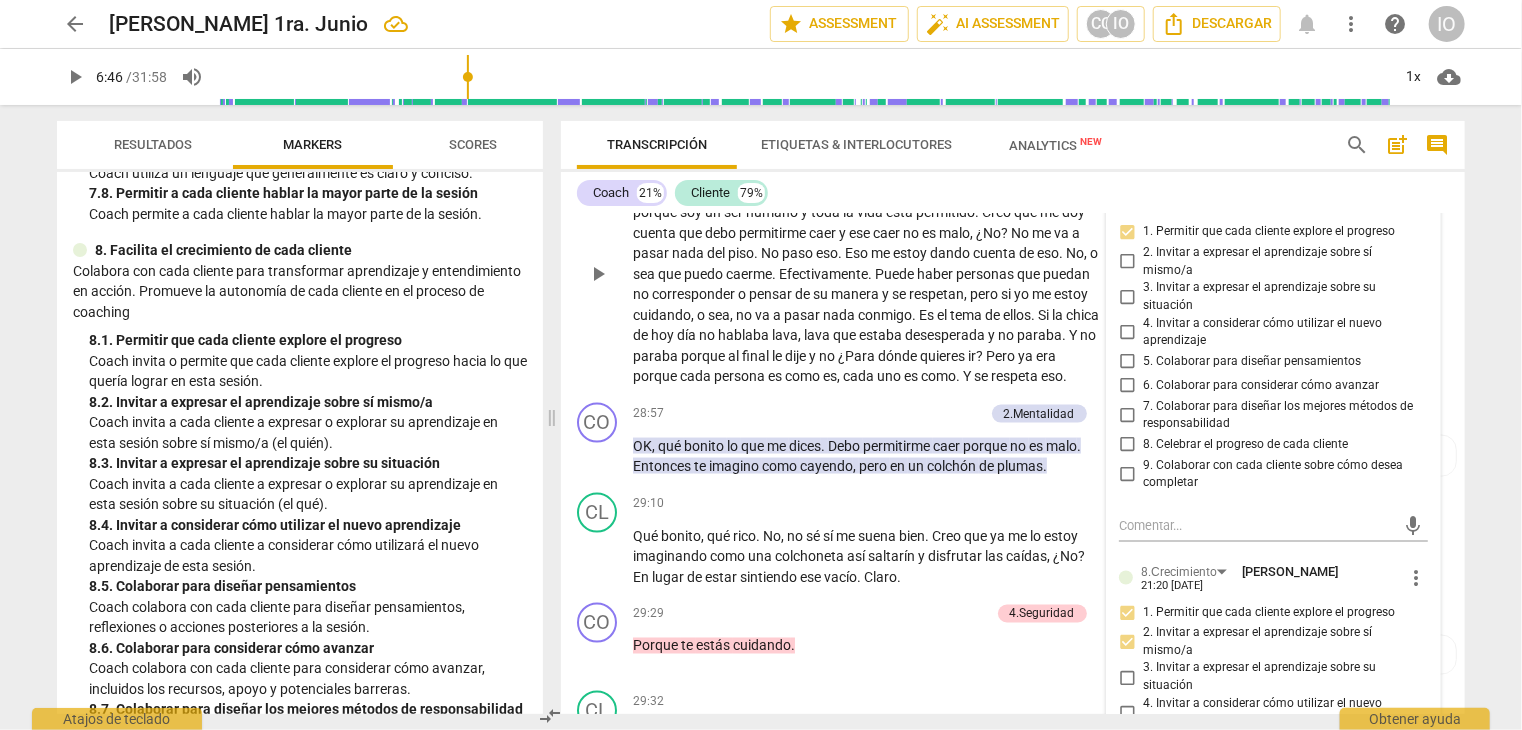 scroll, scrollTop: 9138, scrollLeft: 0, axis: vertical 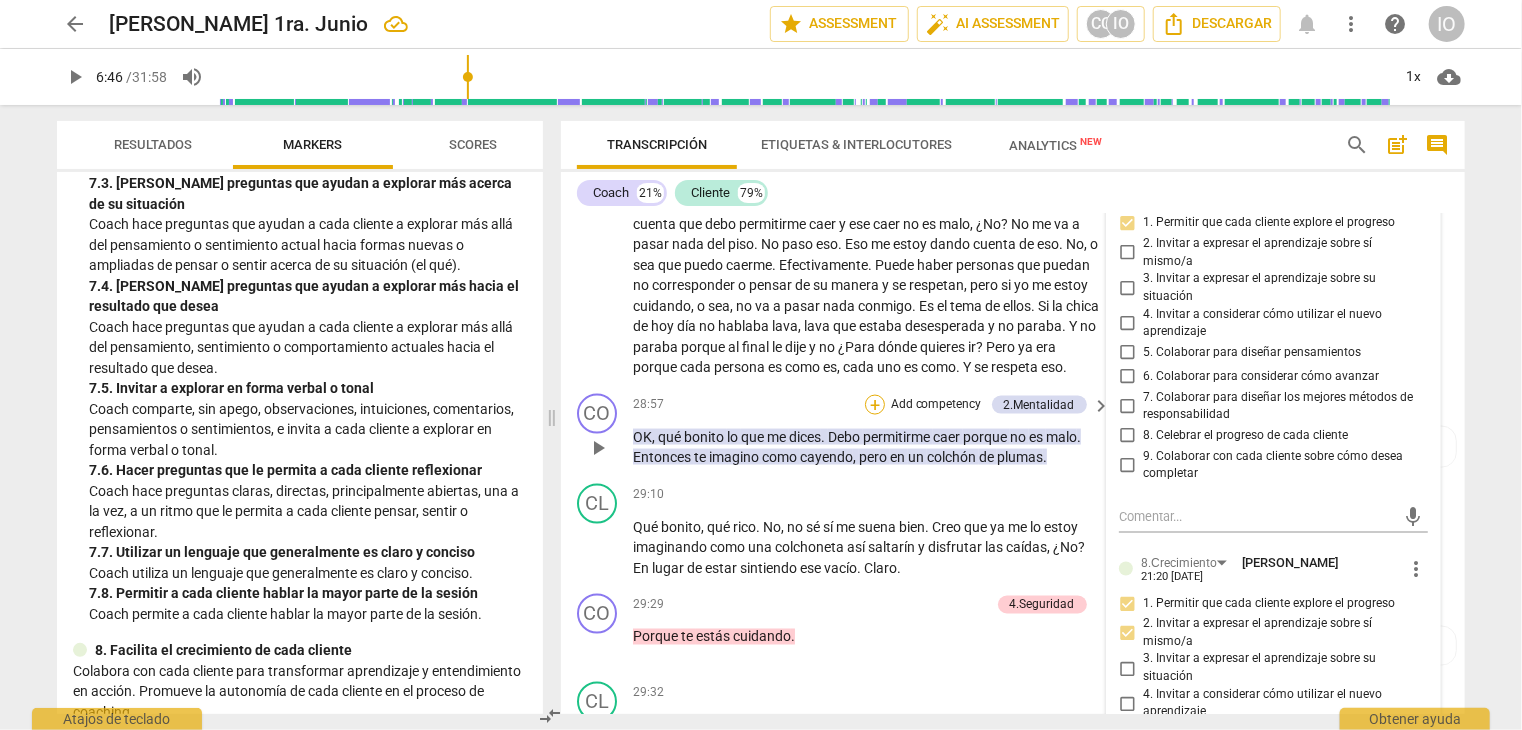 click on "+" at bounding box center [875, 405] 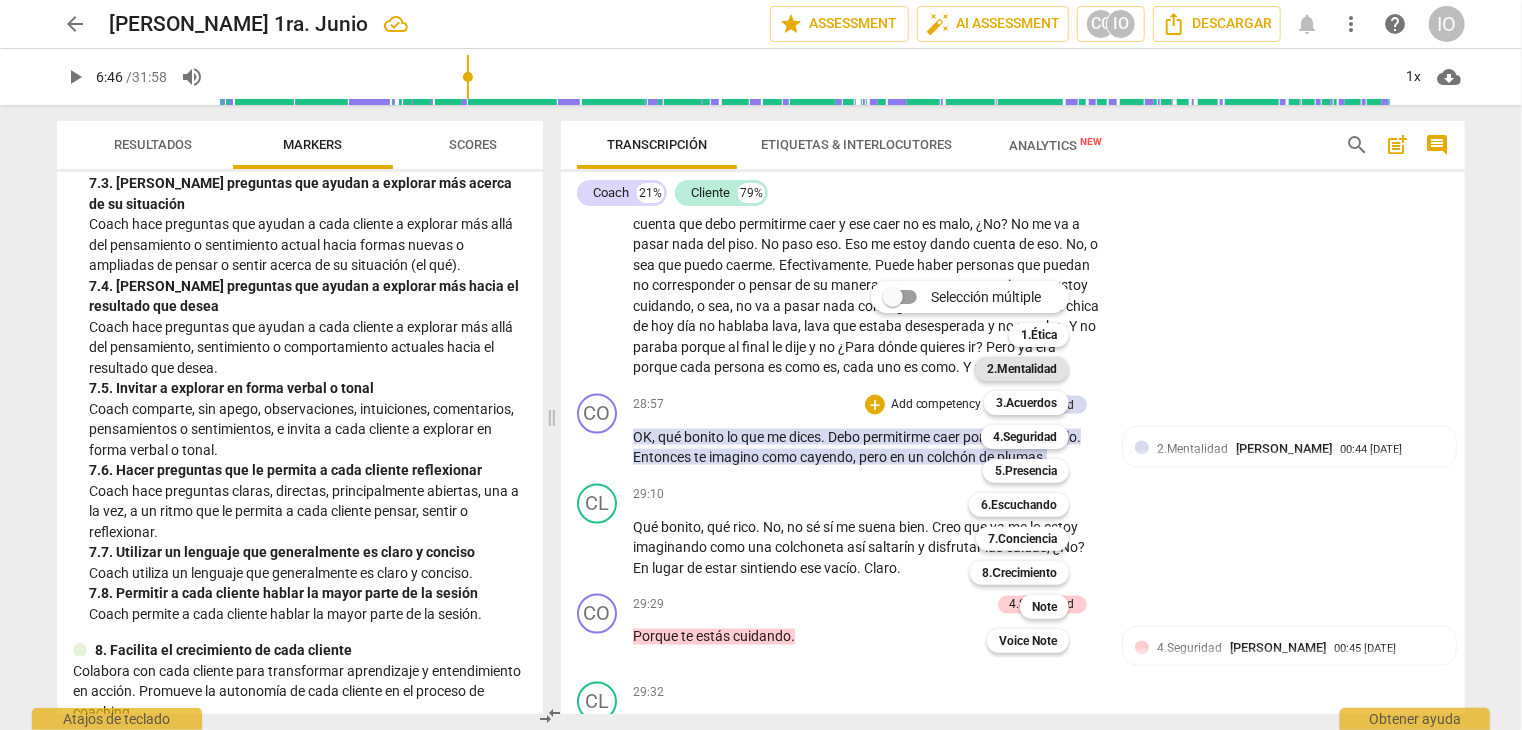 click on "2.Mentalidad" at bounding box center (1022, 369) 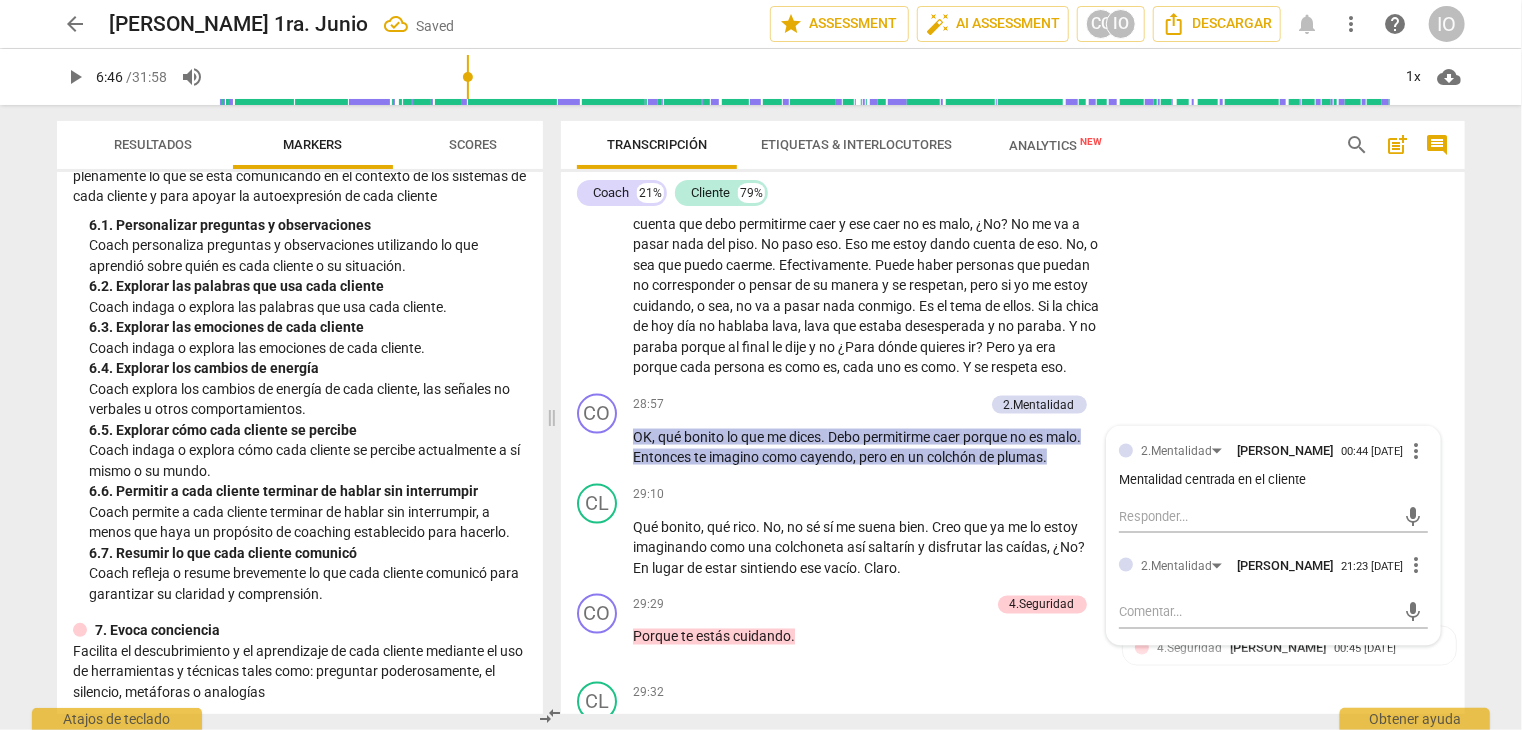 scroll, scrollTop: 1200, scrollLeft: 0, axis: vertical 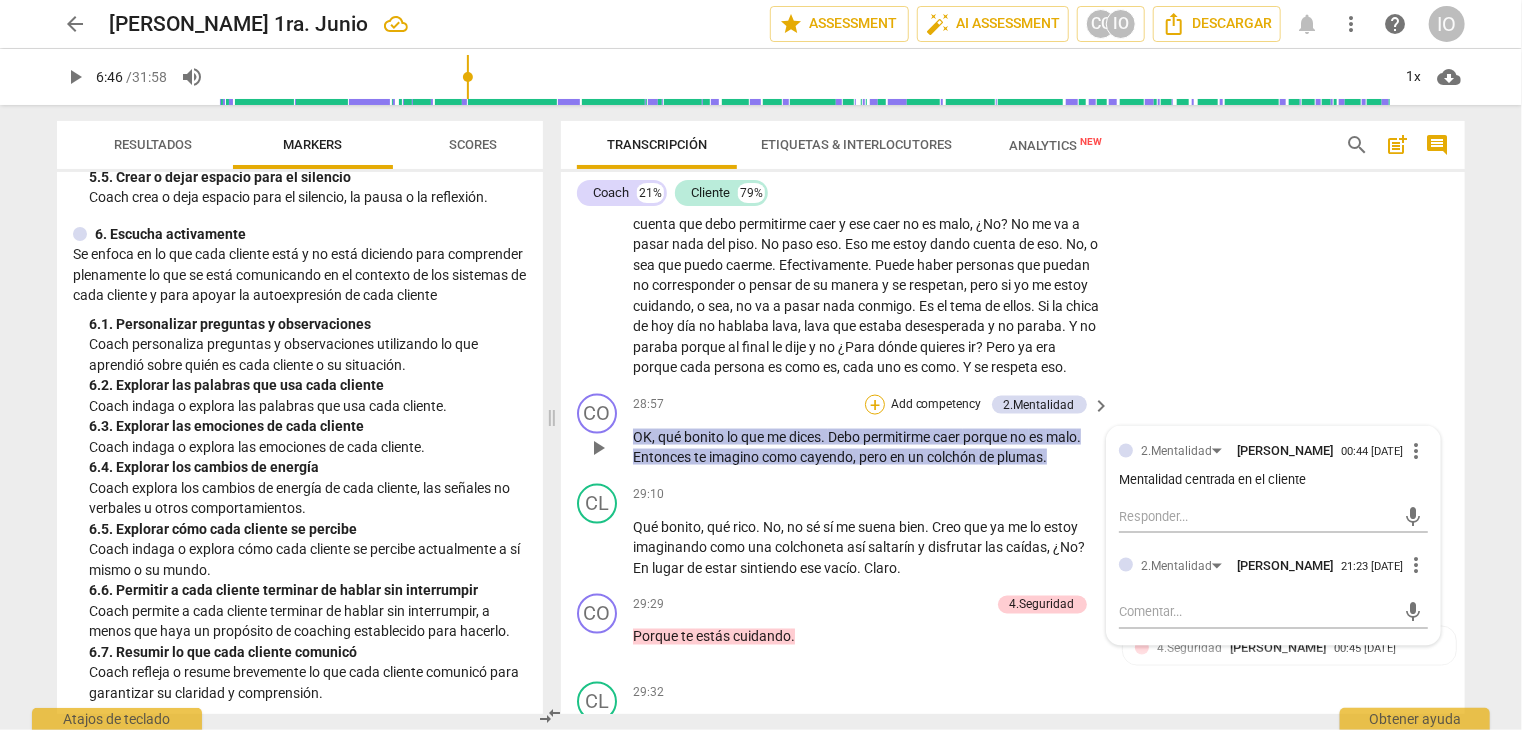 click on "+" at bounding box center [875, 405] 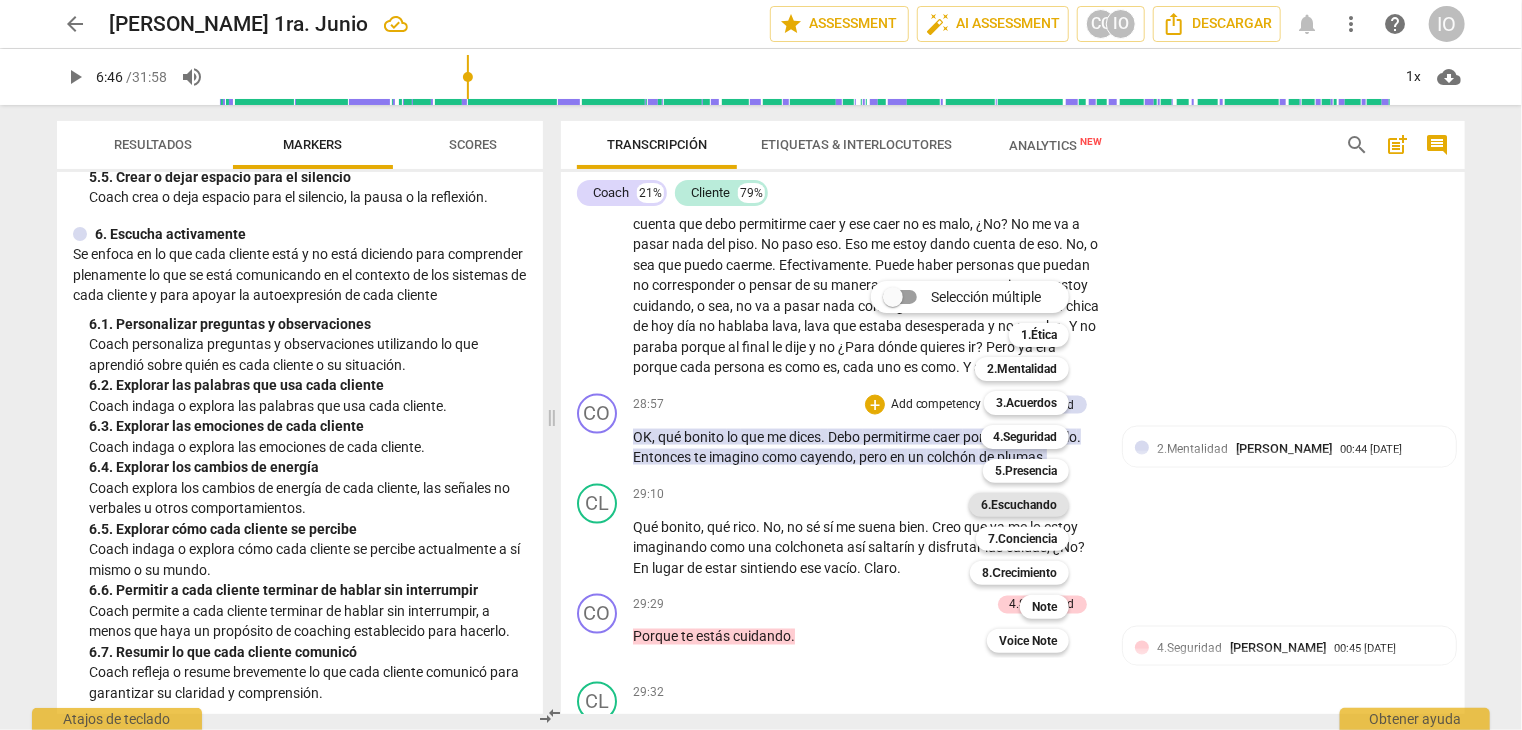 click on "6.Escuchando" at bounding box center [1019, 505] 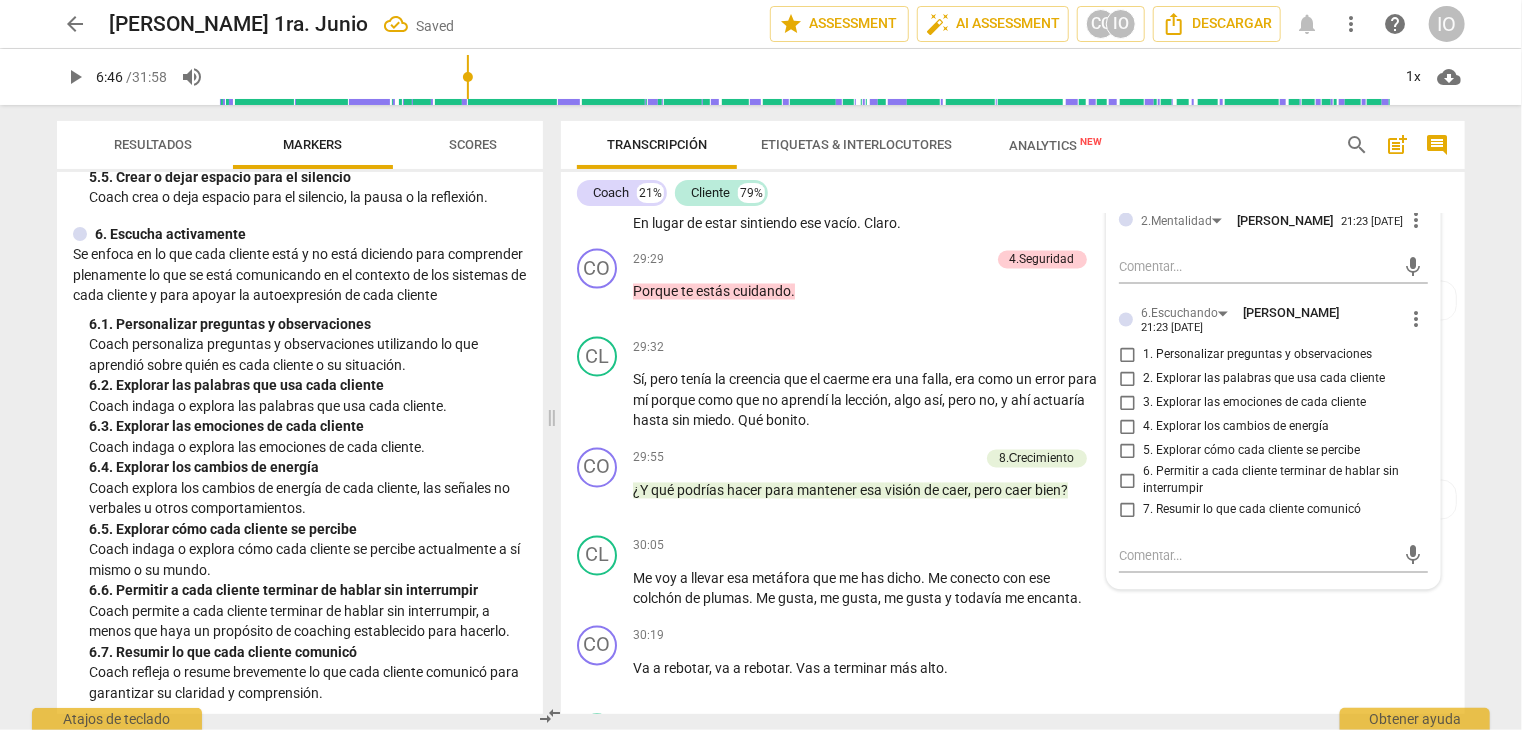 scroll, scrollTop: 9538, scrollLeft: 0, axis: vertical 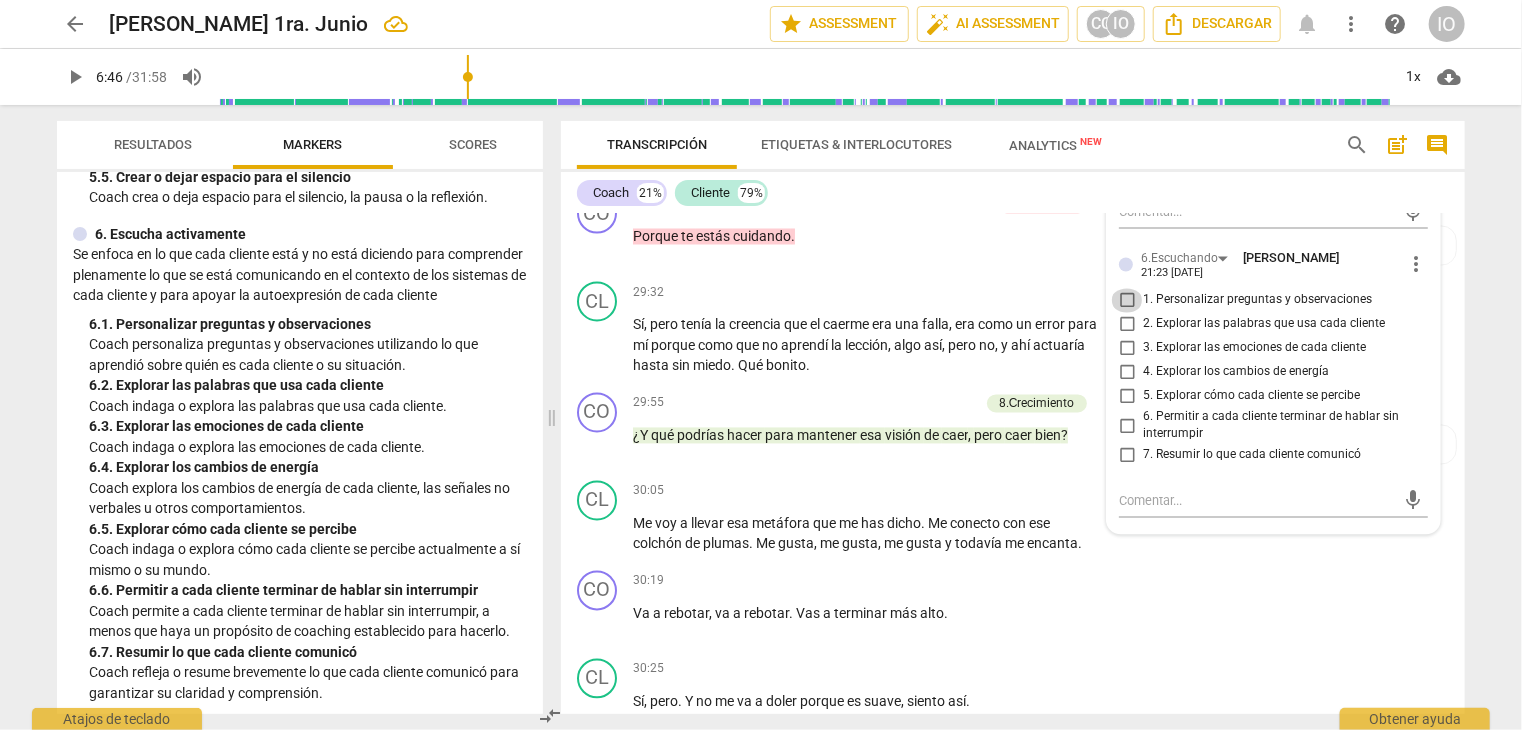 click on "1. Personalizar preguntas y observaciones" at bounding box center [1127, 301] 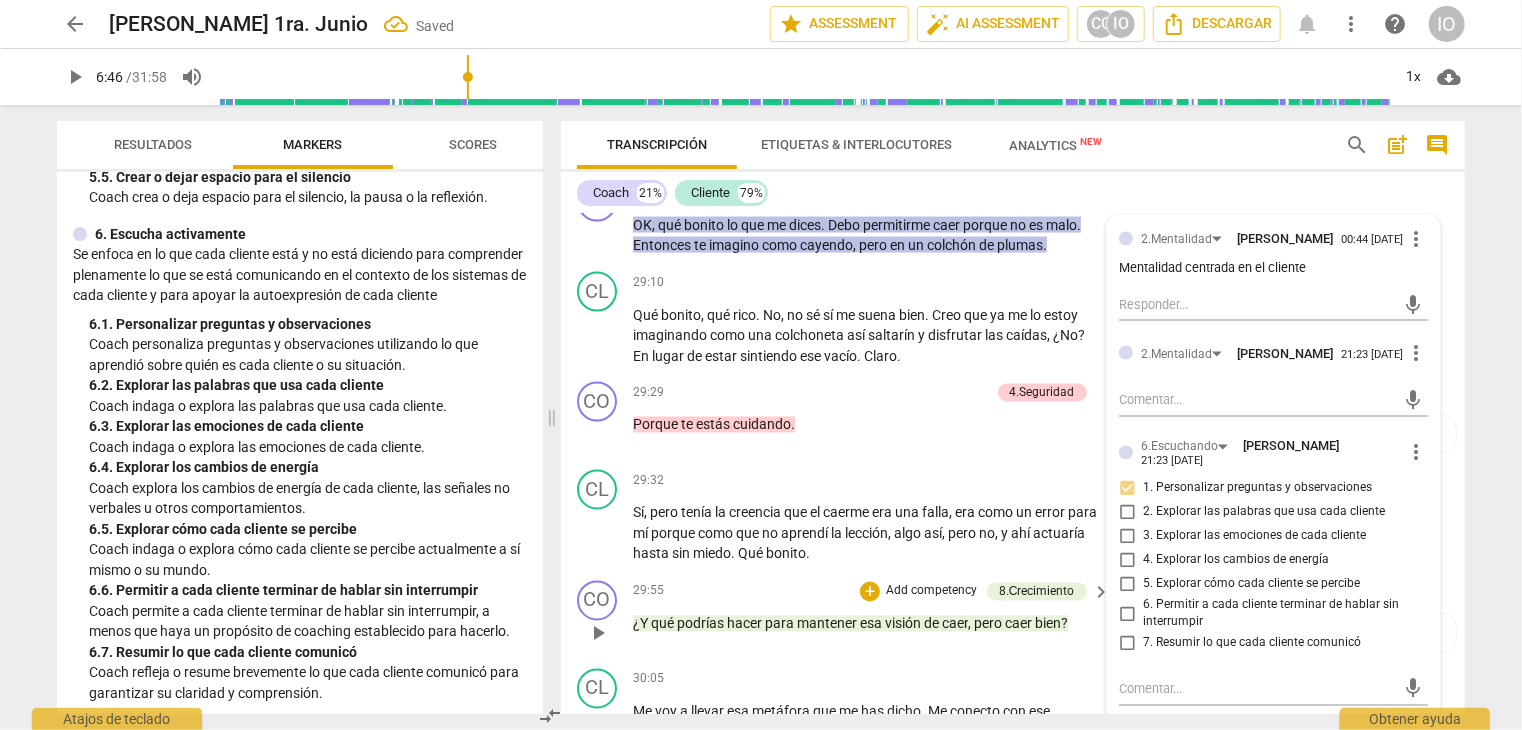 scroll, scrollTop: 9238, scrollLeft: 0, axis: vertical 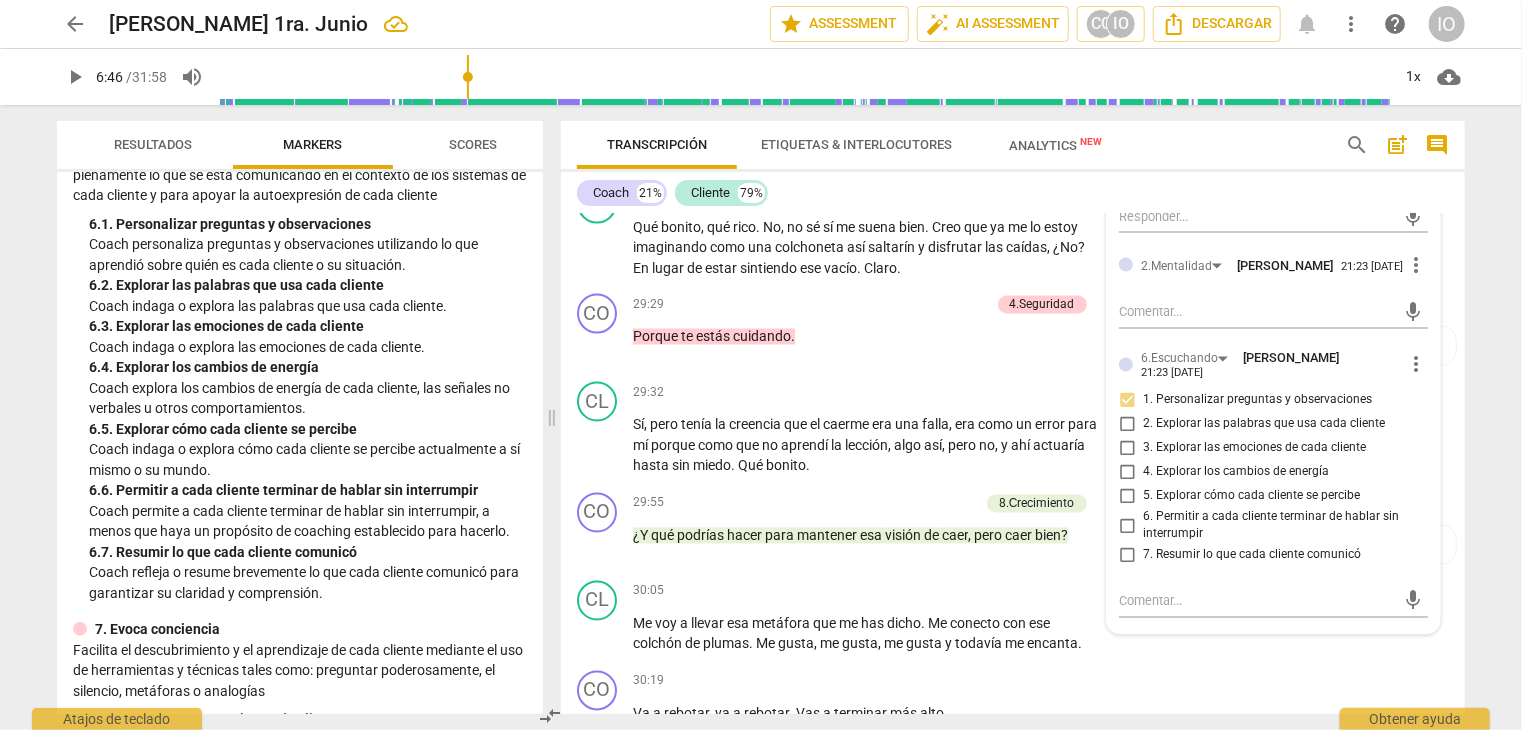 click on "7. Resumir lo que cada cliente comunicó" at bounding box center (1127, 556) 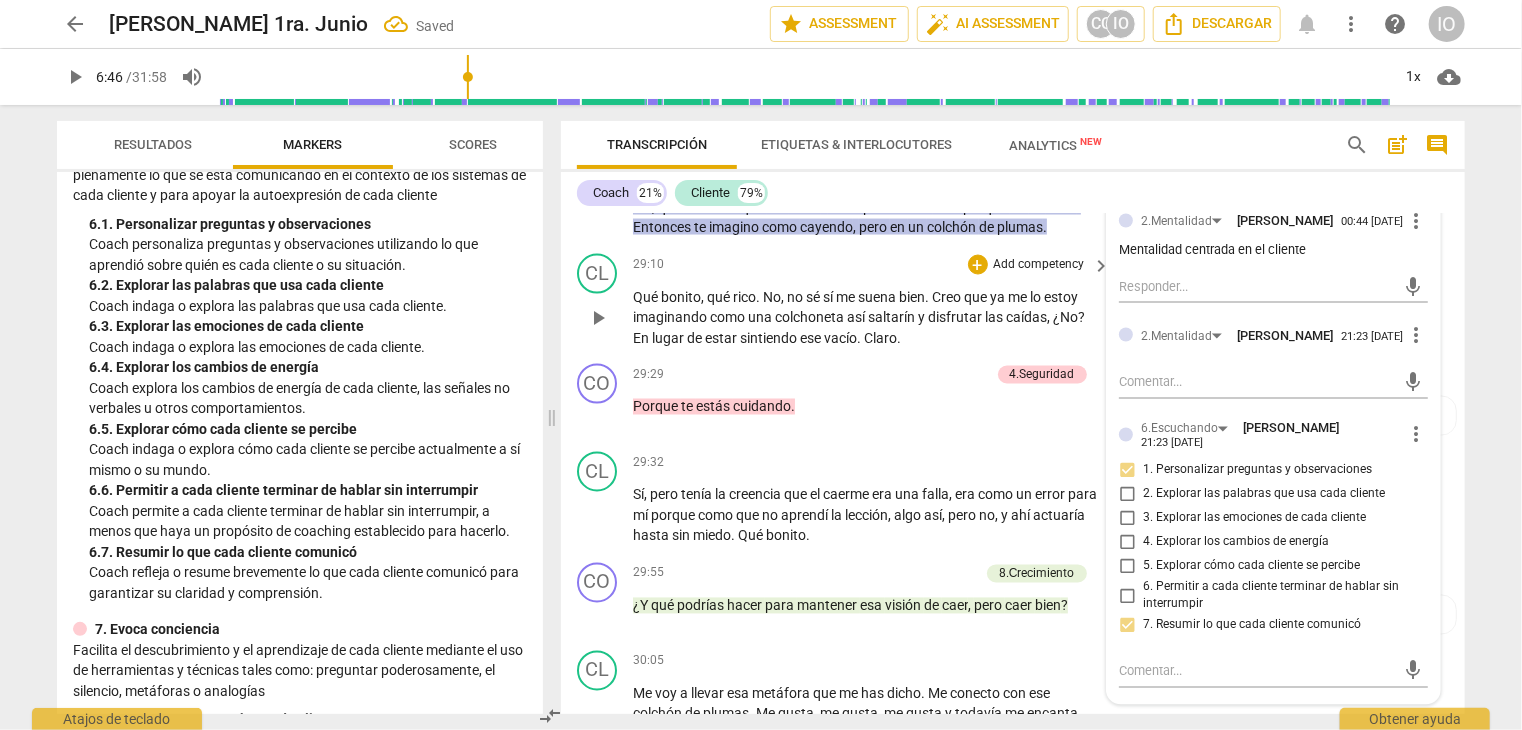 scroll, scrollTop: 9338, scrollLeft: 0, axis: vertical 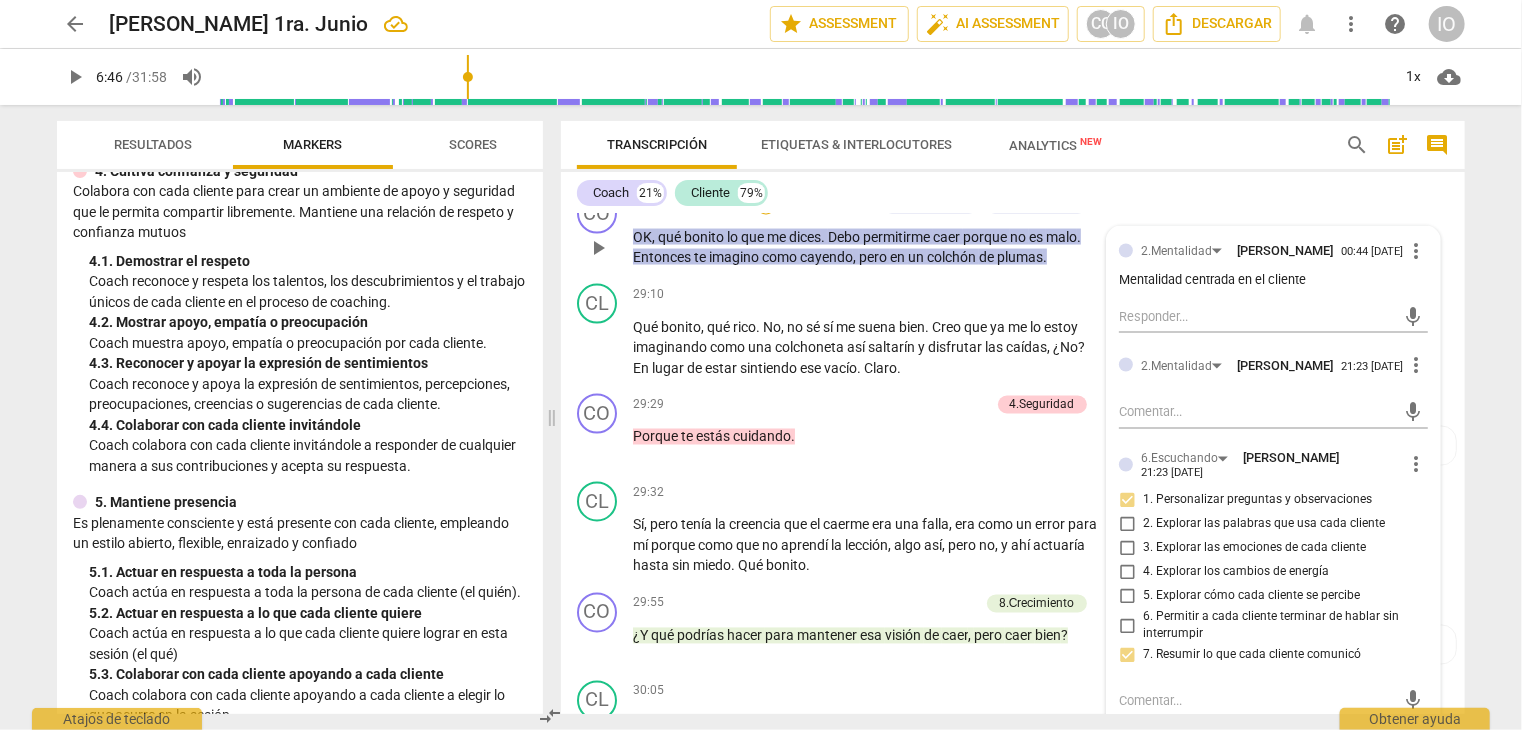 click on "+" at bounding box center [766, 205] 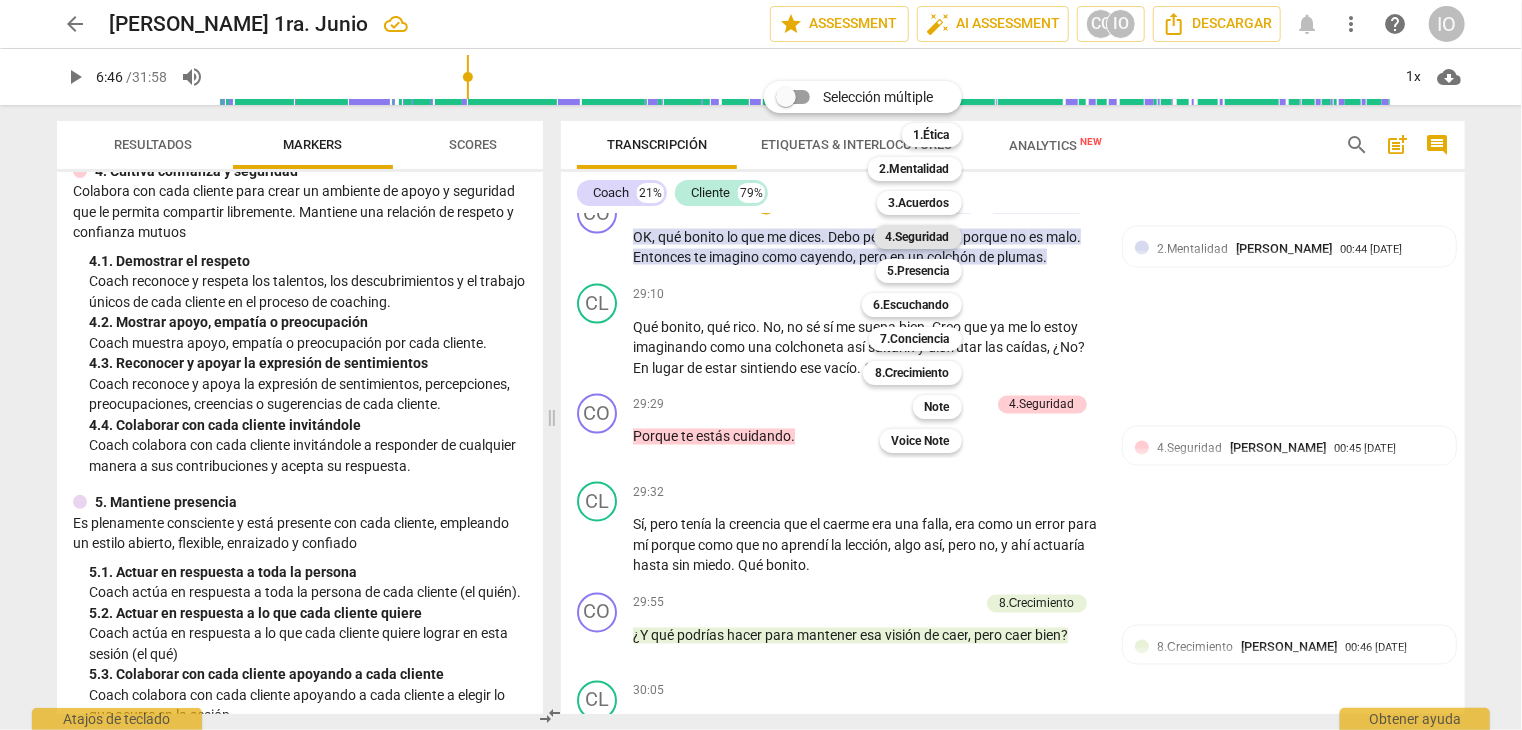 click on "4.Seguridad" at bounding box center (918, 237) 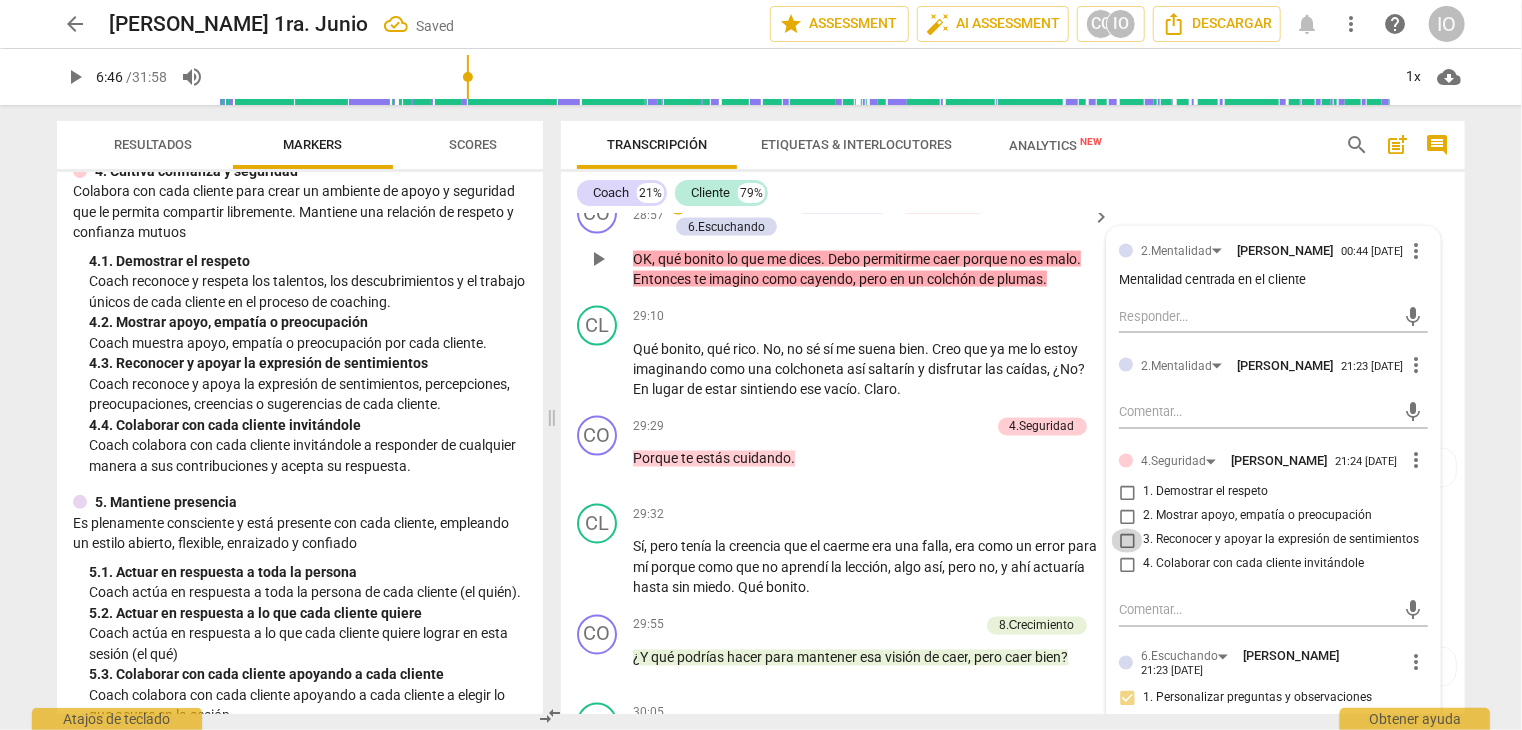click on "3. Reconocer y apoyar la expresión de sentimientos" at bounding box center [1127, 541] 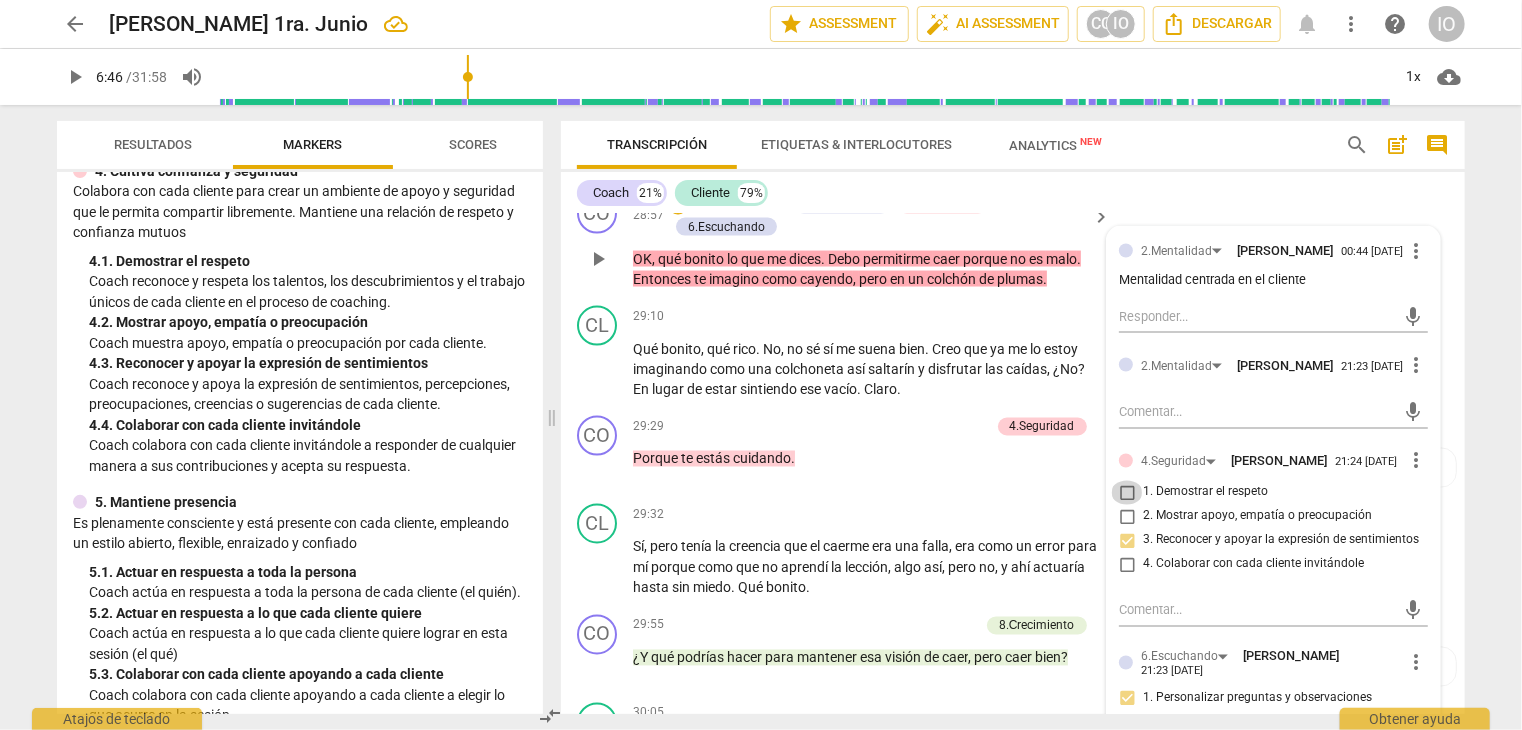 click on "1. Demostrar el respeto" at bounding box center [1127, 493] 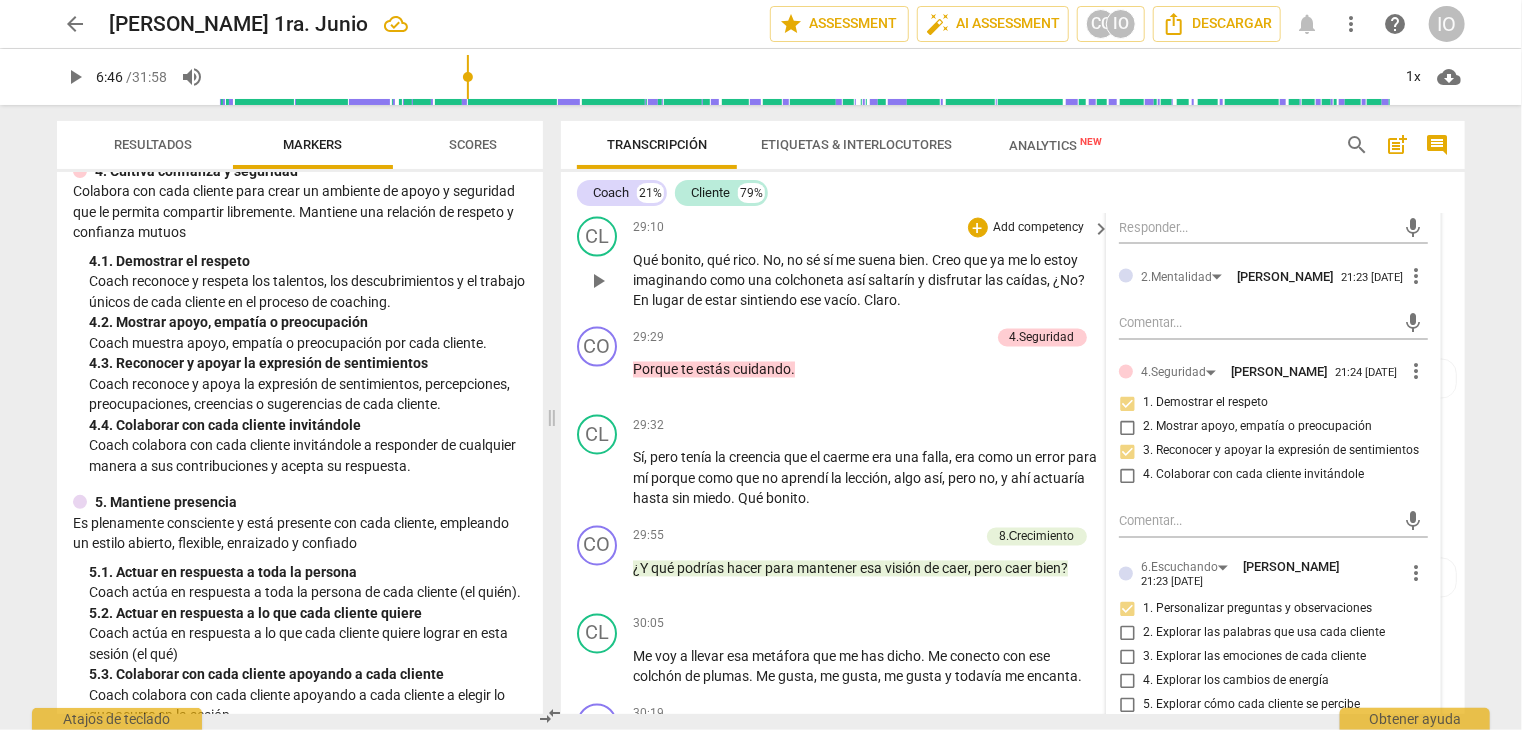 scroll, scrollTop: 9438, scrollLeft: 0, axis: vertical 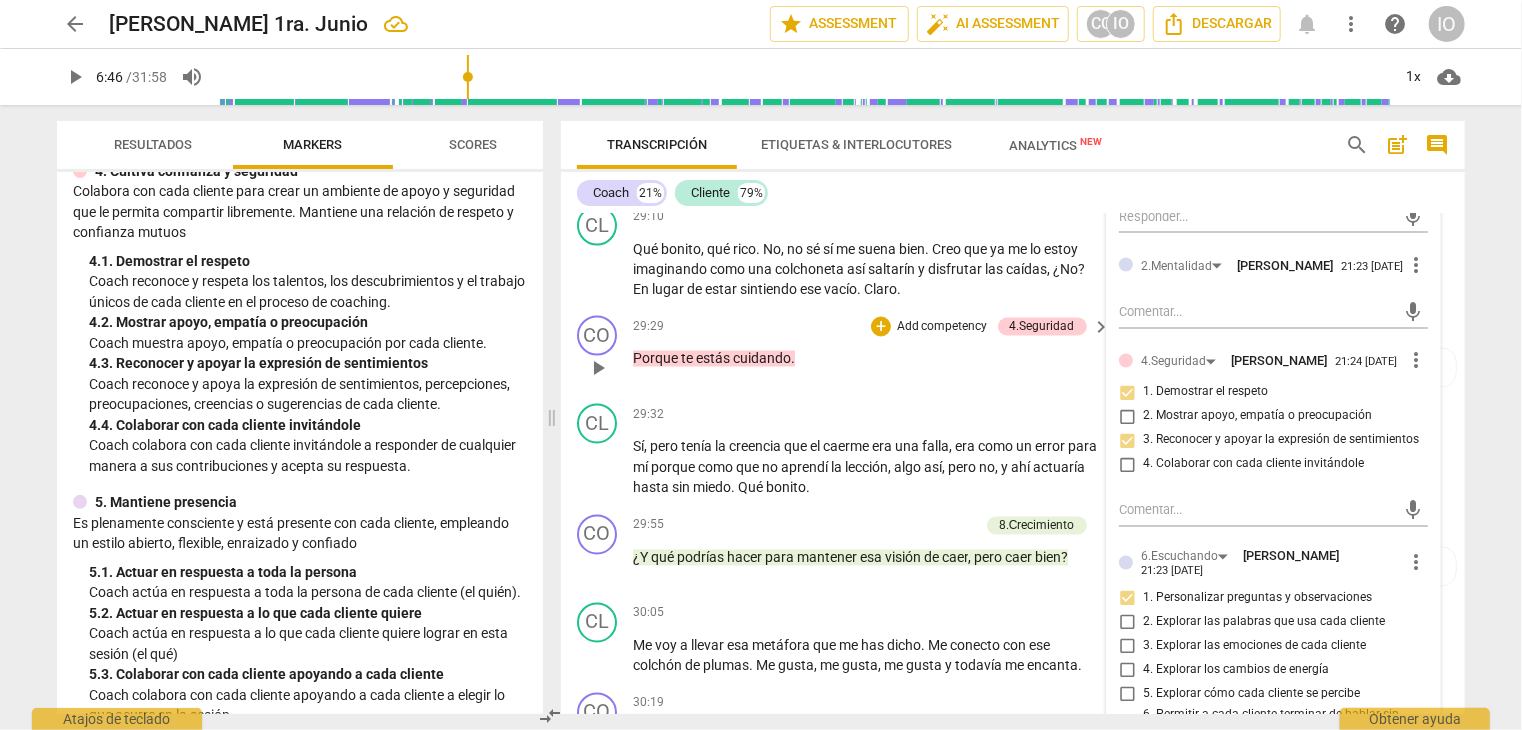 type on "407" 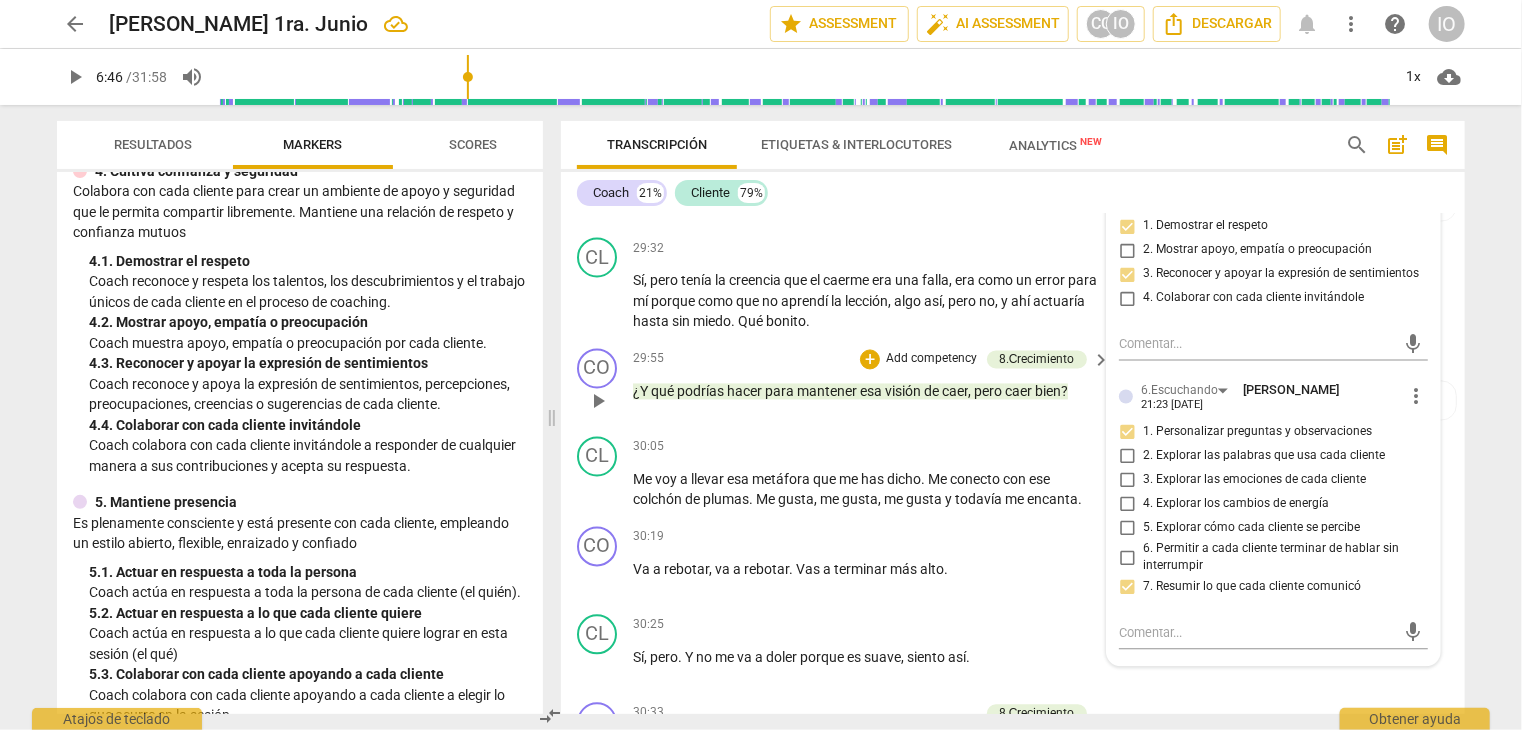 scroll, scrollTop: 9638, scrollLeft: 0, axis: vertical 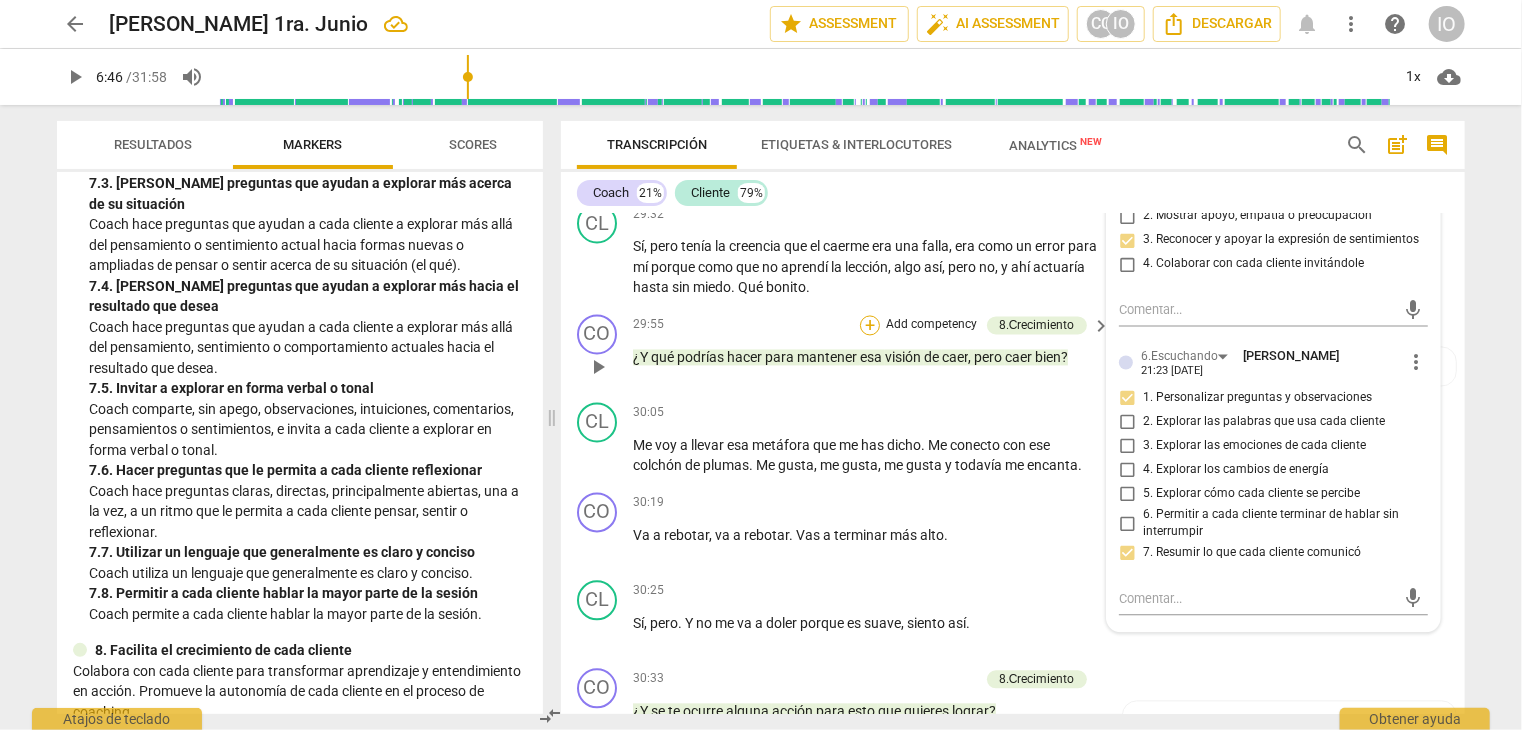 click on "+" at bounding box center (870, 326) 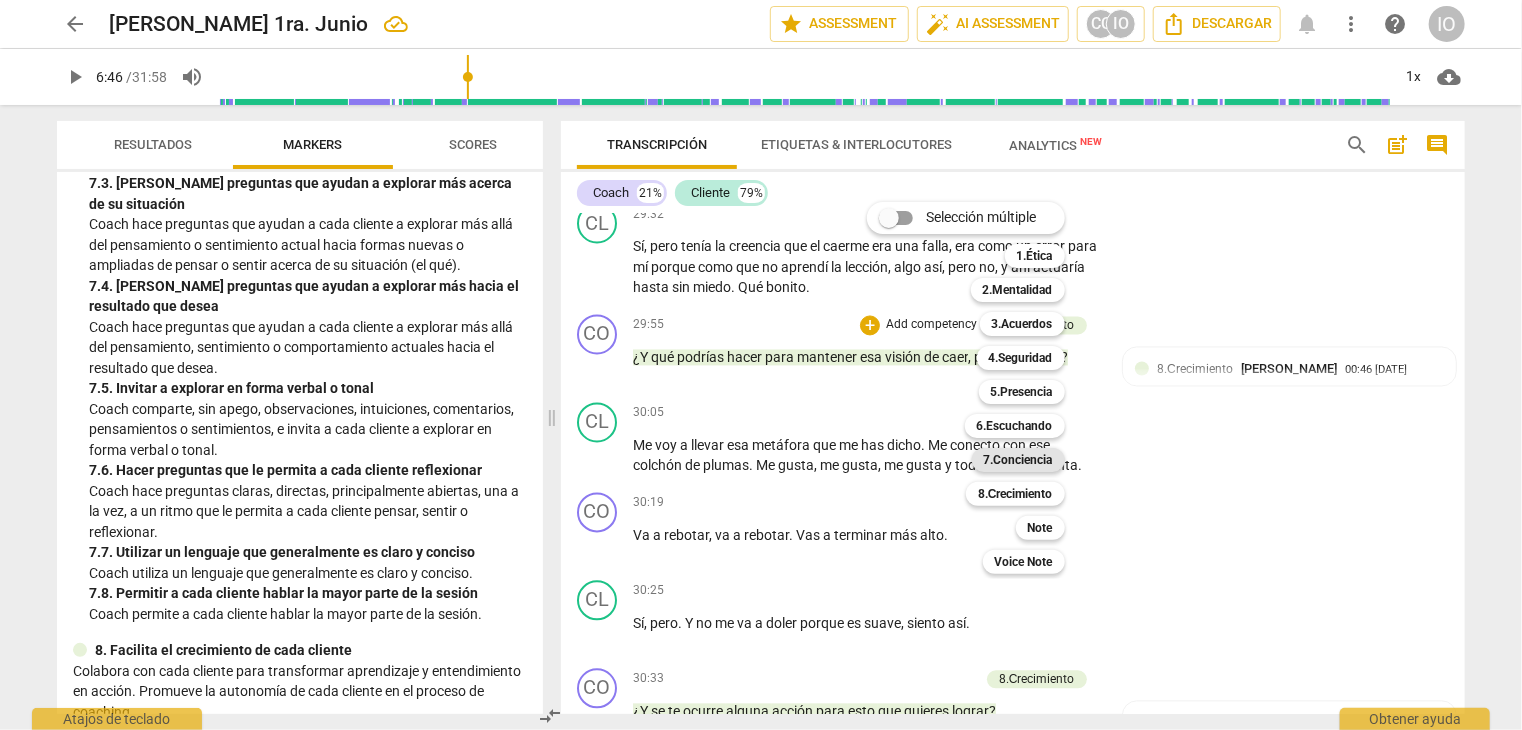click on "7.Conciencia" at bounding box center (1018, 460) 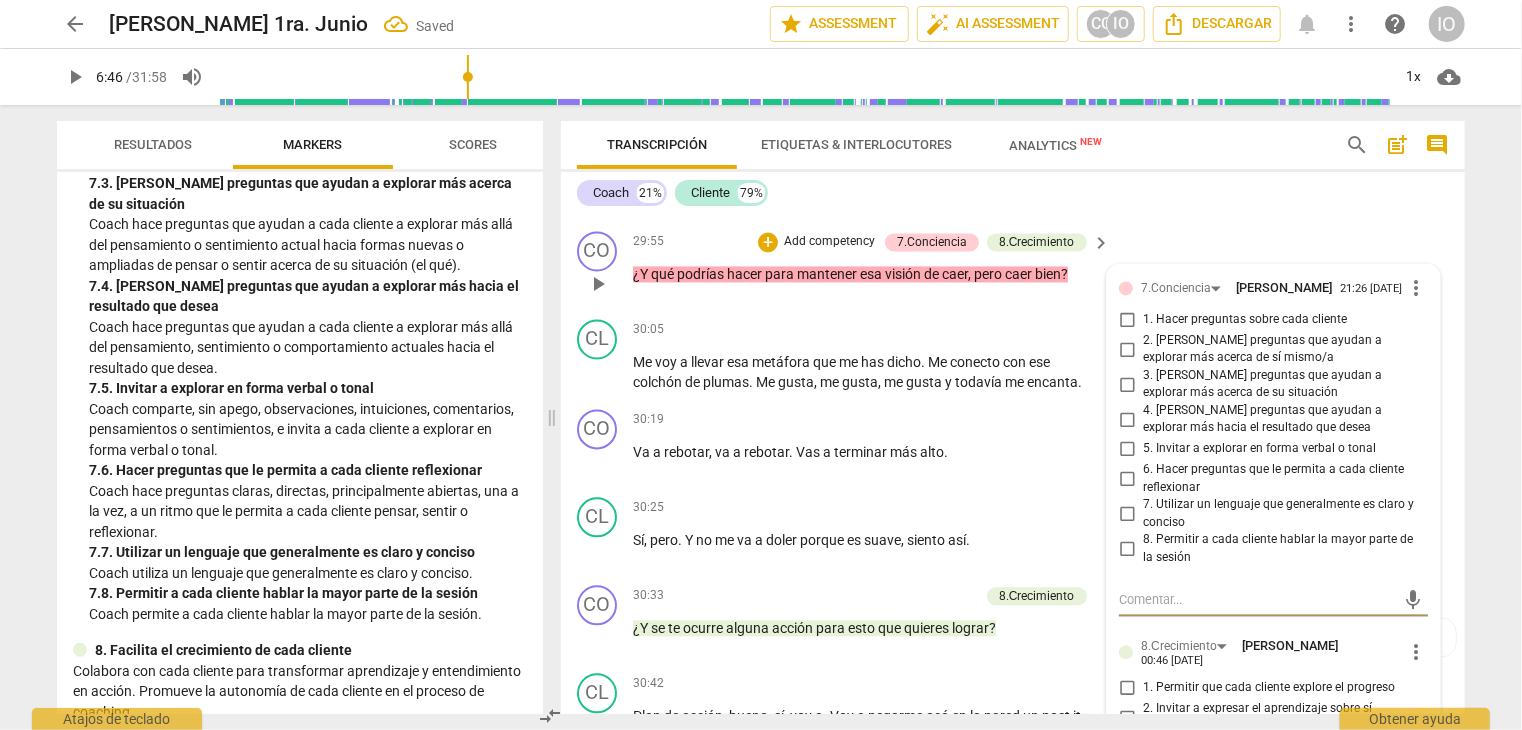 scroll, scrollTop: 9720, scrollLeft: 0, axis: vertical 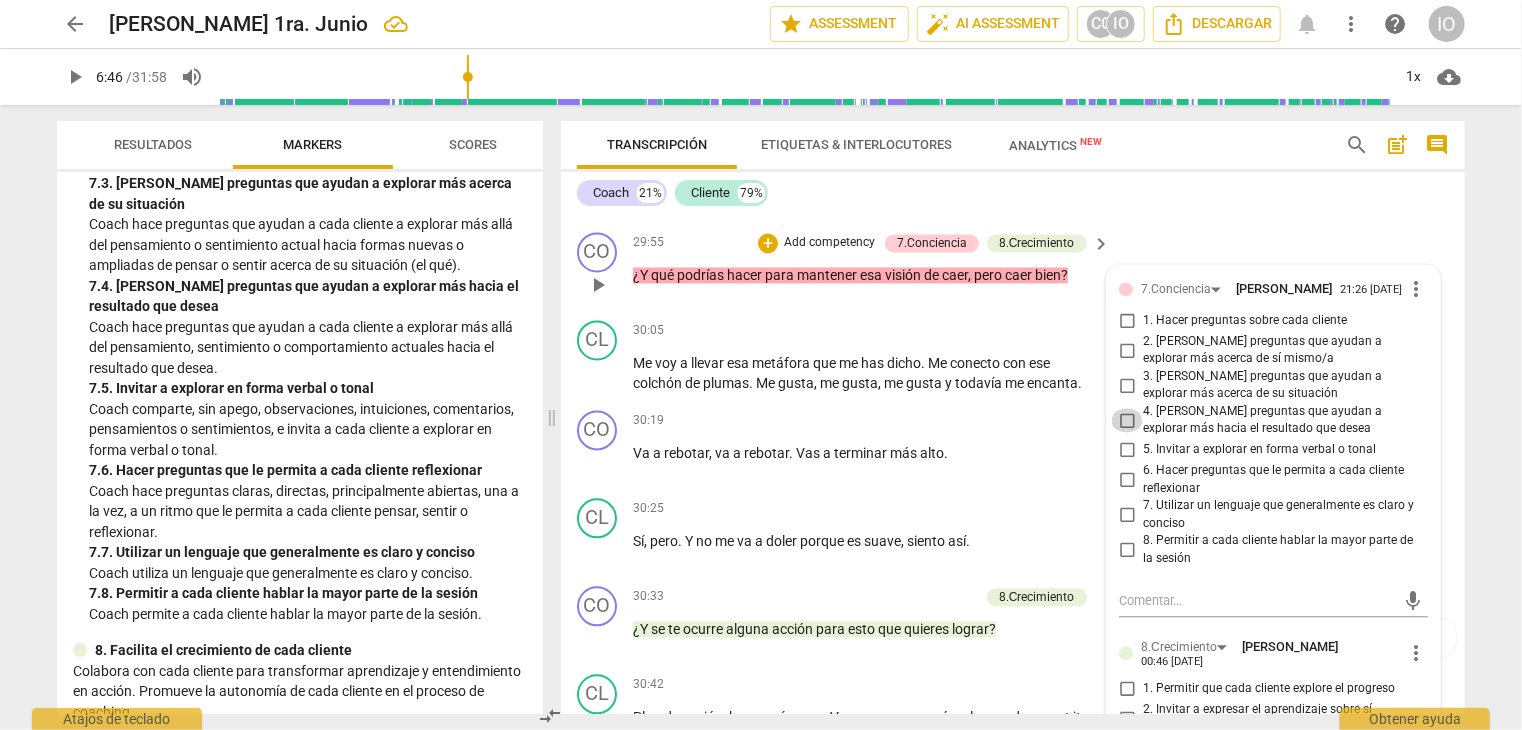 click on "4. [PERSON_NAME] preguntas que ayudan a explorar más hacia el resultado que desea" at bounding box center (1127, 421) 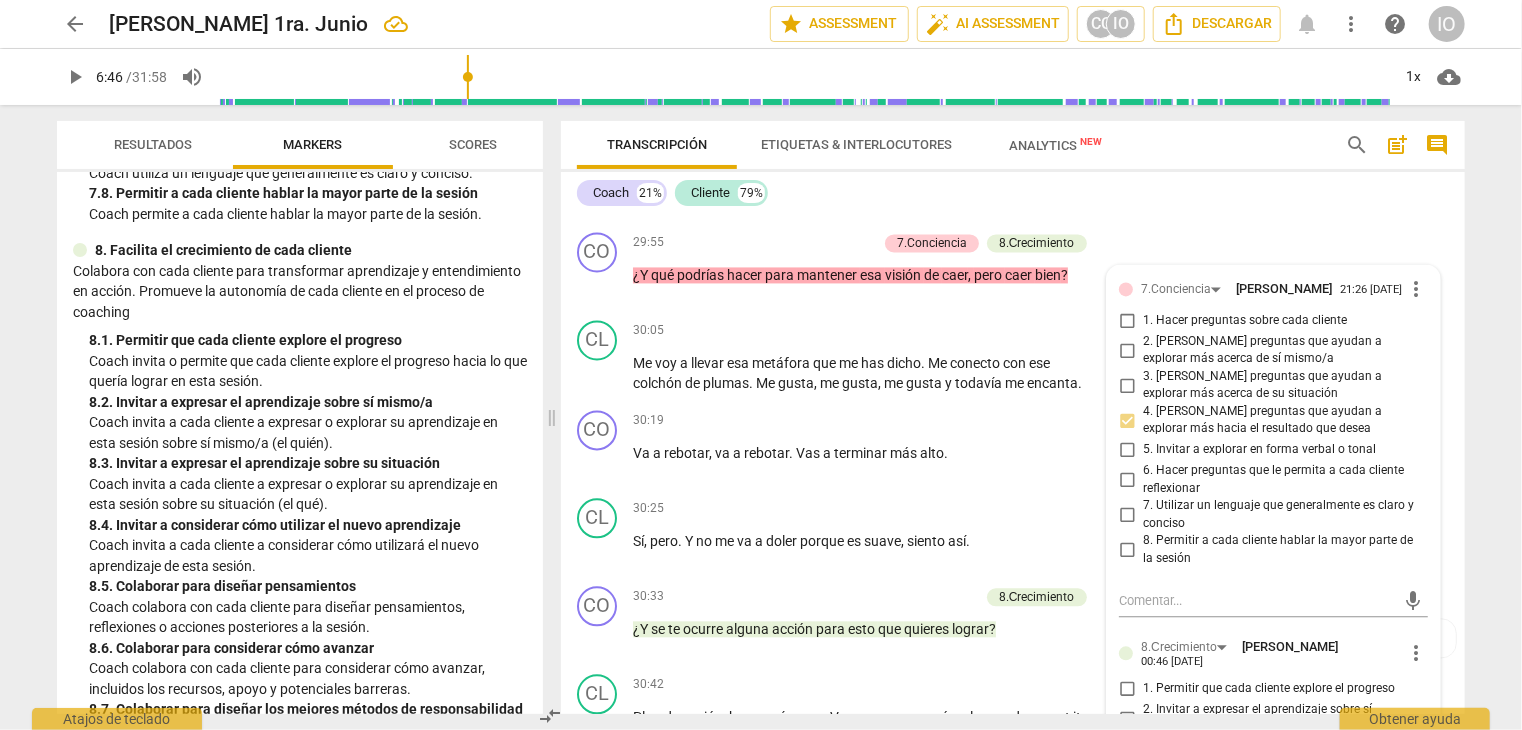 scroll, scrollTop: 2500, scrollLeft: 0, axis: vertical 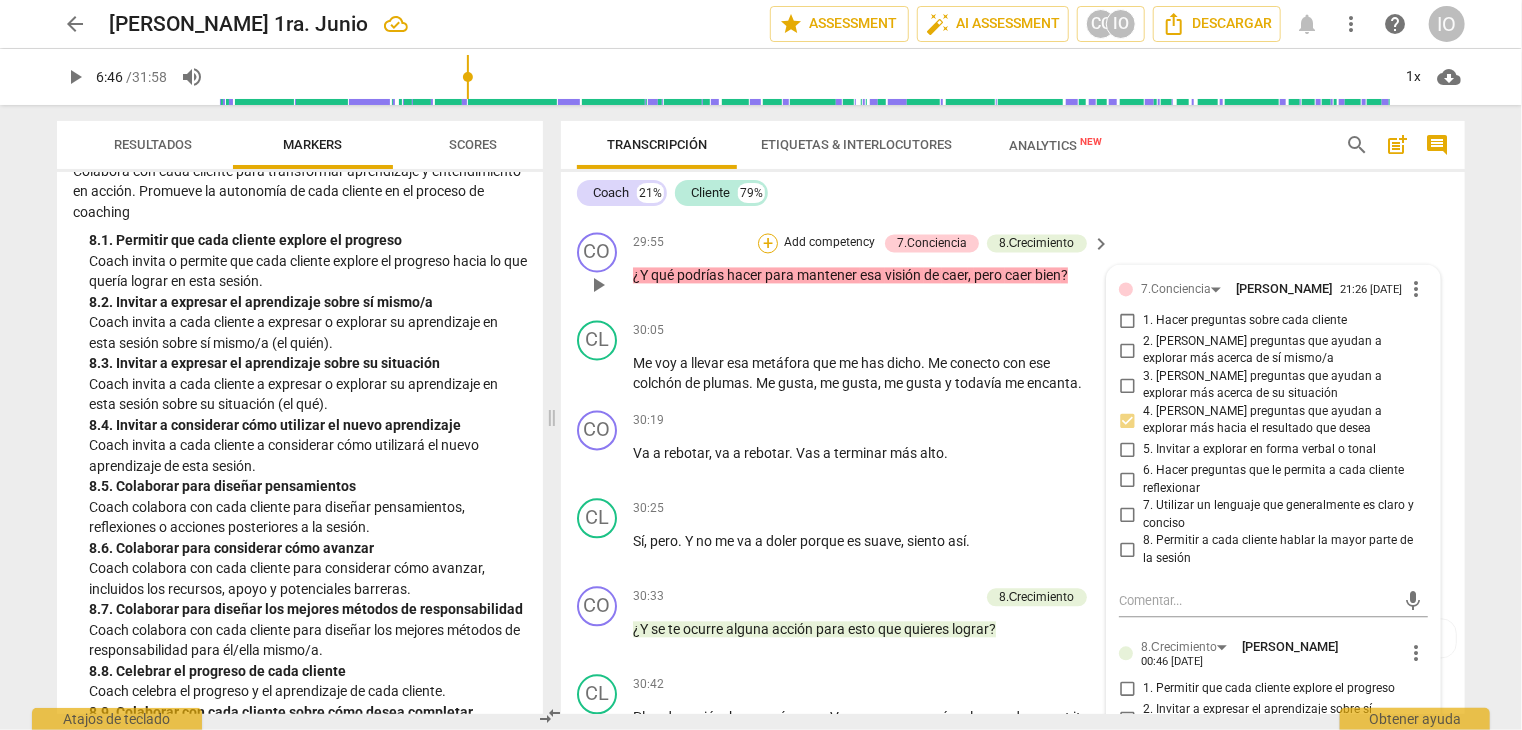 click on "+" at bounding box center [768, 244] 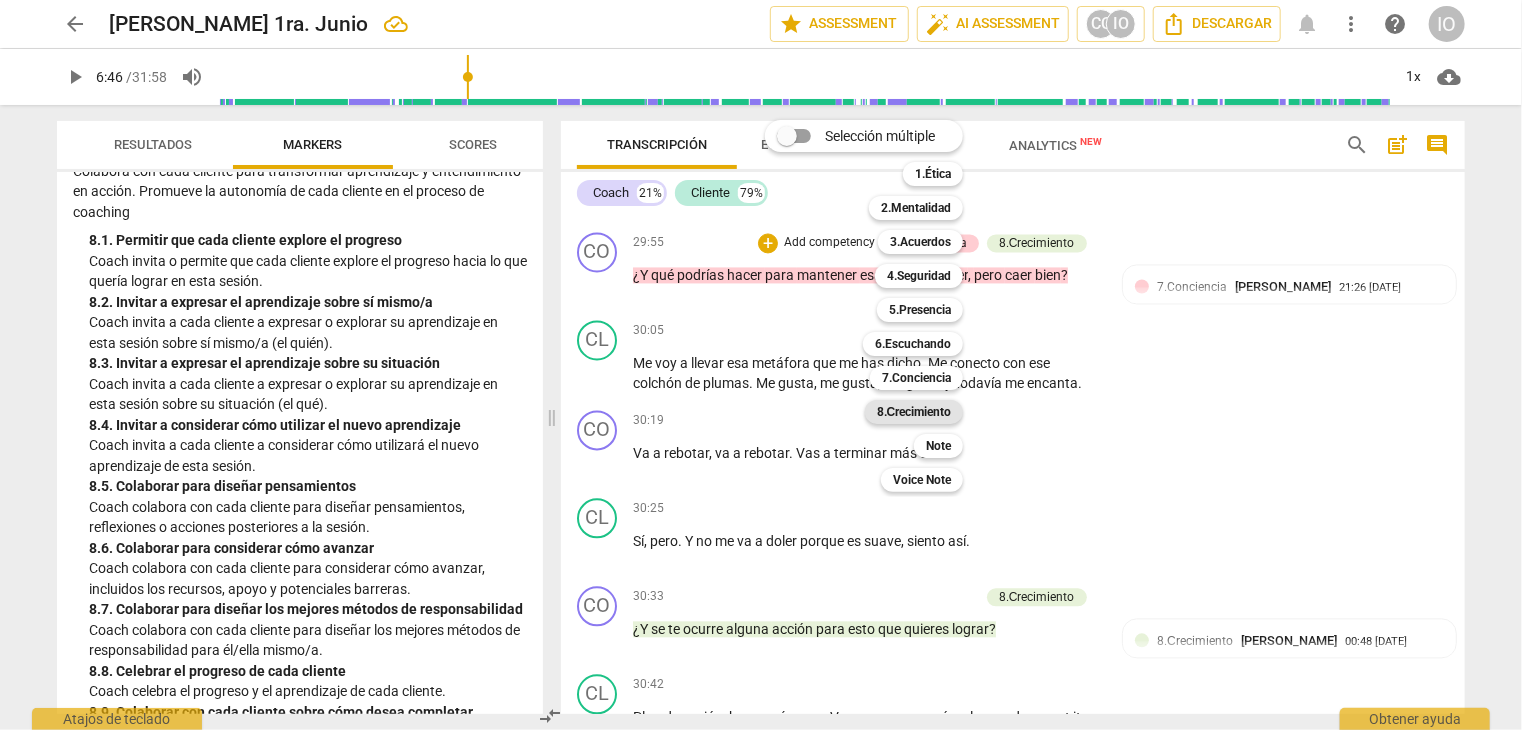 click on "8.Сrecimiento" at bounding box center (914, 412) 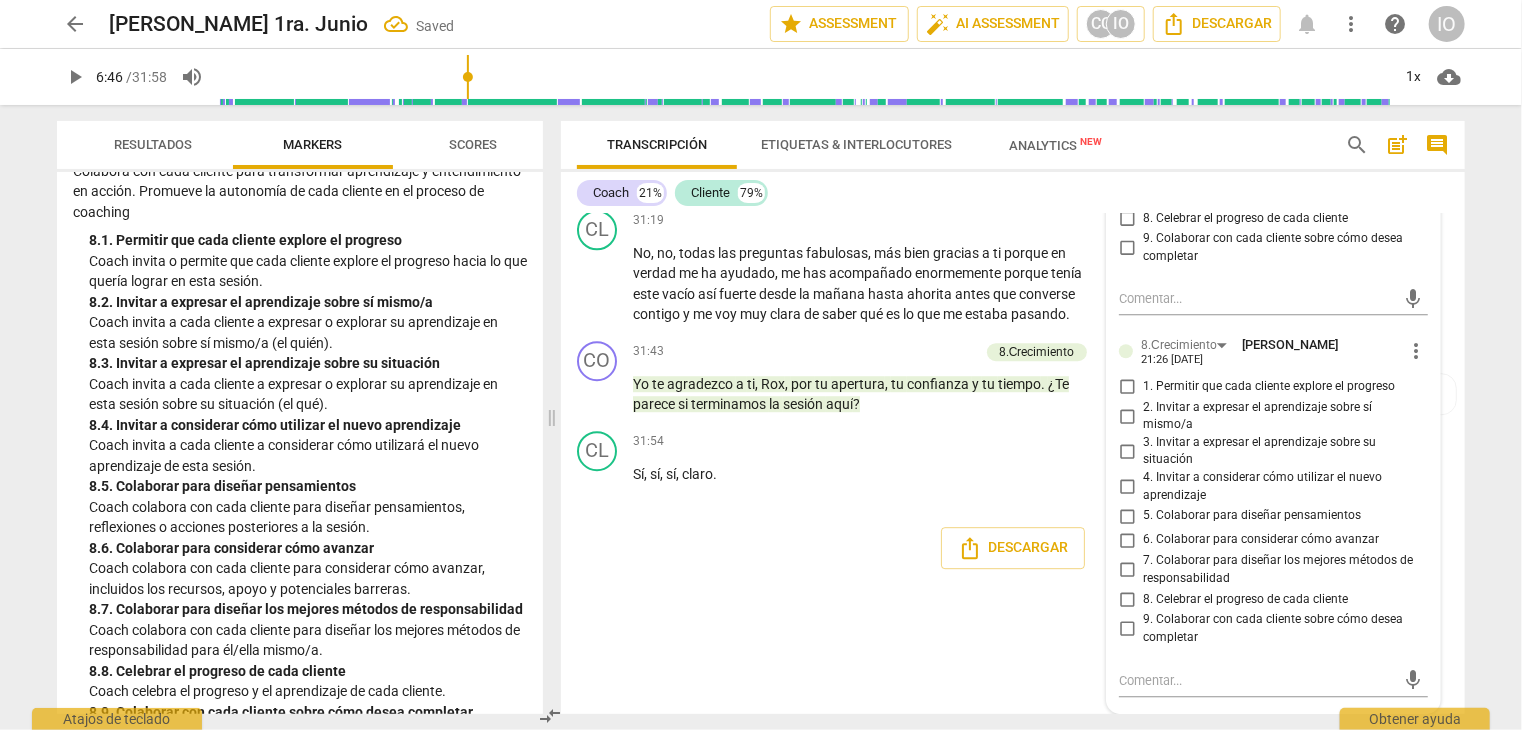 scroll, scrollTop: 10420, scrollLeft: 0, axis: vertical 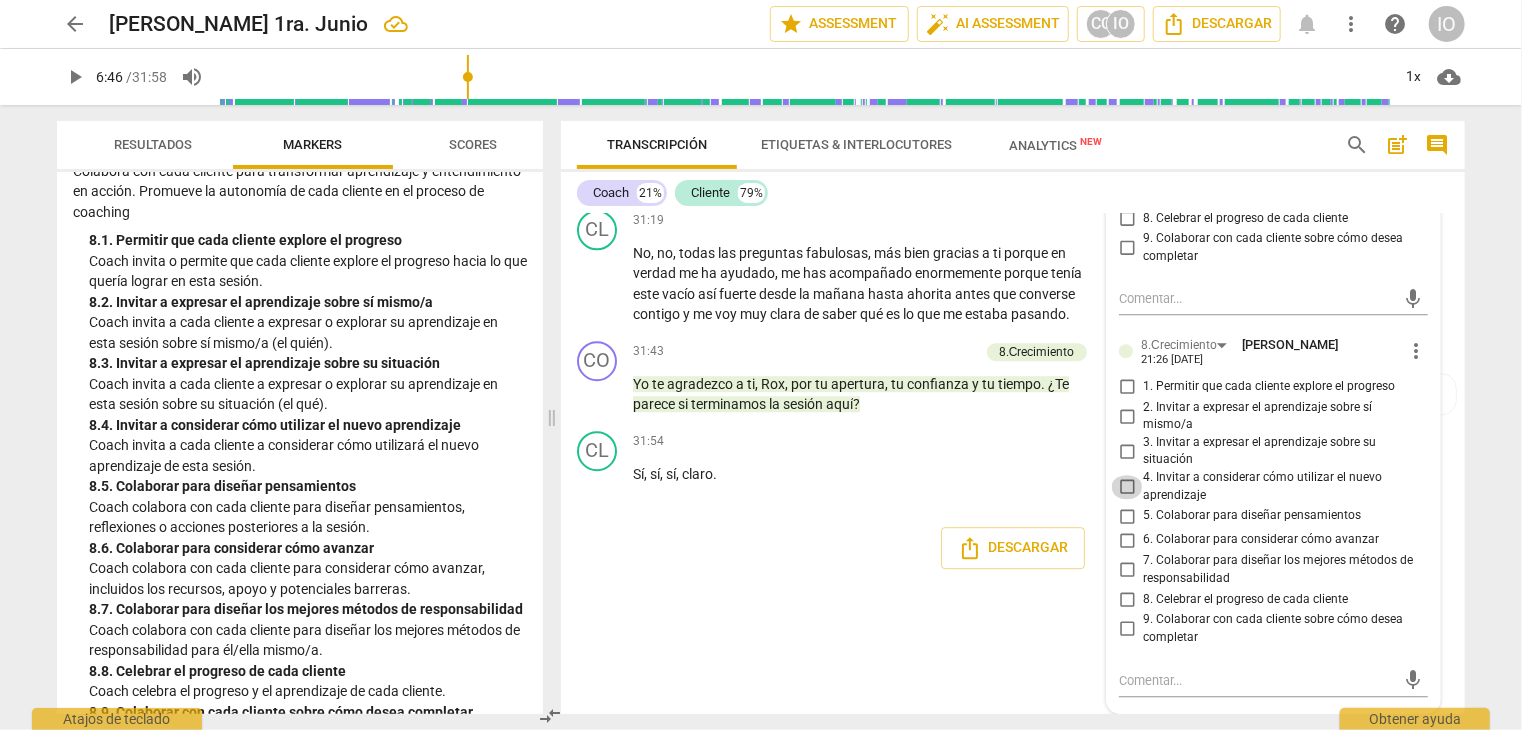 click on "4. Invitar a considerar cómo utilizar el nuevo aprendizaje" at bounding box center [1127, 487] 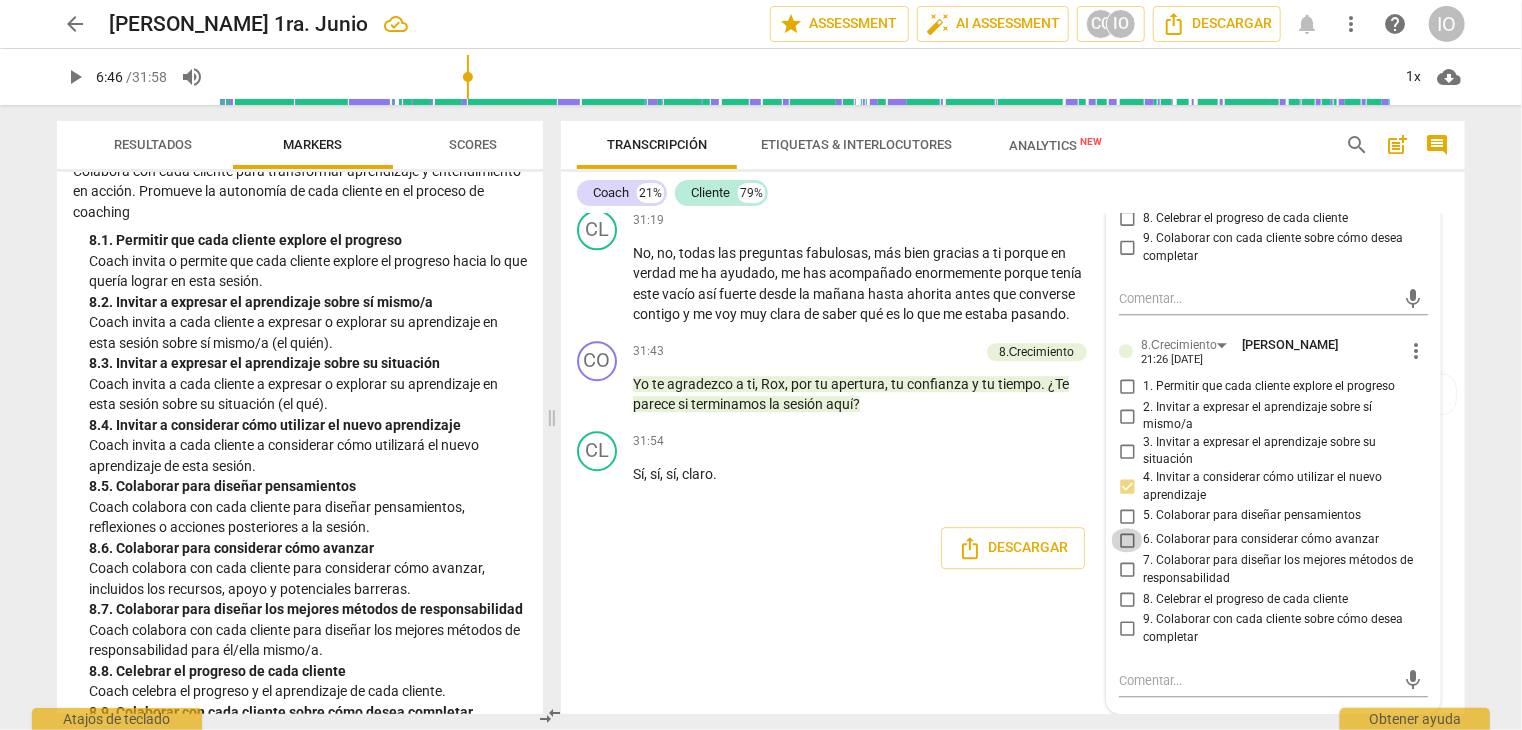 click on "6. Colaborar para considerar cómo avanzar" at bounding box center [1127, 540] 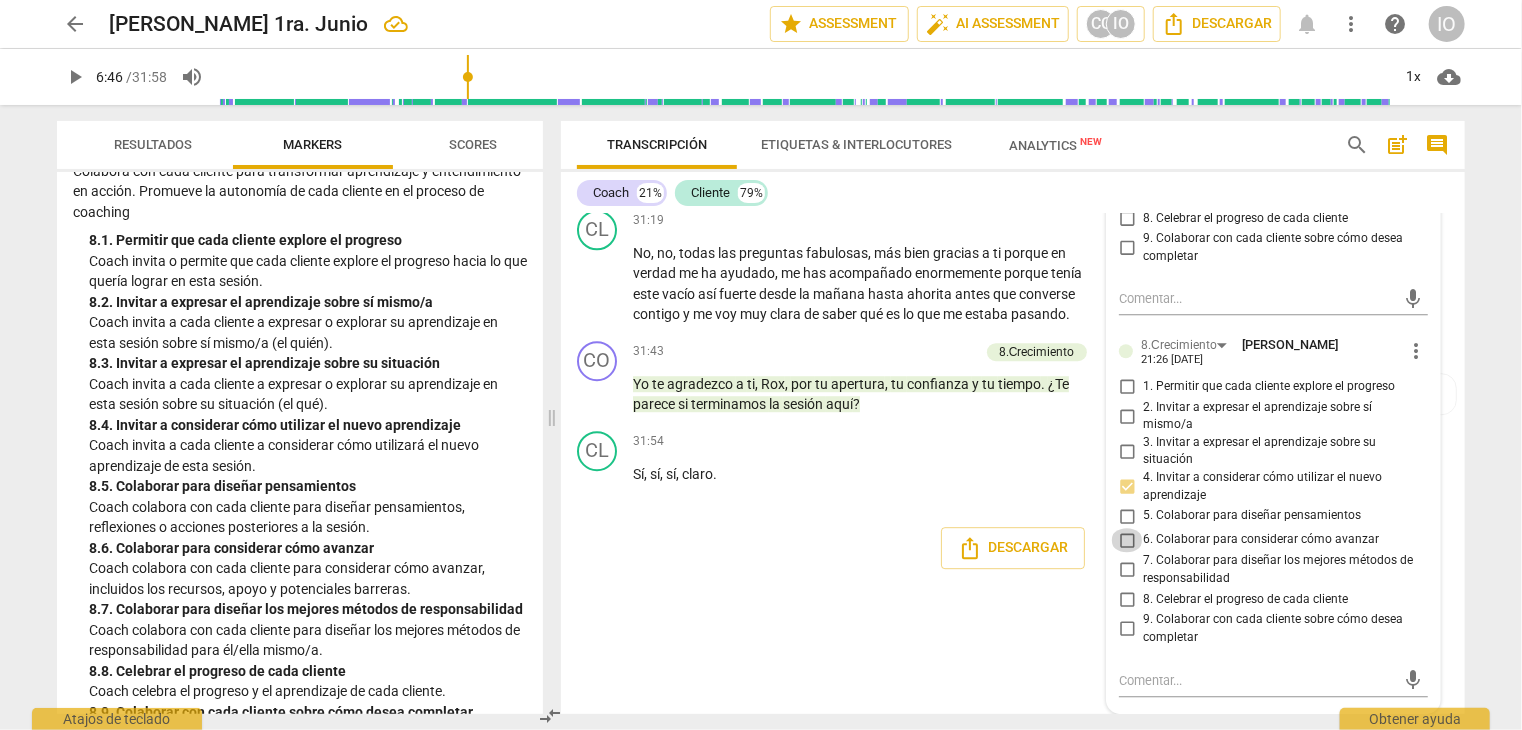checkbox on "true" 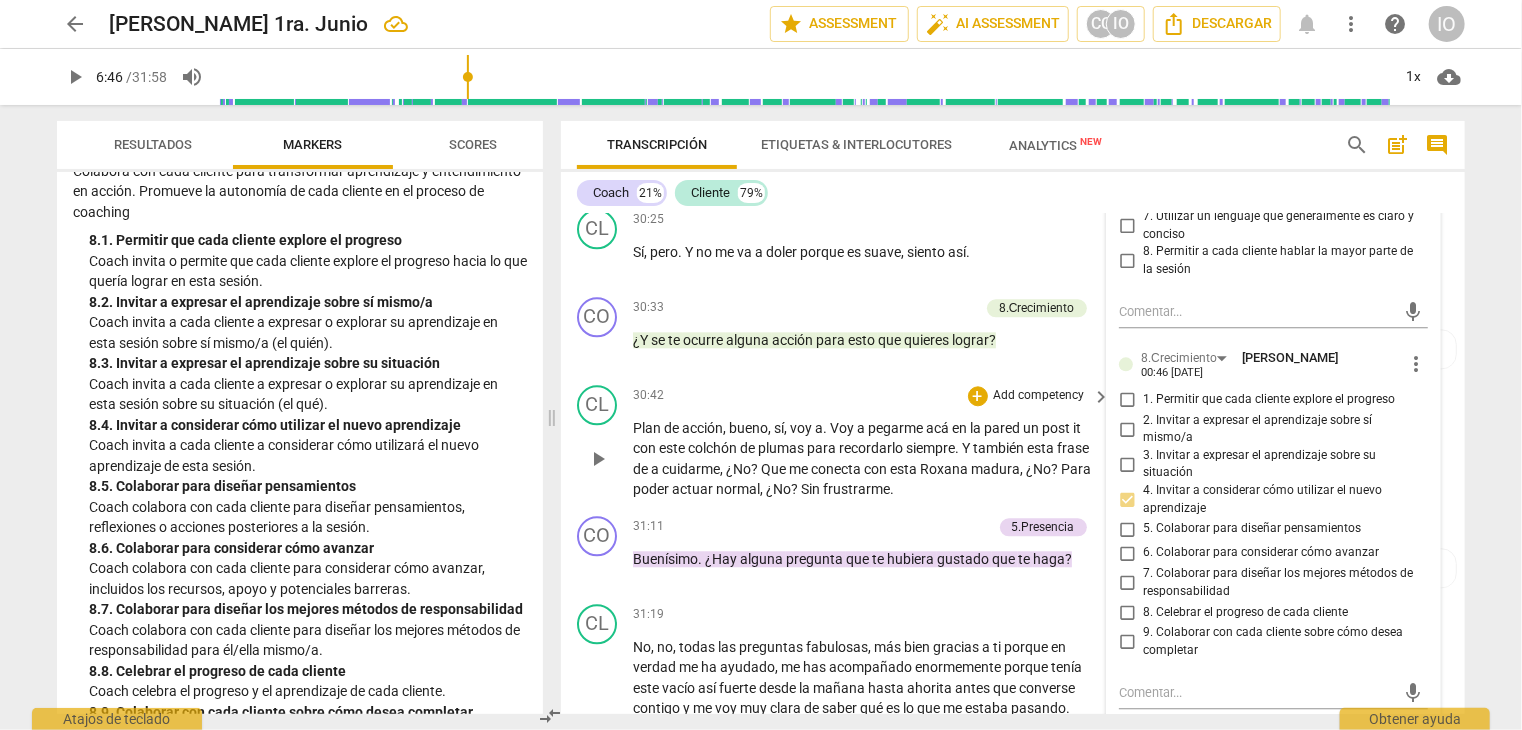 scroll, scrollTop: 10020, scrollLeft: 0, axis: vertical 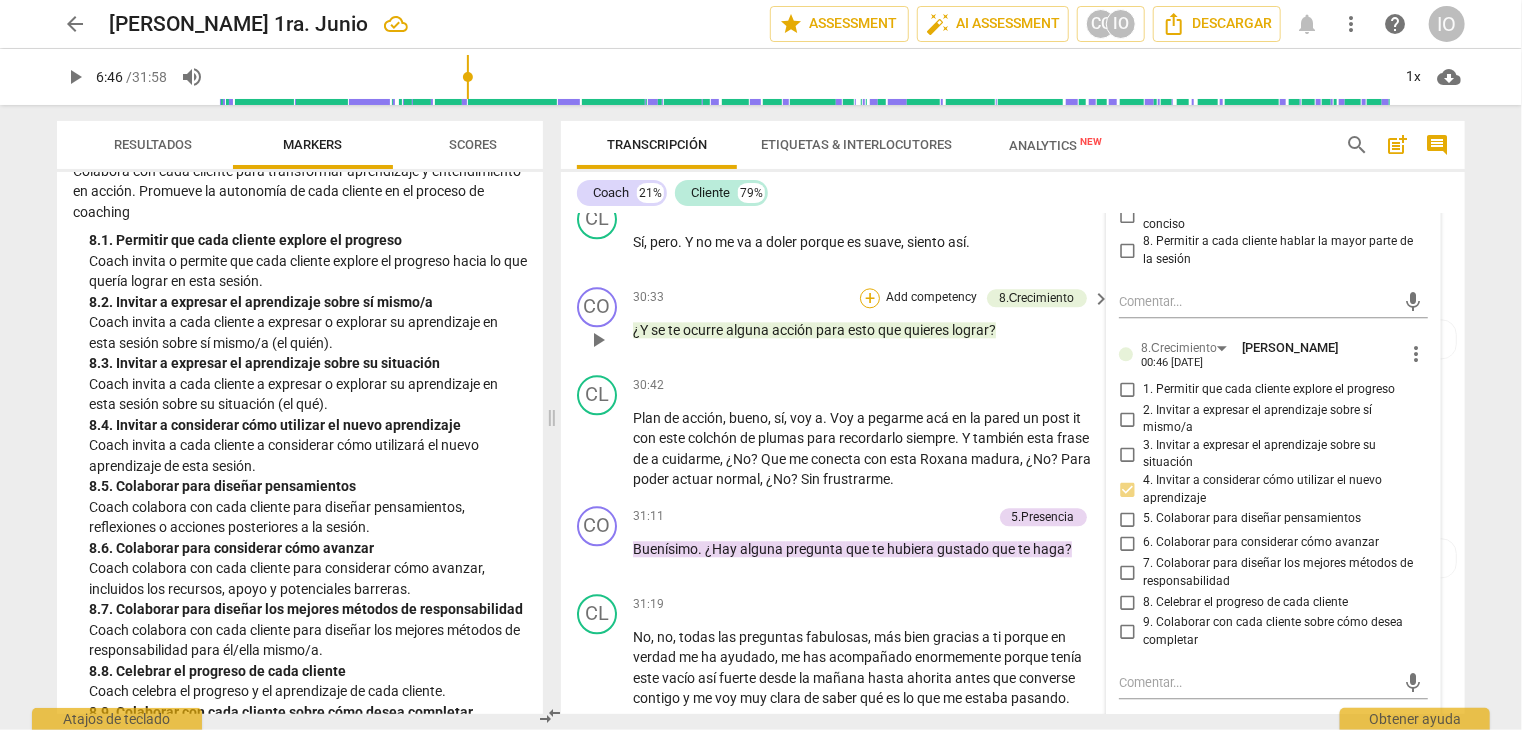 click on "+" at bounding box center (870, 298) 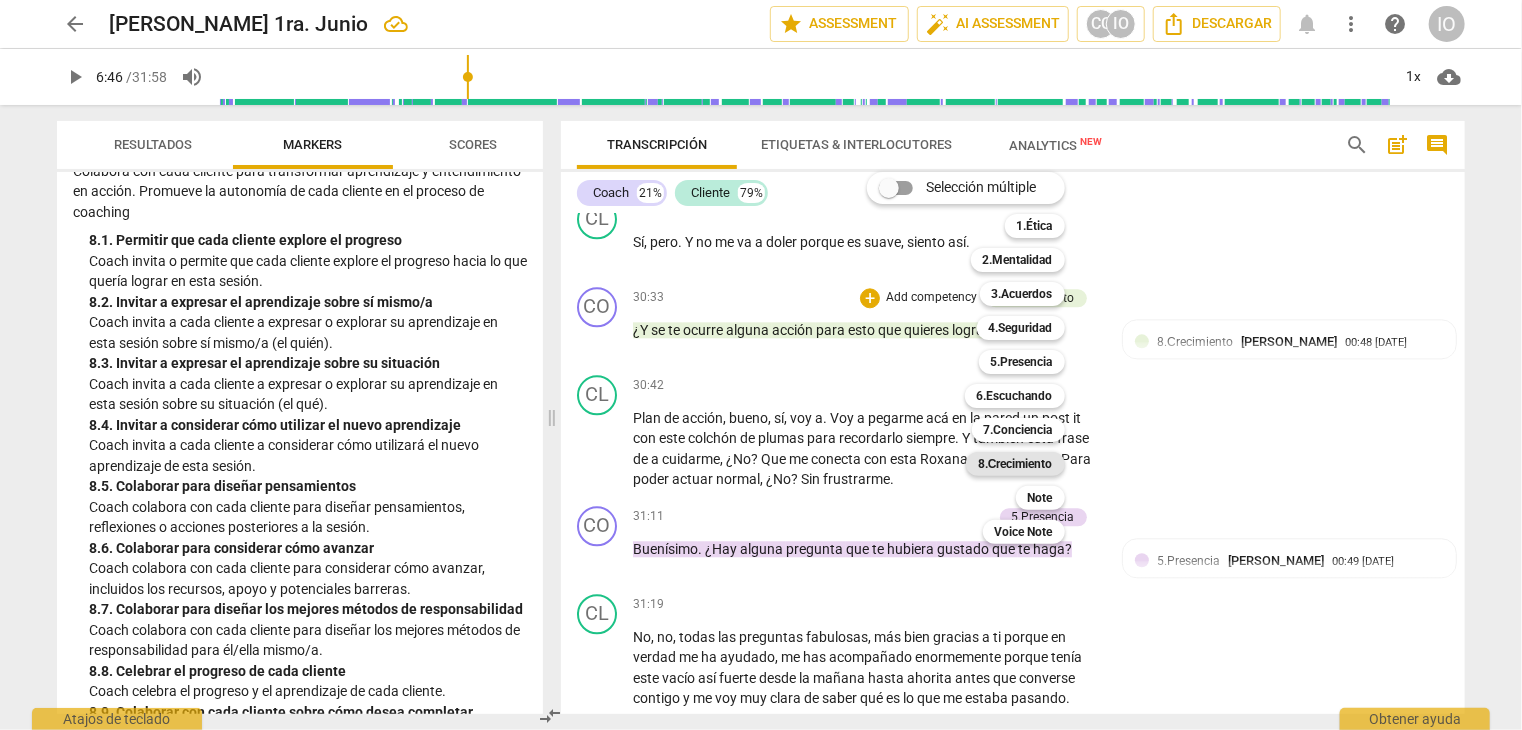 click on "8.Сrecimiento" at bounding box center [1015, 464] 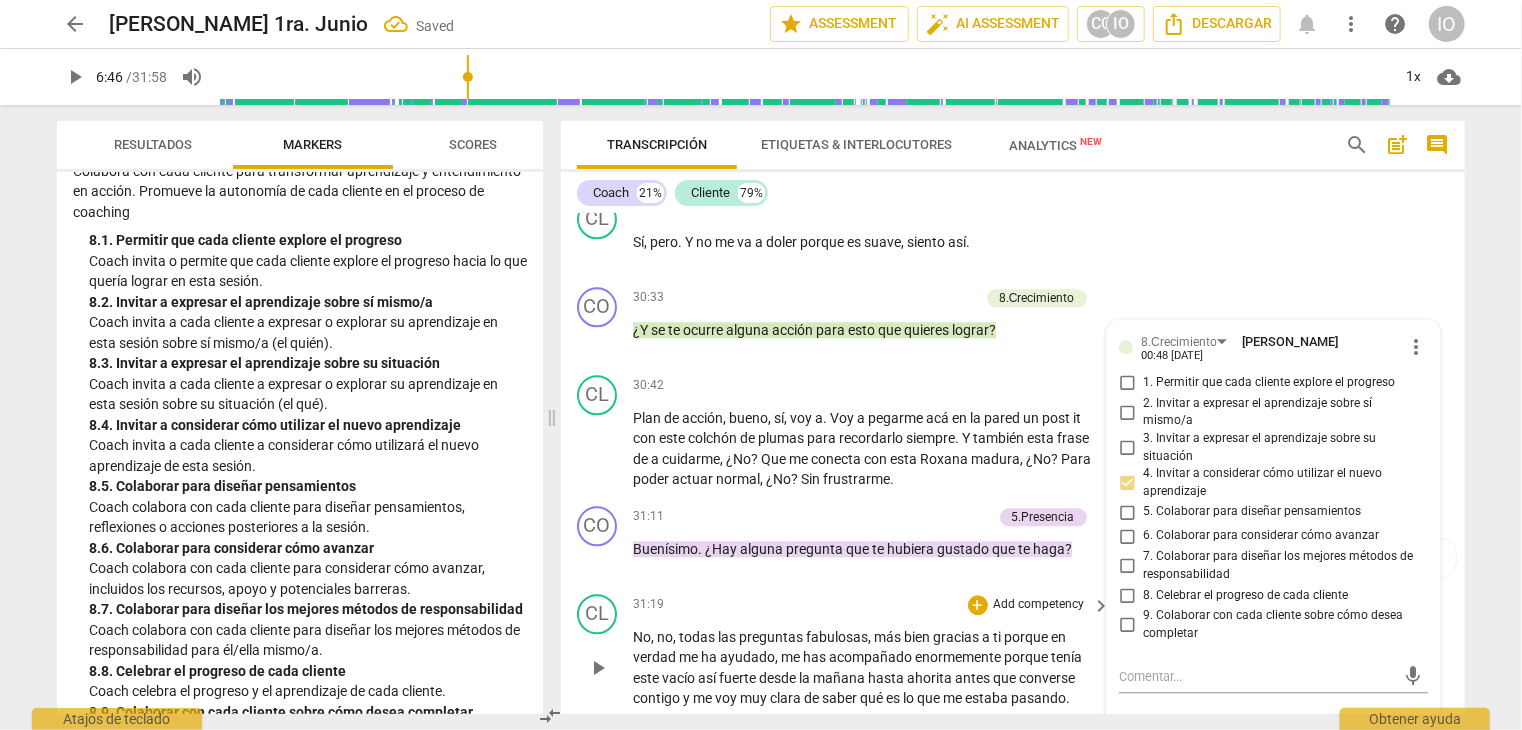 scroll, scrollTop: 10292, scrollLeft: 0, axis: vertical 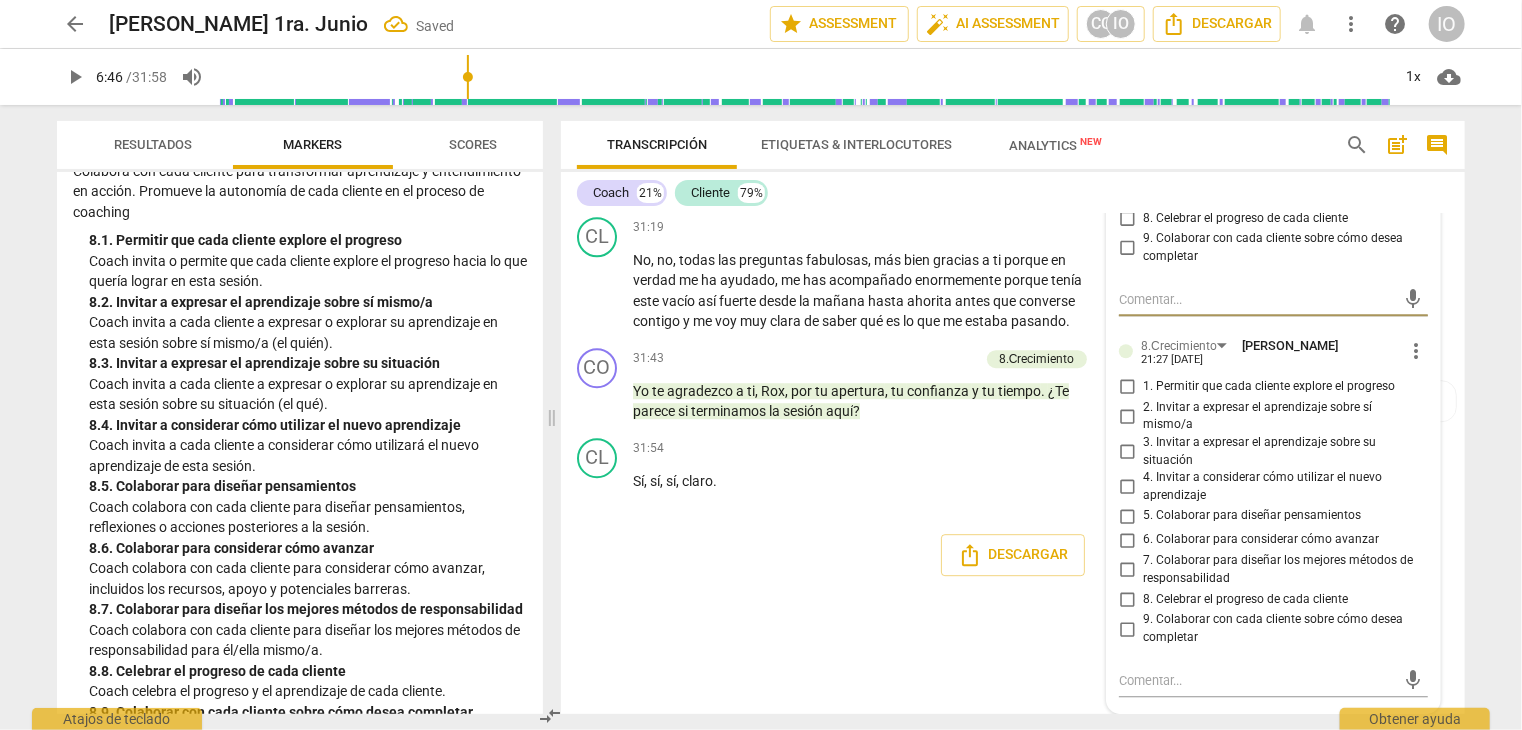 click on "6. Colaborar para considerar cómo avanzar" at bounding box center [1127, 540] 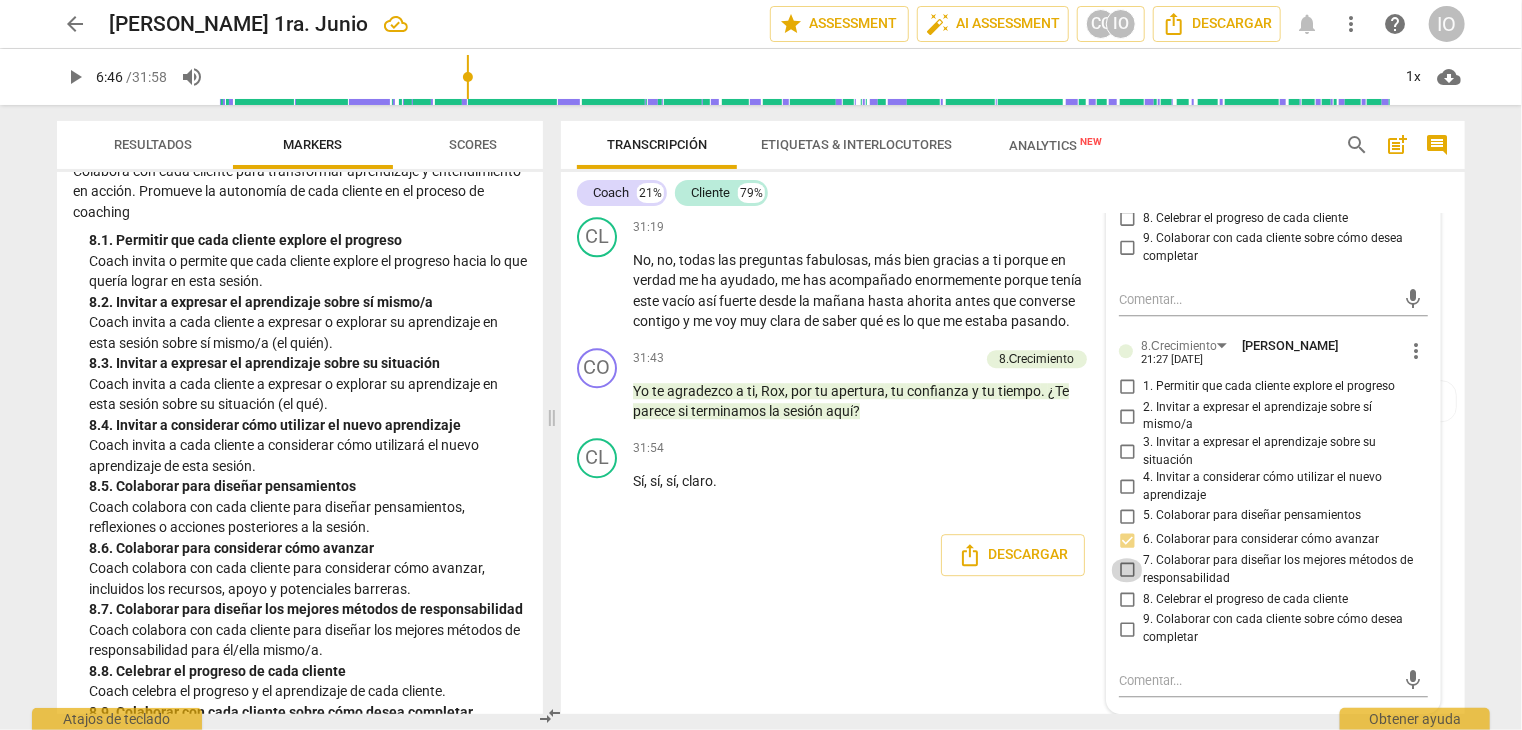 click on "7. Colaborar para diseñar los mejores métodos de responsabilidad" at bounding box center (1127, 570) 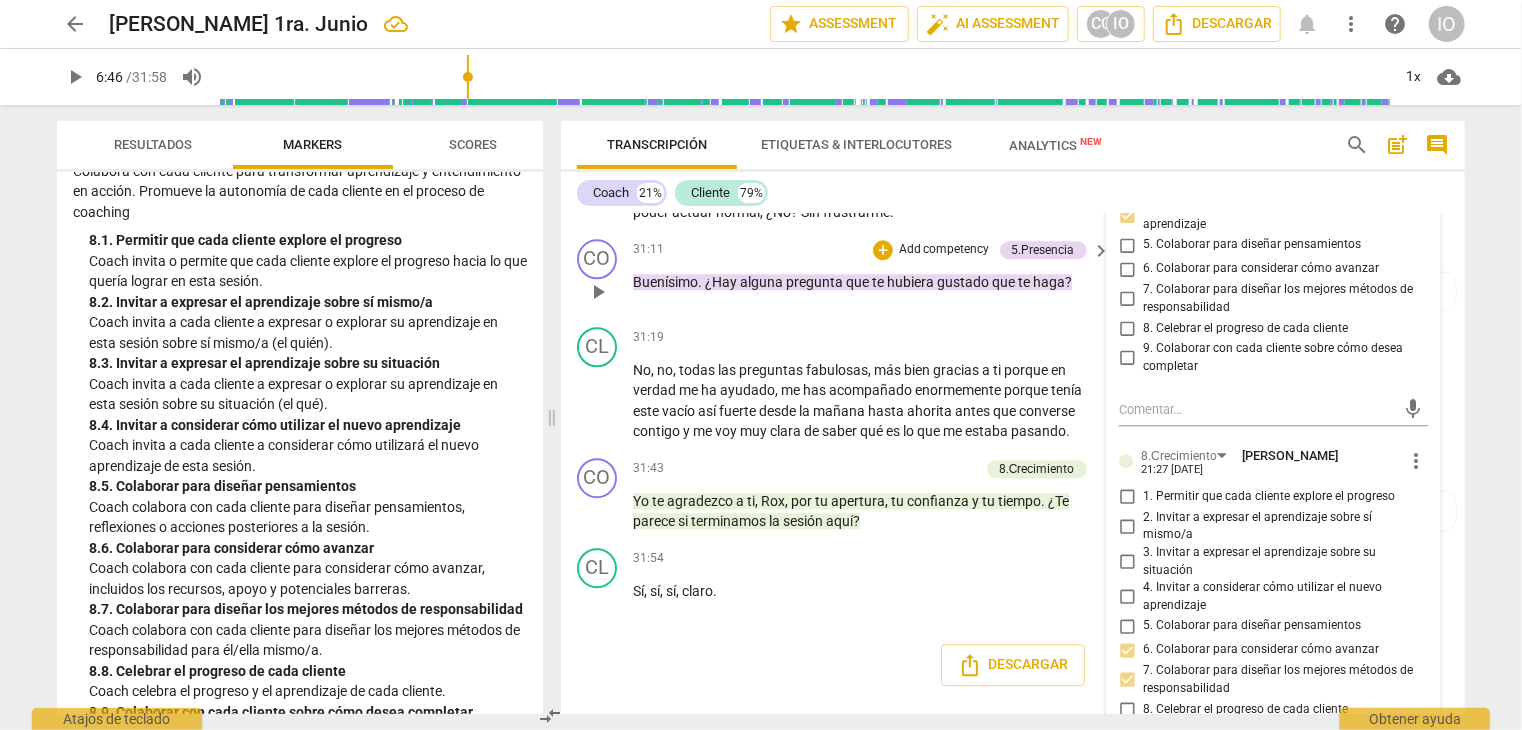 scroll, scrollTop: 10348, scrollLeft: 0, axis: vertical 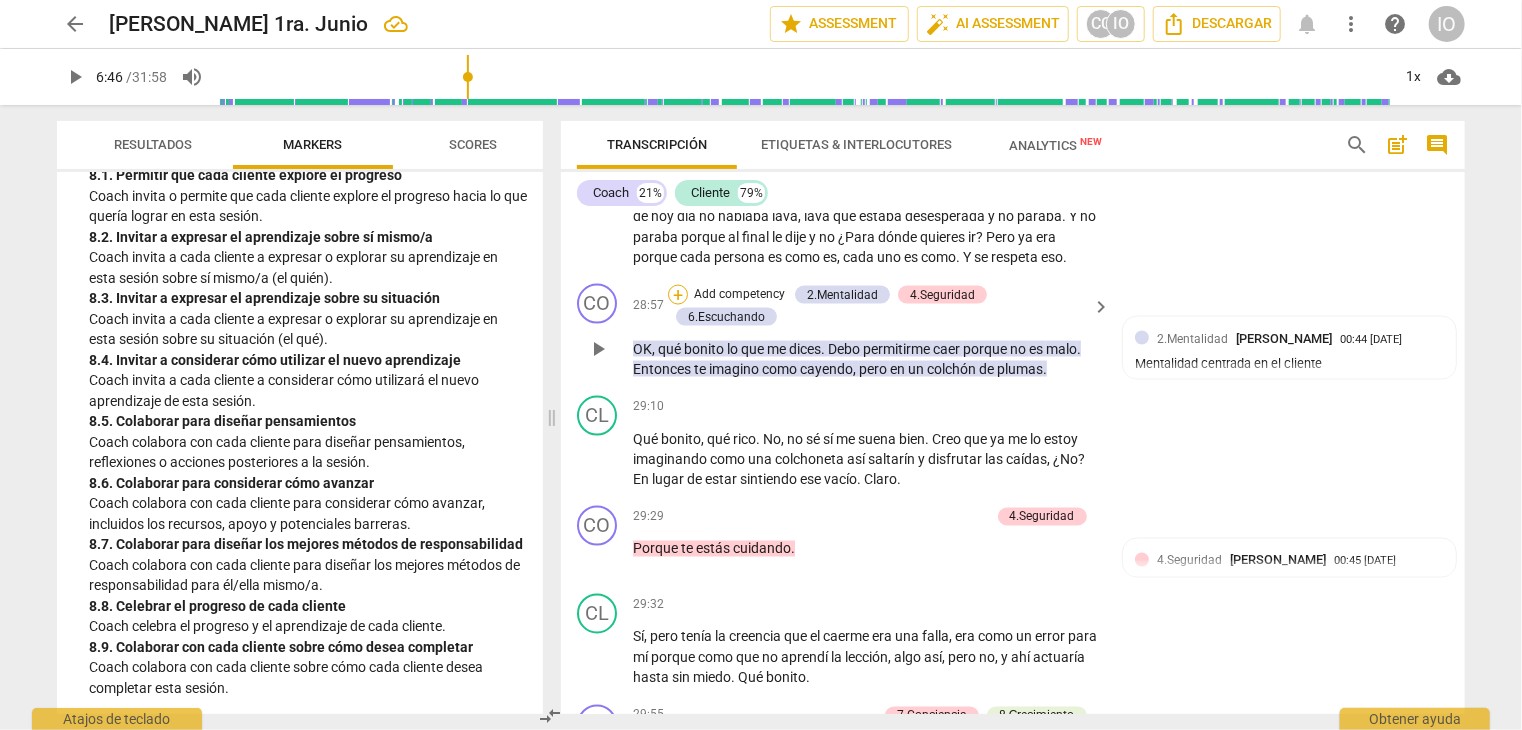 click on "+" at bounding box center [678, 295] 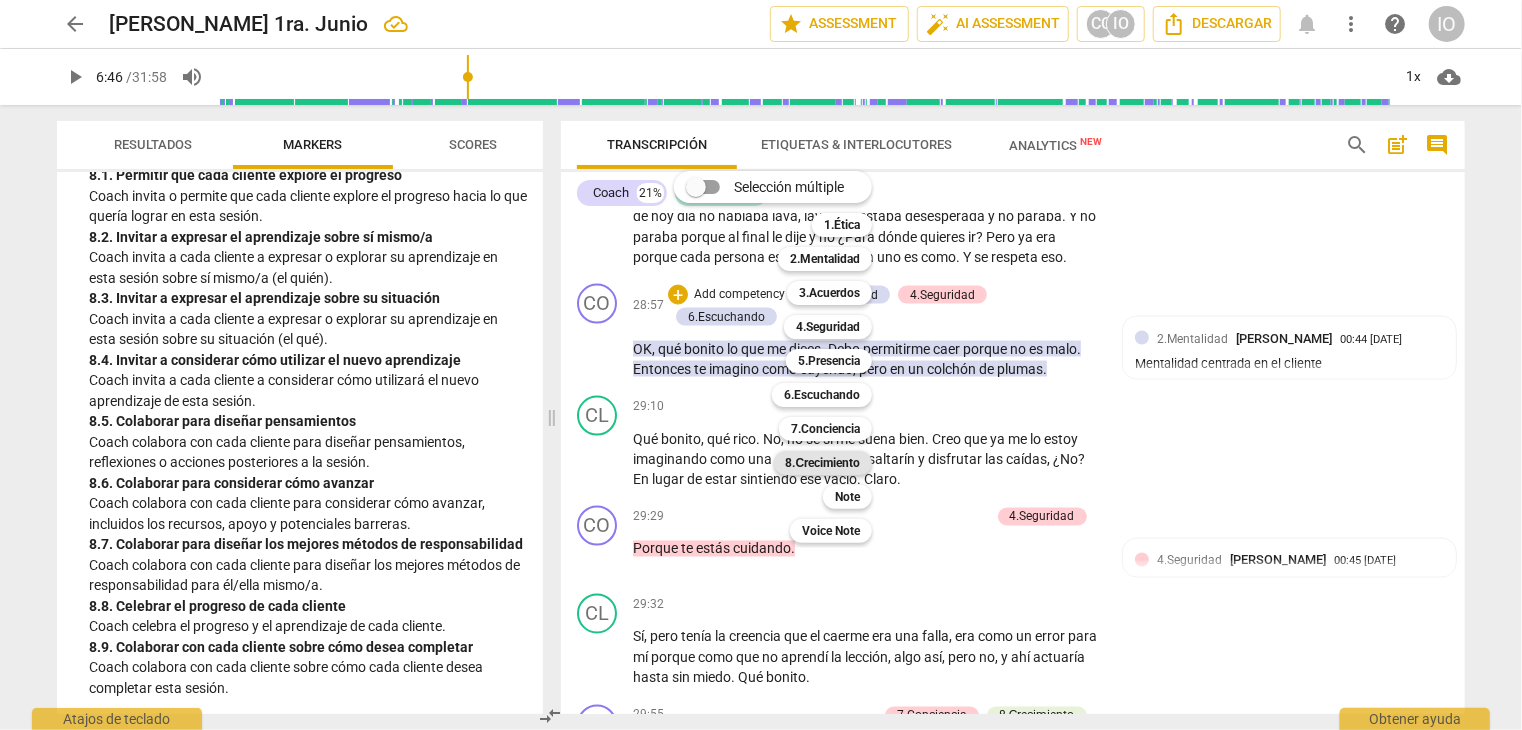 click on "8.Сrecimiento" at bounding box center (823, 463) 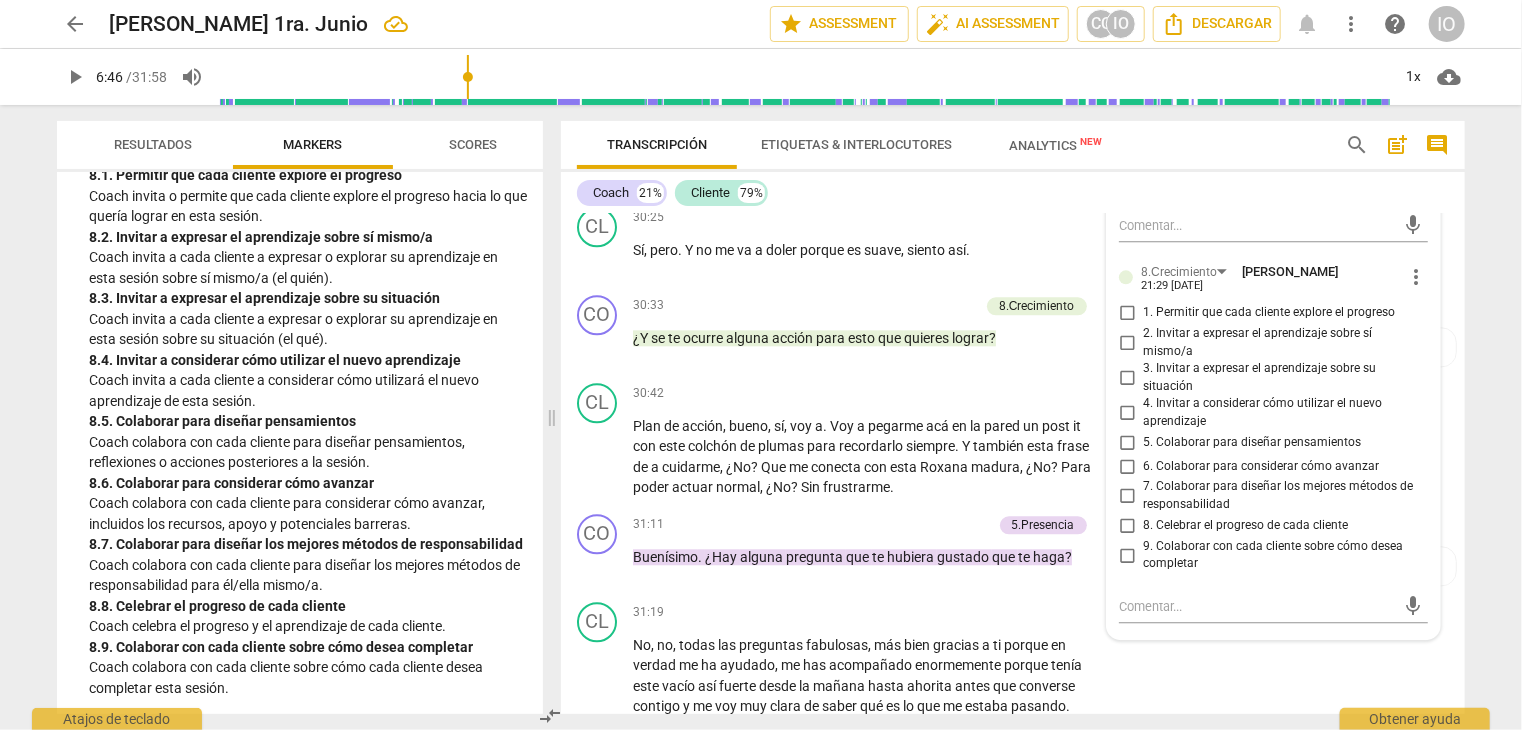 scroll, scrollTop: 10048, scrollLeft: 0, axis: vertical 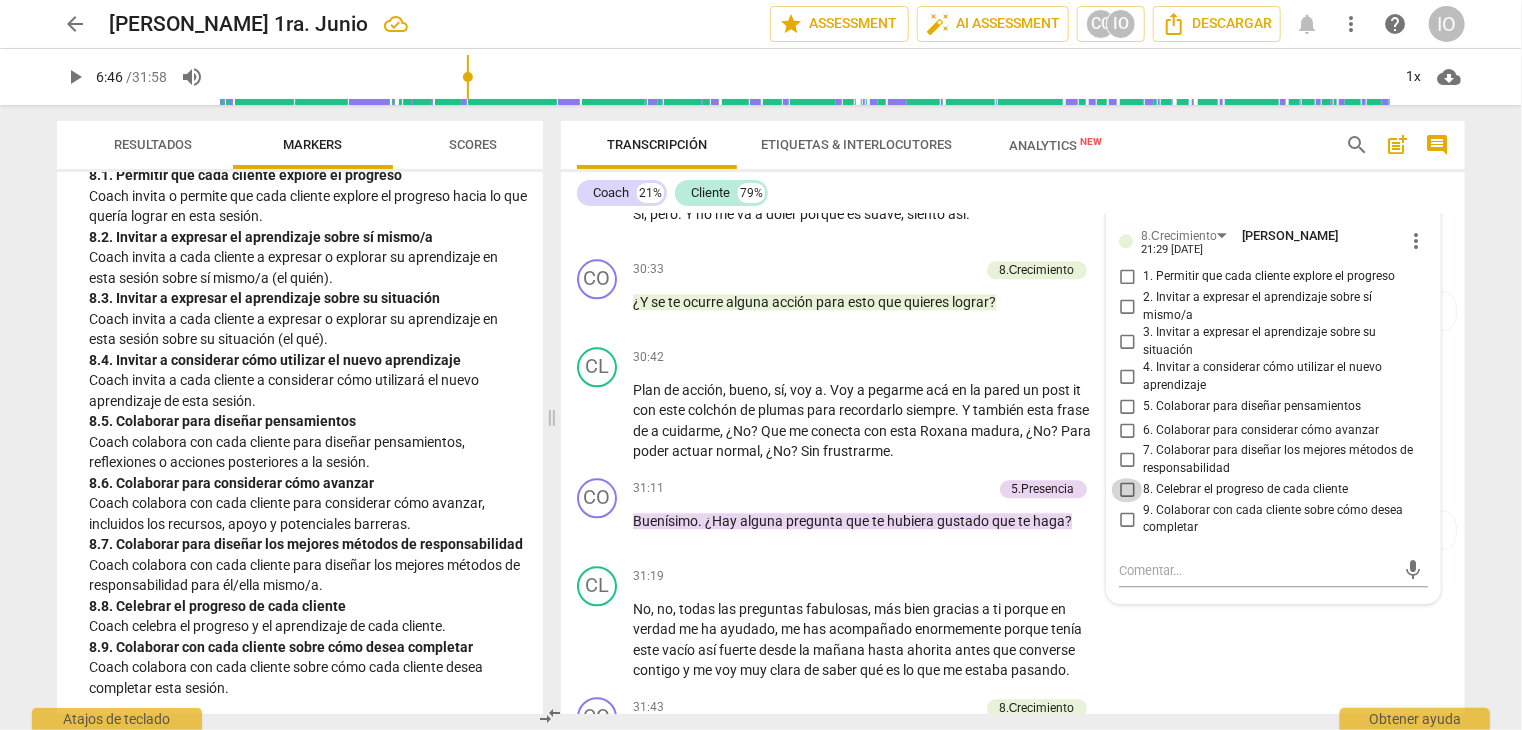 click on "8. Celebrar el progreso de cada cliente" at bounding box center (1127, 490) 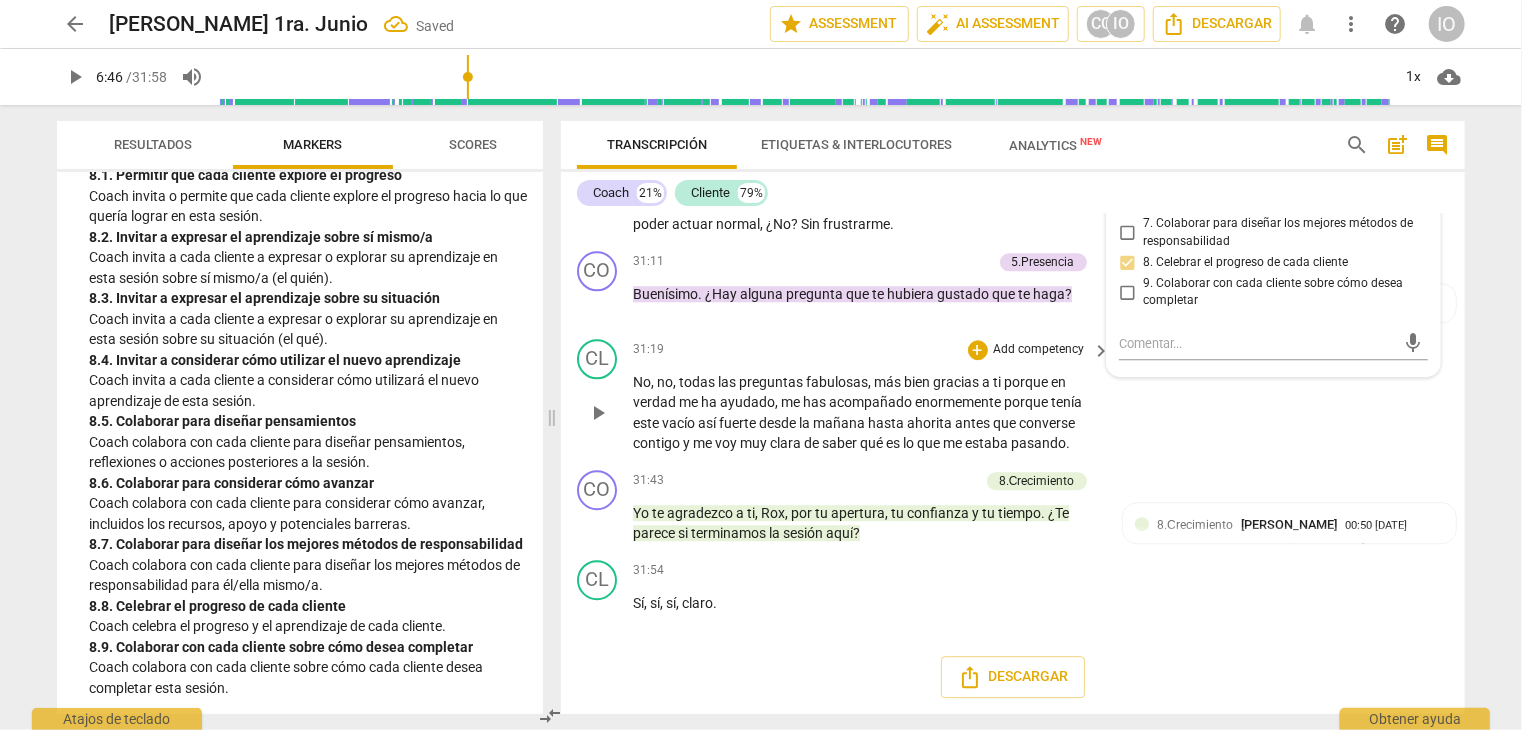 scroll, scrollTop: 10331, scrollLeft: 0, axis: vertical 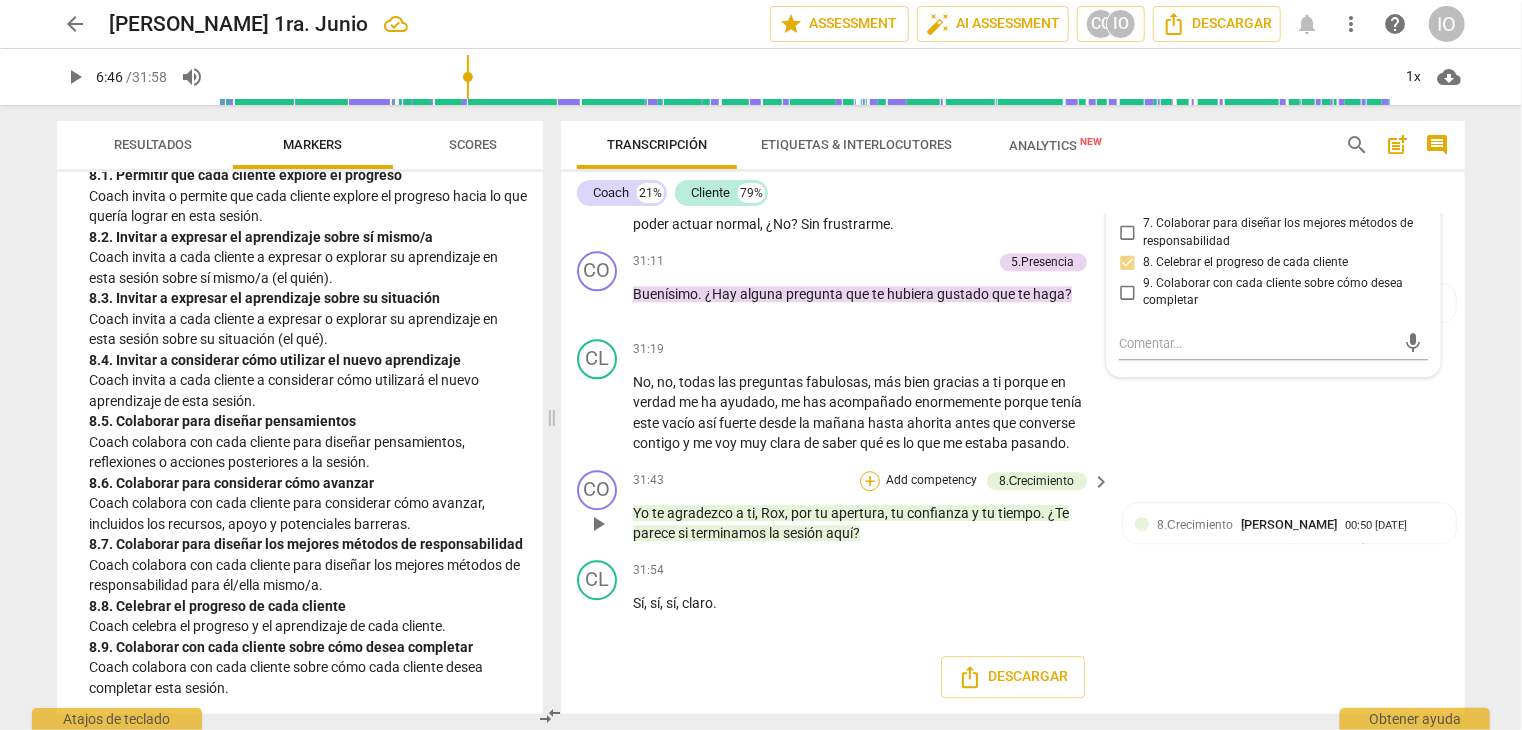 click on "+" at bounding box center [870, 481] 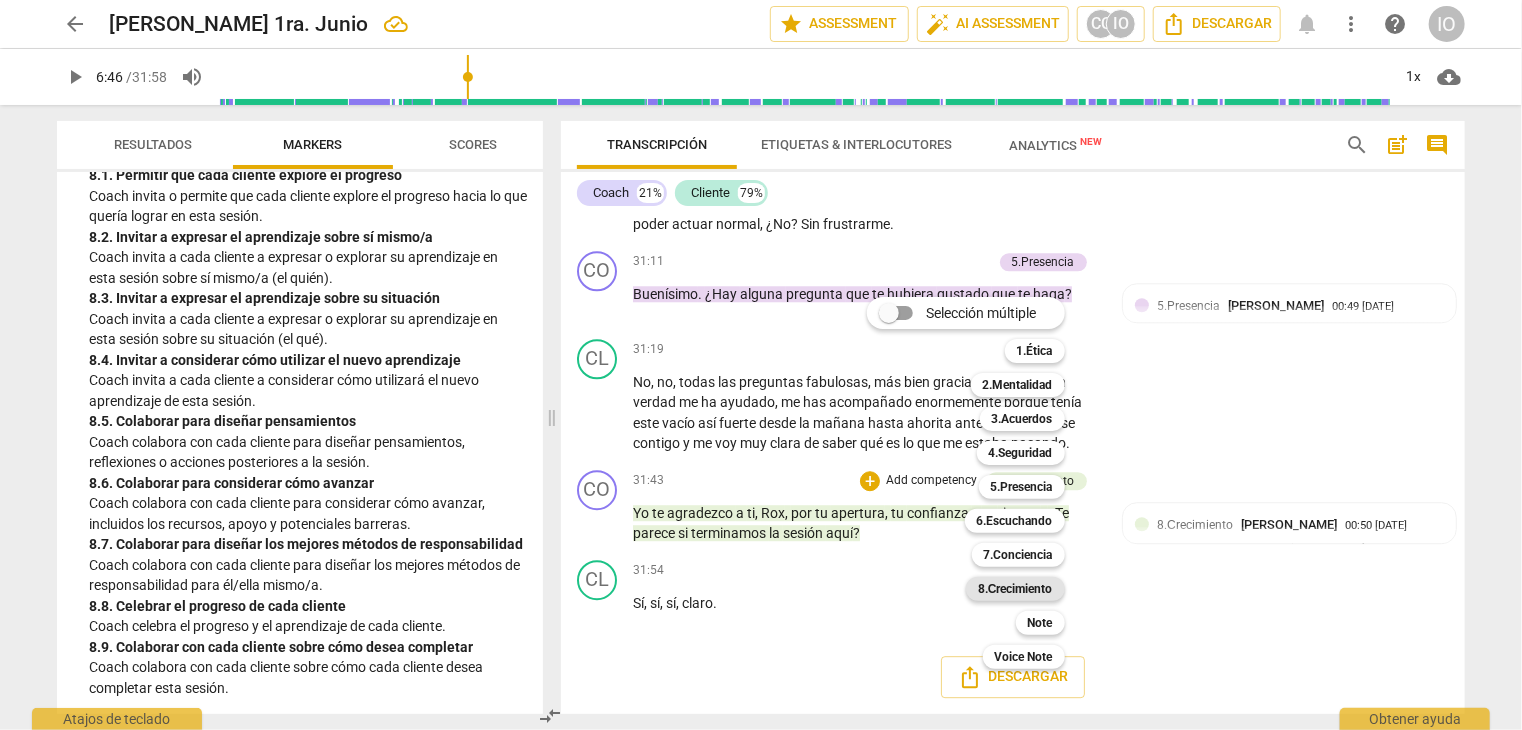 click on "8.Сrecimiento" at bounding box center [1015, 589] 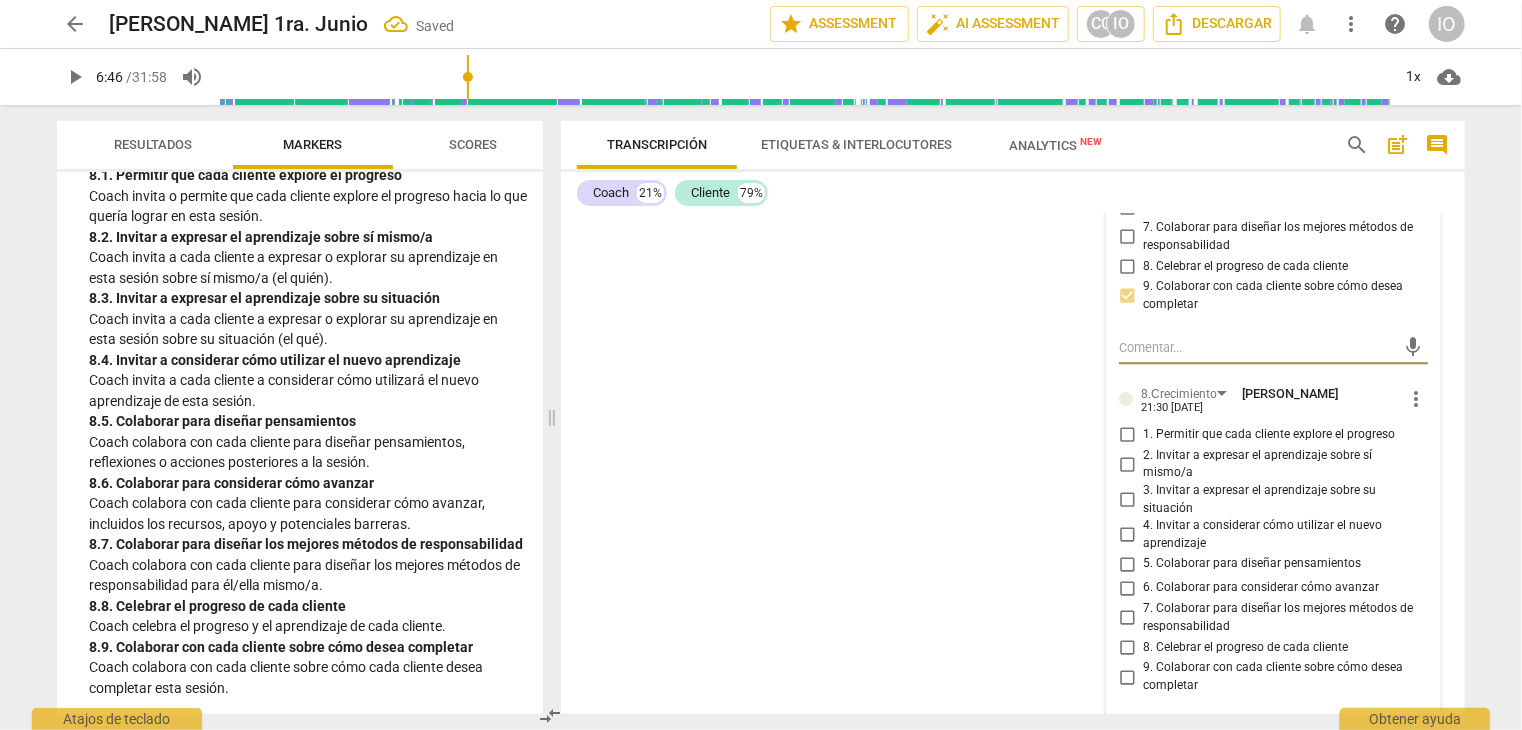 scroll, scrollTop: 10884, scrollLeft: 0, axis: vertical 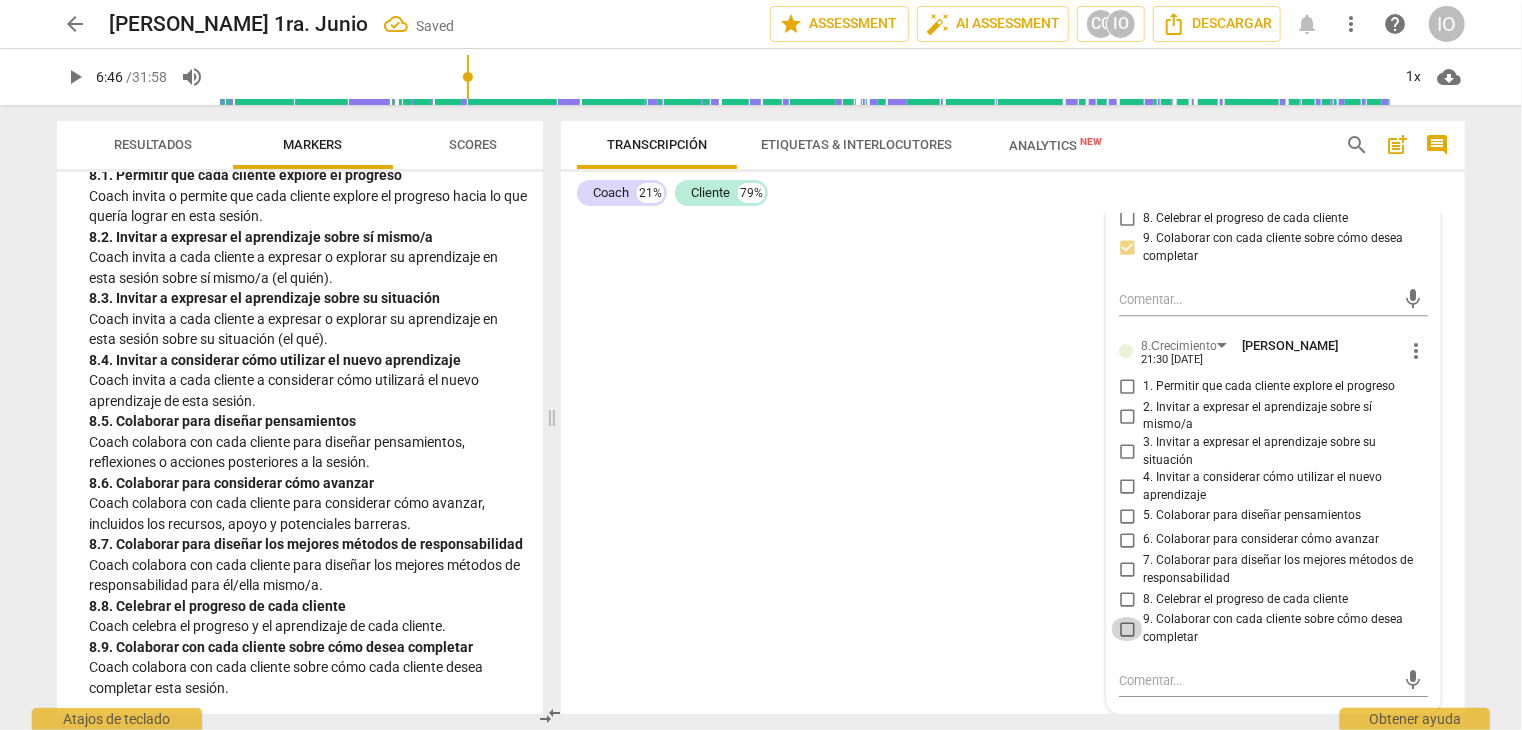 click on "9. Colaborar con cada cliente sobre cómo desea completar" at bounding box center [1127, 629] 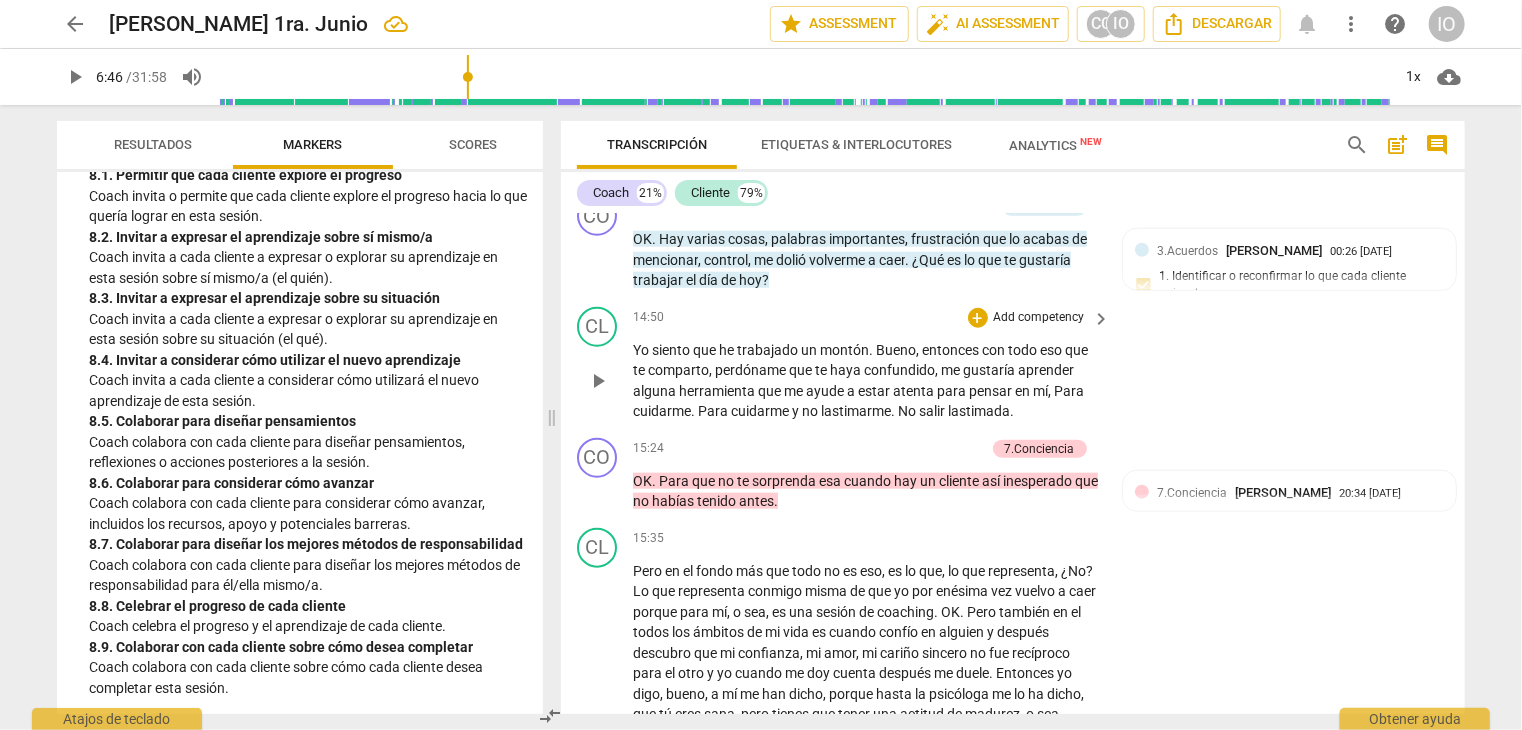 scroll, scrollTop: 4784, scrollLeft: 0, axis: vertical 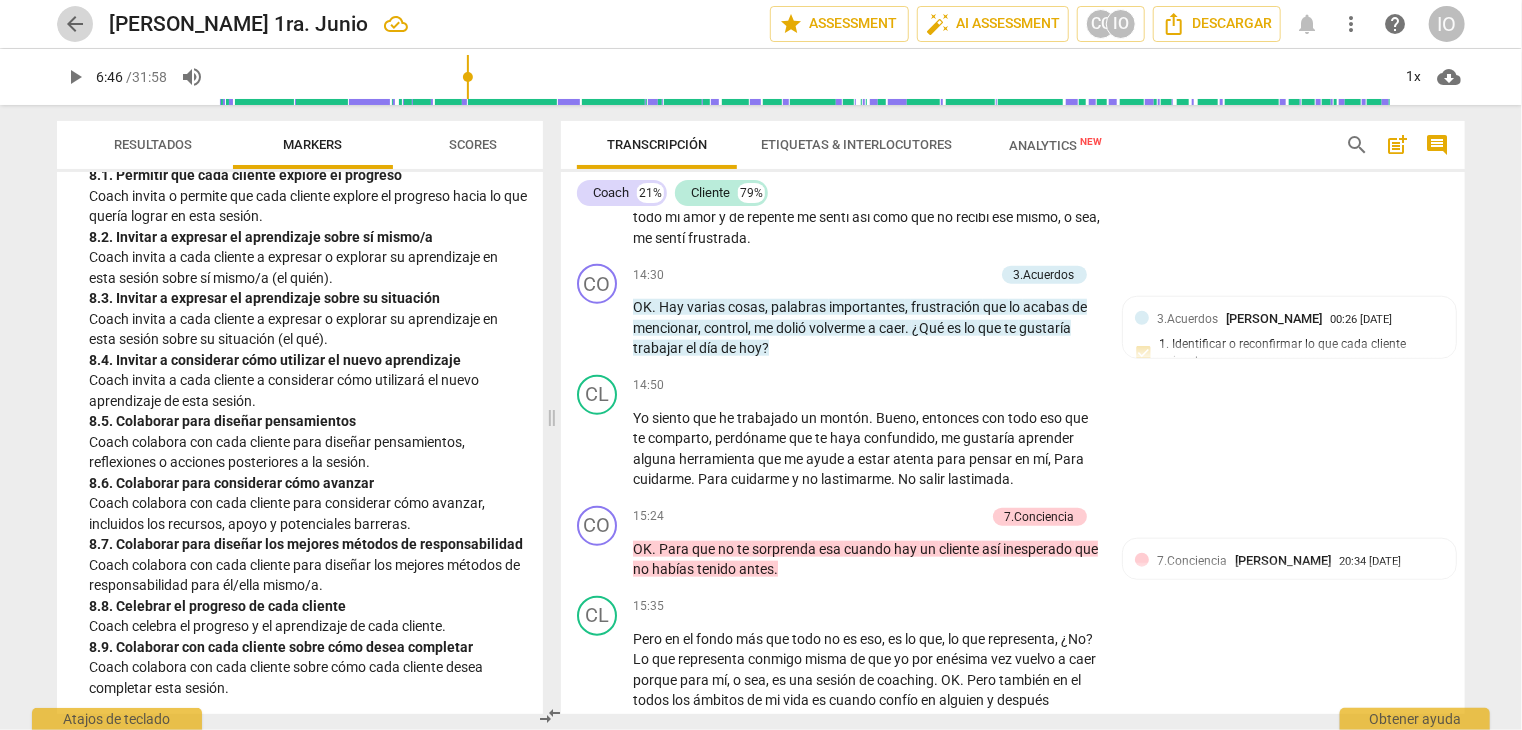 click on "arrow_back" at bounding box center [75, 24] 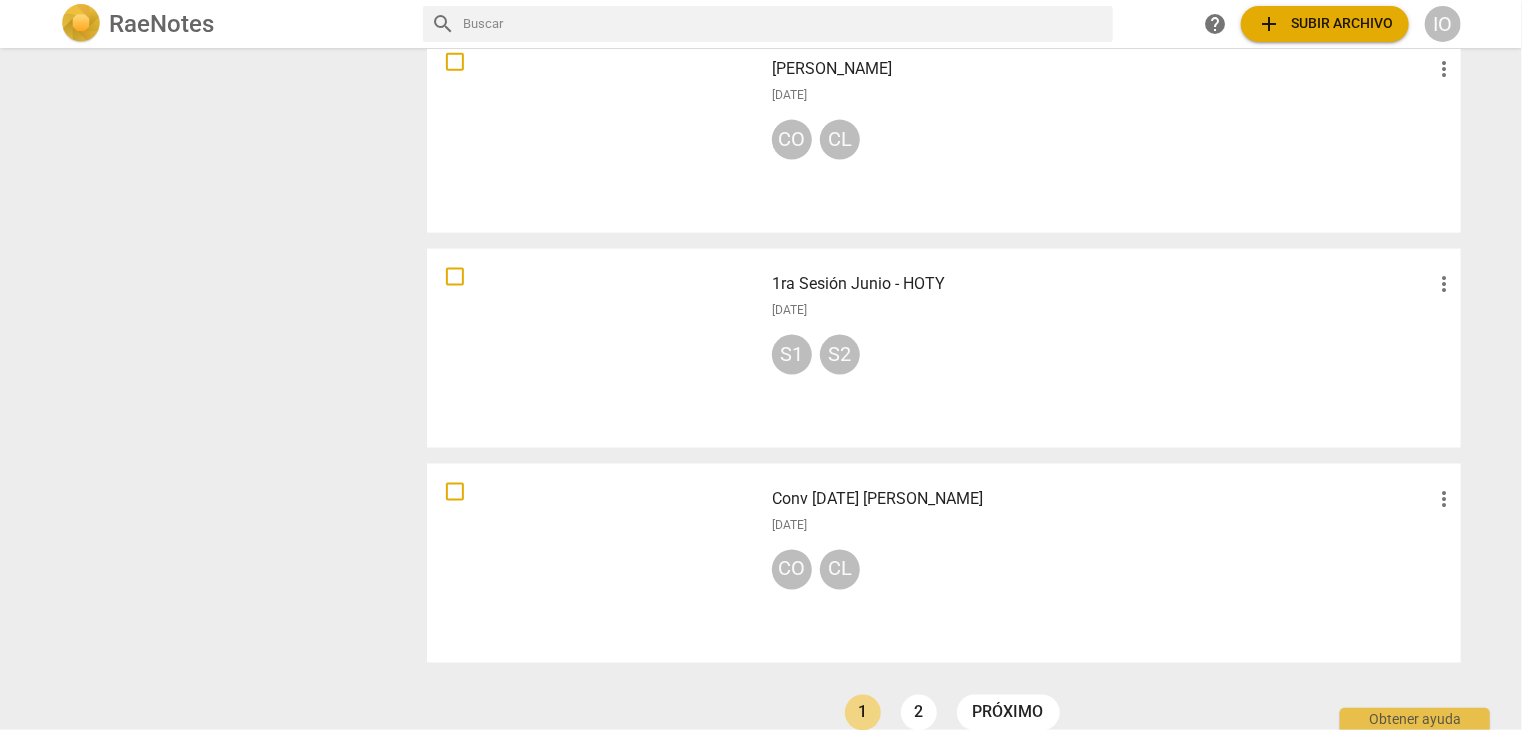 scroll, scrollTop: 1400, scrollLeft: 0, axis: vertical 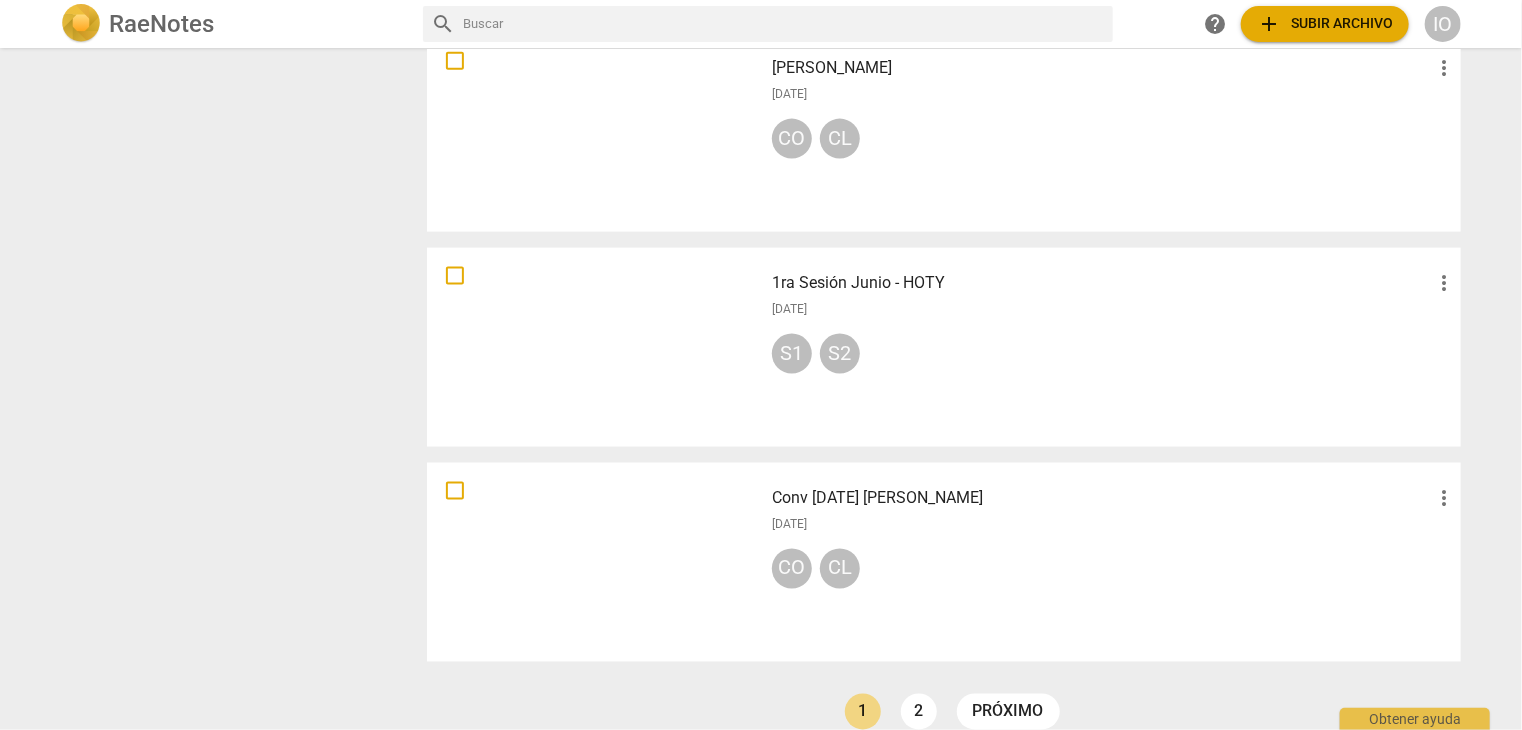 click at bounding box center (595, 347) 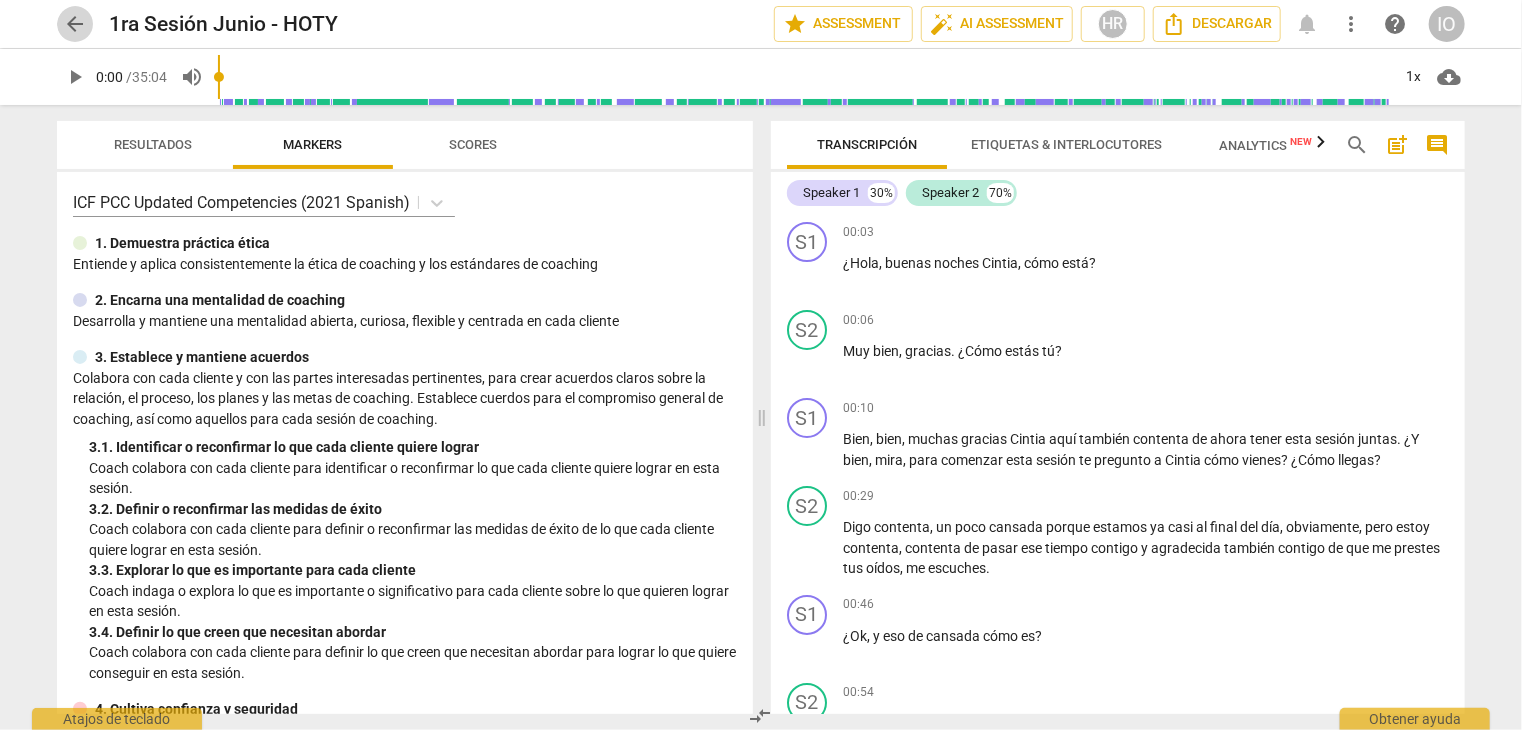 click on "arrow_back" at bounding box center [75, 24] 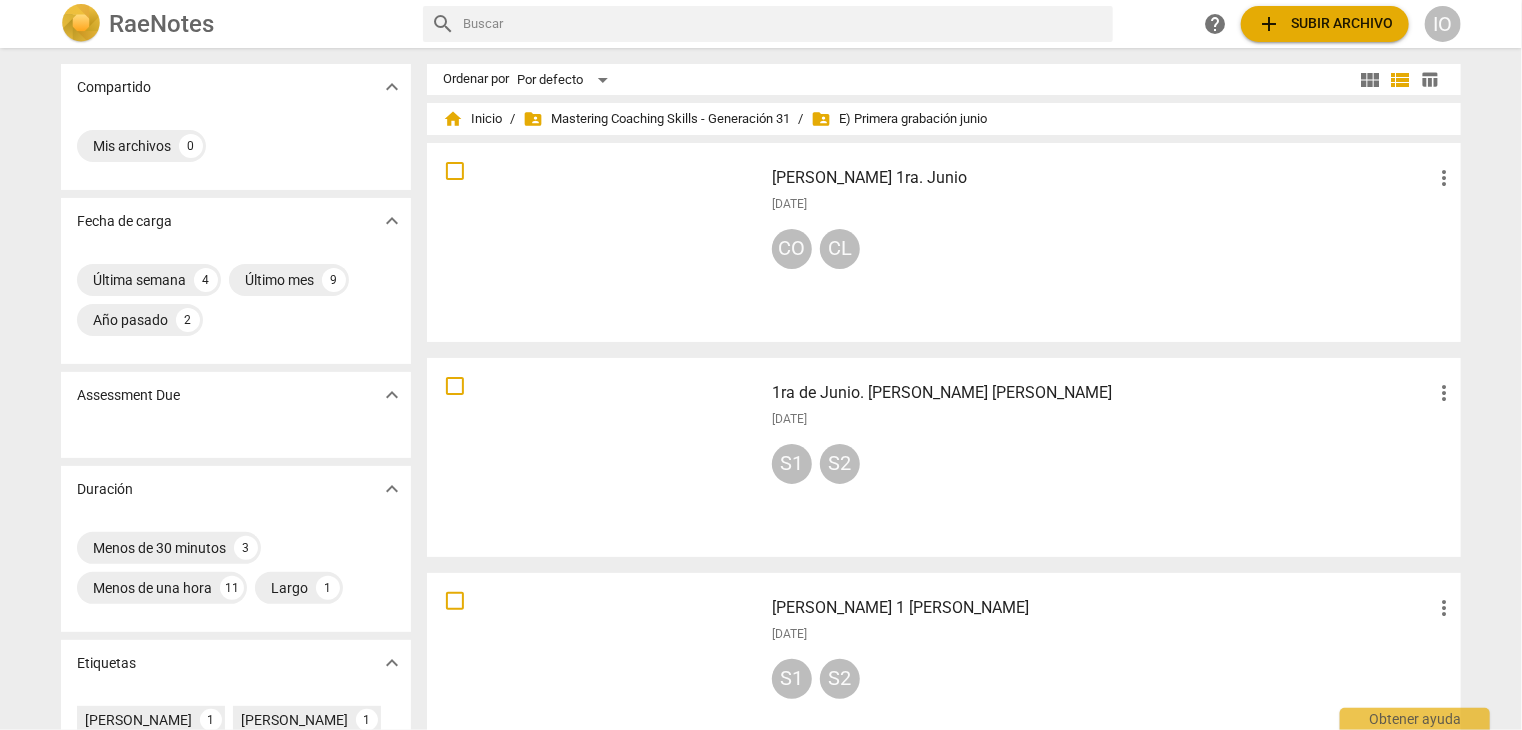 scroll, scrollTop: 0, scrollLeft: 0, axis: both 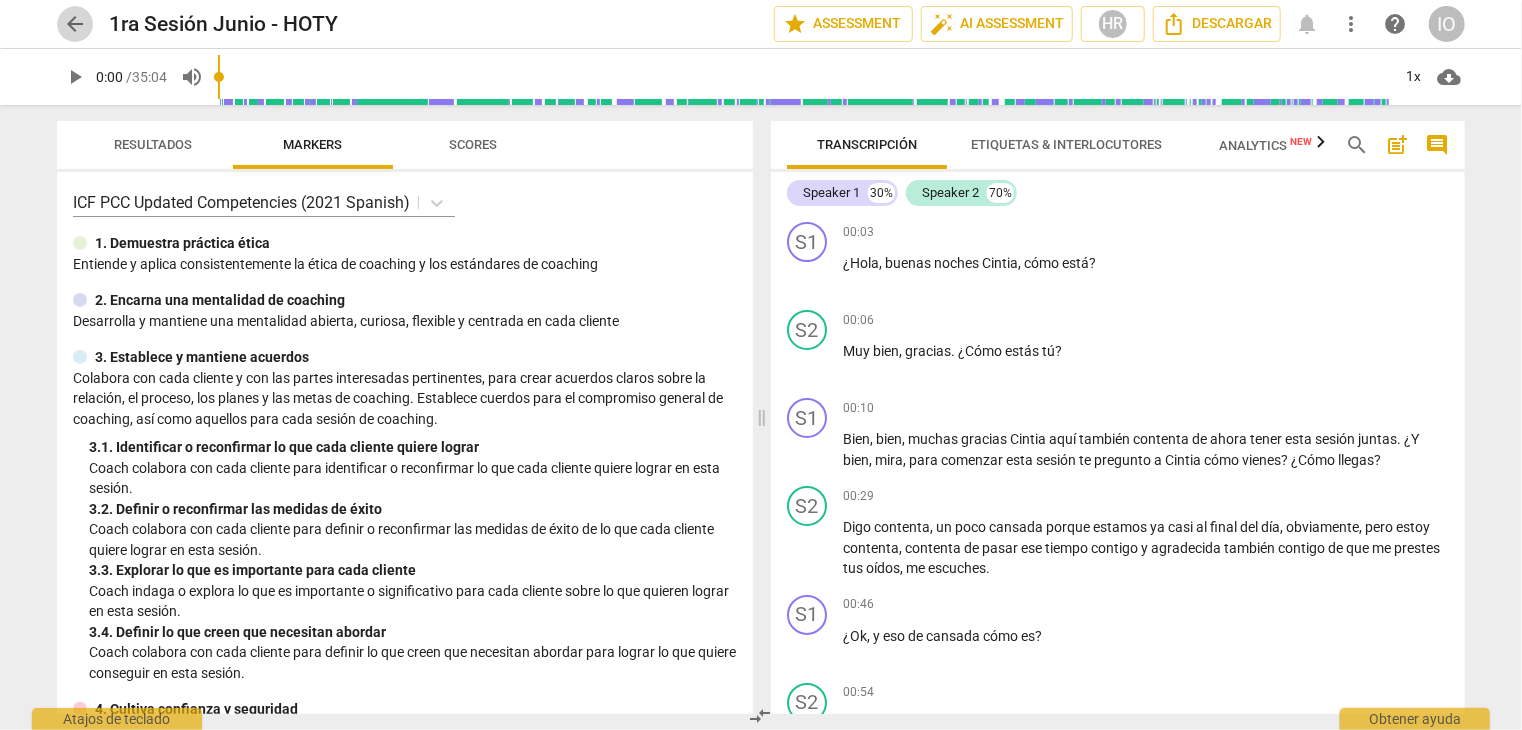 click on "arrow_back" at bounding box center (75, 24) 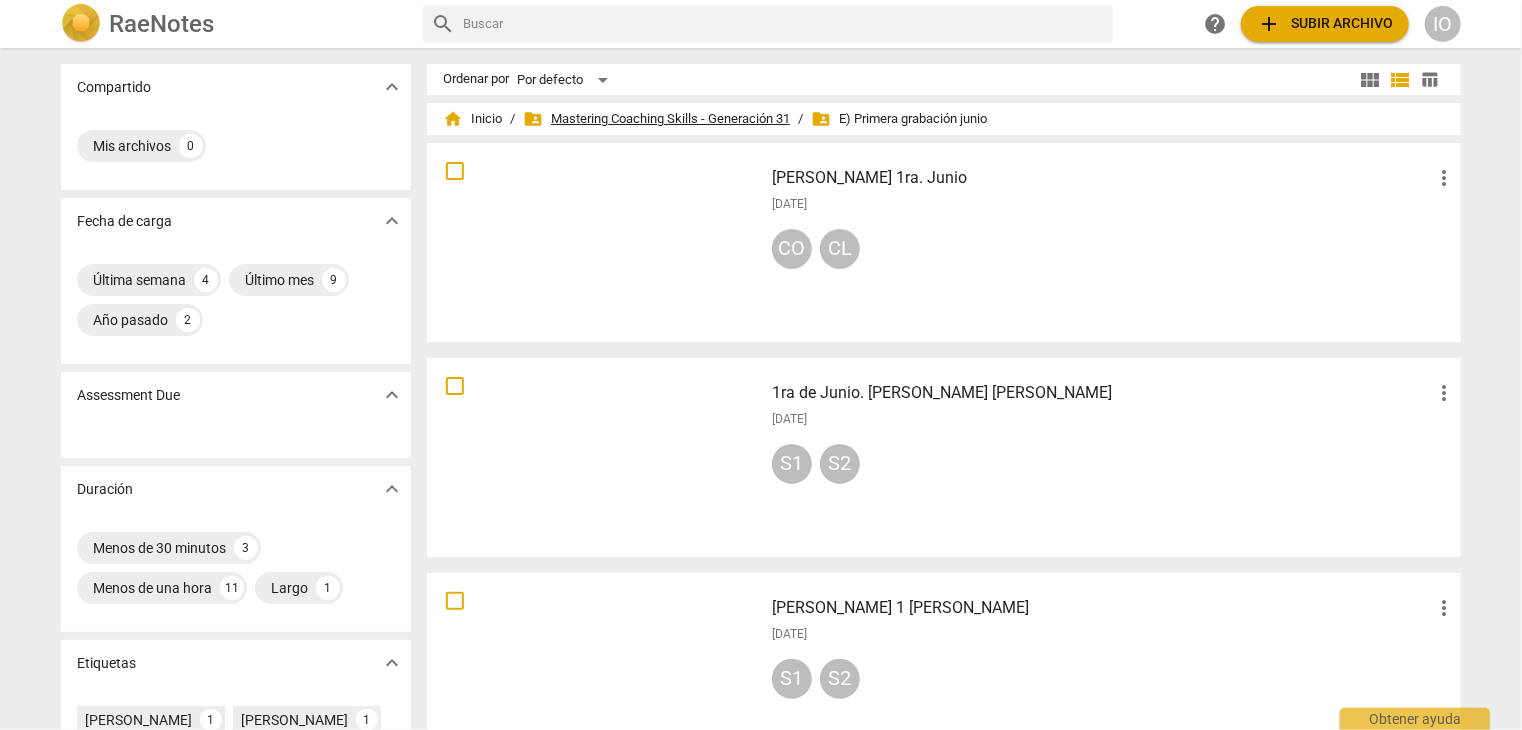 click on "folder_shared Mastering Coaching Skills - Generación 31" at bounding box center [656, 119] 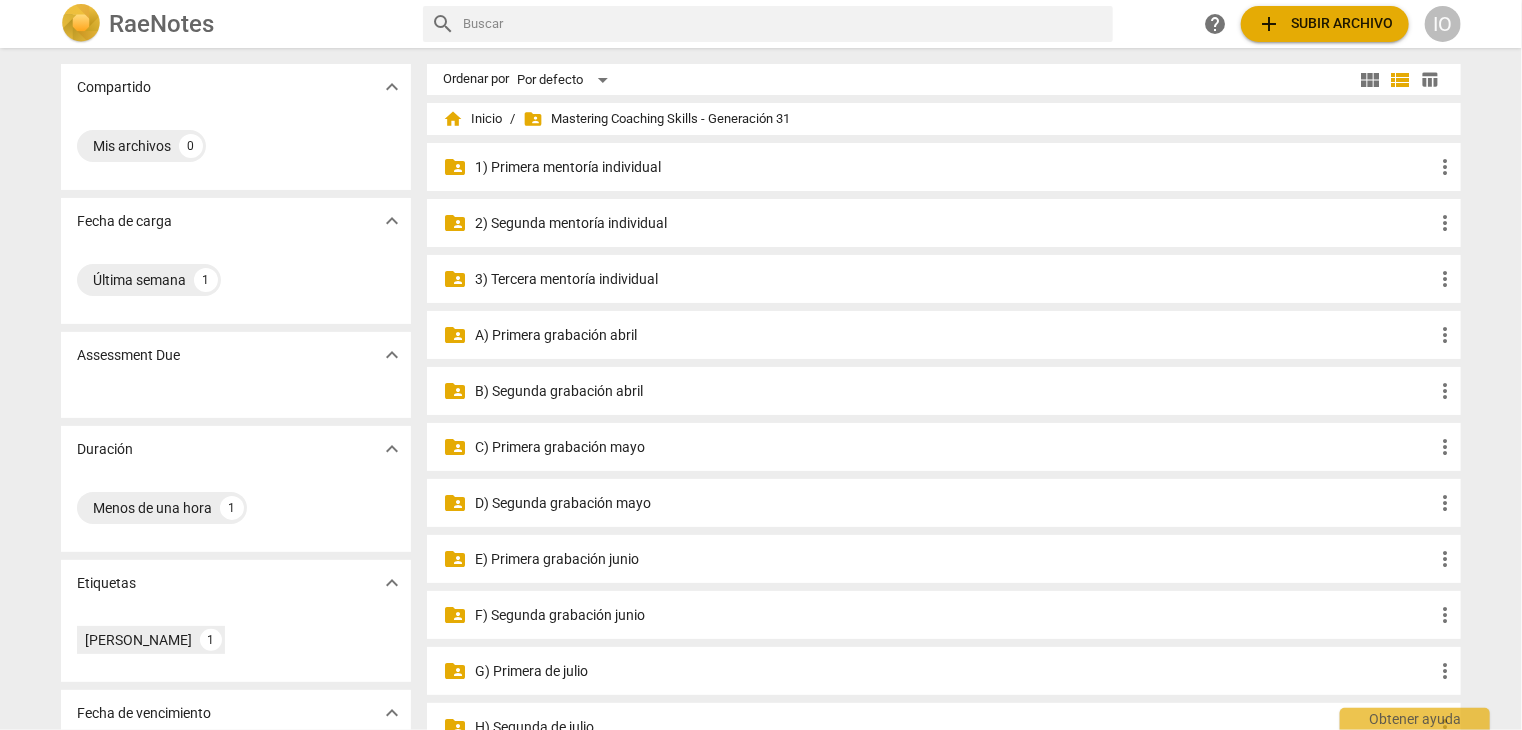 click on "F) Segunda grabación junio" at bounding box center [954, 615] 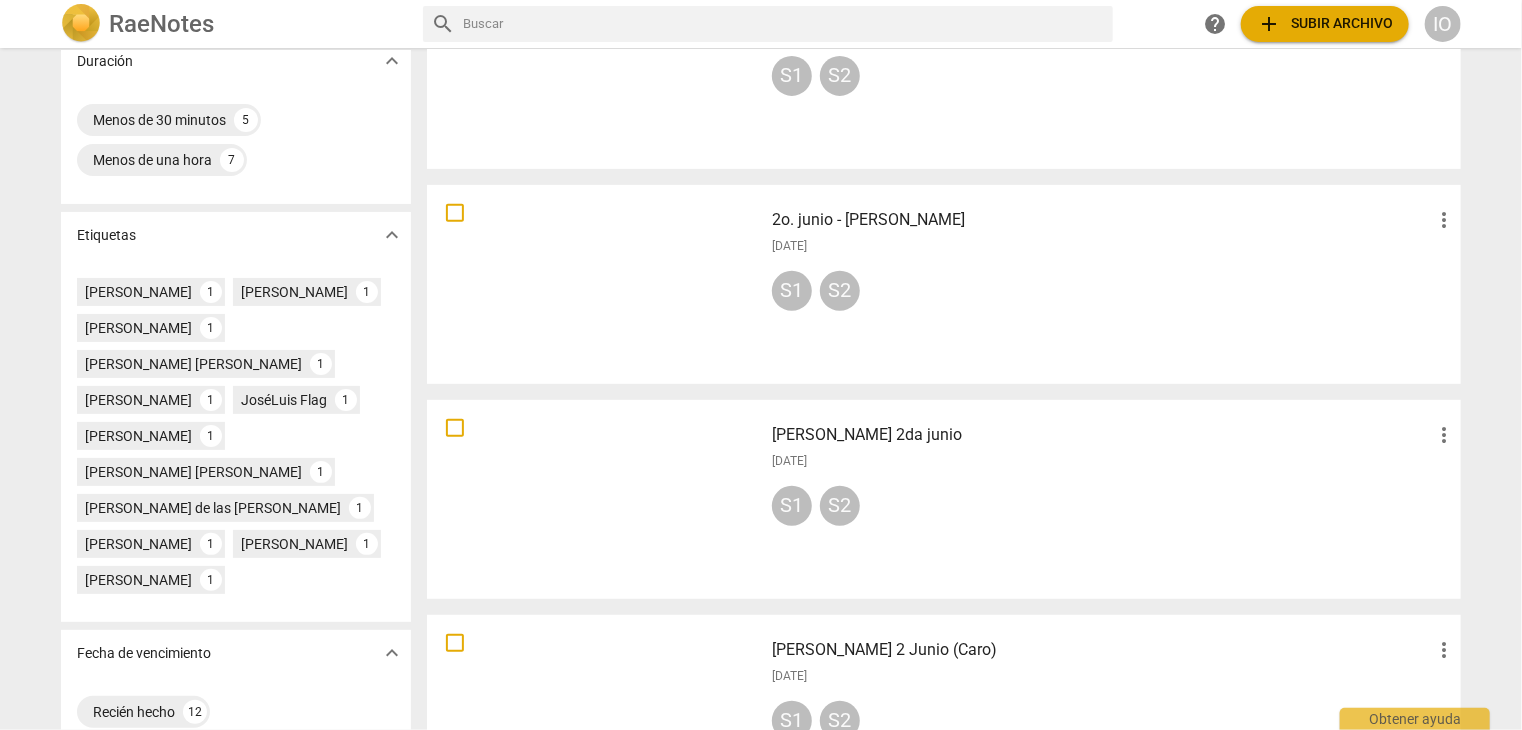 scroll, scrollTop: 400, scrollLeft: 0, axis: vertical 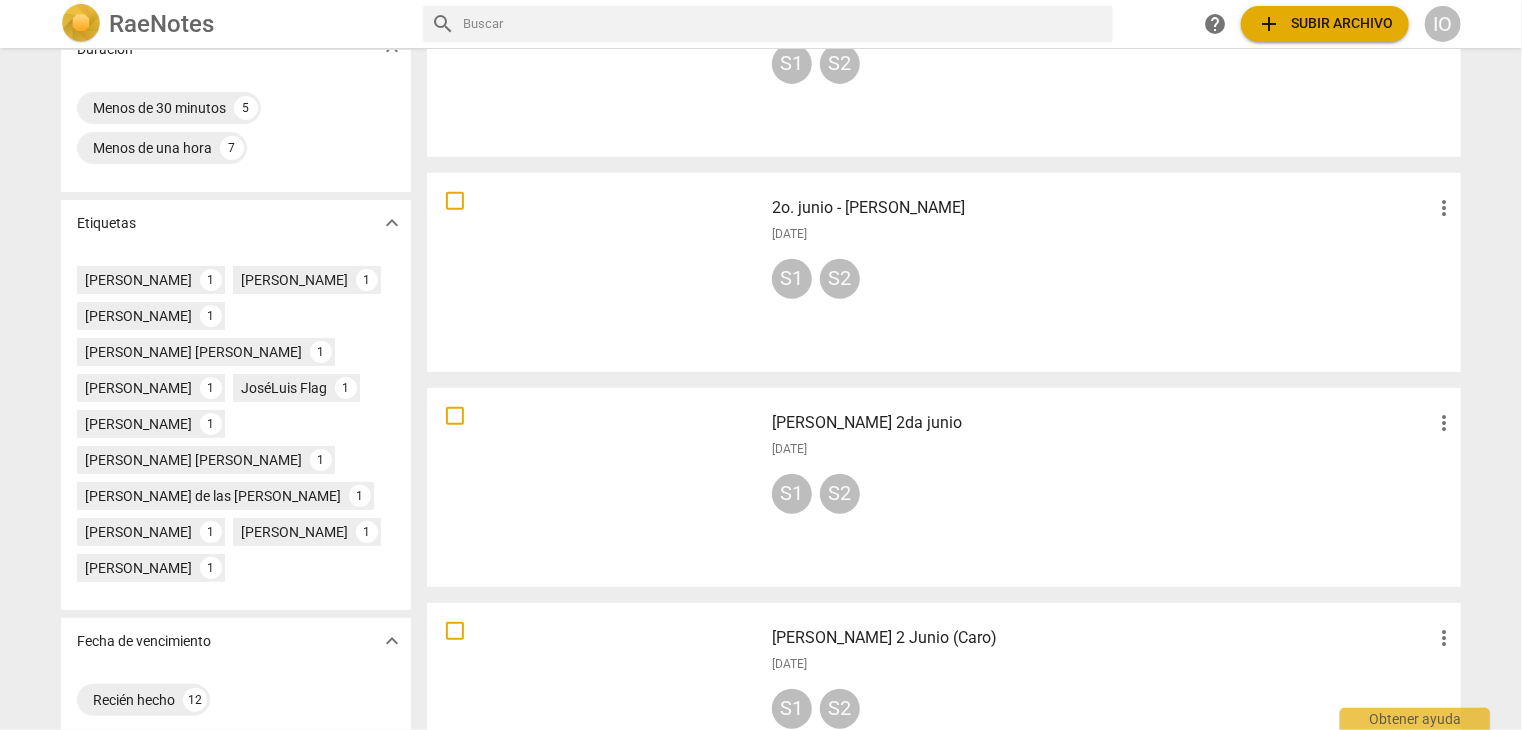 click at bounding box center [595, 272] 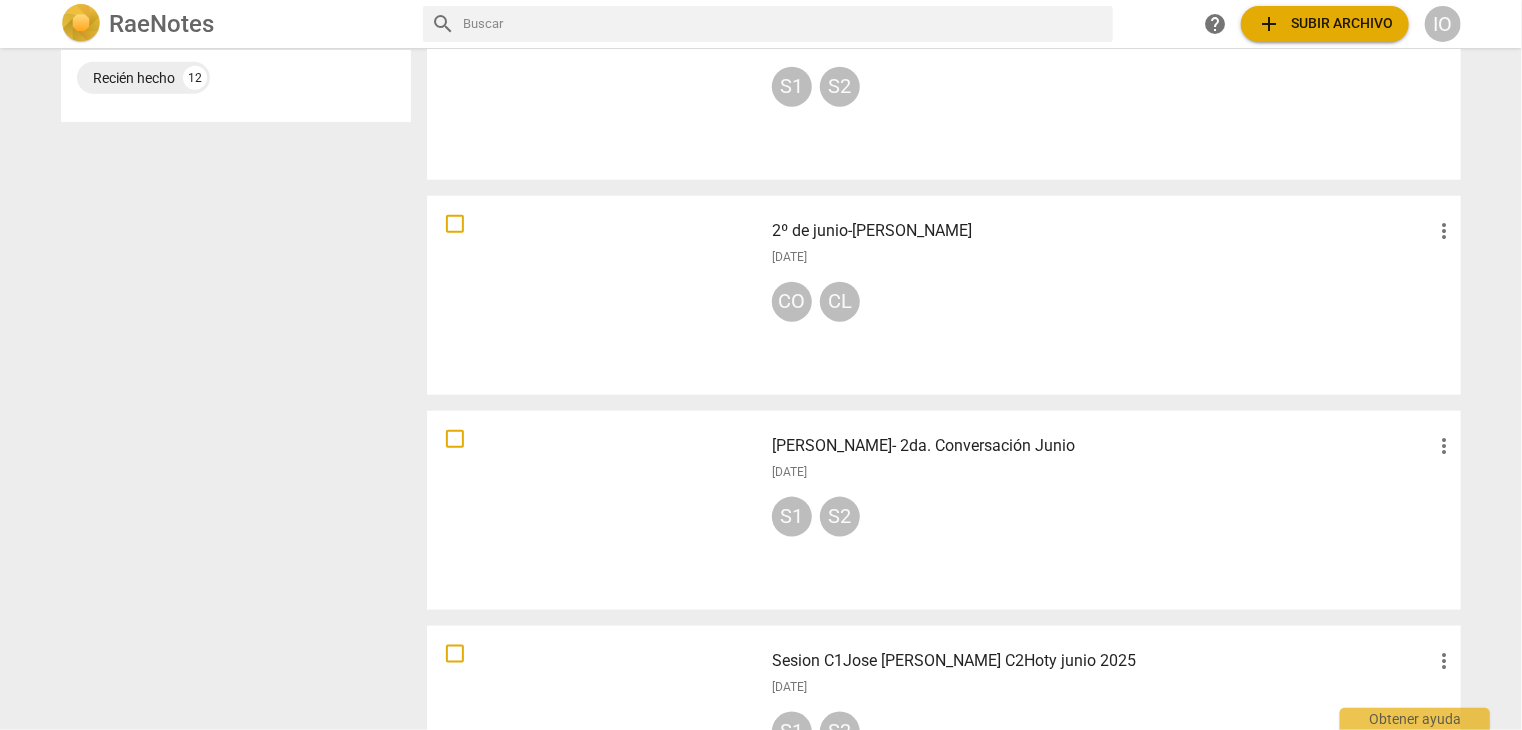 scroll, scrollTop: 1100, scrollLeft: 0, axis: vertical 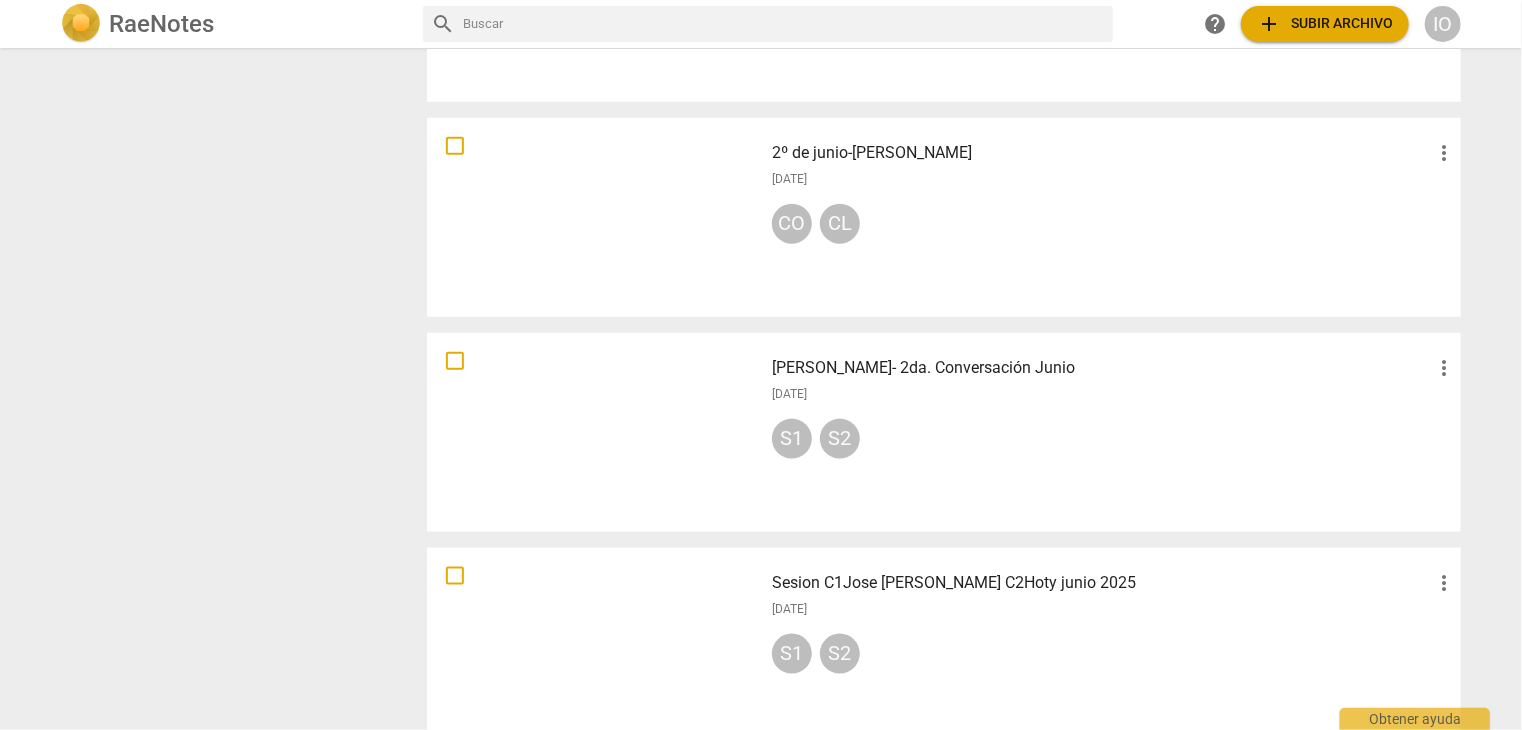 click at bounding box center [595, 432] 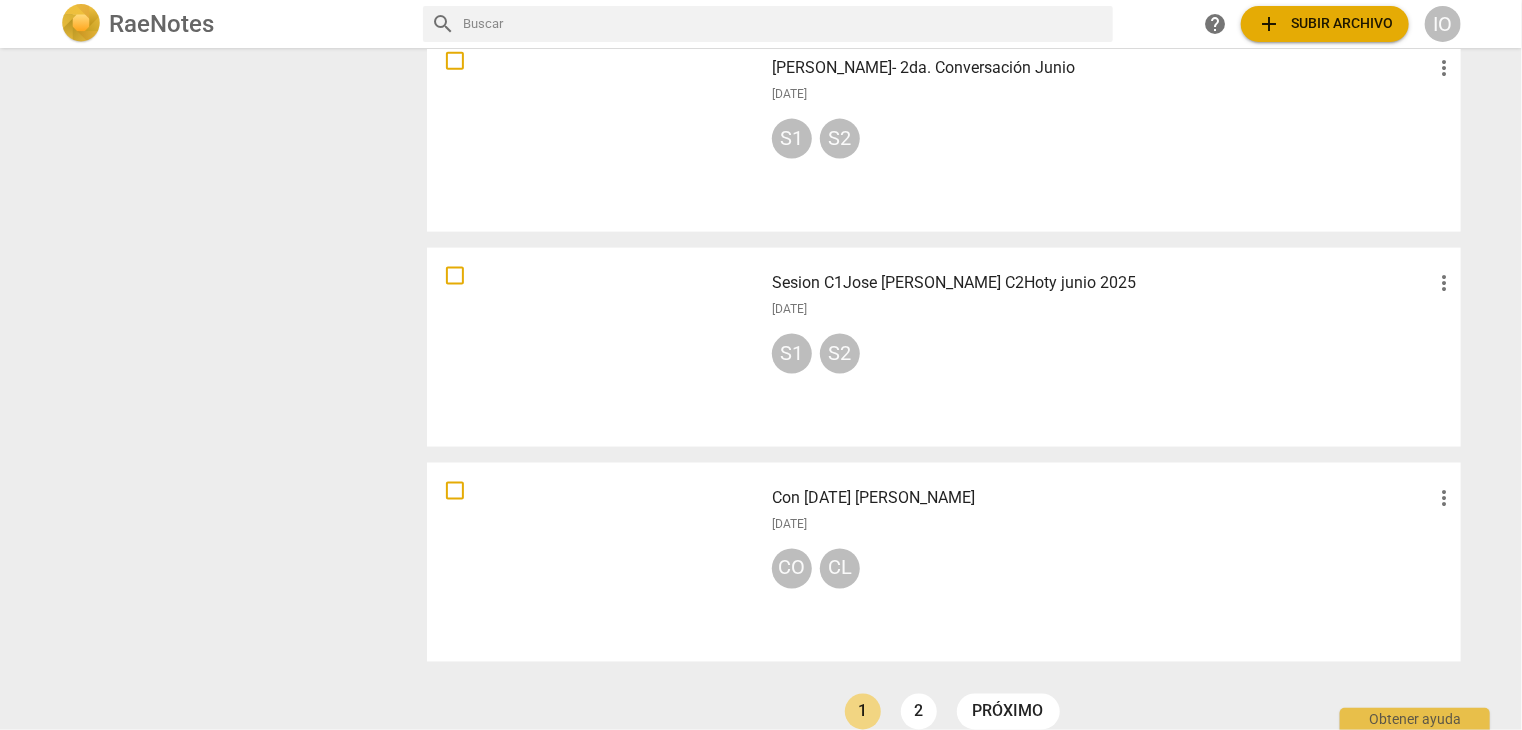 scroll, scrollTop: 1425, scrollLeft: 0, axis: vertical 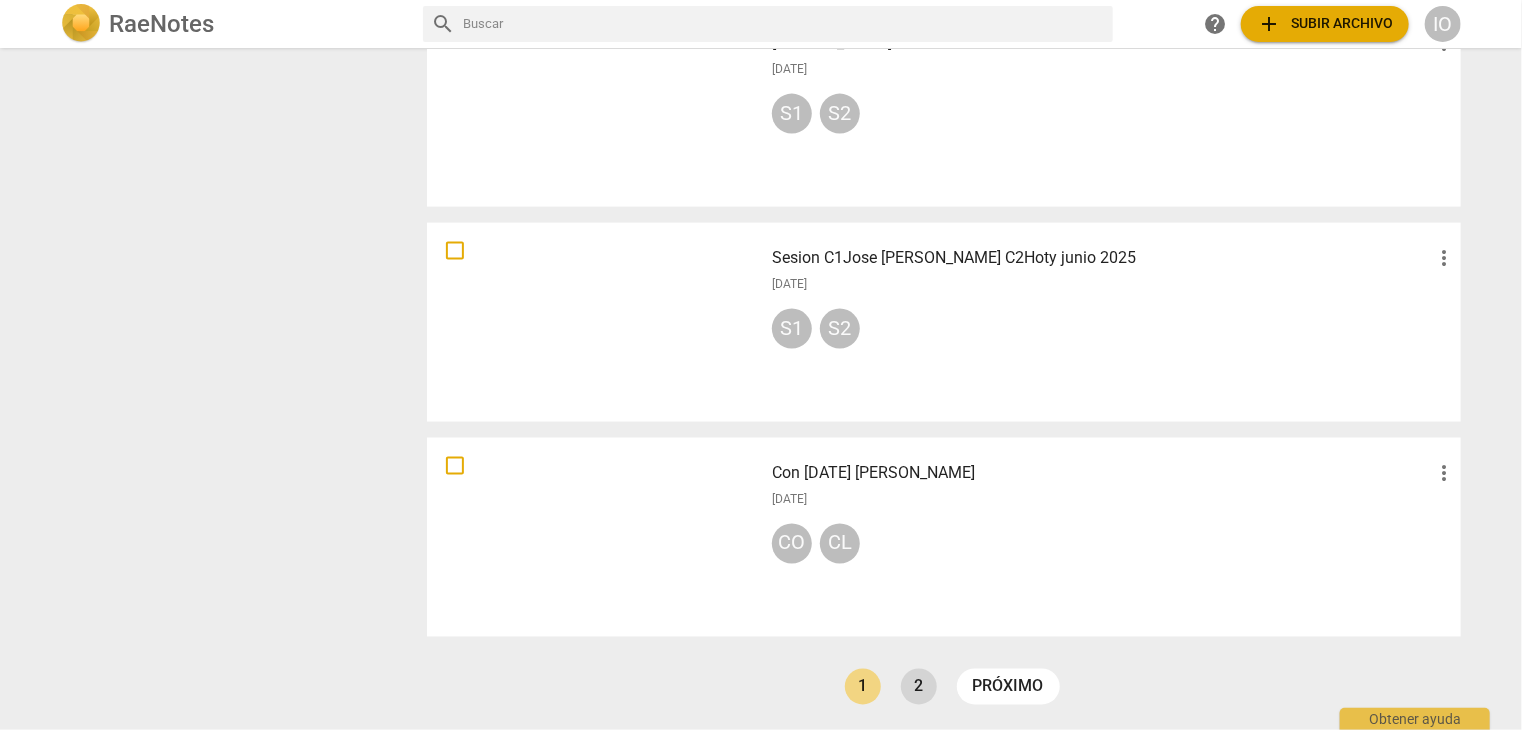 click on "2" at bounding box center (919, 687) 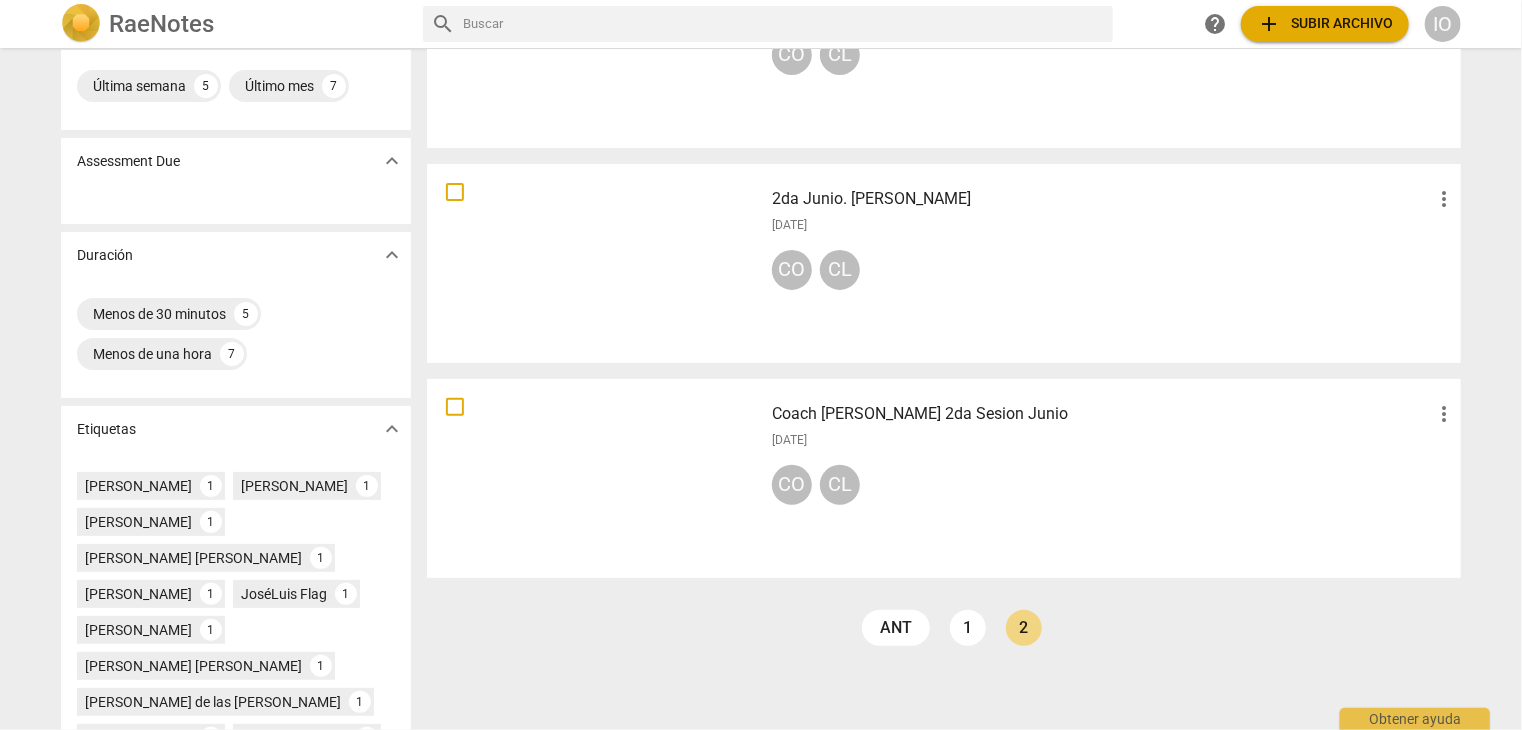 scroll, scrollTop: 0, scrollLeft: 0, axis: both 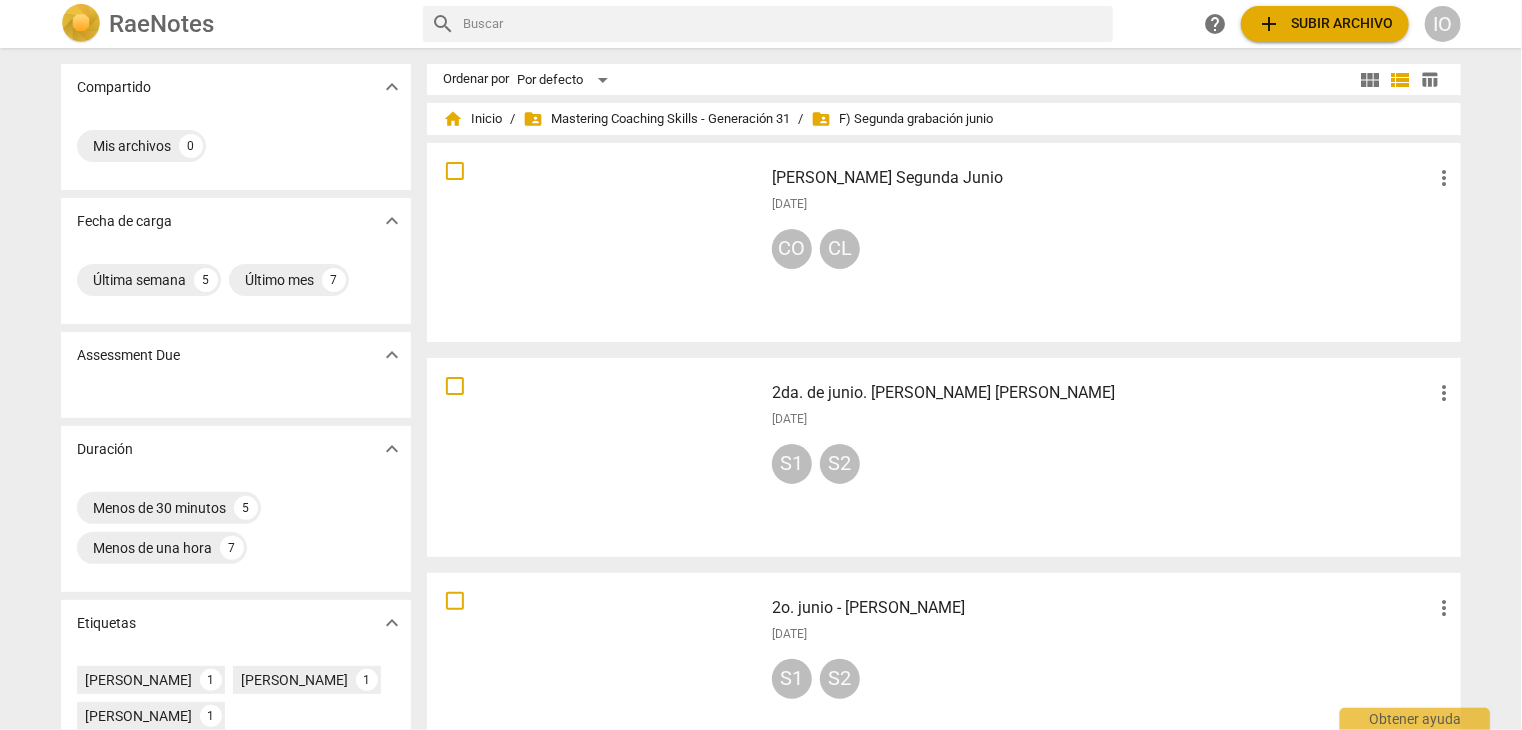 click at bounding box center (595, 242) 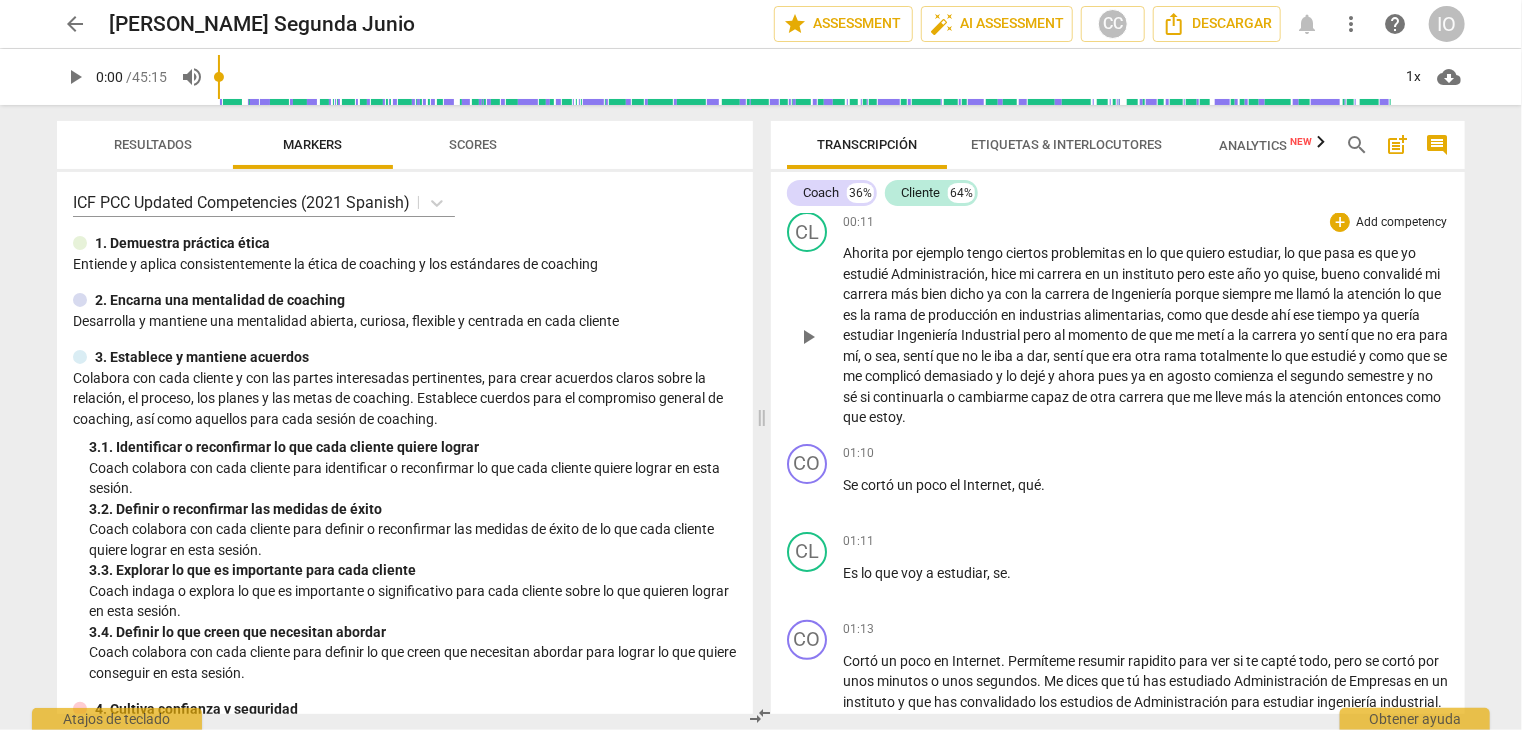 scroll, scrollTop: 0, scrollLeft: 0, axis: both 